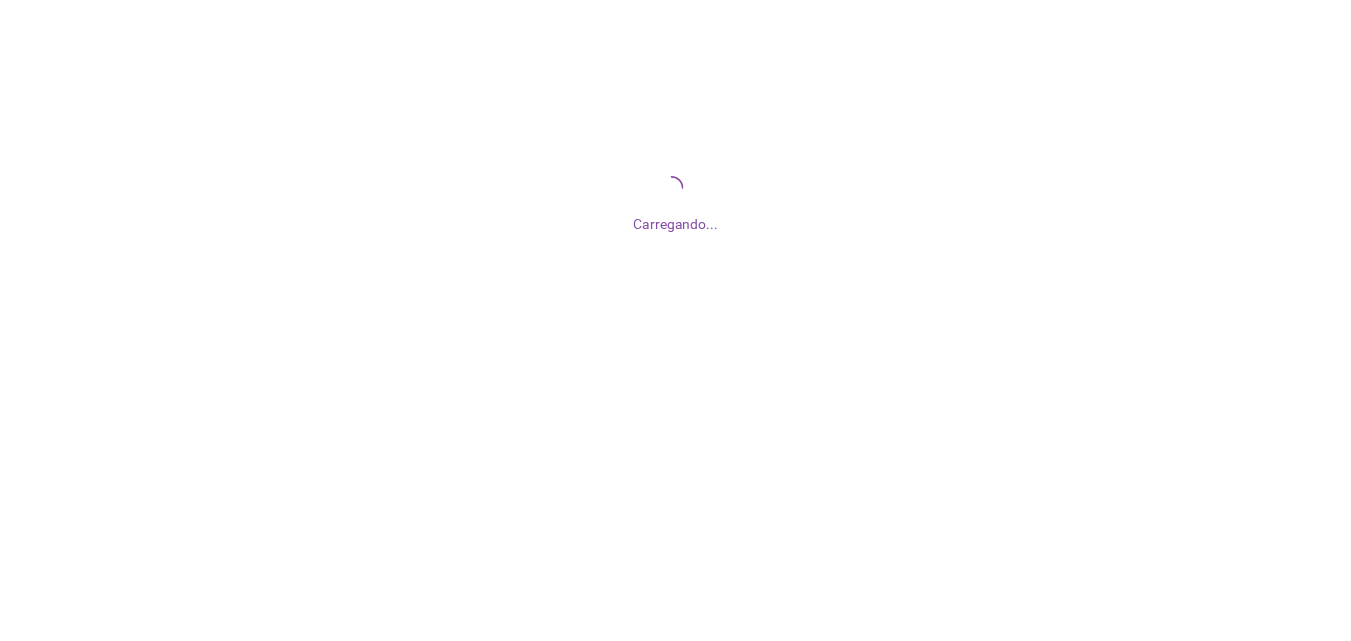 scroll, scrollTop: 0, scrollLeft: 0, axis: both 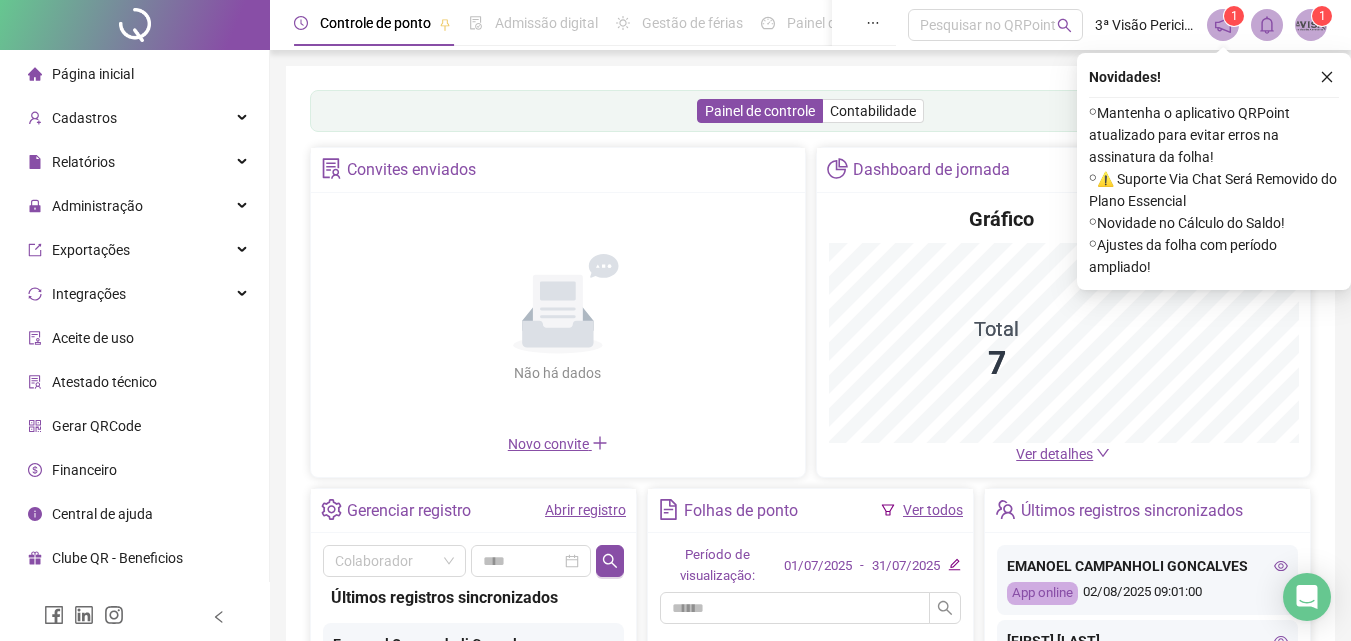 click on "Abrir registro" at bounding box center (585, 510) 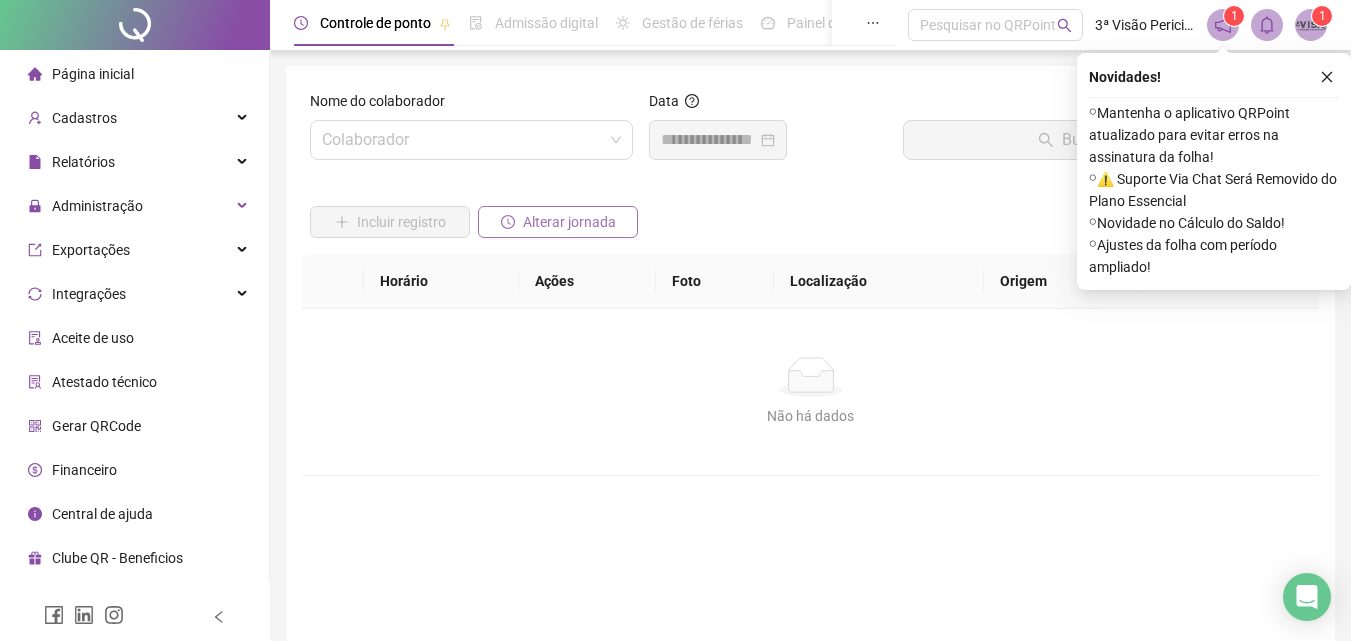 click on "Alterar jornada" at bounding box center (569, 222) 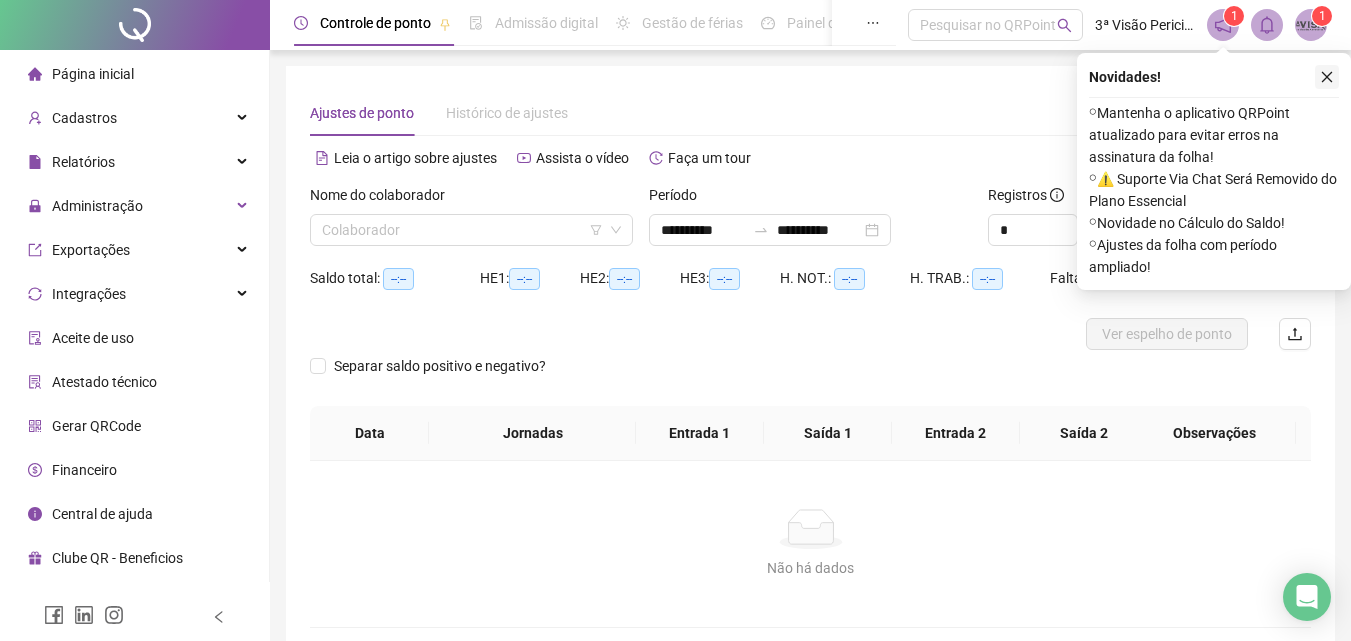 click 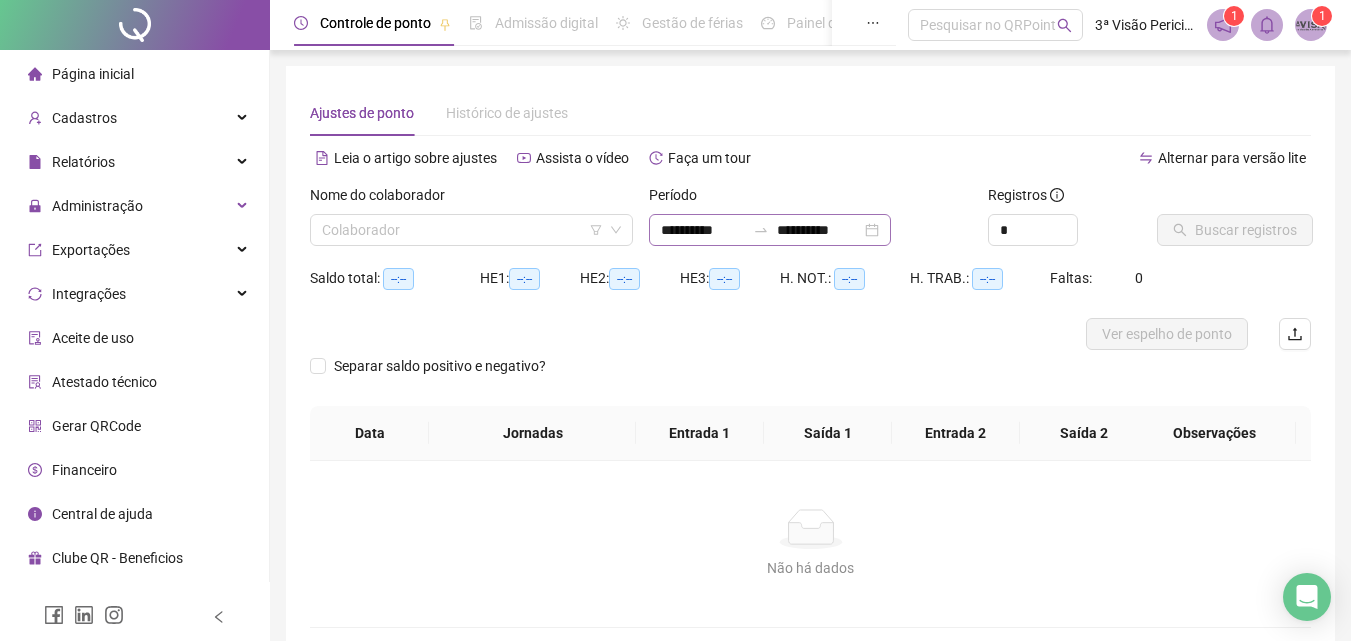 click on "**********" at bounding box center (770, 230) 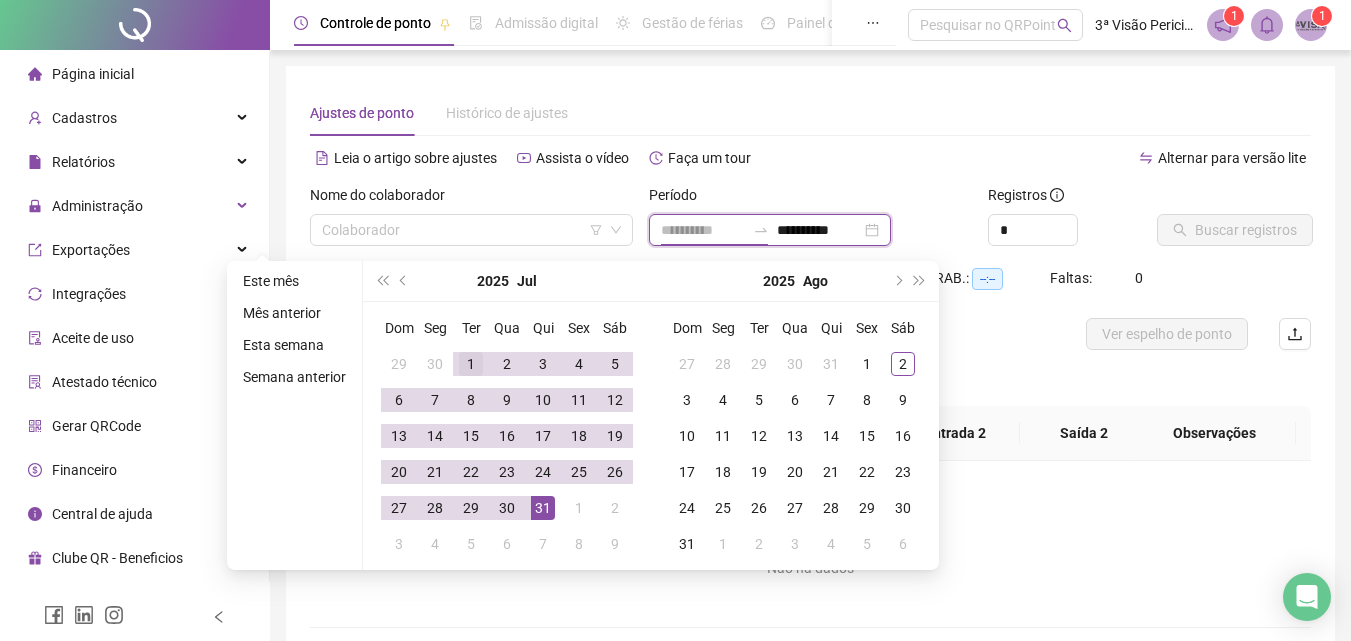 type on "**********" 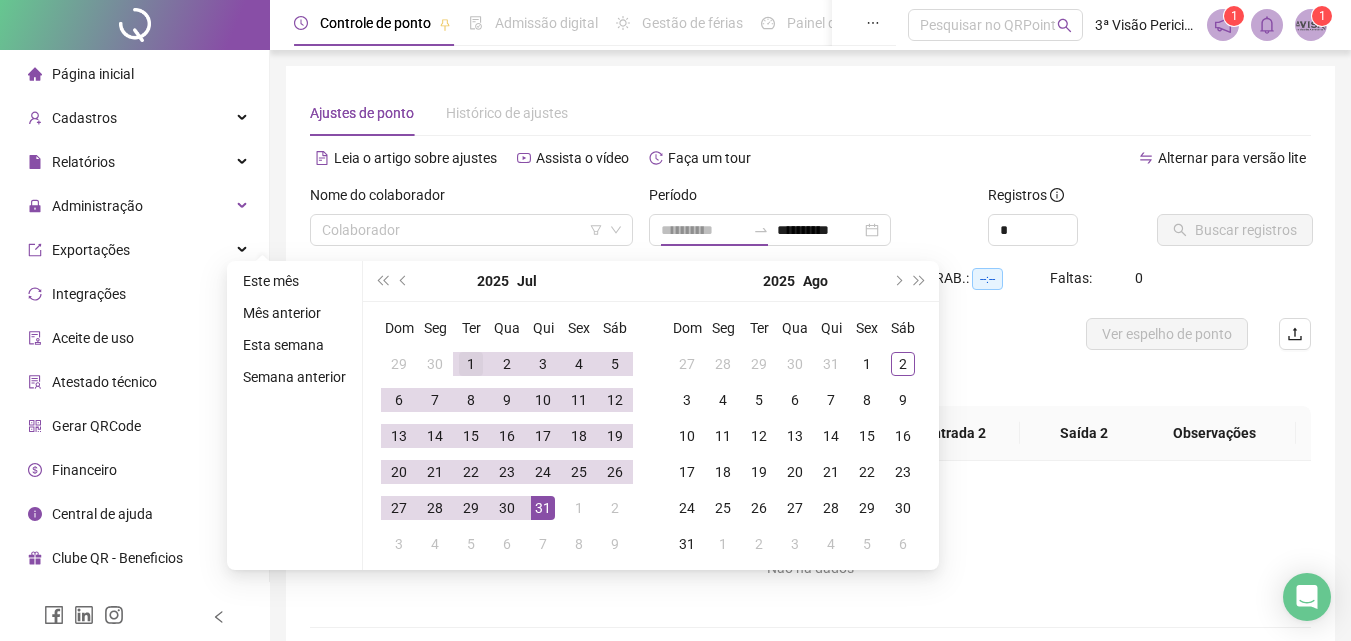 click on "1" at bounding box center [471, 364] 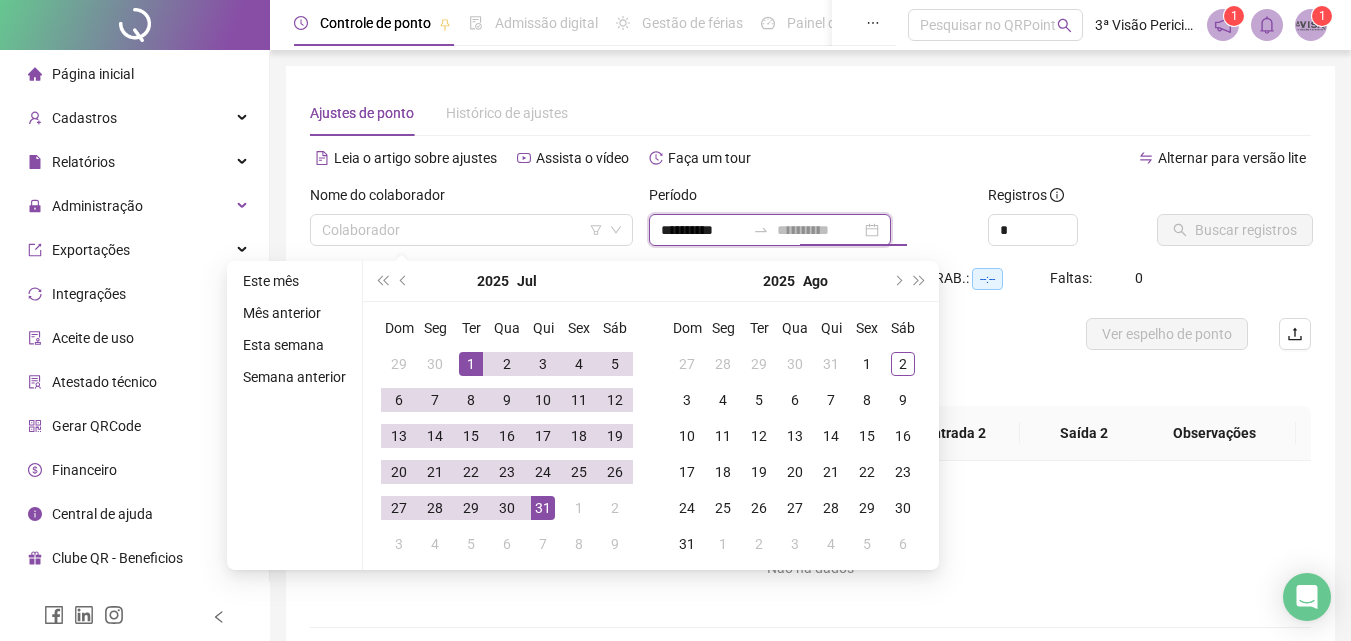 type on "**********" 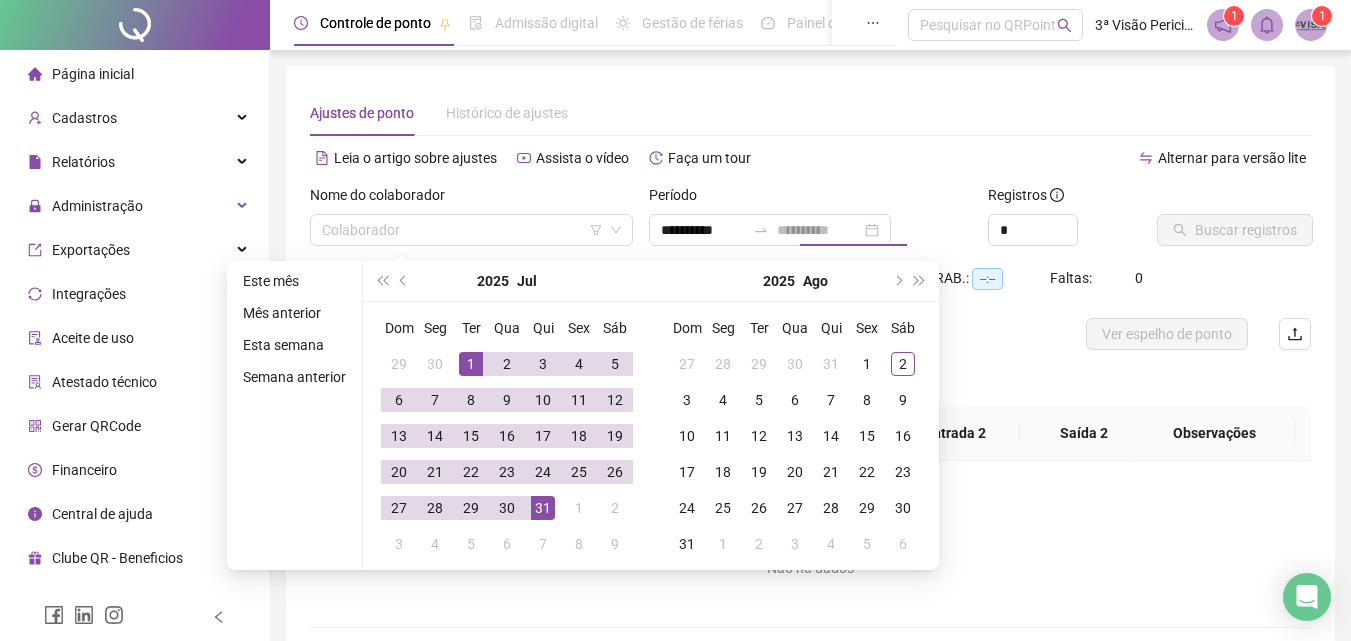 click on "31" at bounding box center [543, 508] 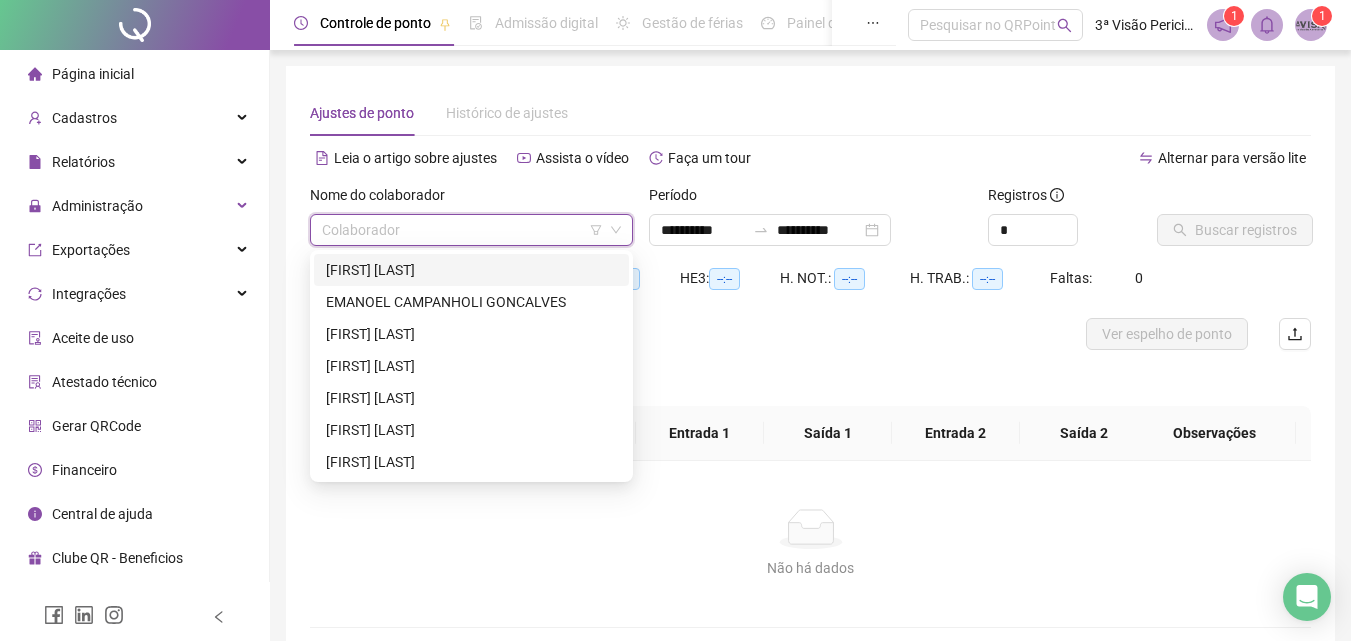 click at bounding box center [462, 230] 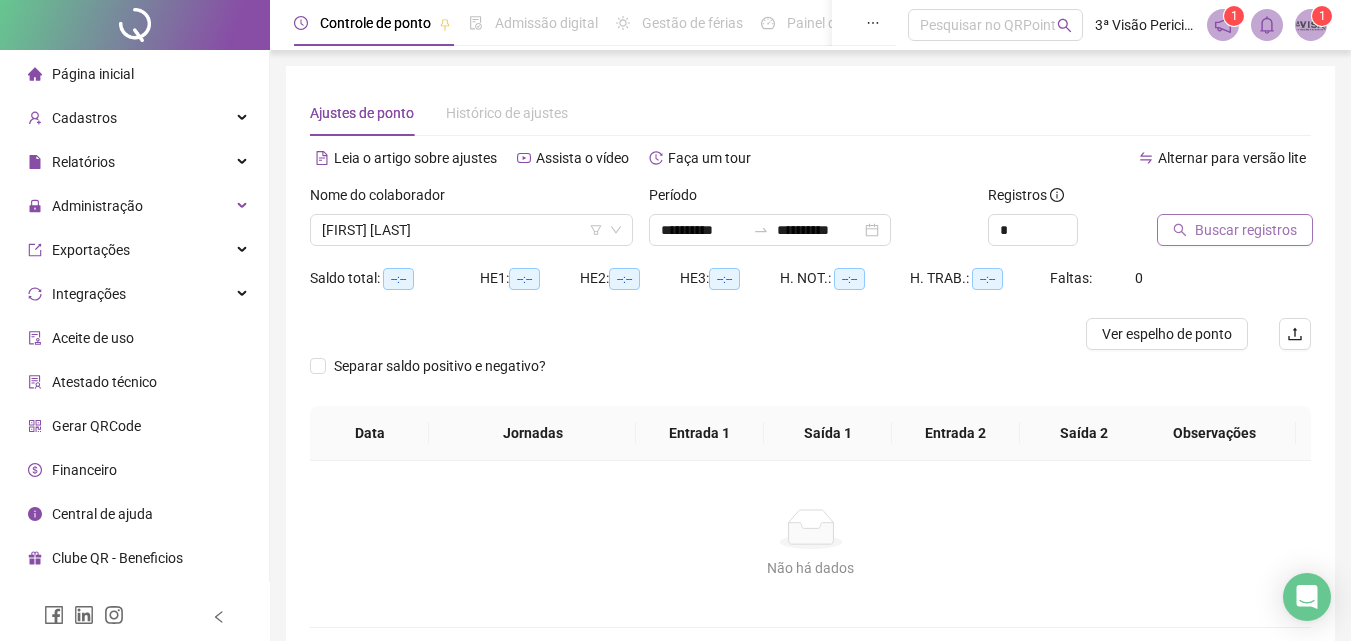 click on "Buscar registros" at bounding box center [1246, 230] 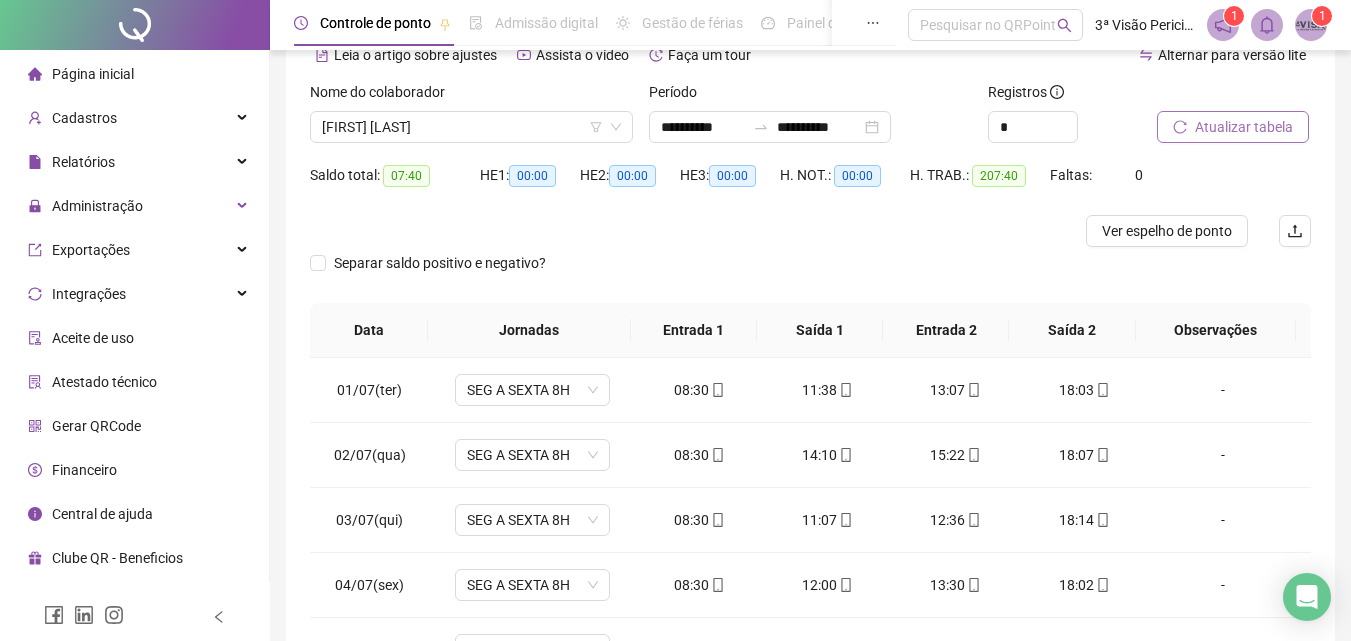 scroll, scrollTop: 357, scrollLeft: 0, axis: vertical 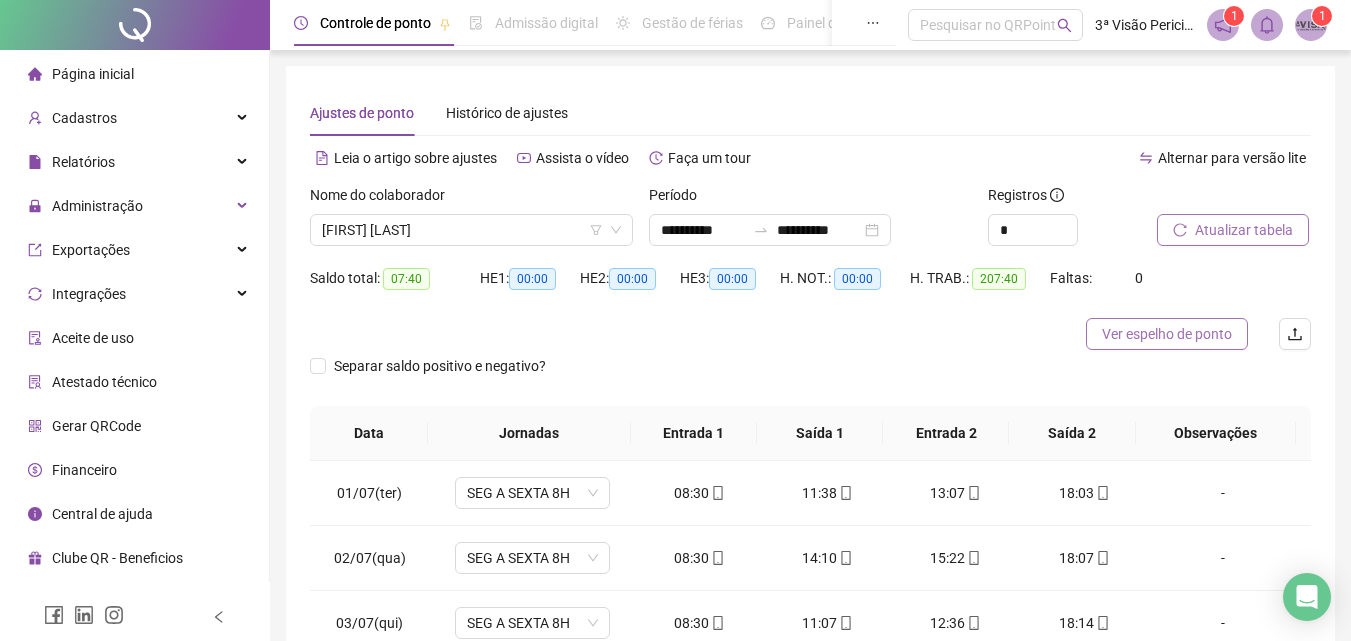 click on "Ver espelho de ponto" at bounding box center [1167, 334] 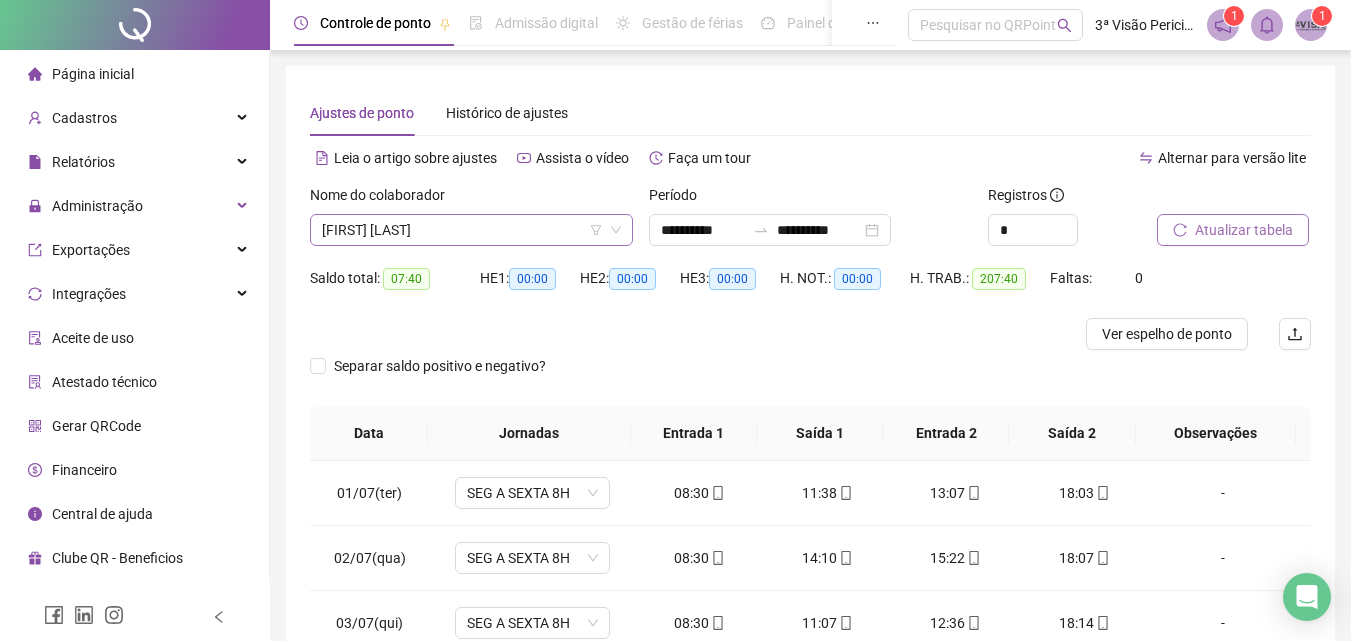click on "[FIRST] [LAST]" at bounding box center (471, 230) 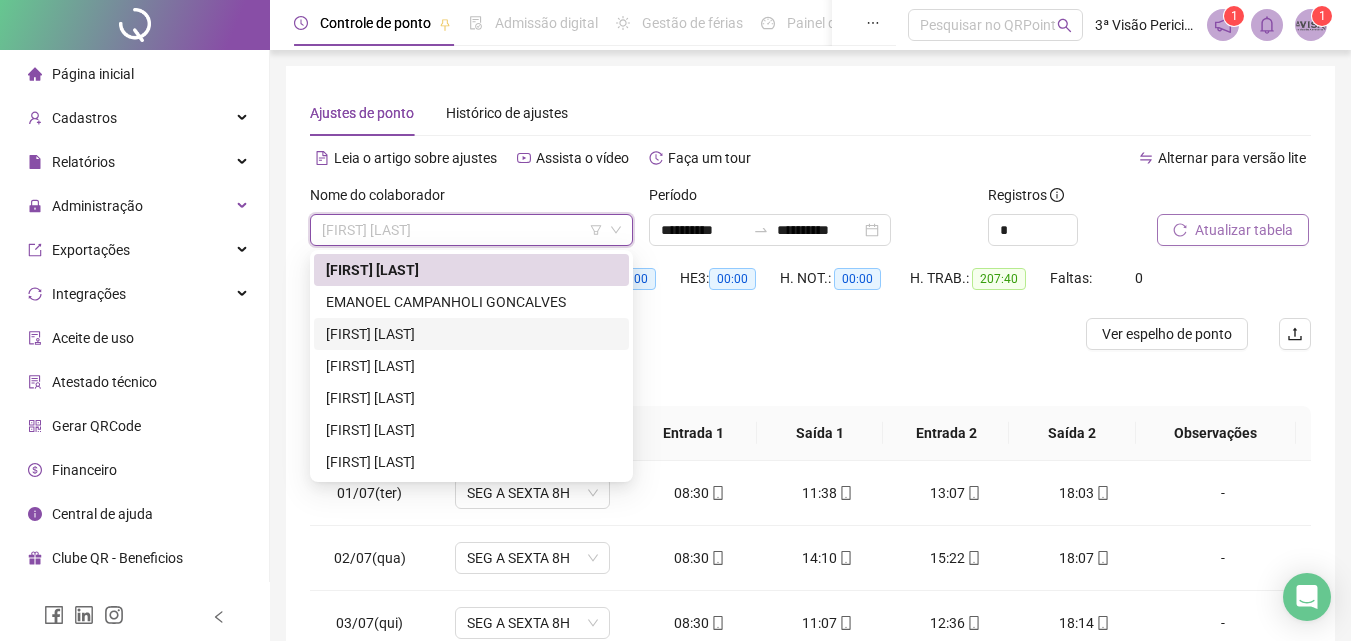 click on "[FIRST] [LAST]" at bounding box center [471, 334] 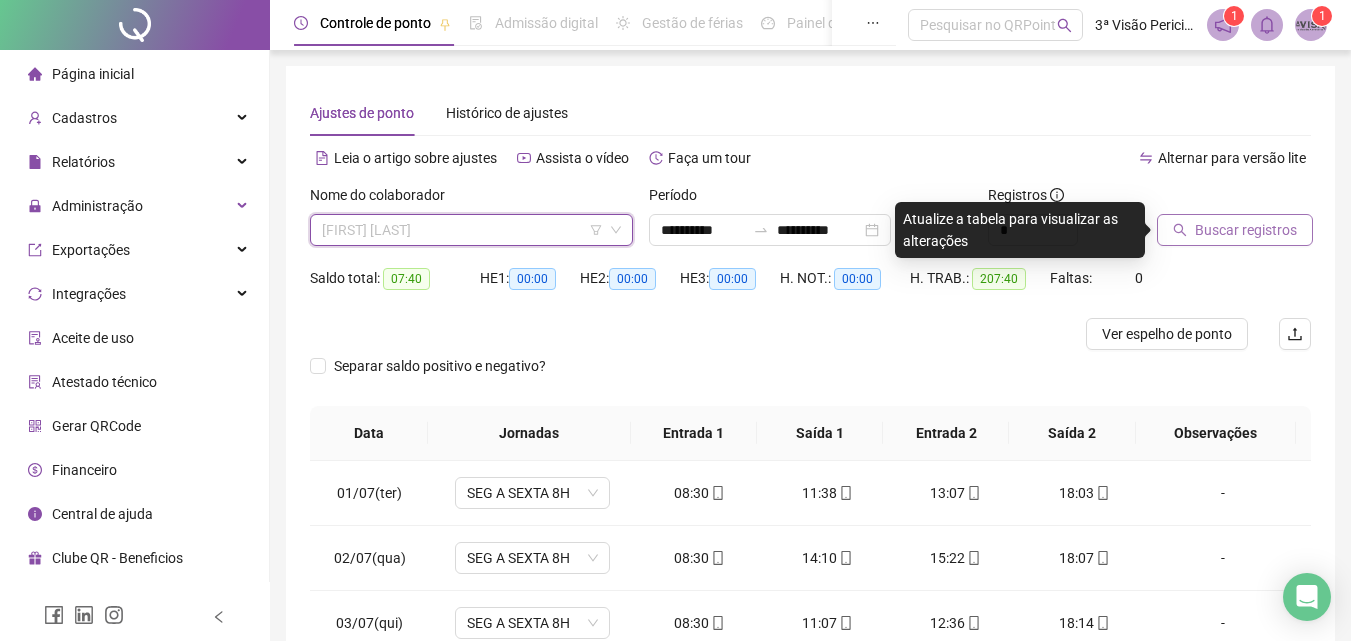 click on "[FIRST] [LAST]" at bounding box center [471, 230] 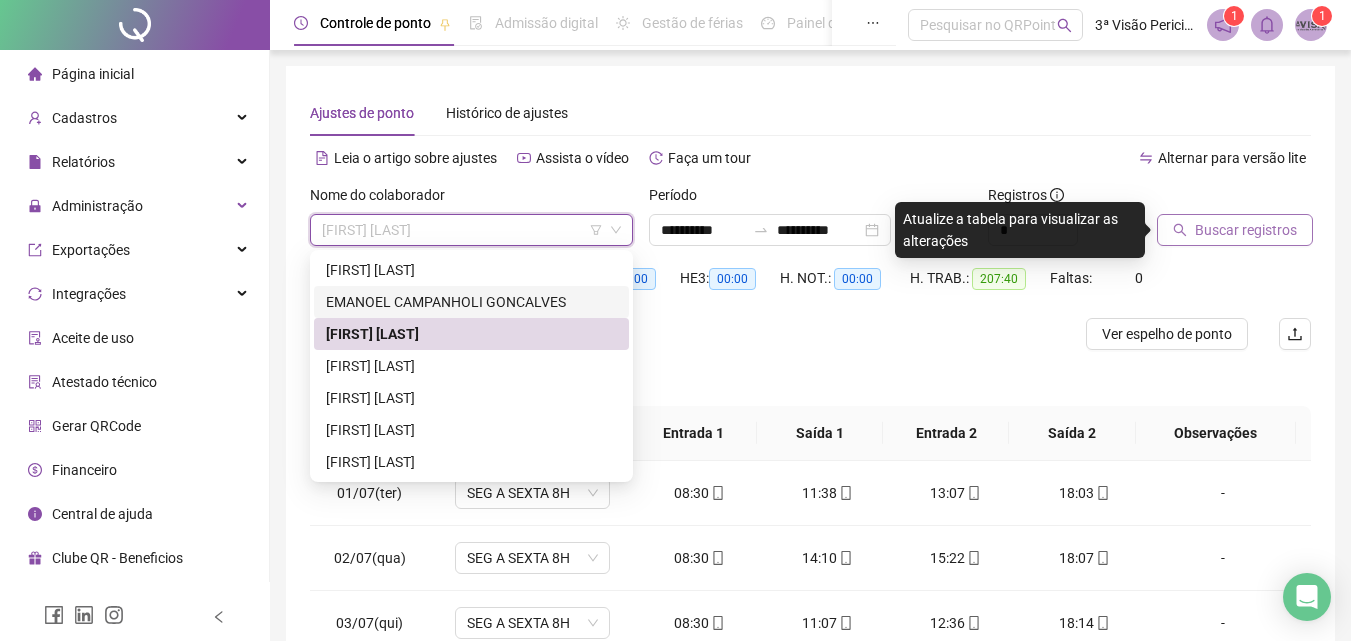 click on "EMANOEL CAMPANHOLI GONCALVES" at bounding box center (471, 302) 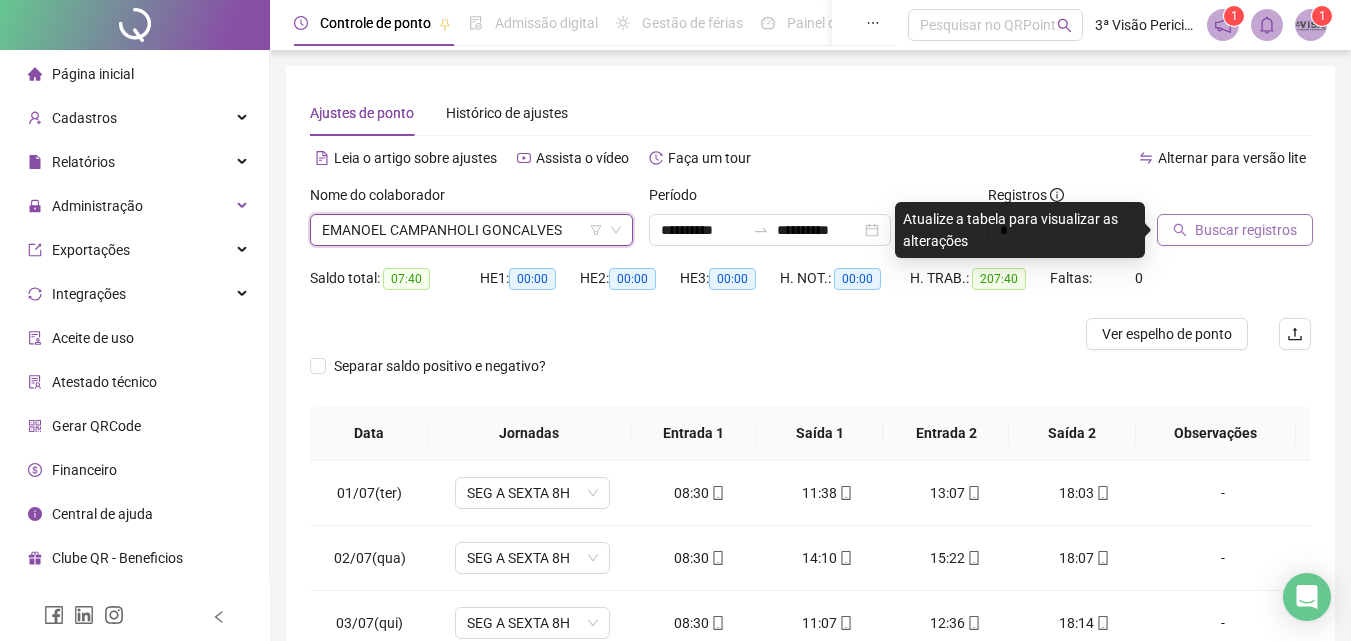 click on "Buscar registros" at bounding box center (1246, 230) 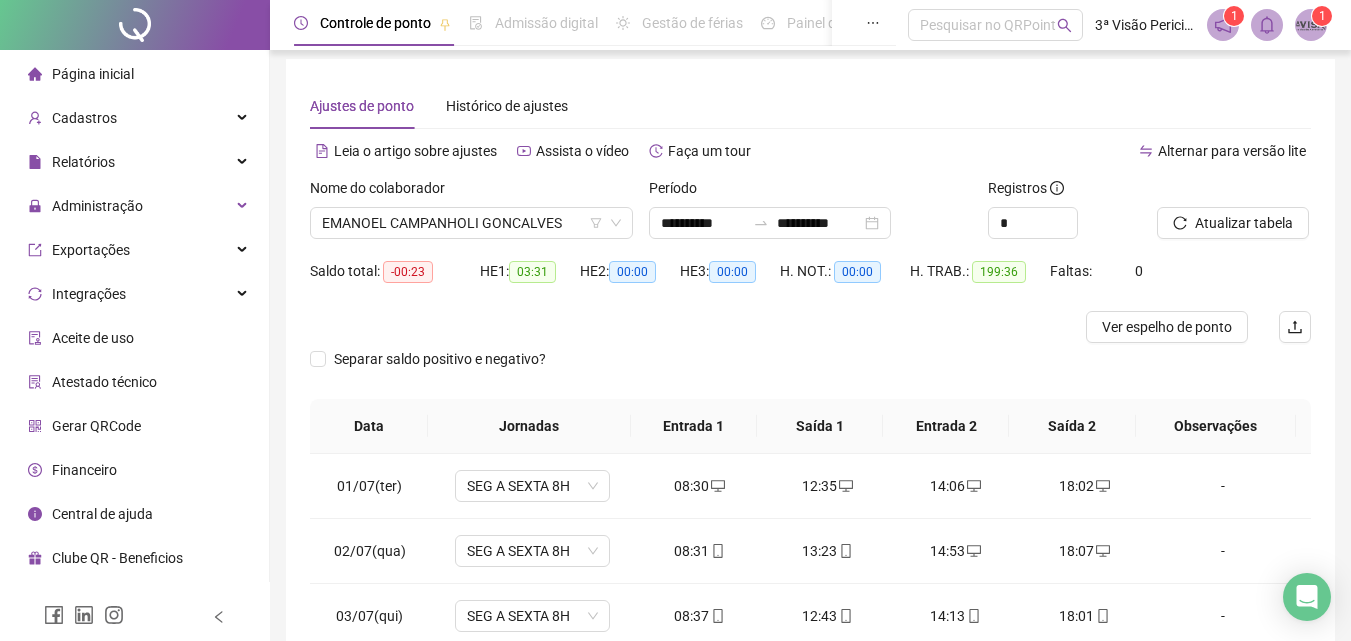 scroll, scrollTop: 357, scrollLeft: 0, axis: vertical 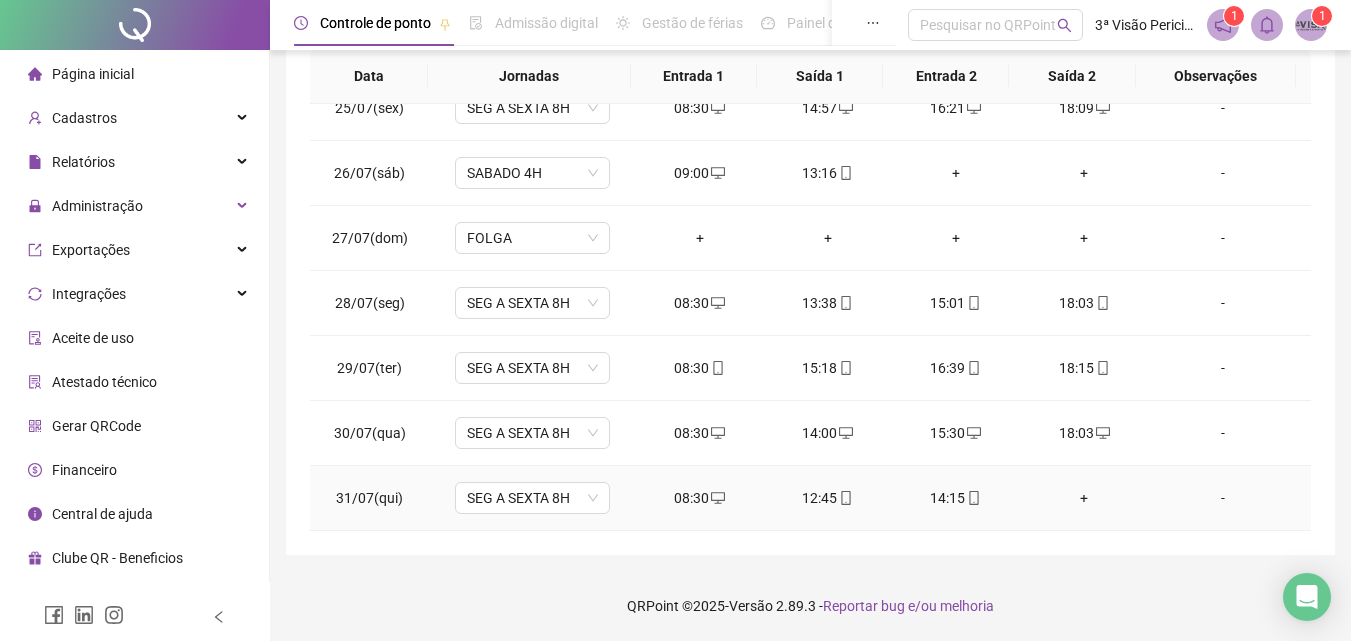 click on "+" at bounding box center (1084, 498) 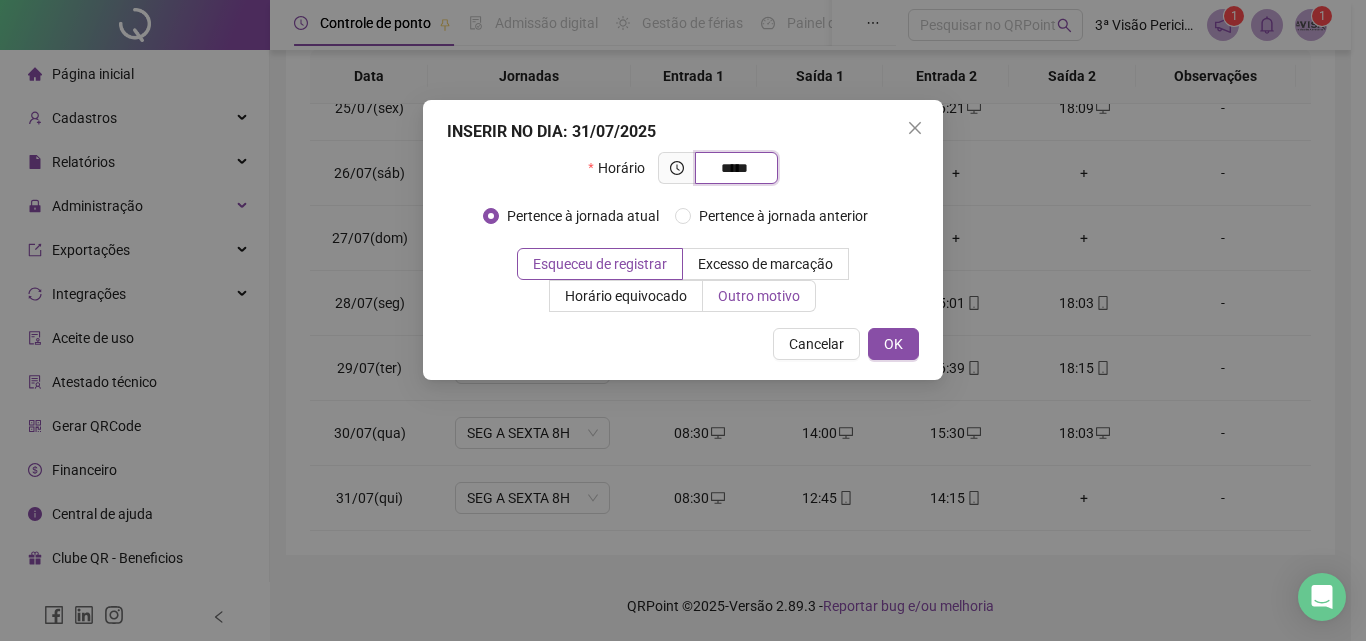 type on "*****" 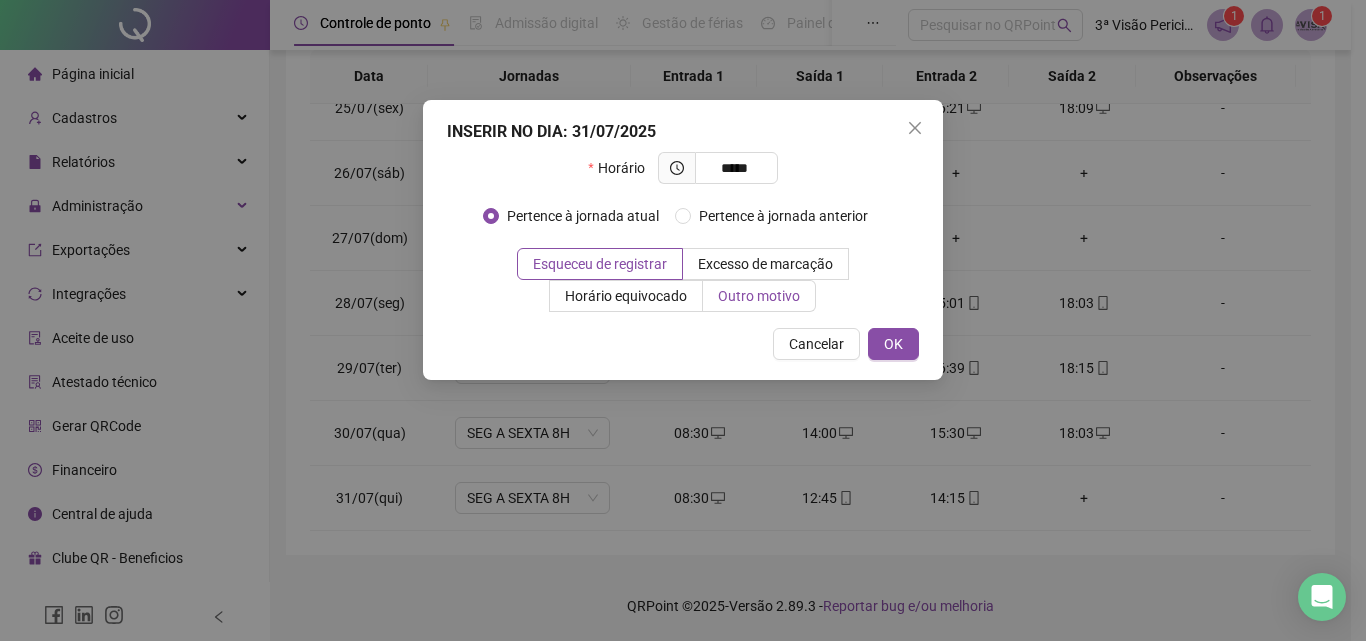 click on "Outro motivo" at bounding box center [759, 296] 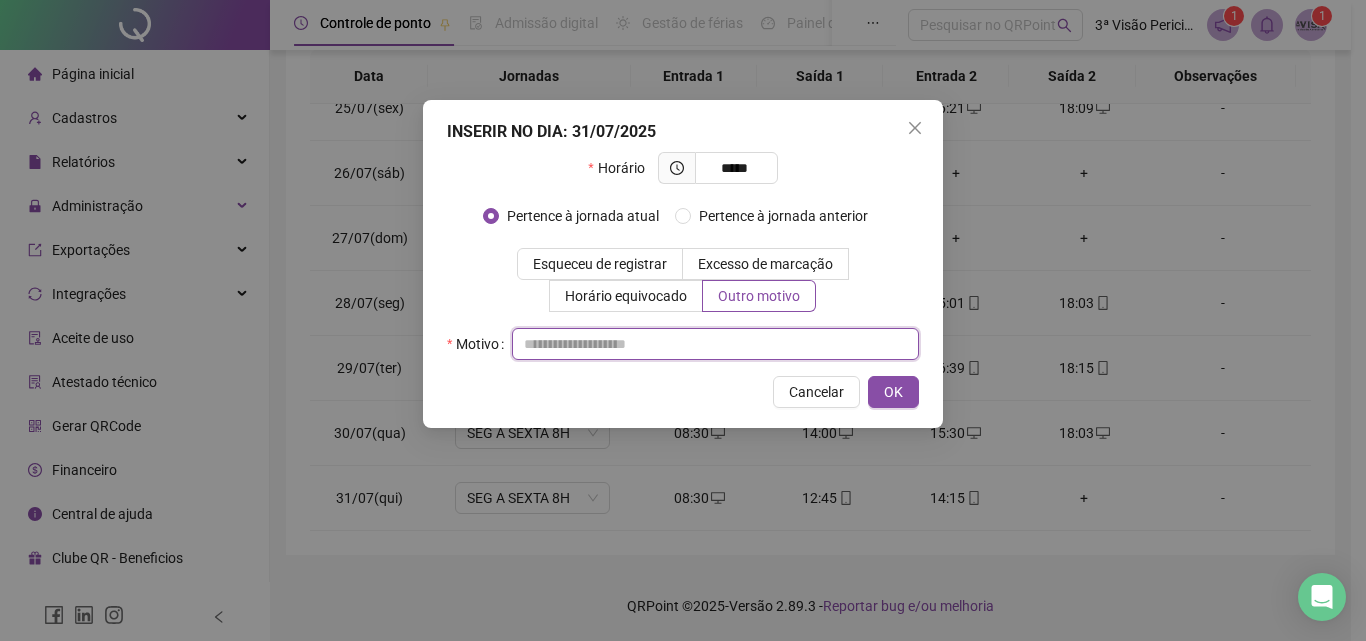 click at bounding box center [715, 344] 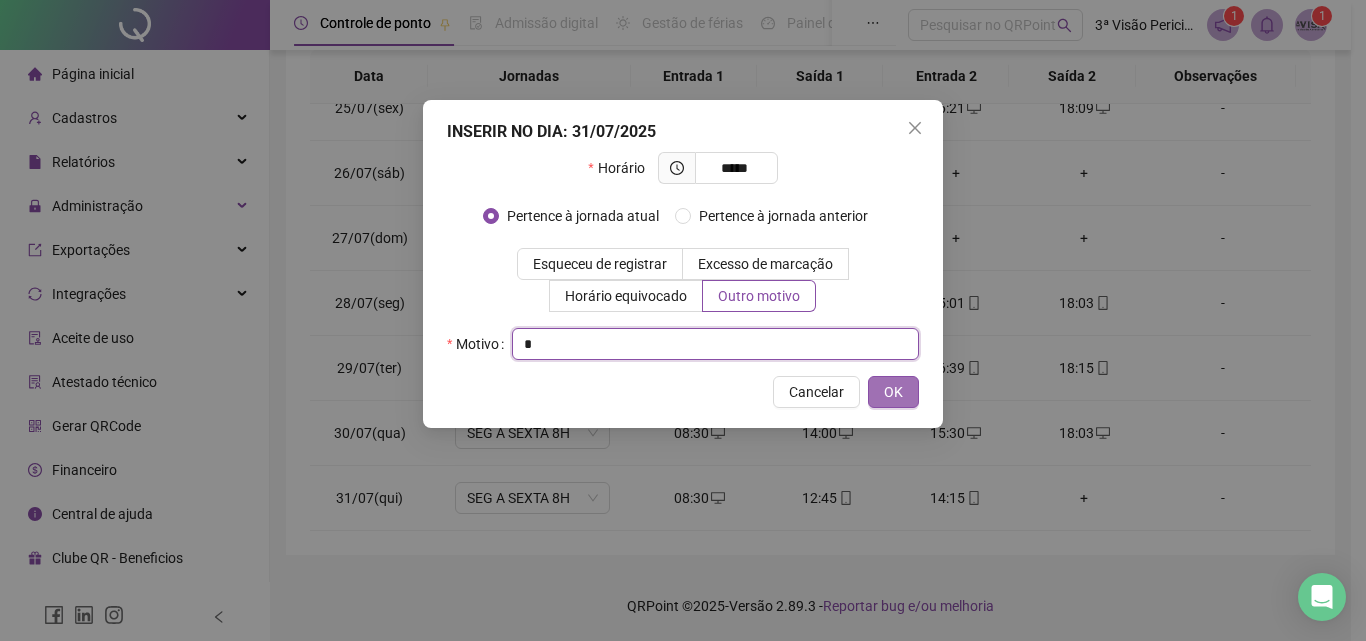 type on "*" 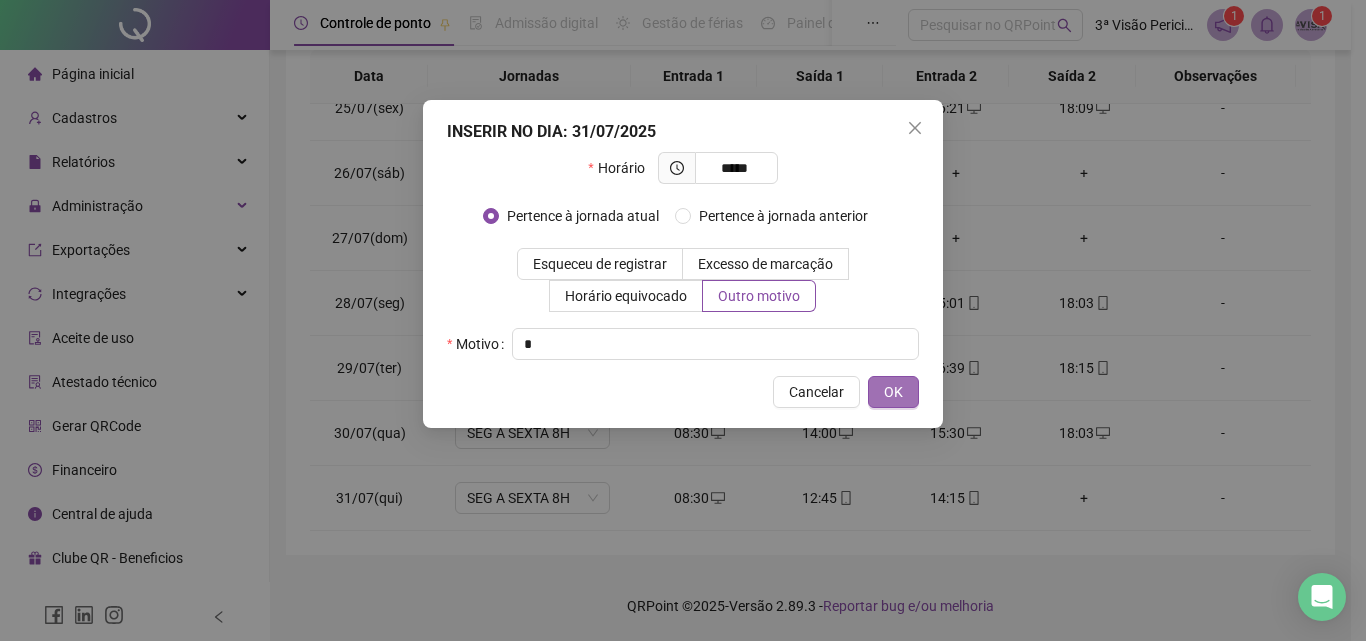 click on "OK" at bounding box center [893, 392] 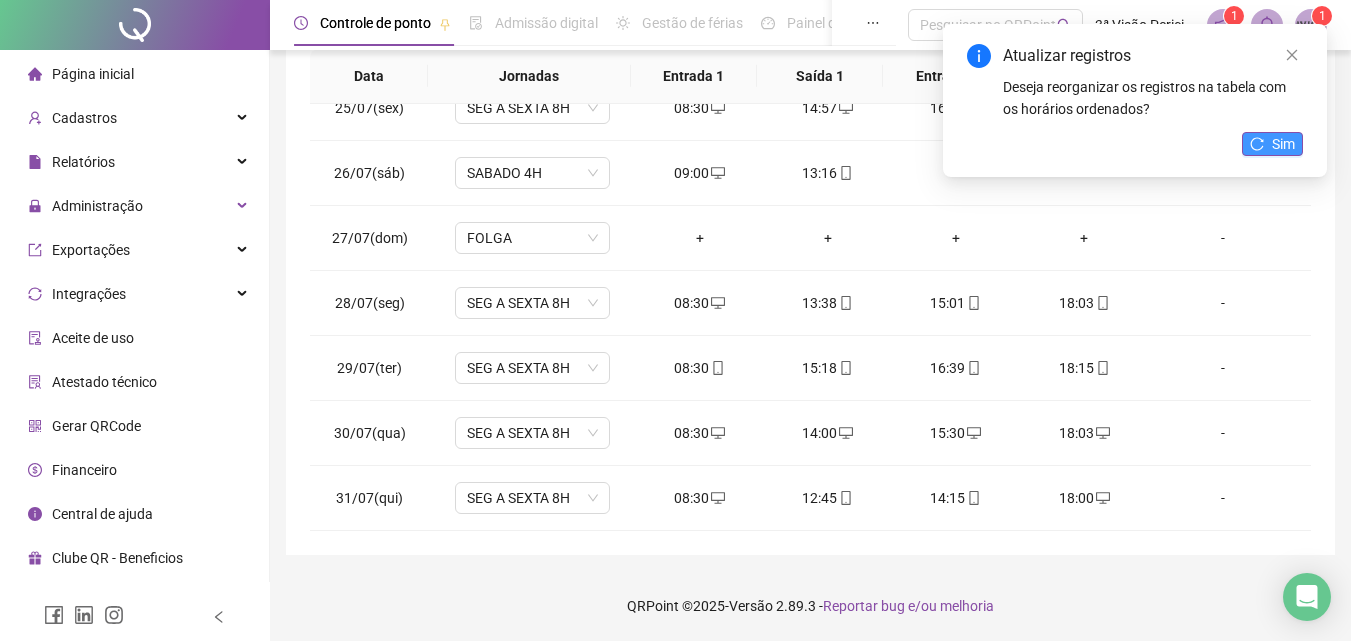 click on "Sim" at bounding box center [1283, 144] 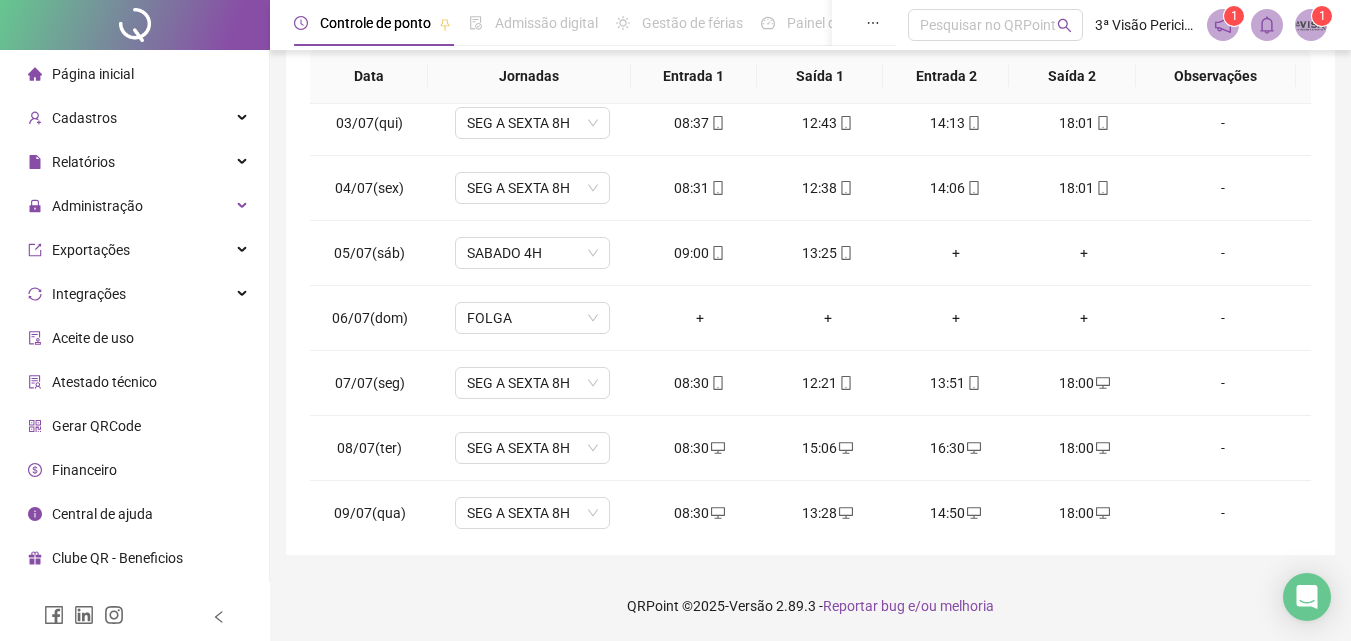 scroll, scrollTop: 0, scrollLeft: 0, axis: both 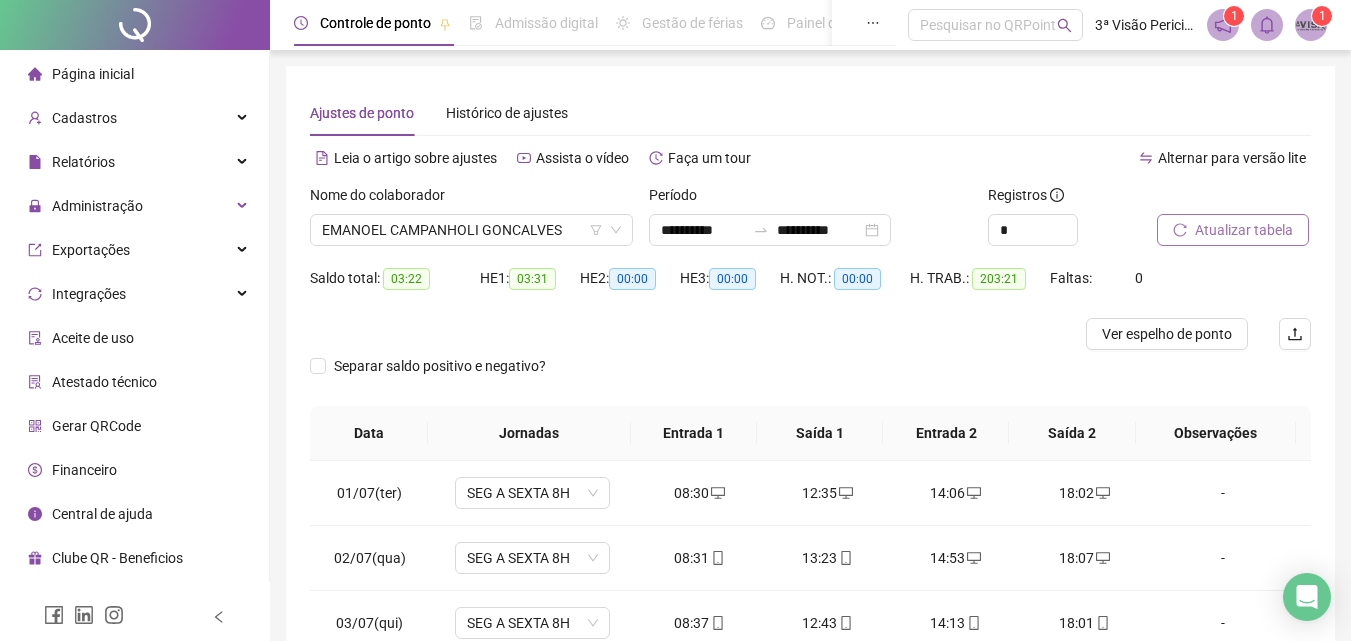 click on "Atualizar tabela" at bounding box center (1244, 230) 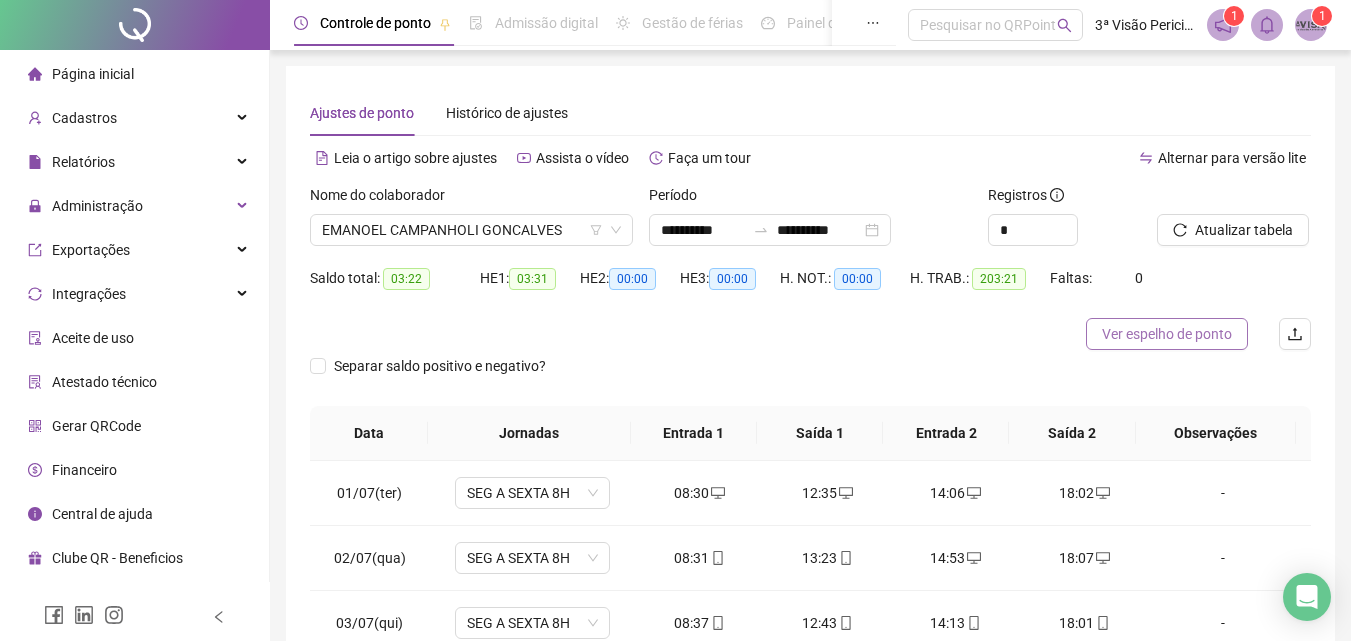 click on "Ver espelho de ponto" at bounding box center [1167, 334] 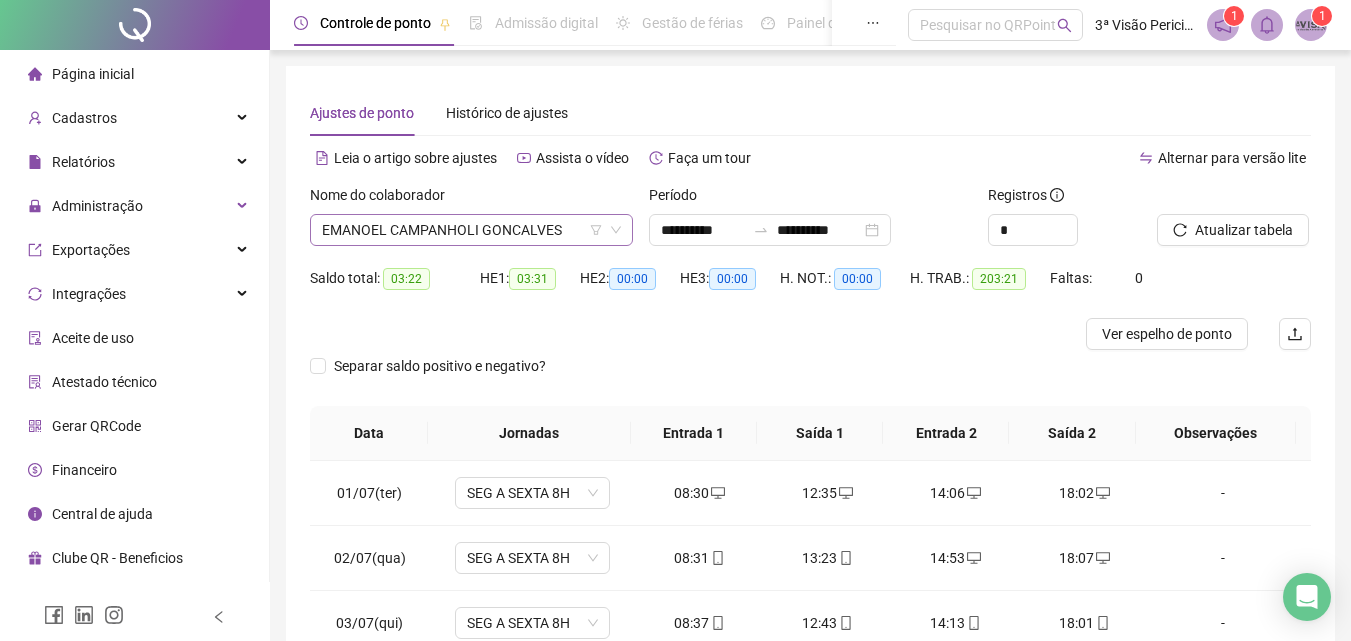 click on "EMANOEL CAMPANHOLI GONCALVES" at bounding box center (471, 230) 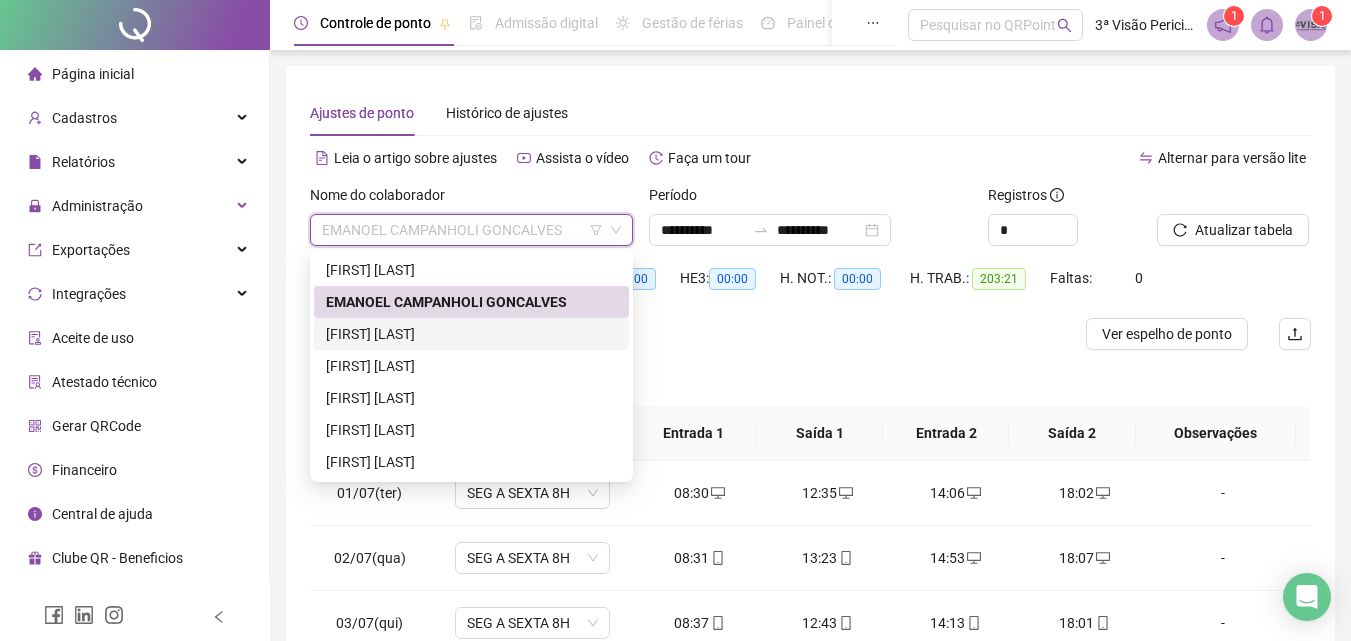drag, startPoint x: 458, startPoint y: 322, endPoint x: 664, endPoint y: 287, distance: 208.95215 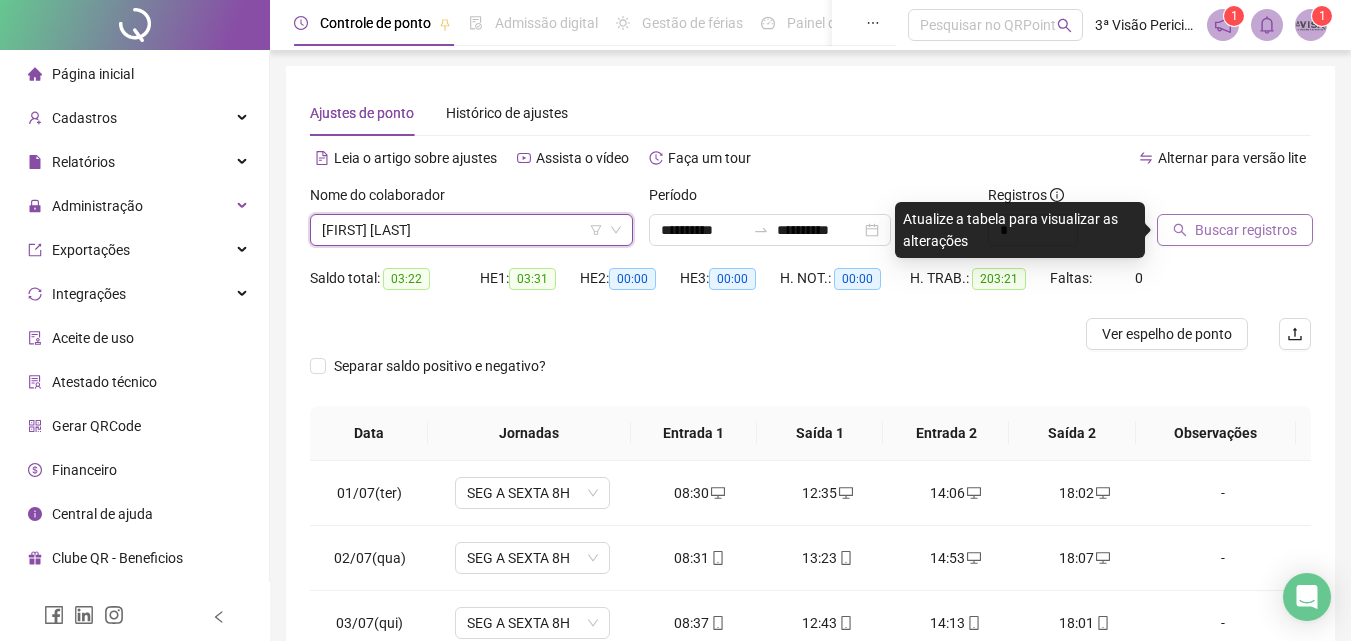 click on "Buscar registros" at bounding box center [1246, 230] 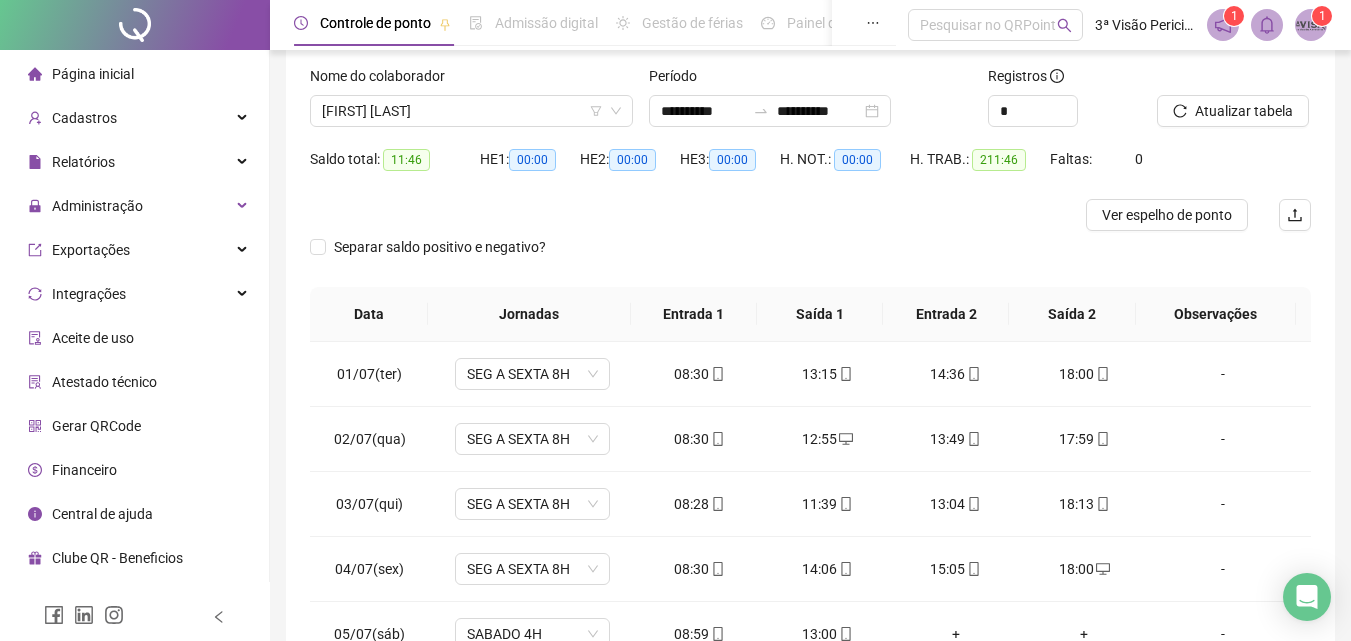 scroll, scrollTop: 357, scrollLeft: 0, axis: vertical 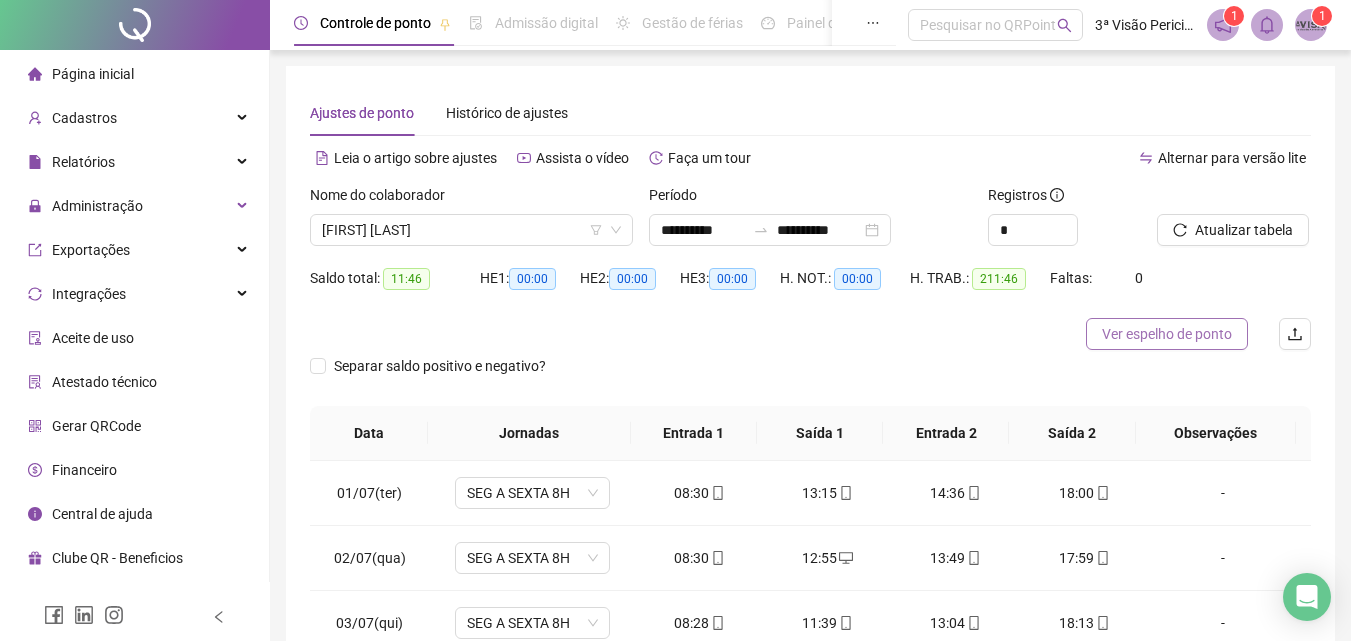 click on "Ver espelho de ponto" at bounding box center (1167, 334) 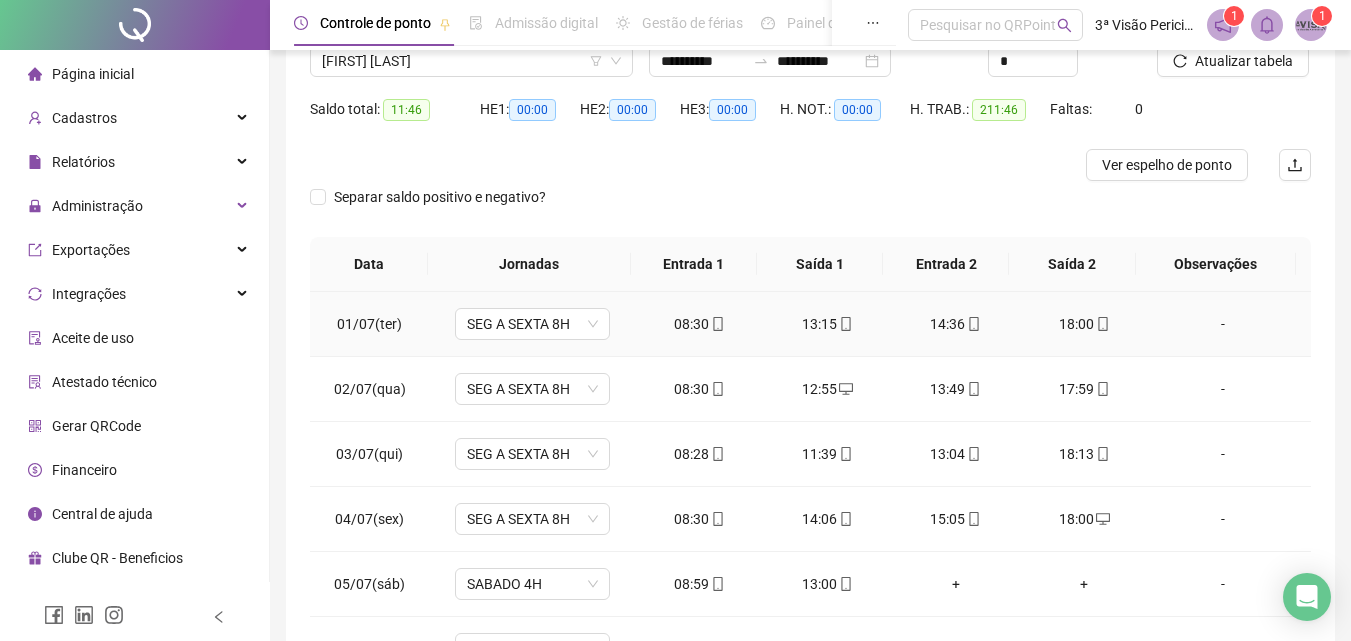 scroll, scrollTop: 357, scrollLeft: 0, axis: vertical 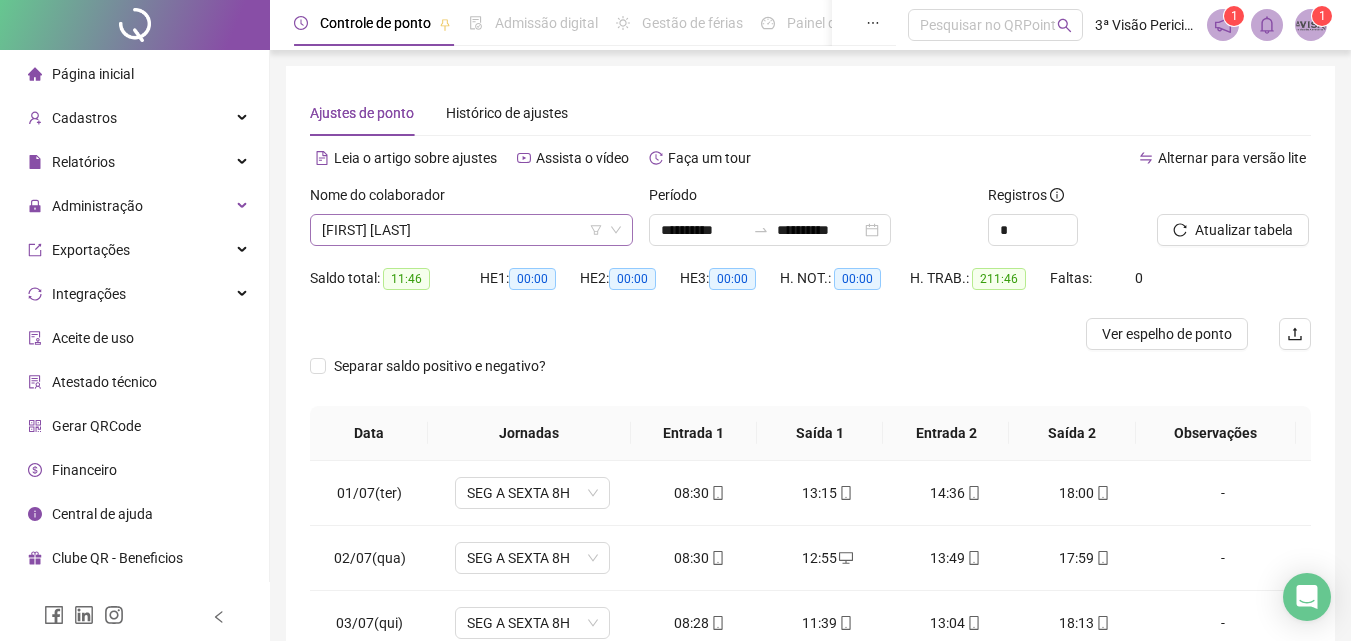 click on "[FIRST] [LAST]" at bounding box center [471, 230] 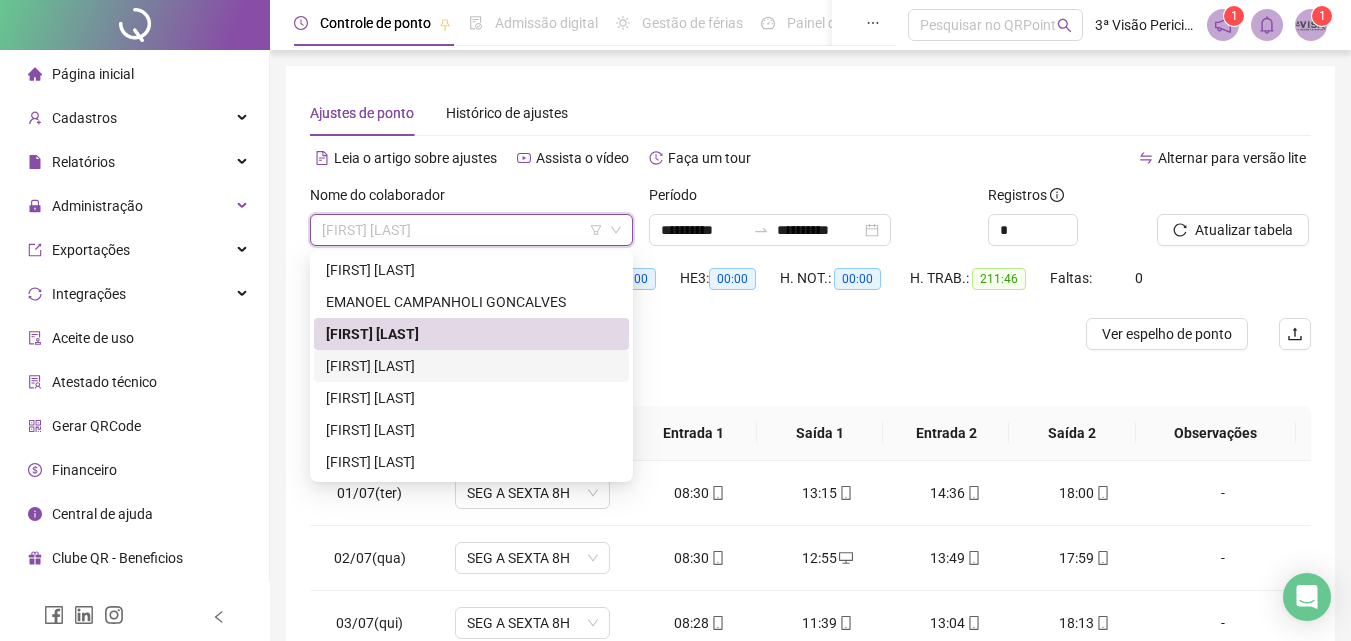 click on "[FIRST] [LAST]" at bounding box center [471, 366] 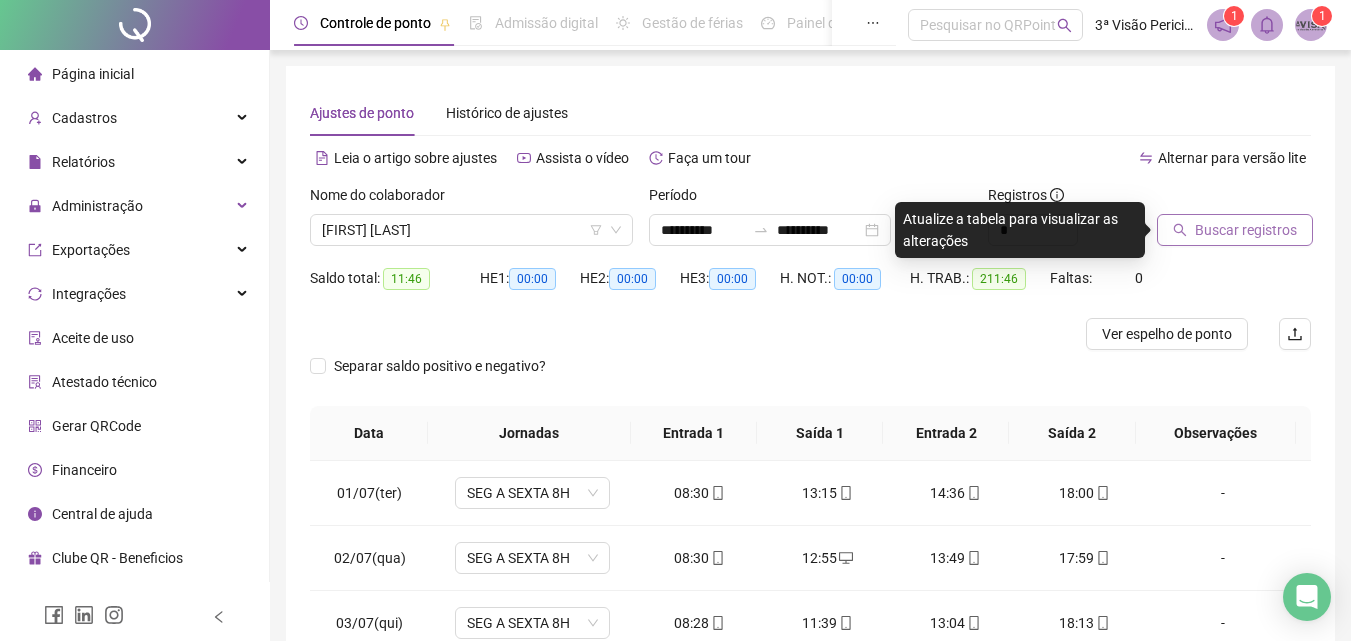 click on "Buscar registros" at bounding box center [1246, 230] 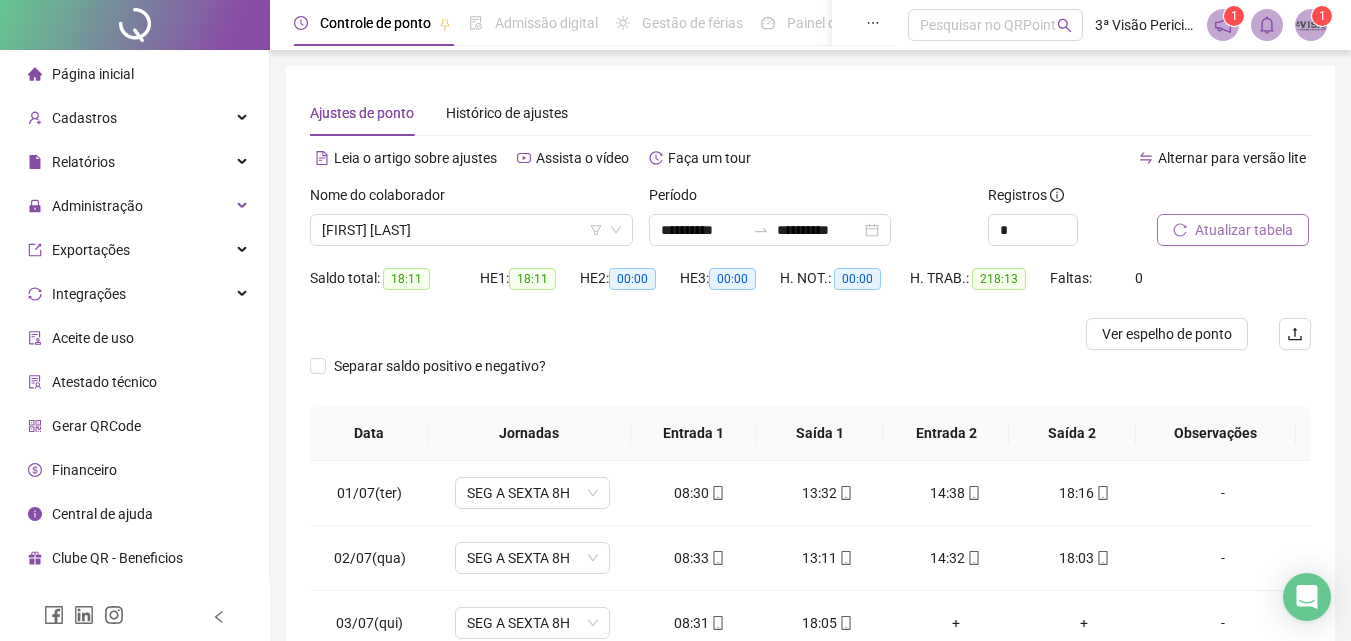 scroll, scrollTop: 357, scrollLeft: 0, axis: vertical 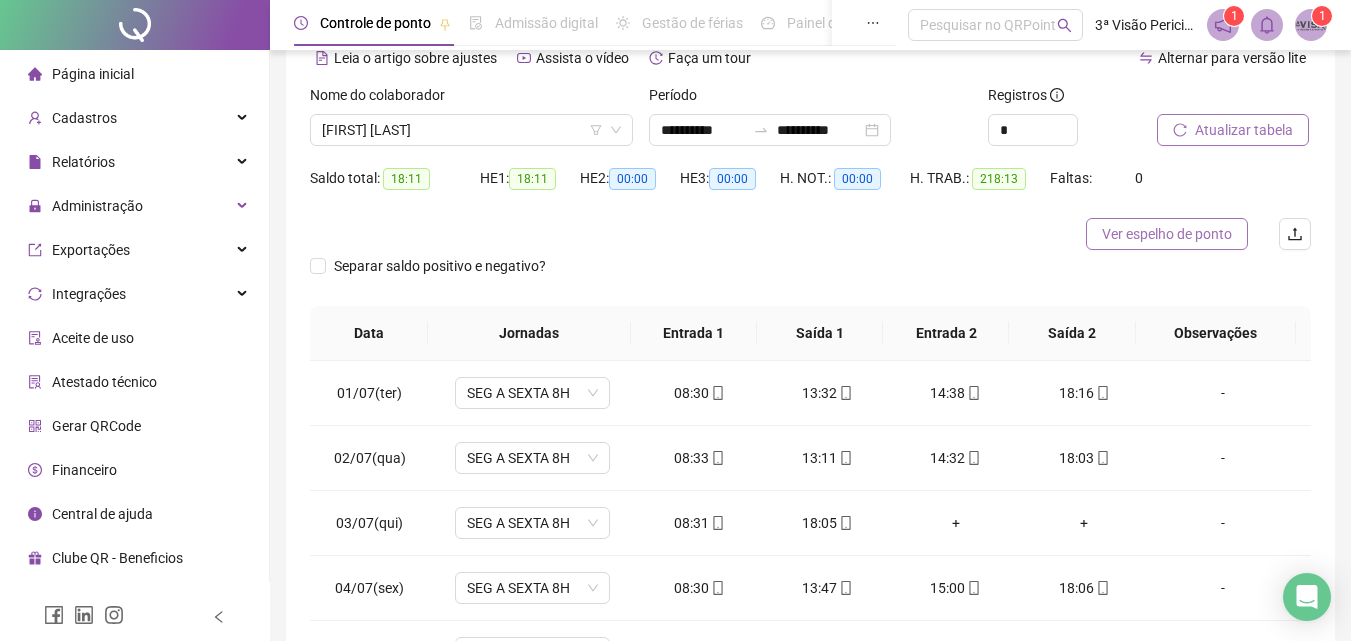 click on "Ver espelho de ponto" at bounding box center (1167, 234) 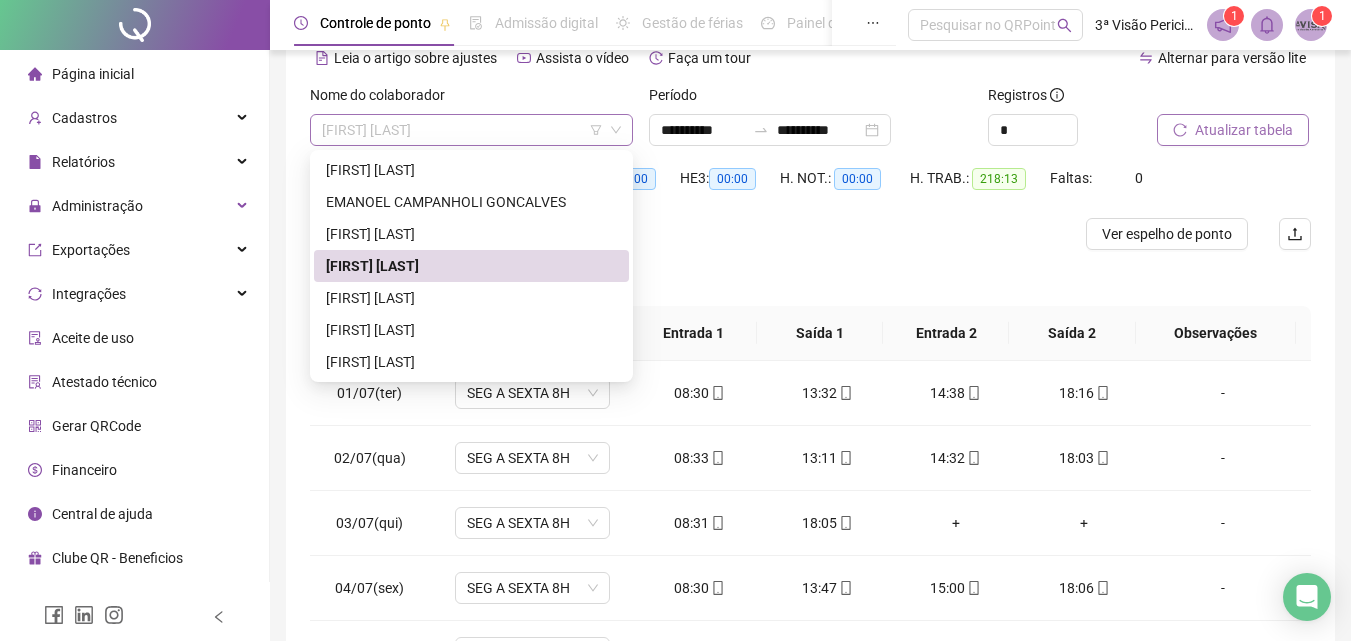 click on "[FIRST] [LAST]" at bounding box center (471, 130) 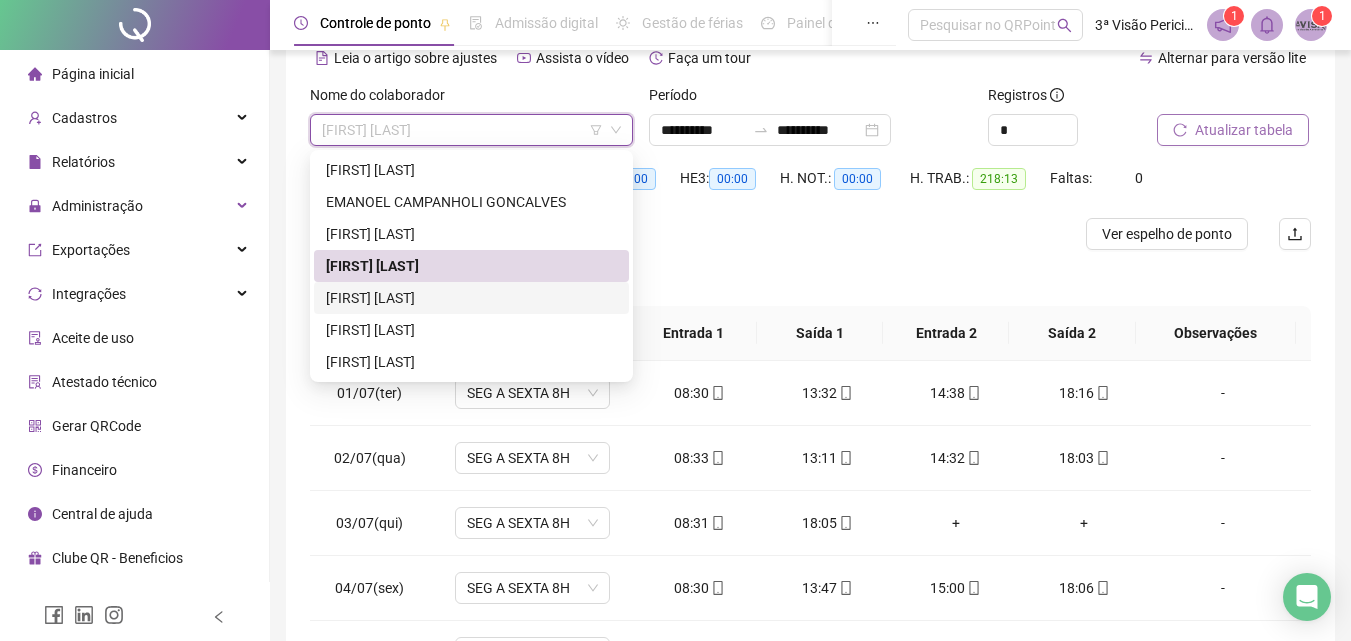 click on "[FIRST] [LAST]" at bounding box center (471, 298) 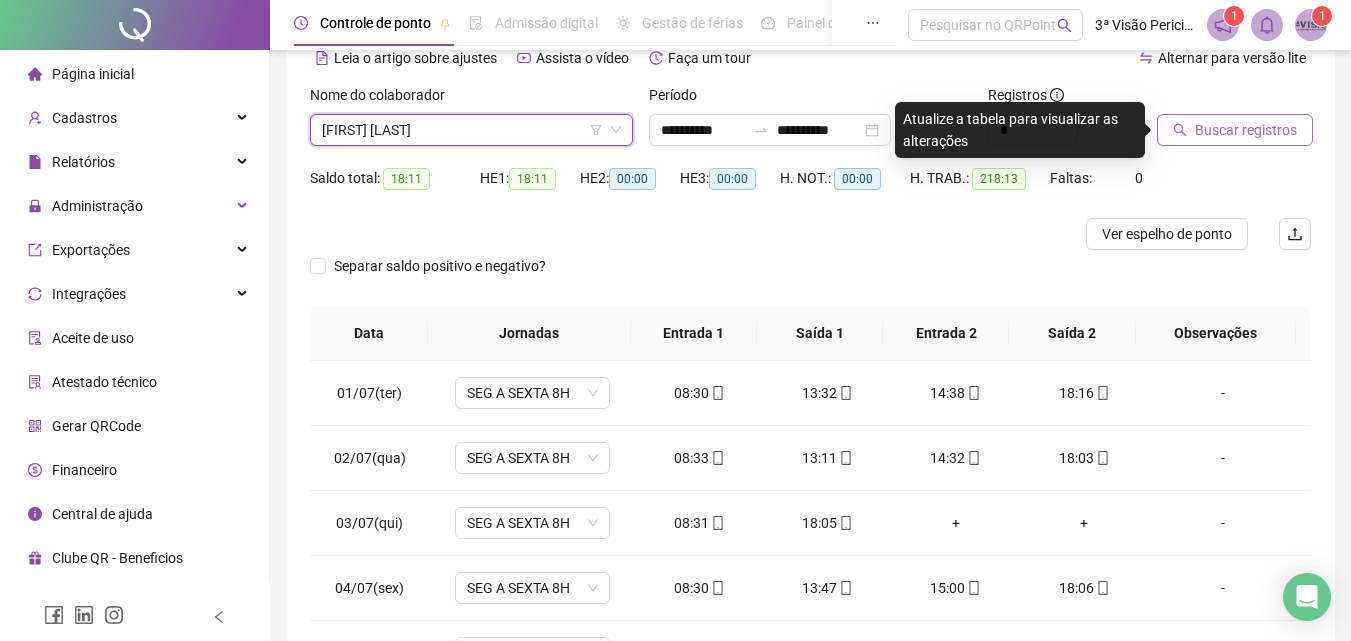 click on "Buscar registros" at bounding box center [1246, 130] 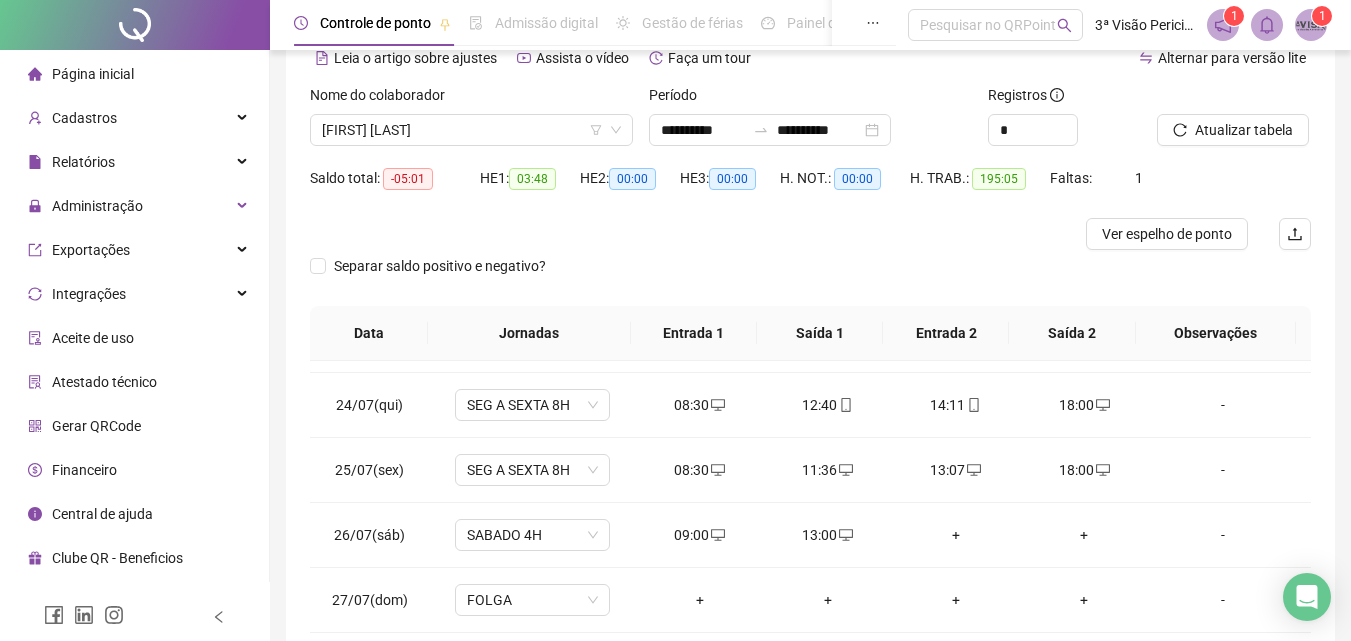 scroll, scrollTop: 1588, scrollLeft: 0, axis: vertical 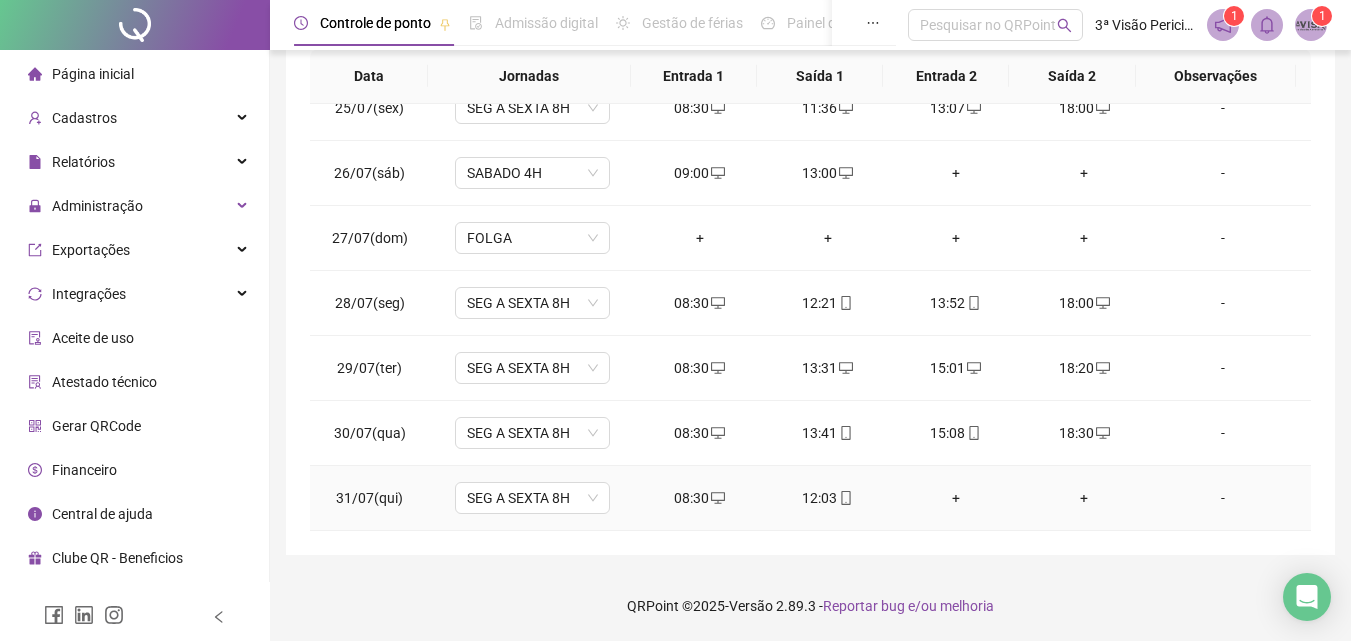 click on "+" at bounding box center (956, 498) 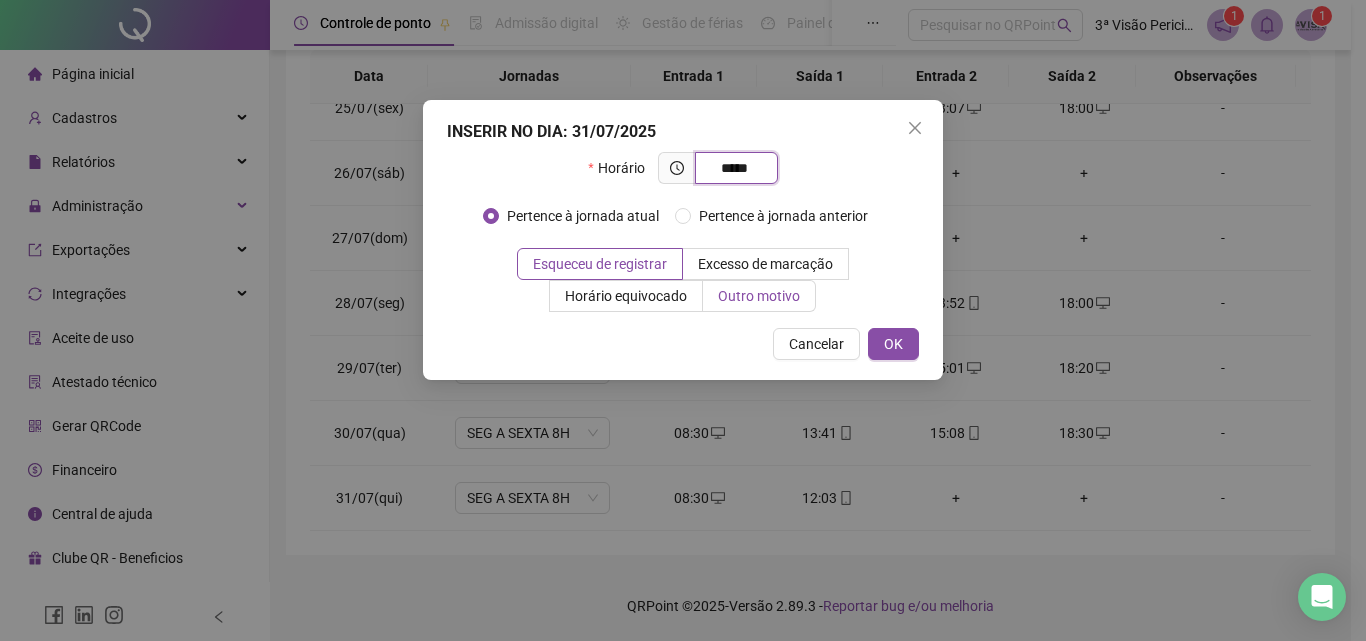 type on "*****" 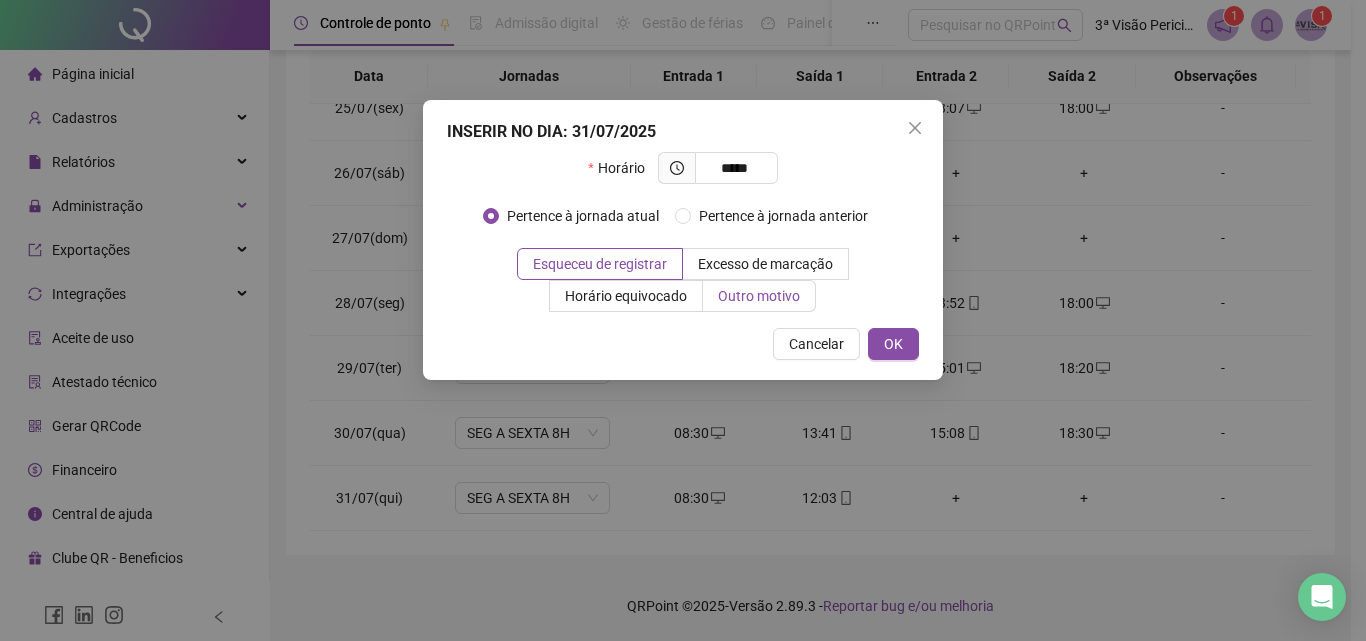 click on "Outro motivo" at bounding box center (759, 296) 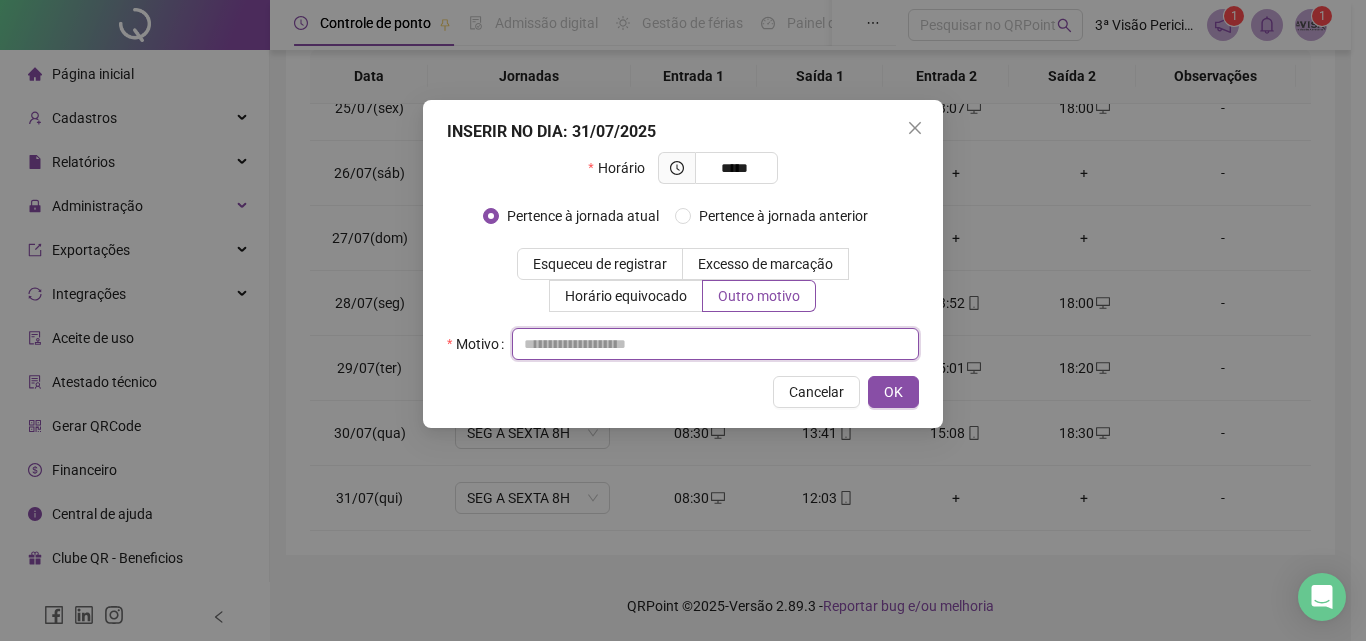 click at bounding box center (715, 344) 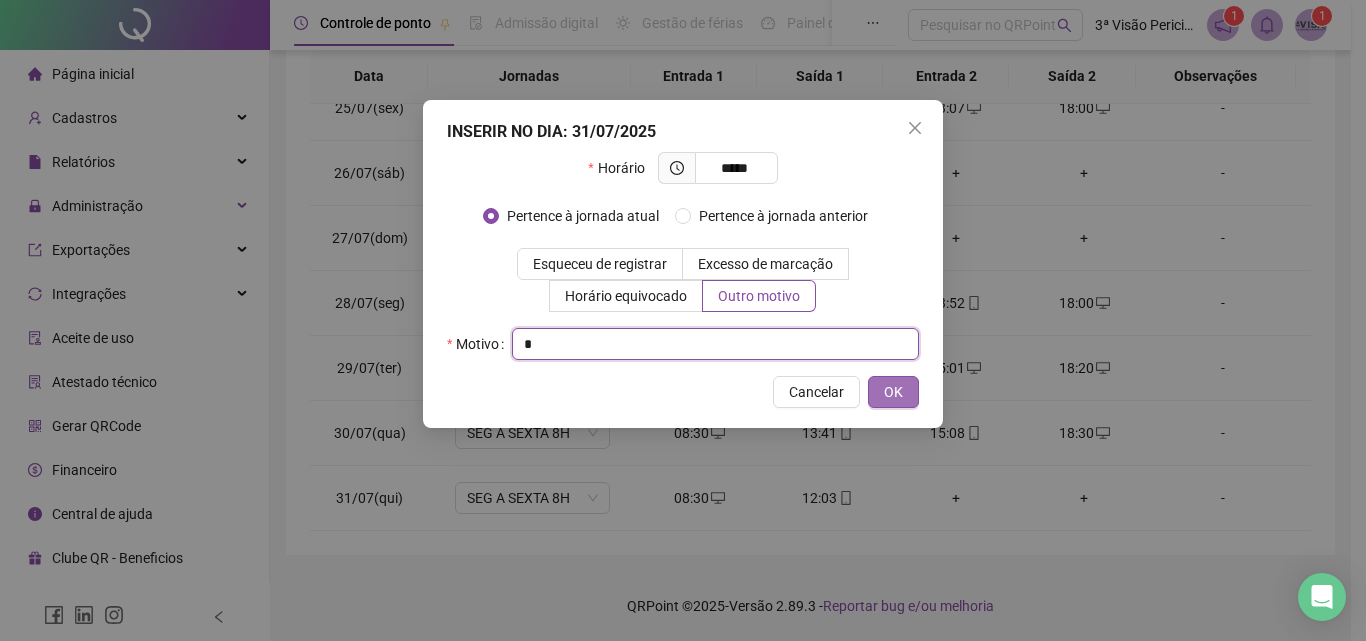 type on "*" 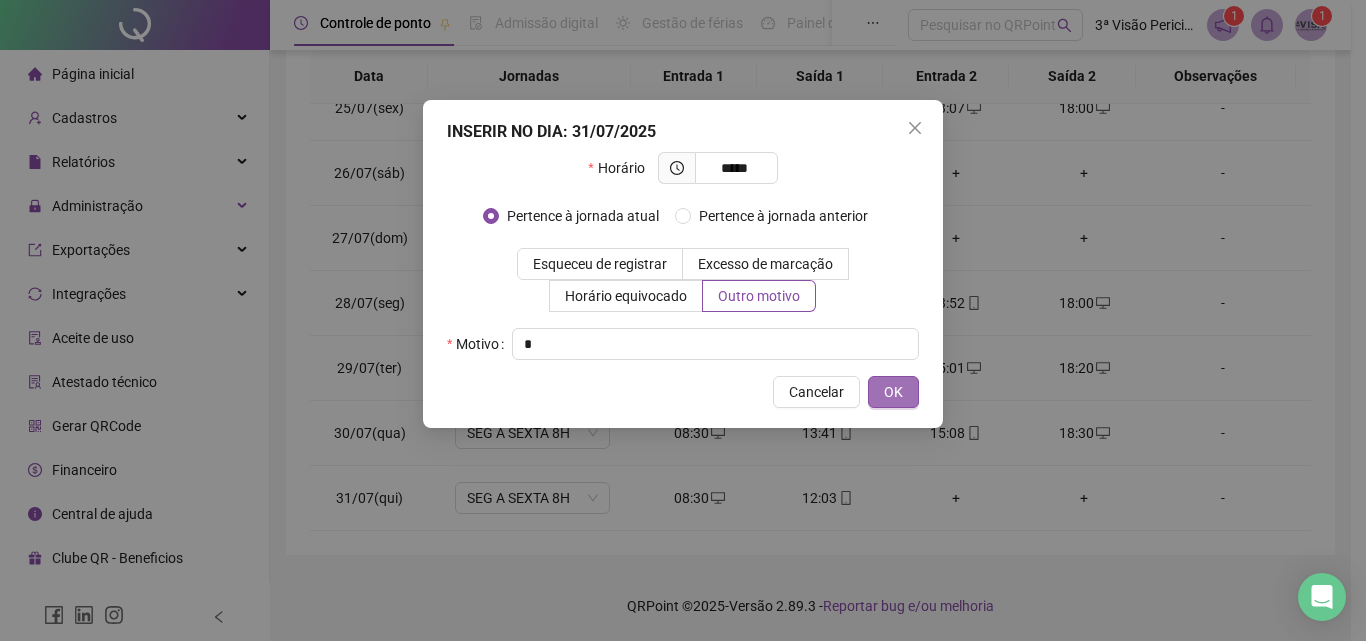 click on "OK" at bounding box center (893, 392) 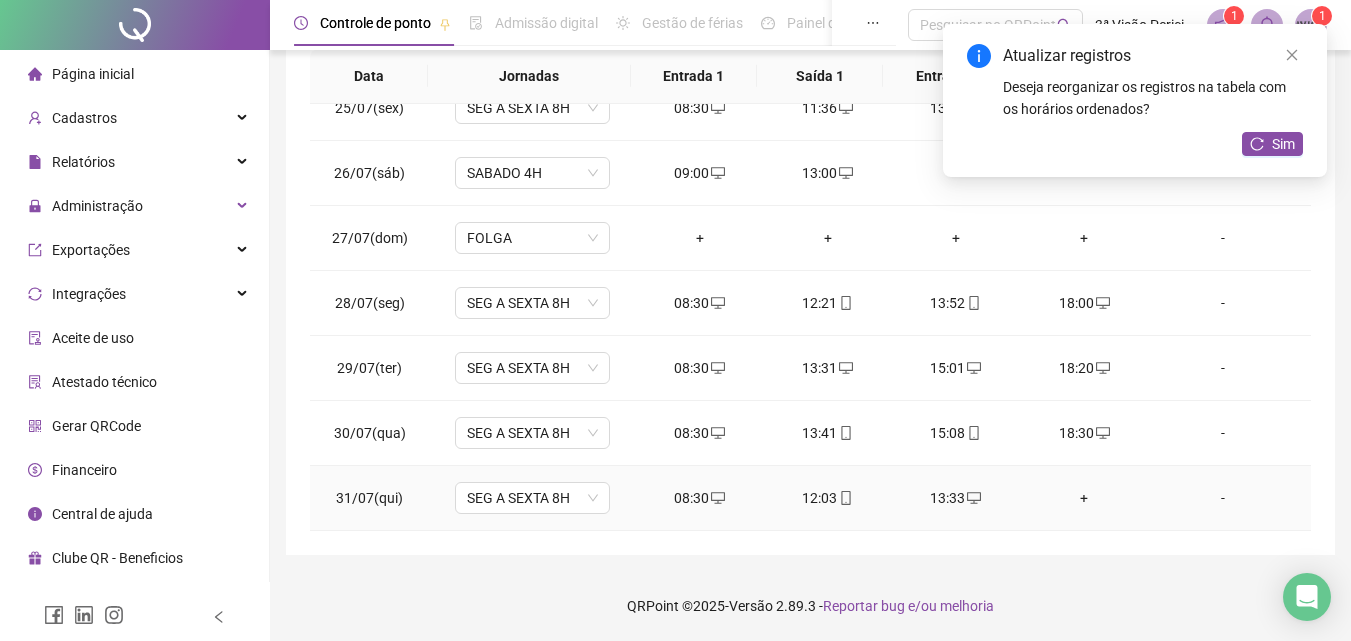click on "+" at bounding box center [1084, 498] 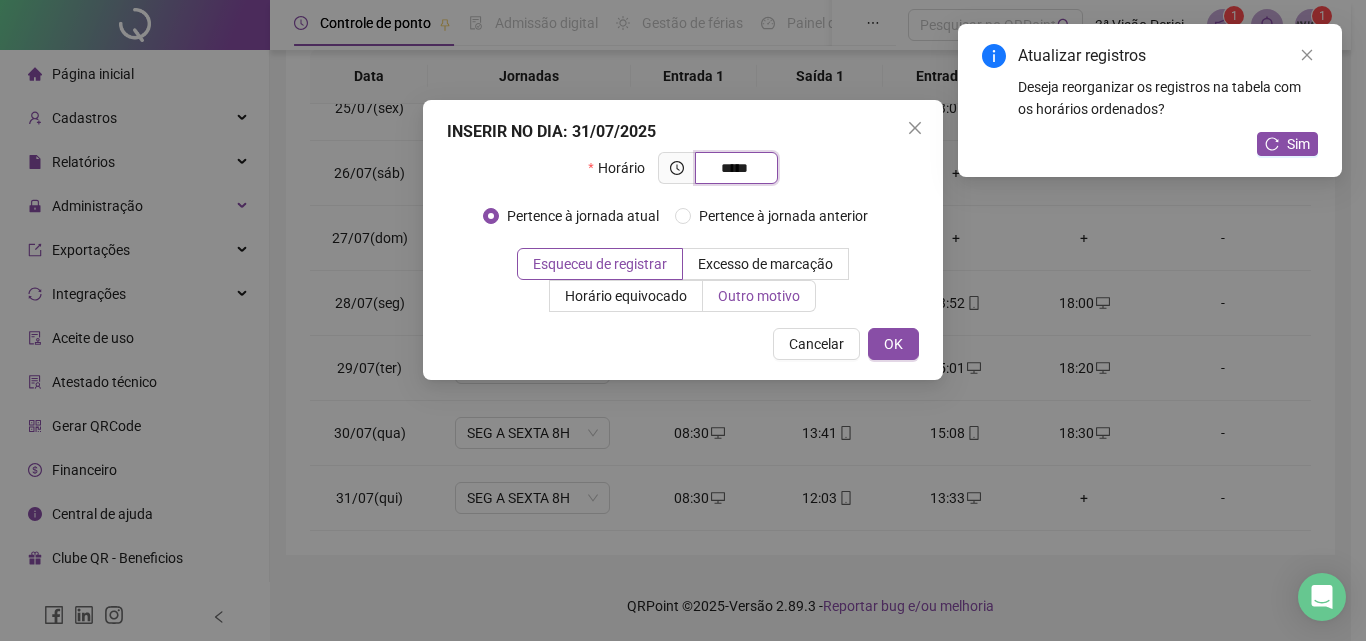 type on "*****" 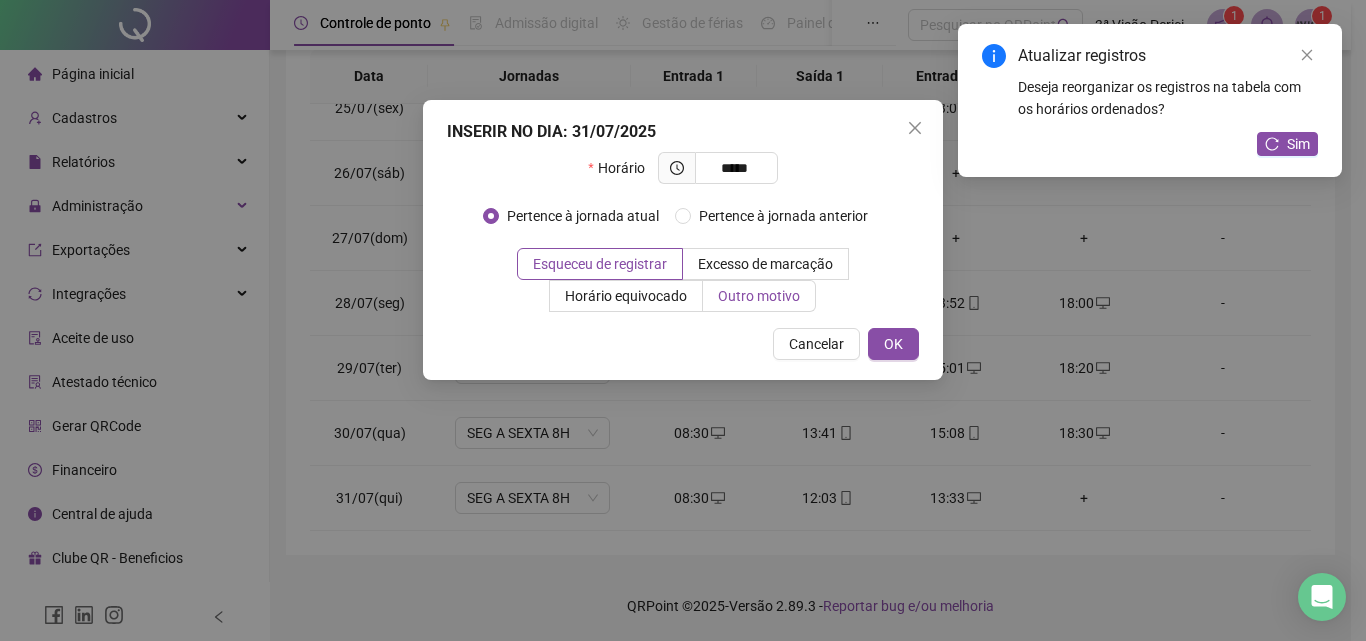 click on "Outro motivo" at bounding box center (759, 296) 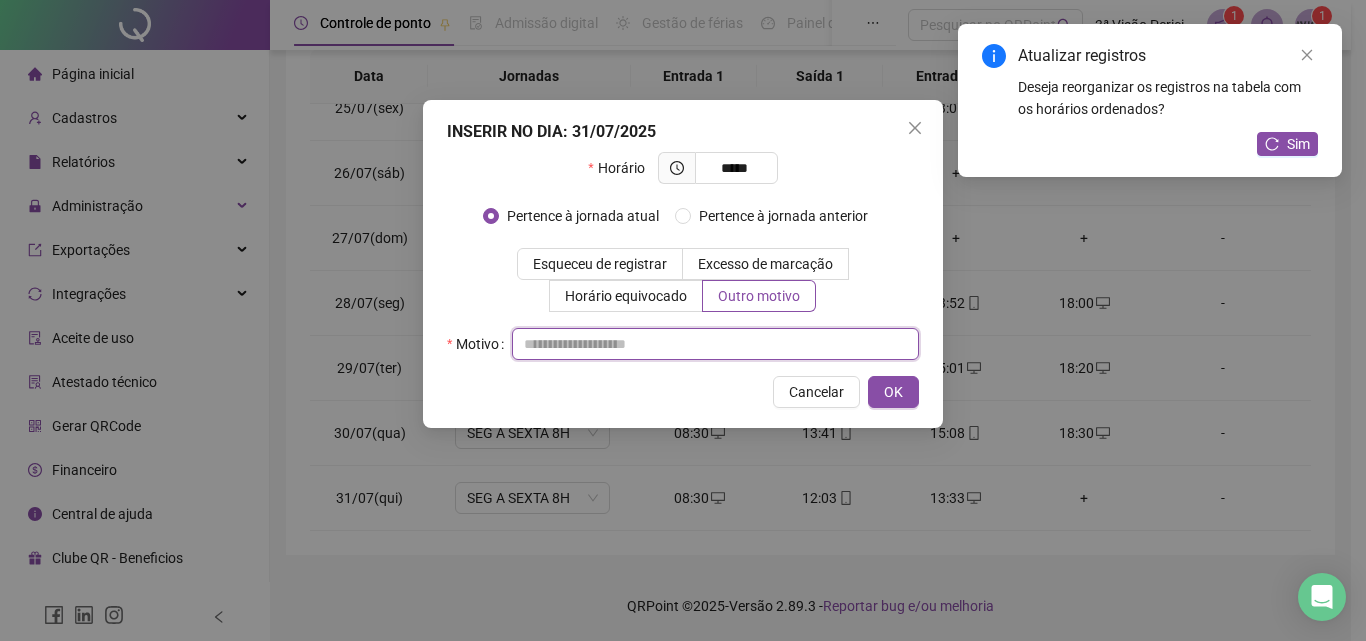 click at bounding box center (715, 344) 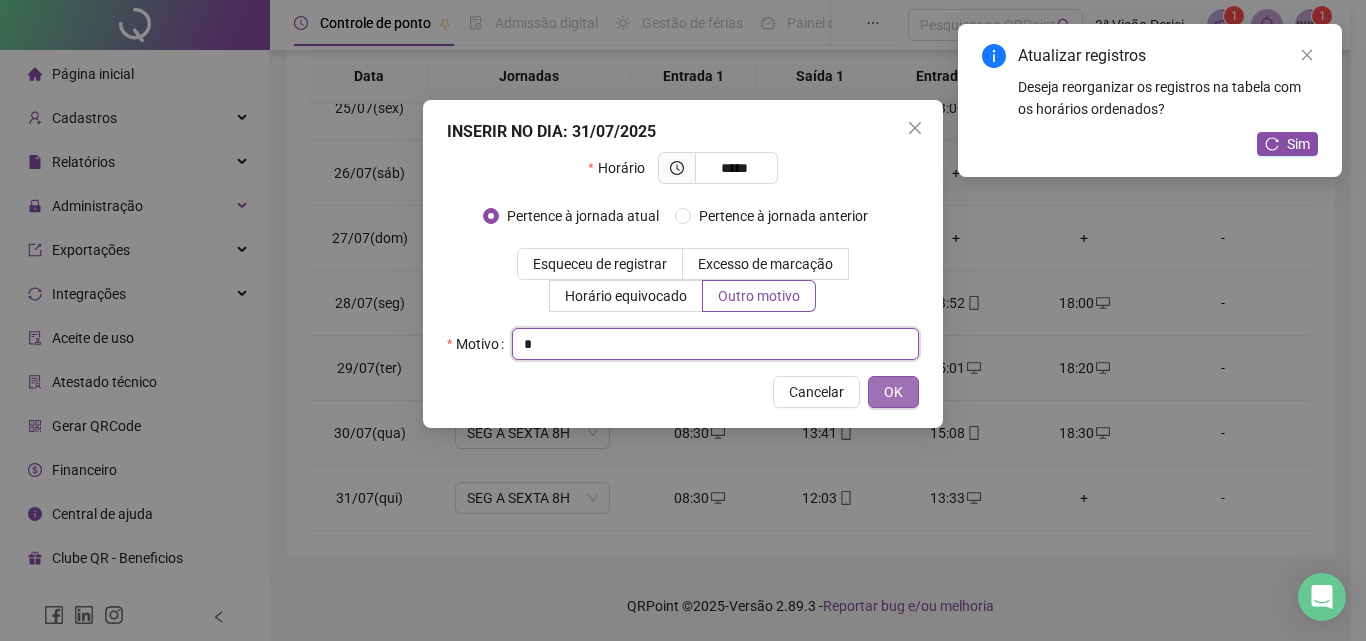 type on "*" 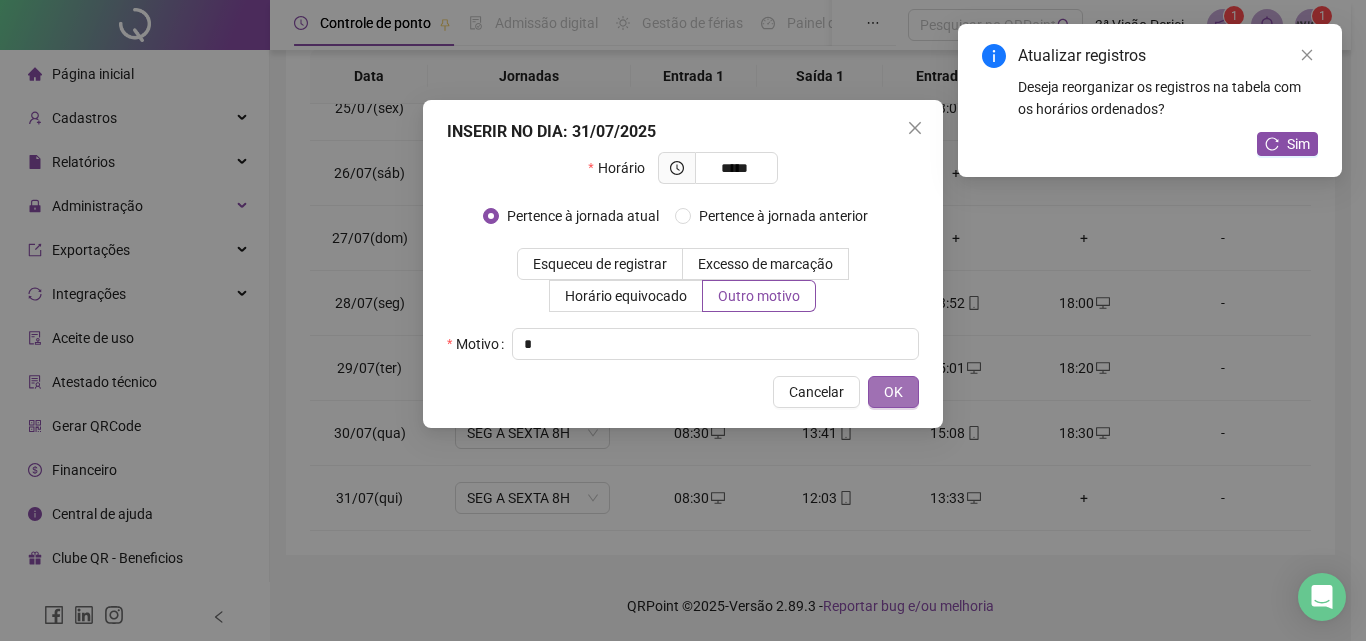 click on "OK" at bounding box center (893, 392) 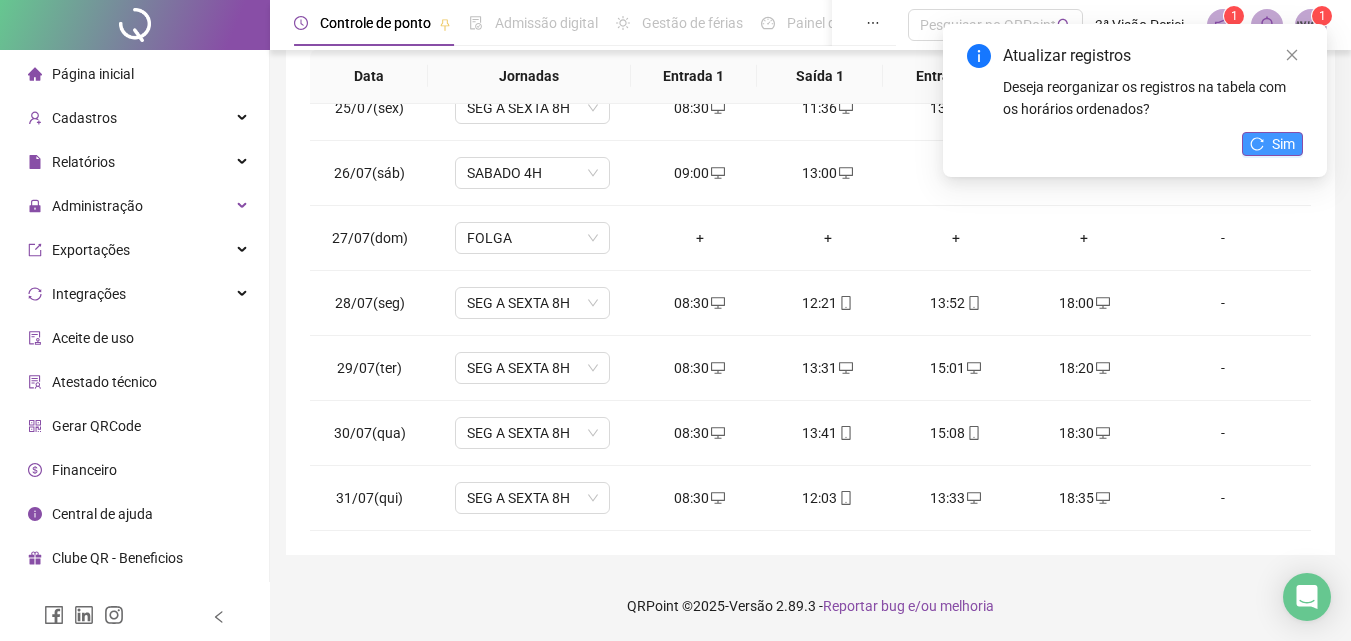 click on "Sim" at bounding box center [1283, 144] 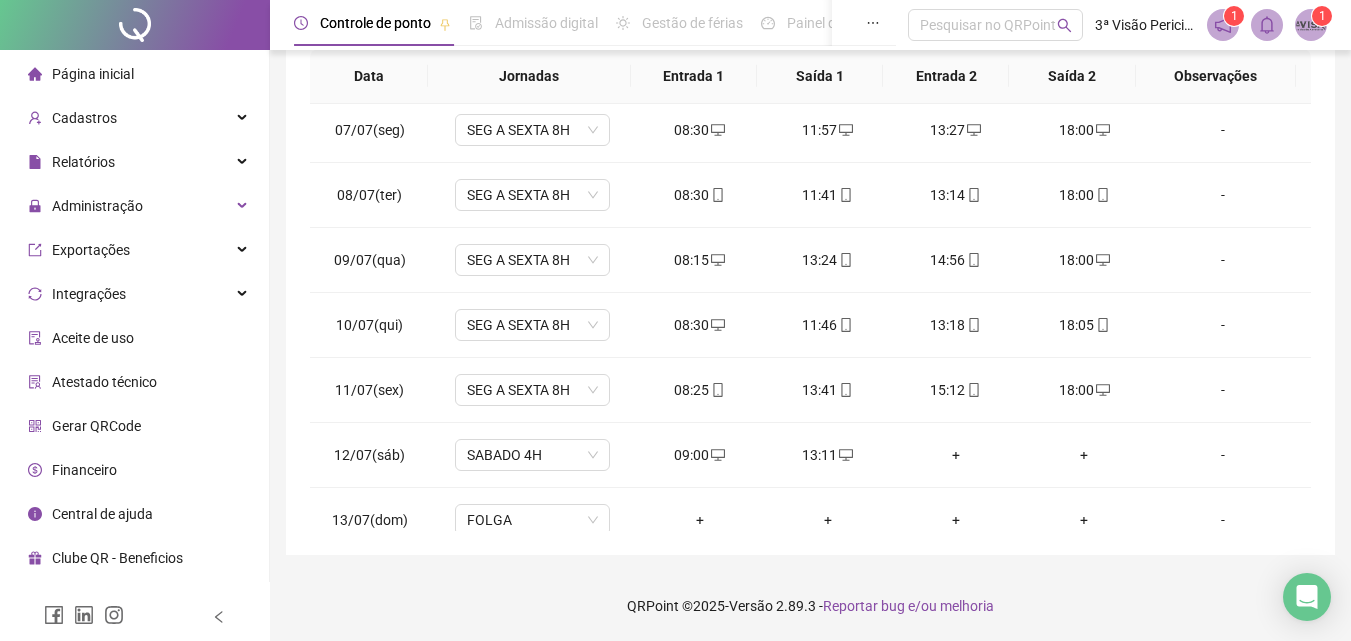 scroll, scrollTop: 0, scrollLeft: 0, axis: both 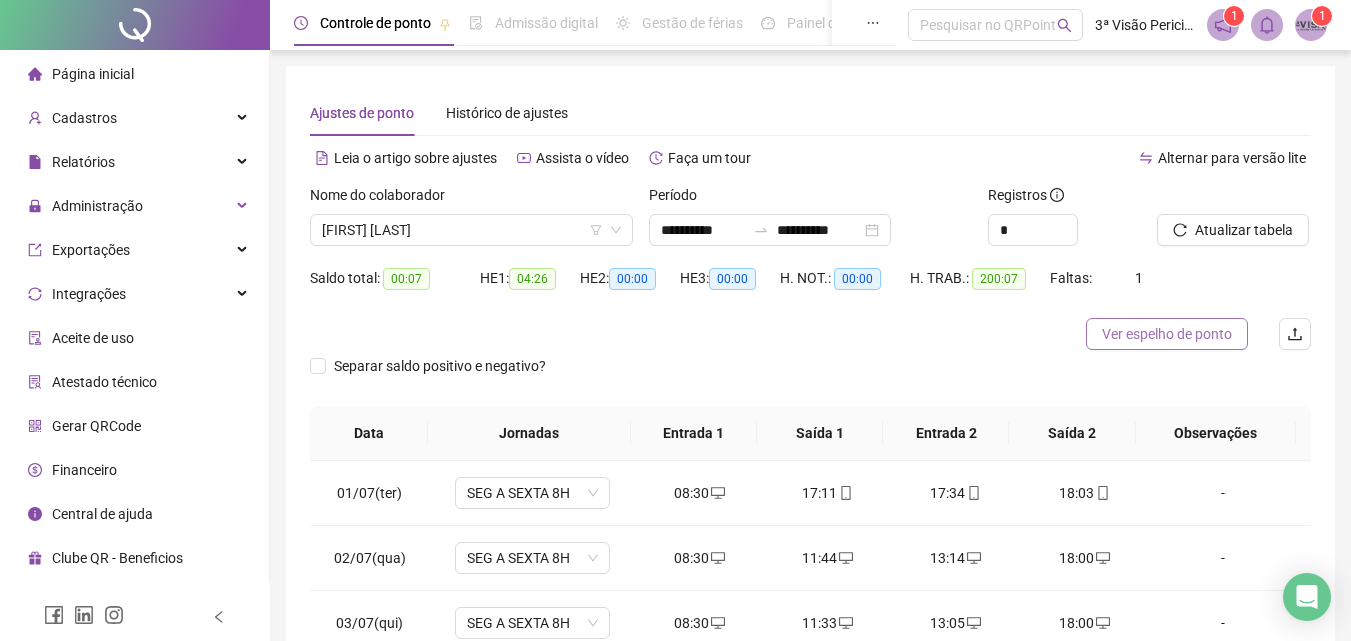 click on "Ver espelho de ponto" at bounding box center [1167, 334] 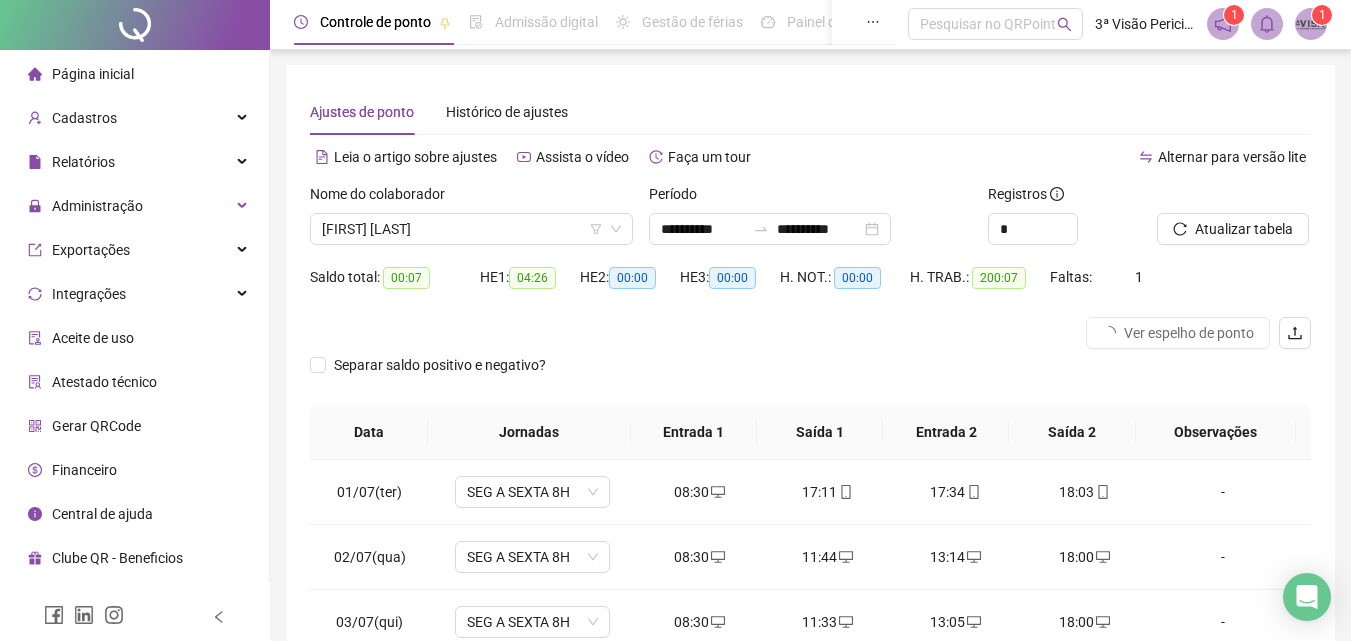 scroll, scrollTop: 0, scrollLeft: 0, axis: both 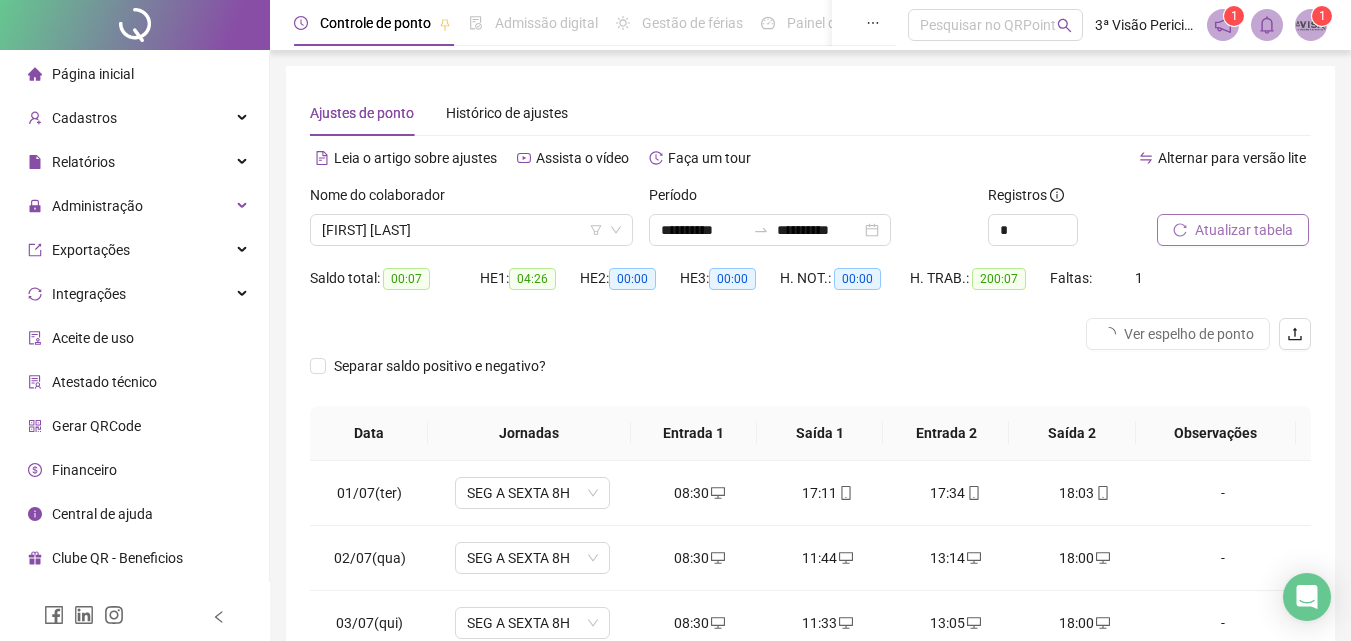 click on "Atualizar tabela" at bounding box center [1244, 230] 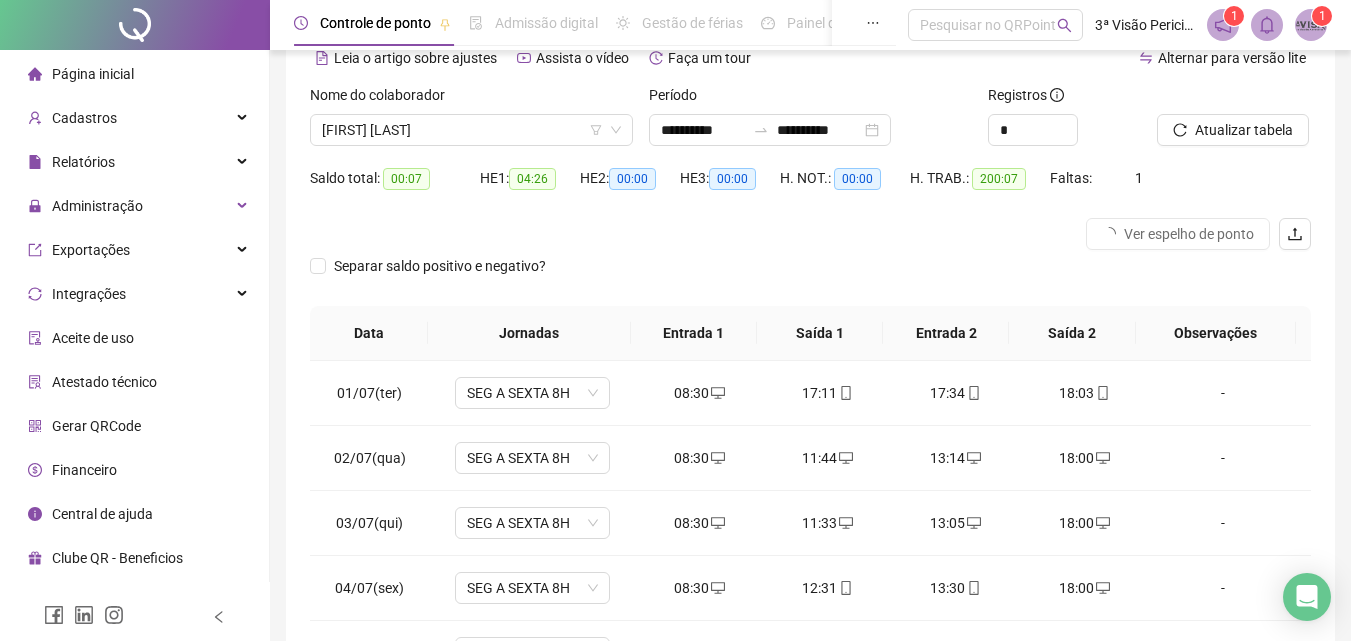 scroll, scrollTop: 357, scrollLeft: 0, axis: vertical 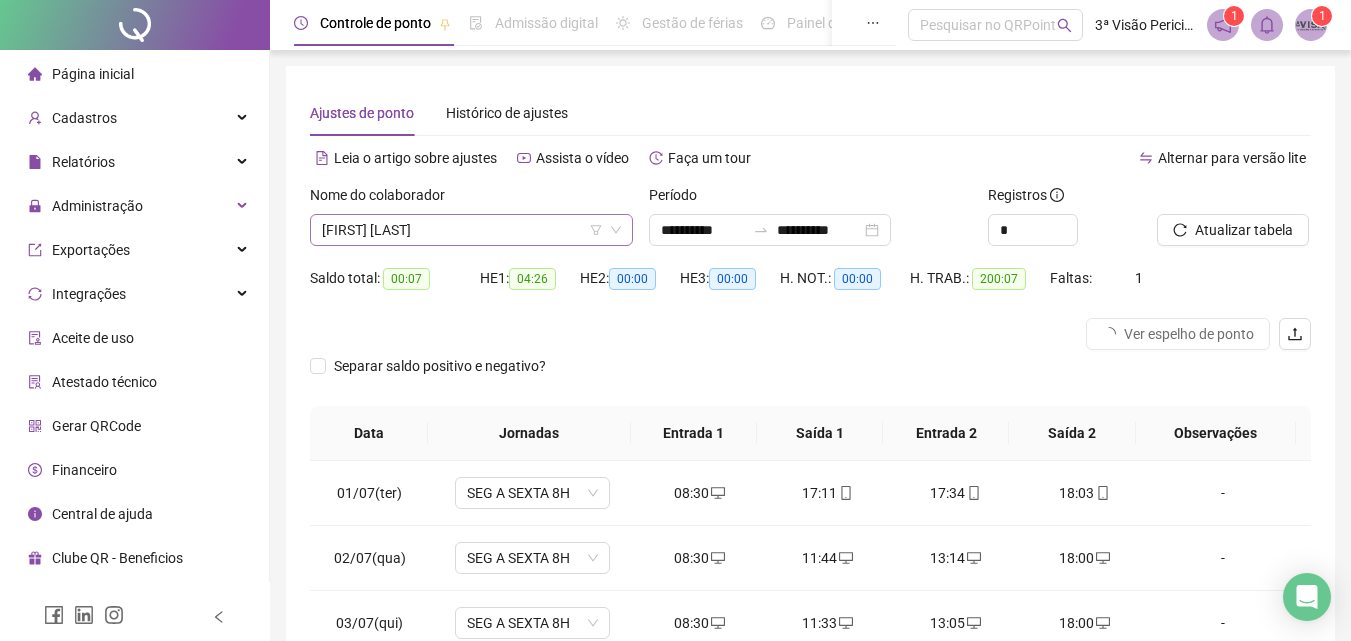 click on "[FIRST] [LAST]" at bounding box center [471, 230] 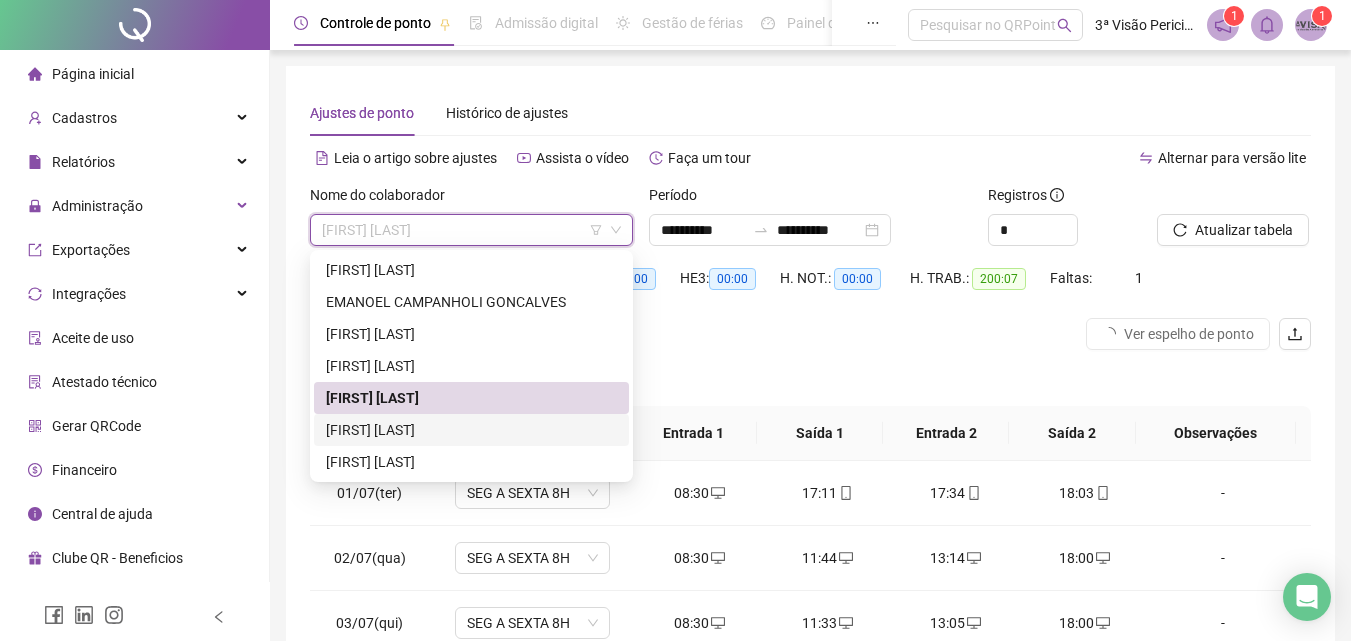 click on "[FIRST] [LAST]" at bounding box center (471, 430) 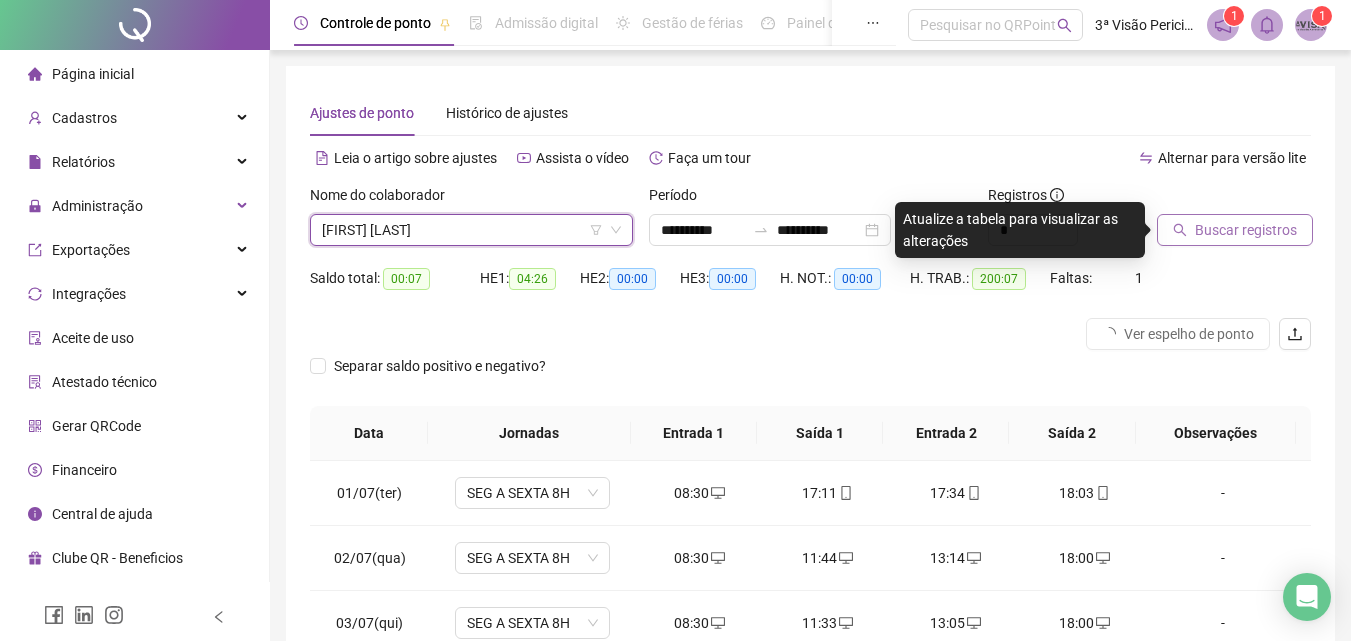 click on "Buscar registros" at bounding box center [1246, 230] 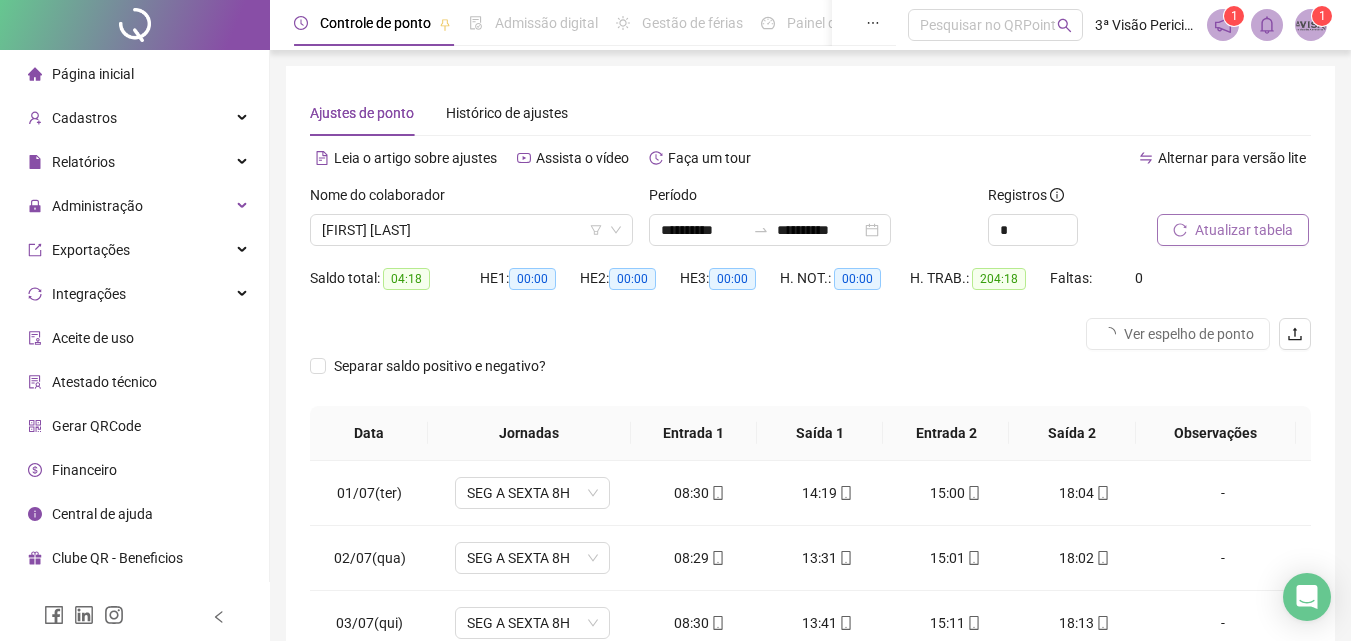click on "Página inicial" at bounding box center [93, 74] 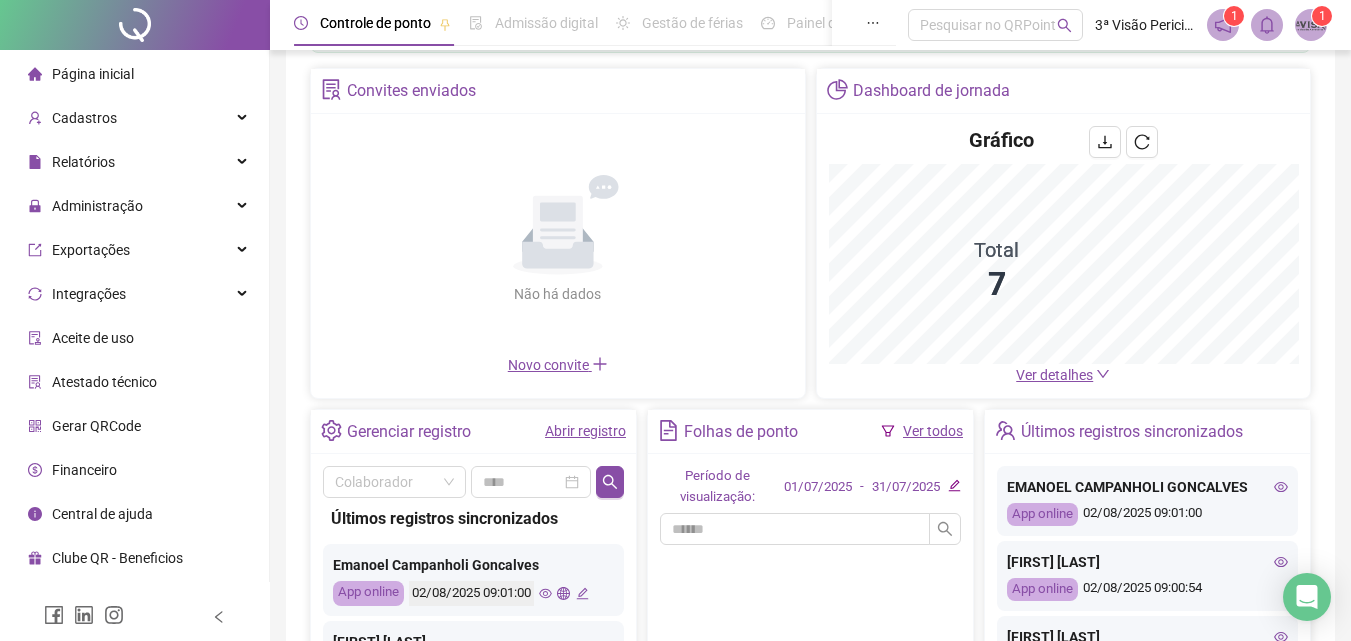 scroll, scrollTop: 200, scrollLeft: 0, axis: vertical 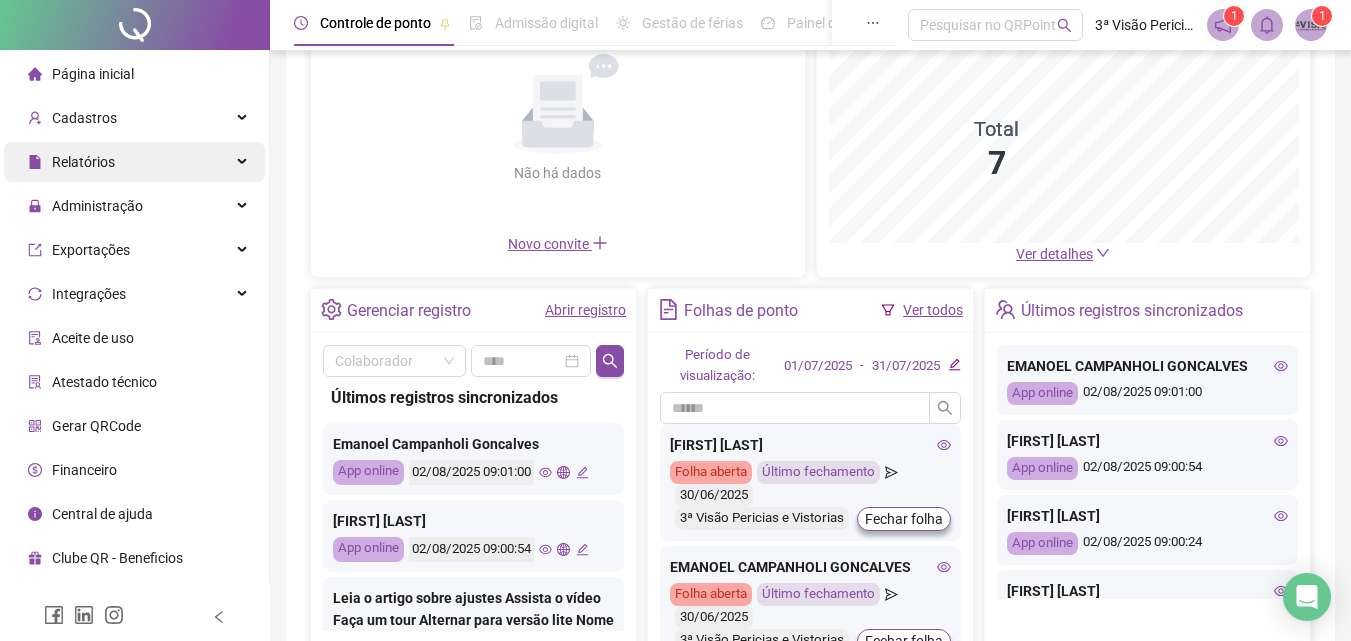 click on "Relatórios" at bounding box center (71, 162) 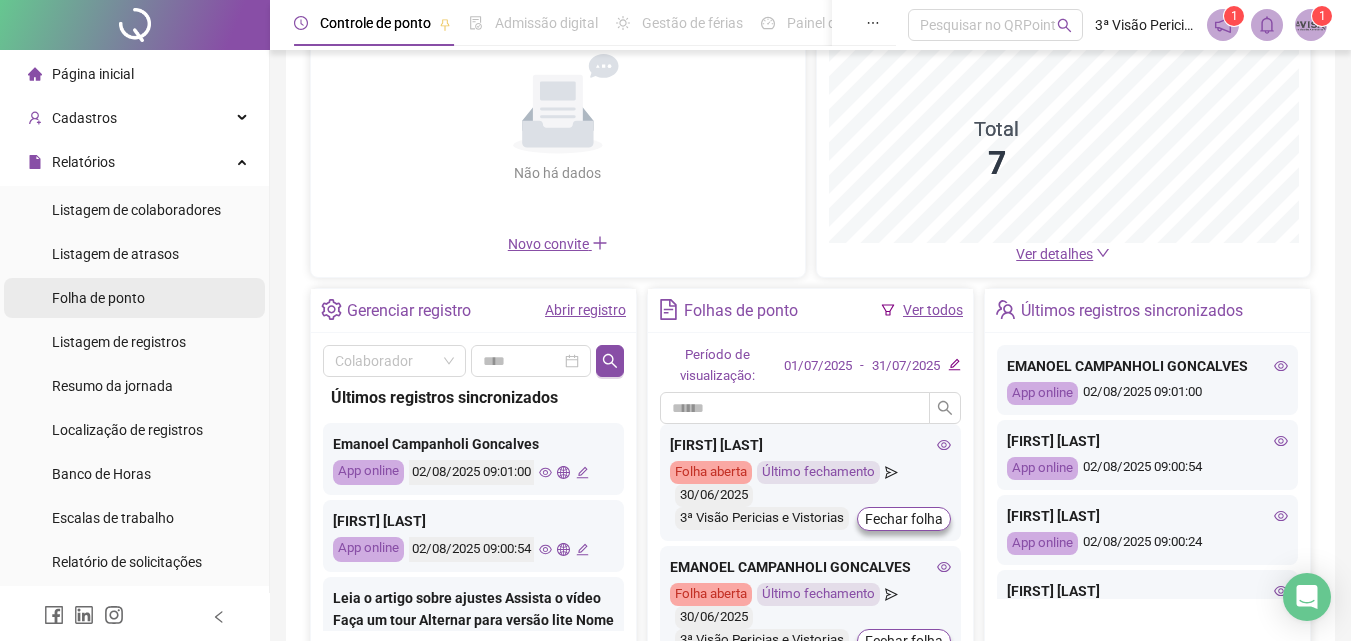 click on "Folha de ponto" at bounding box center [98, 298] 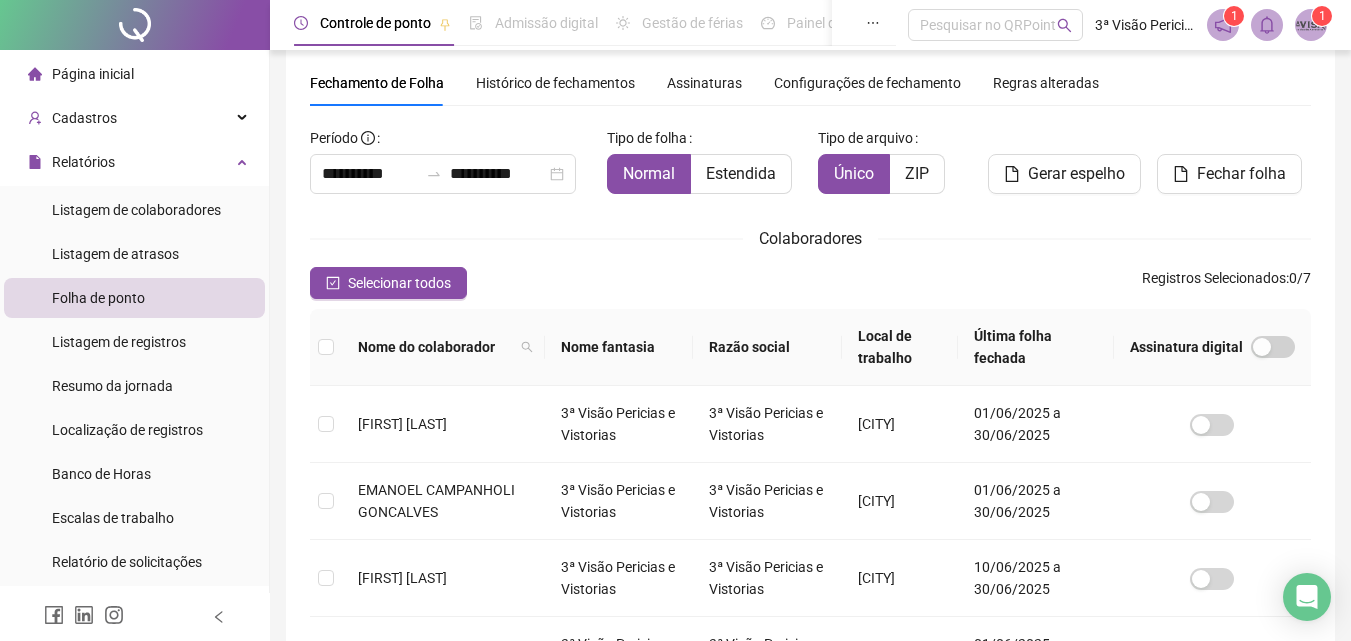 scroll, scrollTop: 89, scrollLeft: 0, axis: vertical 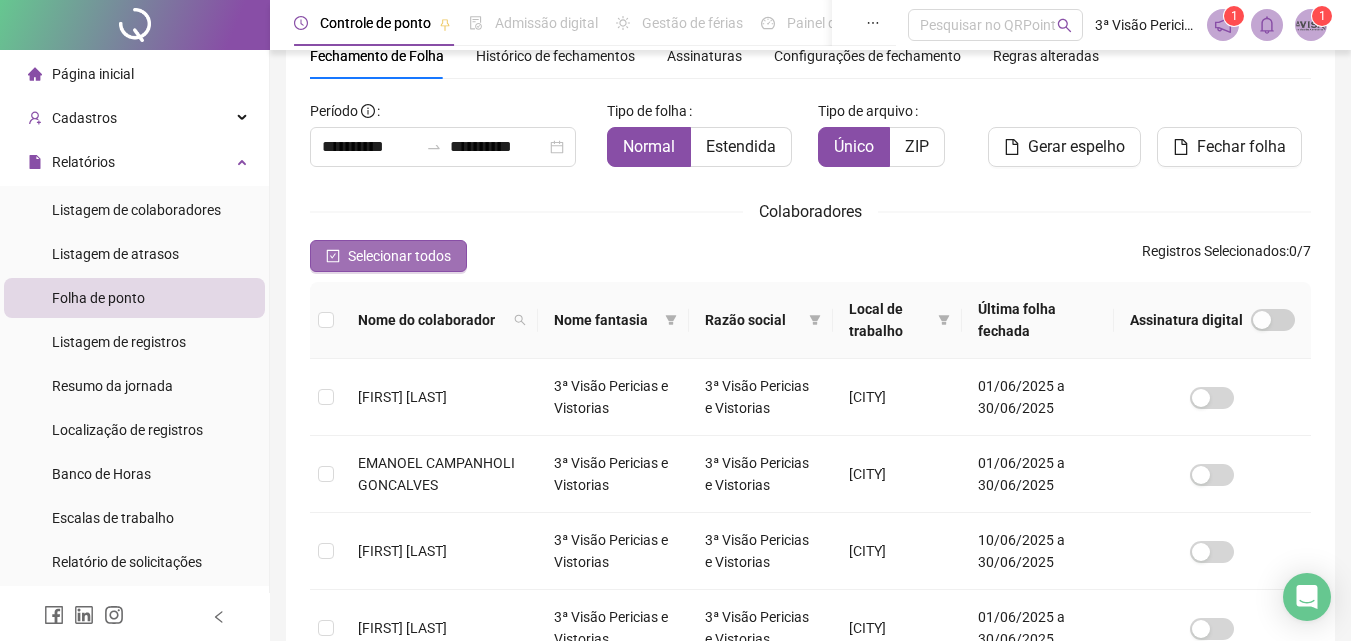 click on "Selecionar todos" at bounding box center [399, 256] 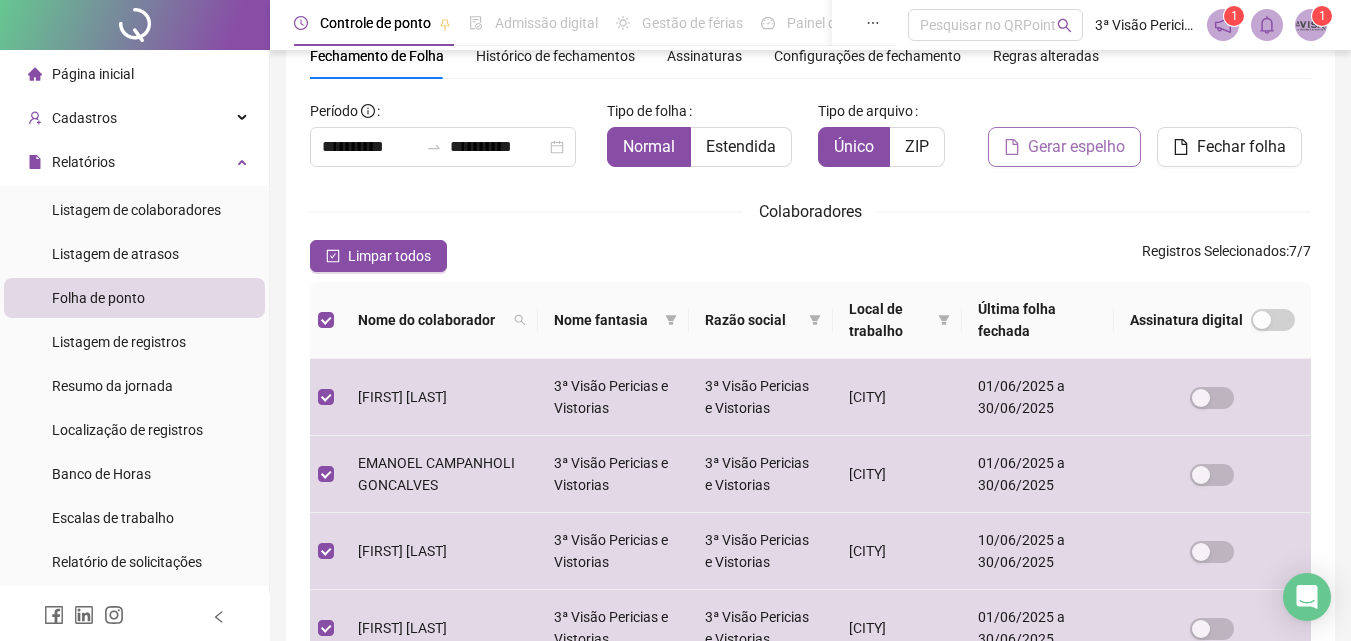 click on "Gerar espelho" at bounding box center (1076, 147) 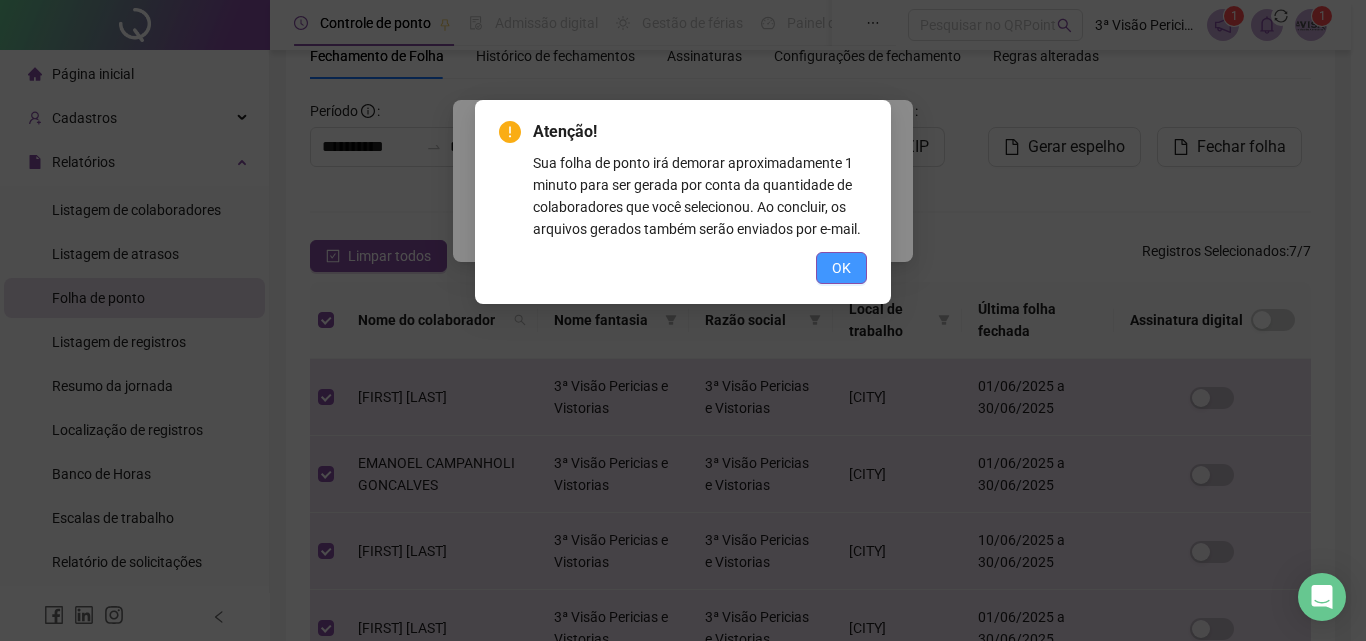 click on "OK" at bounding box center [841, 268] 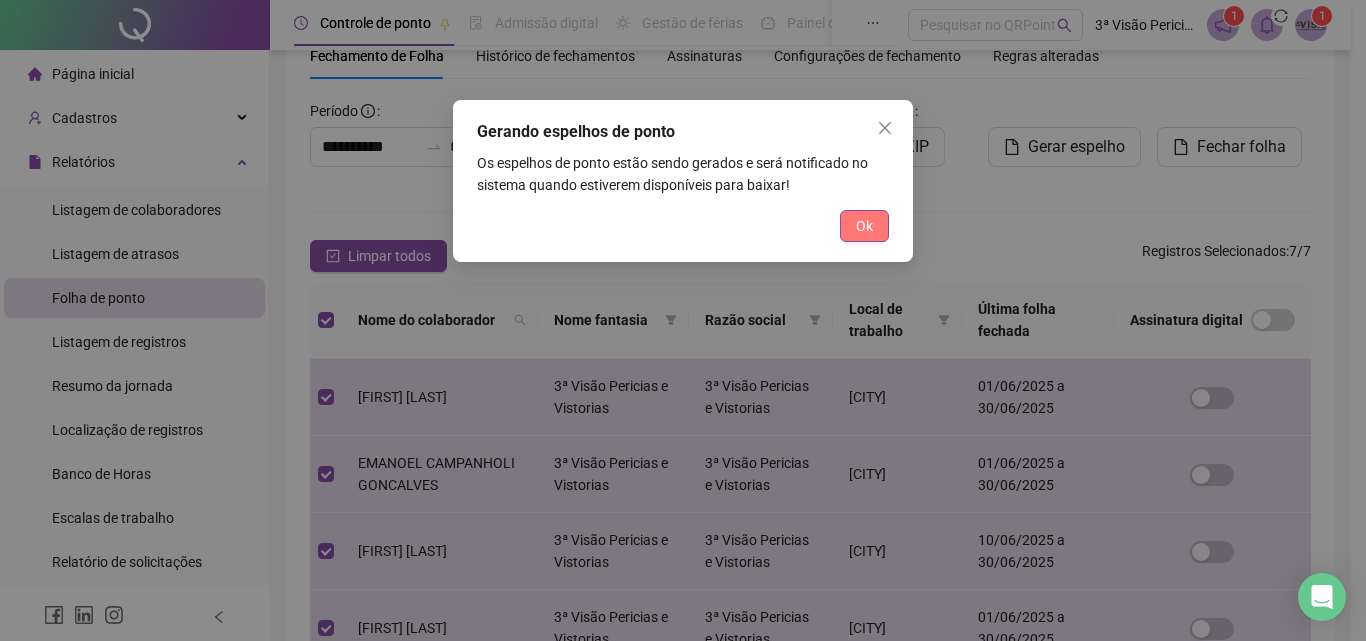 click on "Ok" at bounding box center [864, 226] 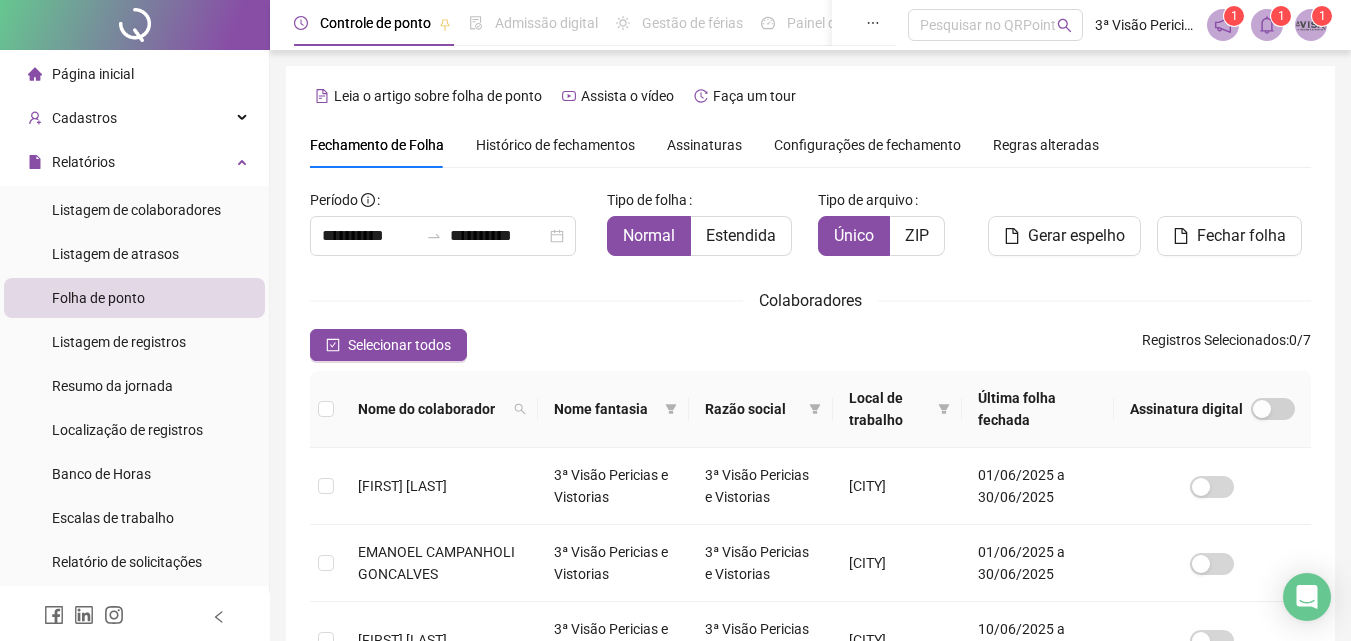 scroll, scrollTop: 89, scrollLeft: 0, axis: vertical 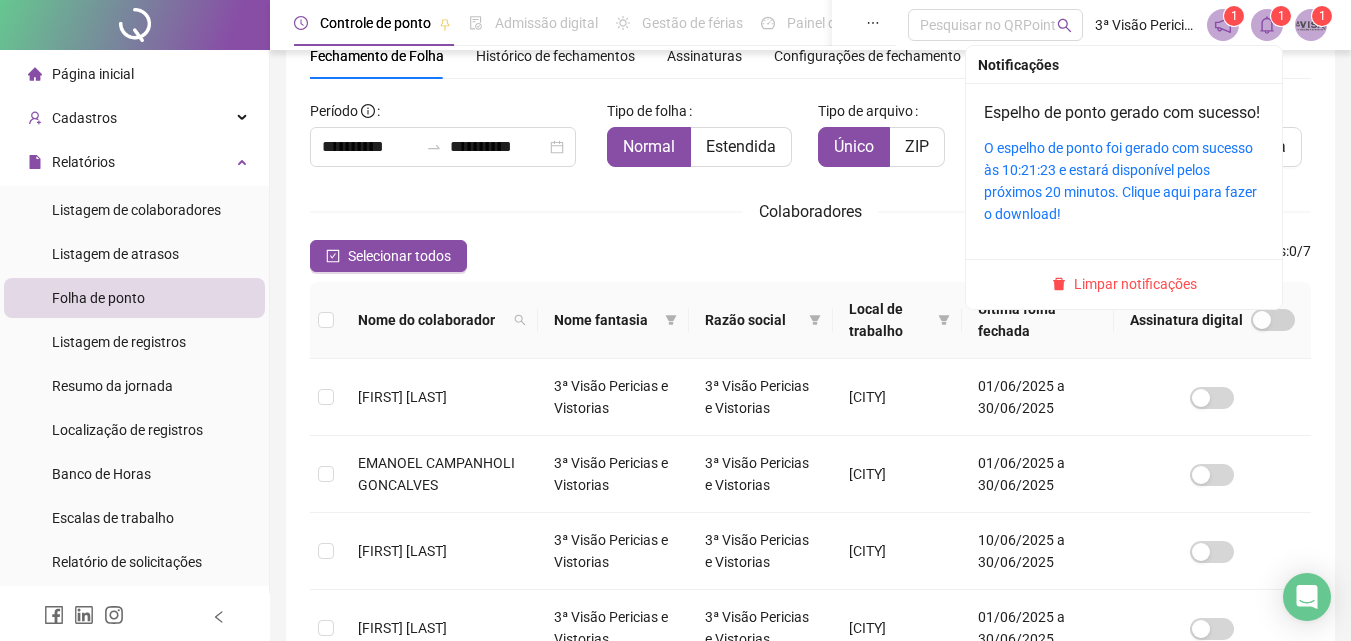 click 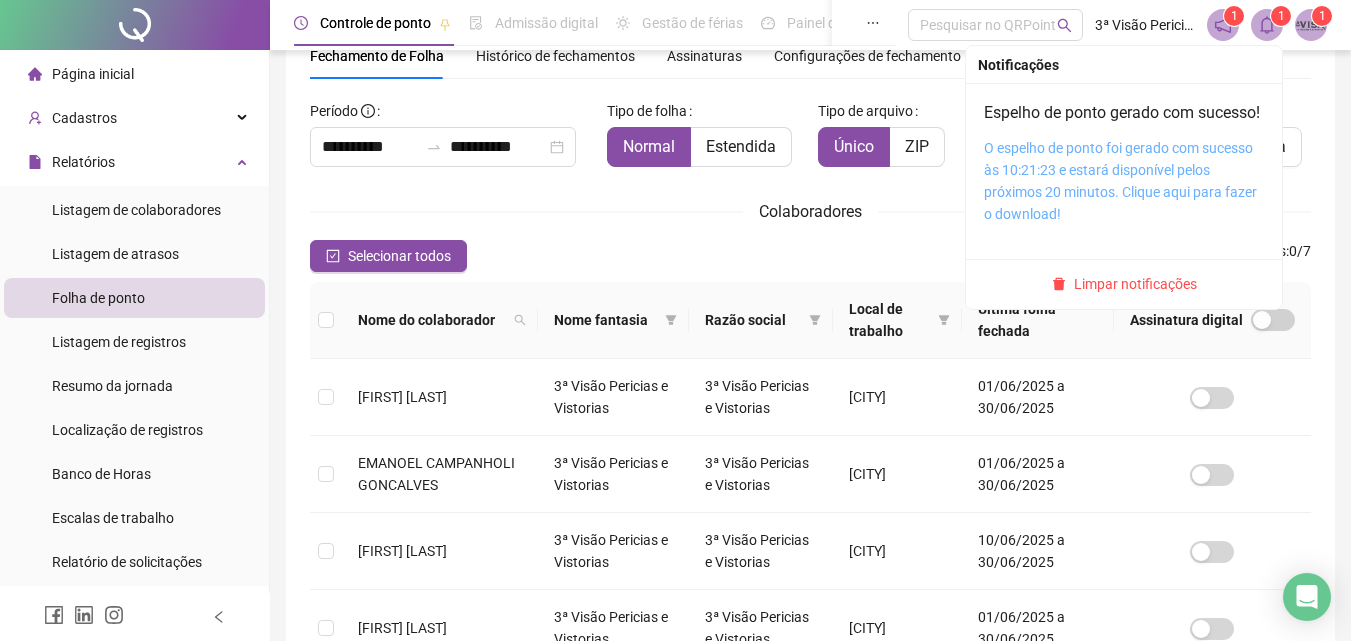 click on "O espelho de ponto foi gerado com sucesso às 10:21:23 e estará disponível pelos próximos 20 minutos.
Clique aqui para fazer o download!" at bounding box center (1120, 181) 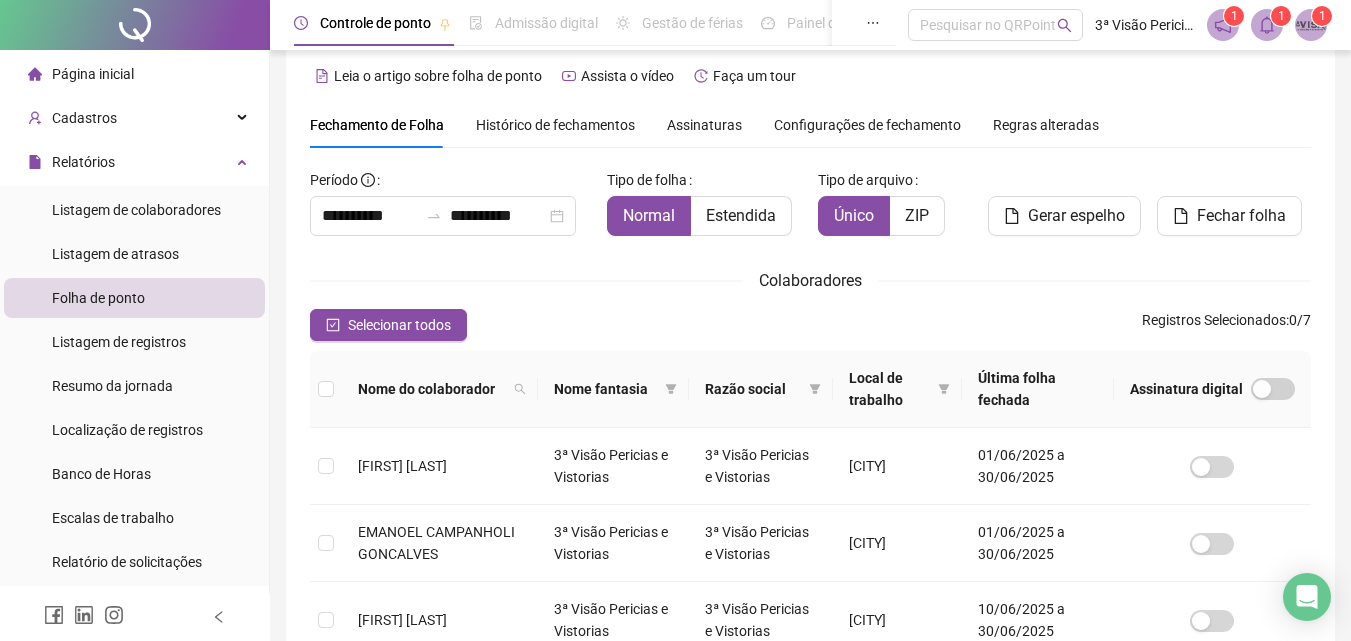 scroll, scrollTop: 0, scrollLeft: 0, axis: both 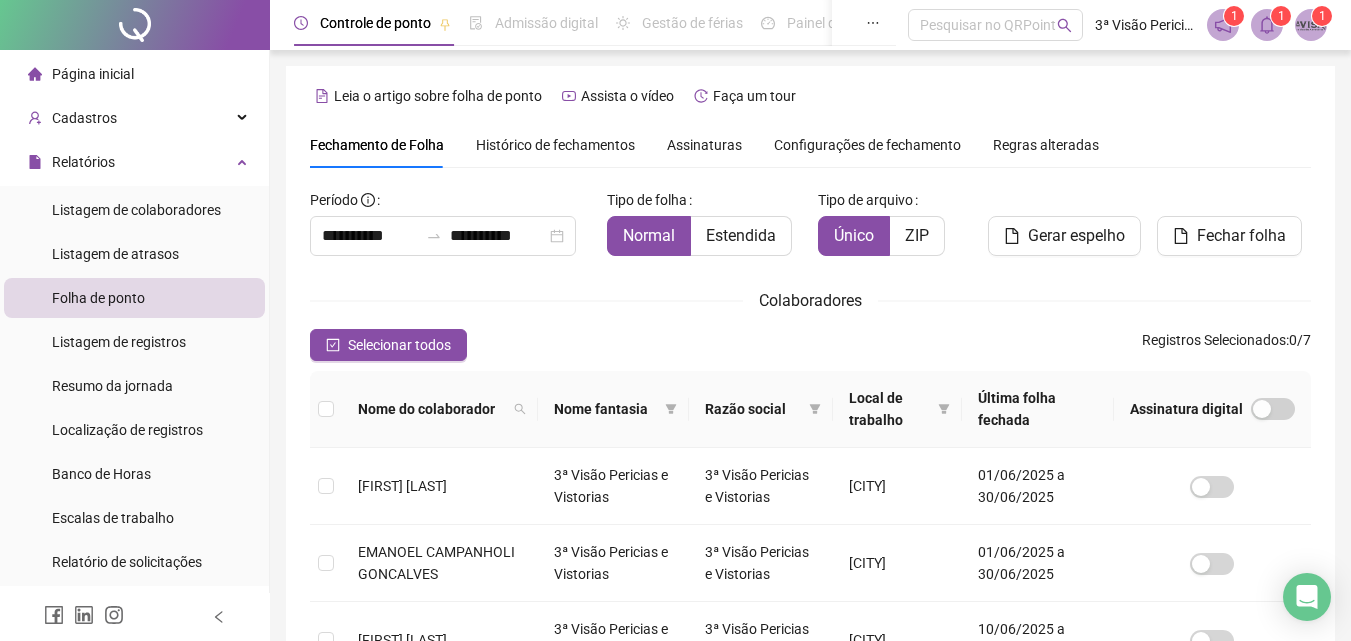 click on "Página inicial" at bounding box center (81, 74) 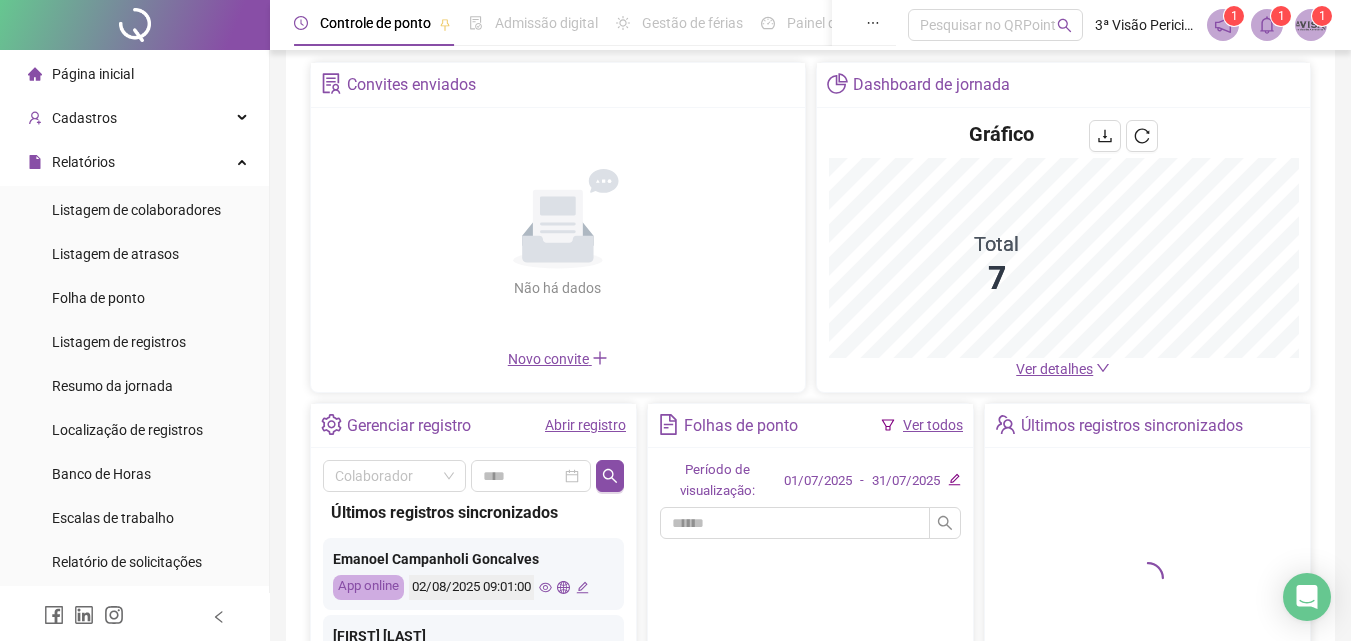 scroll, scrollTop: 200, scrollLeft: 0, axis: vertical 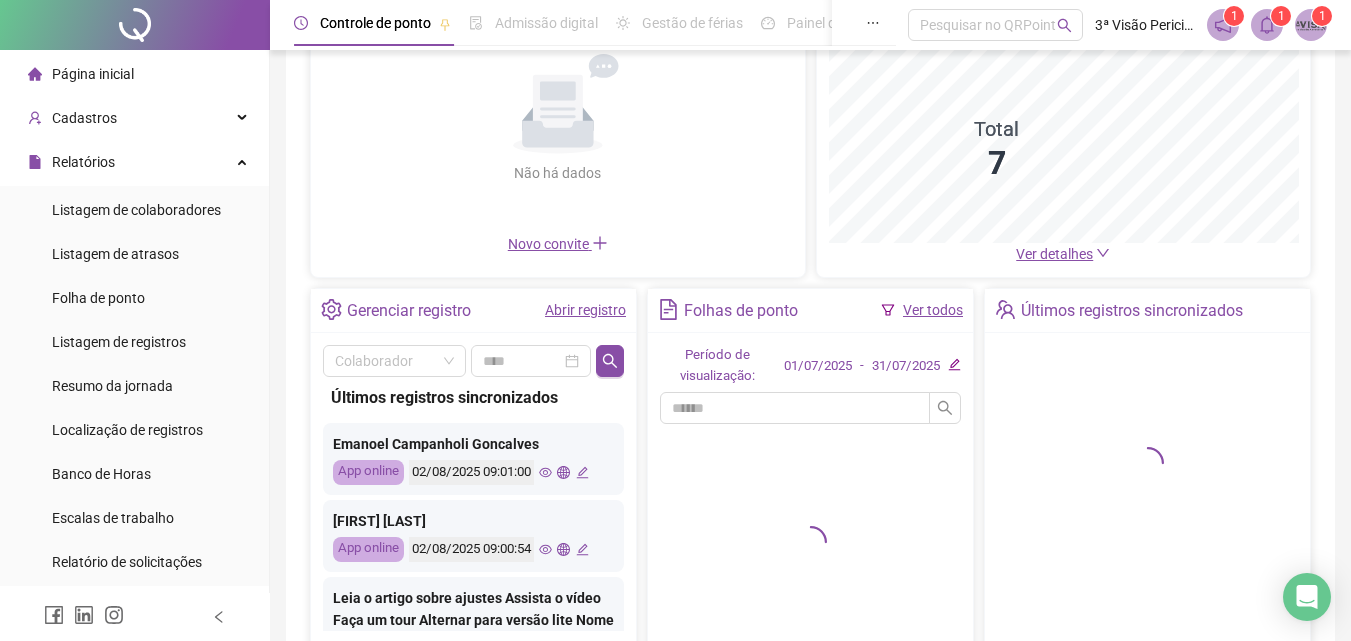click on "Abrir registro" at bounding box center (585, 310) 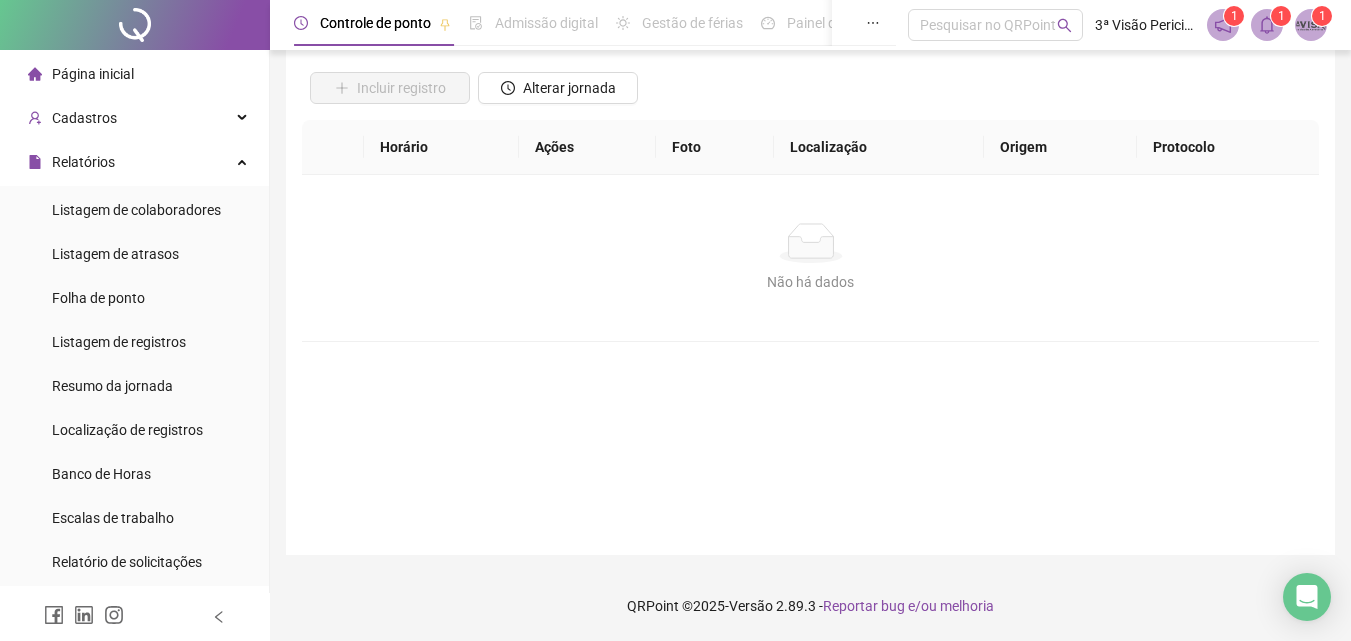 scroll, scrollTop: 134, scrollLeft: 0, axis: vertical 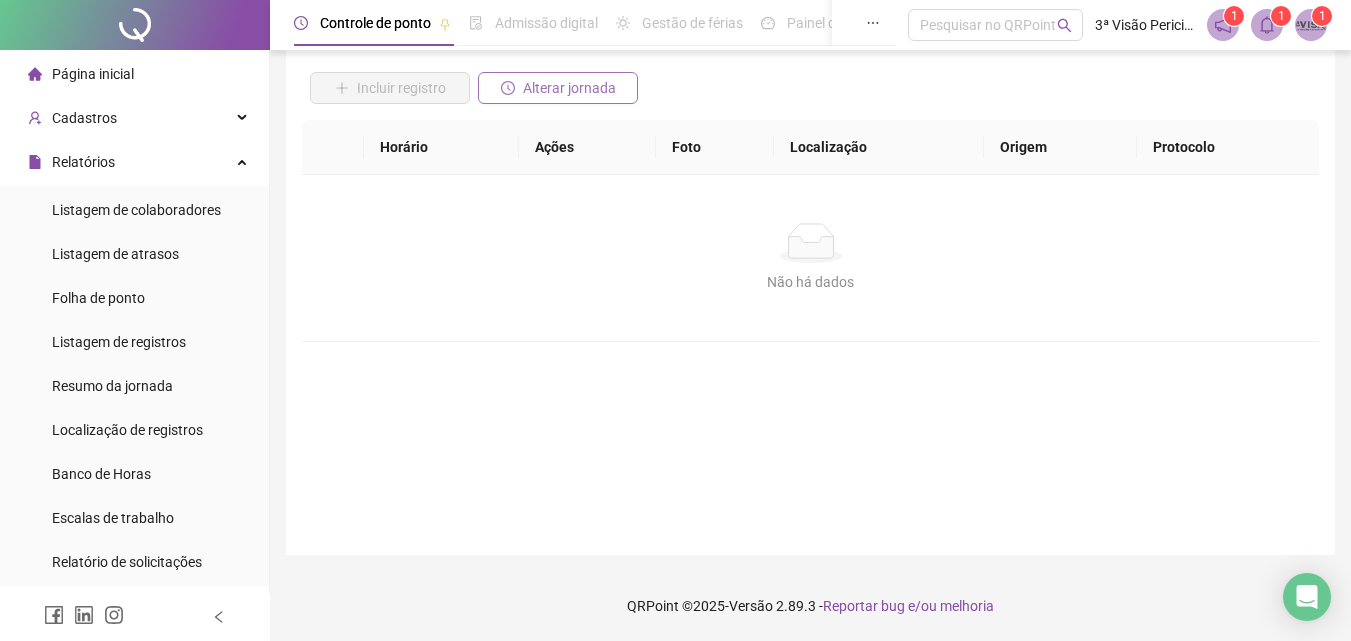 click on "Alterar jornada" at bounding box center [569, 88] 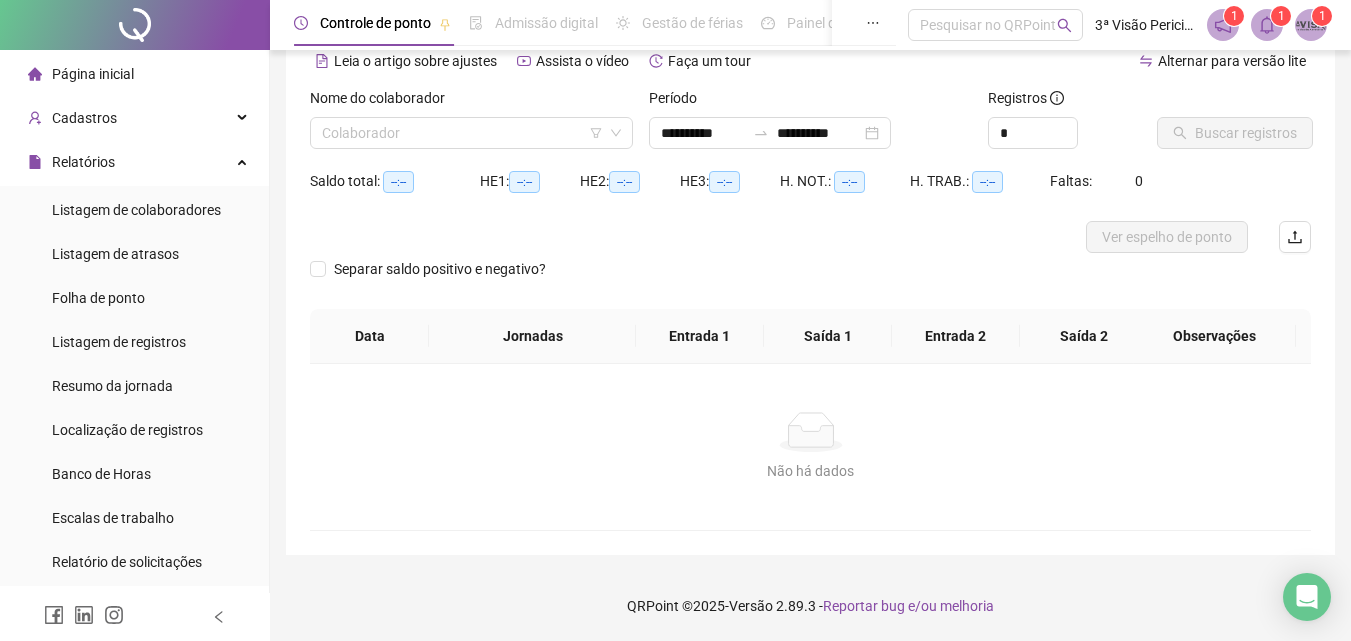 scroll, scrollTop: 97, scrollLeft: 0, axis: vertical 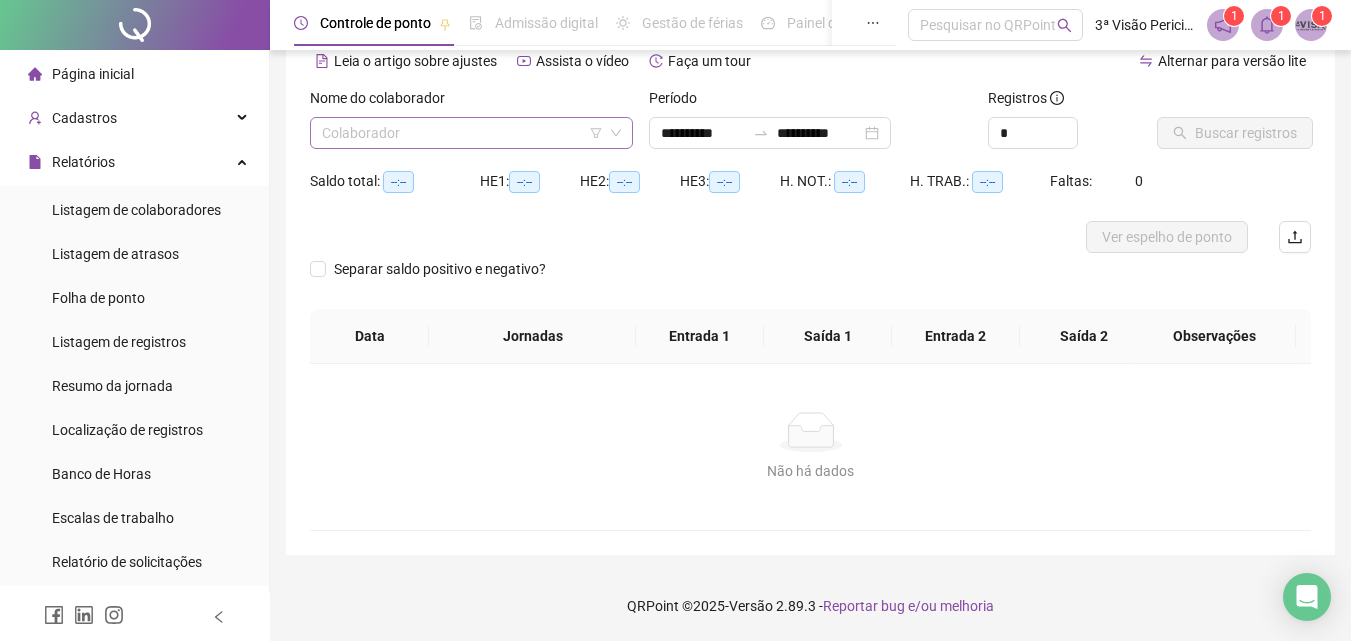 click at bounding box center (462, 133) 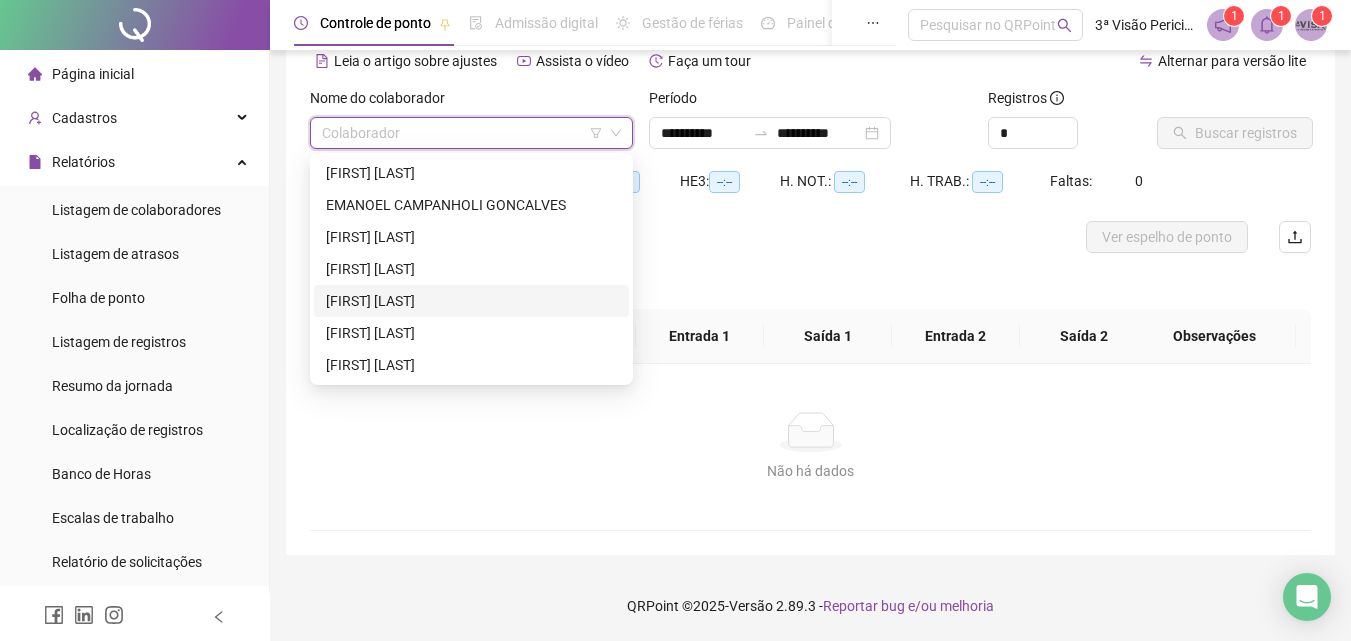 click on "[FIRST] [LAST]" at bounding box center [471, 301] 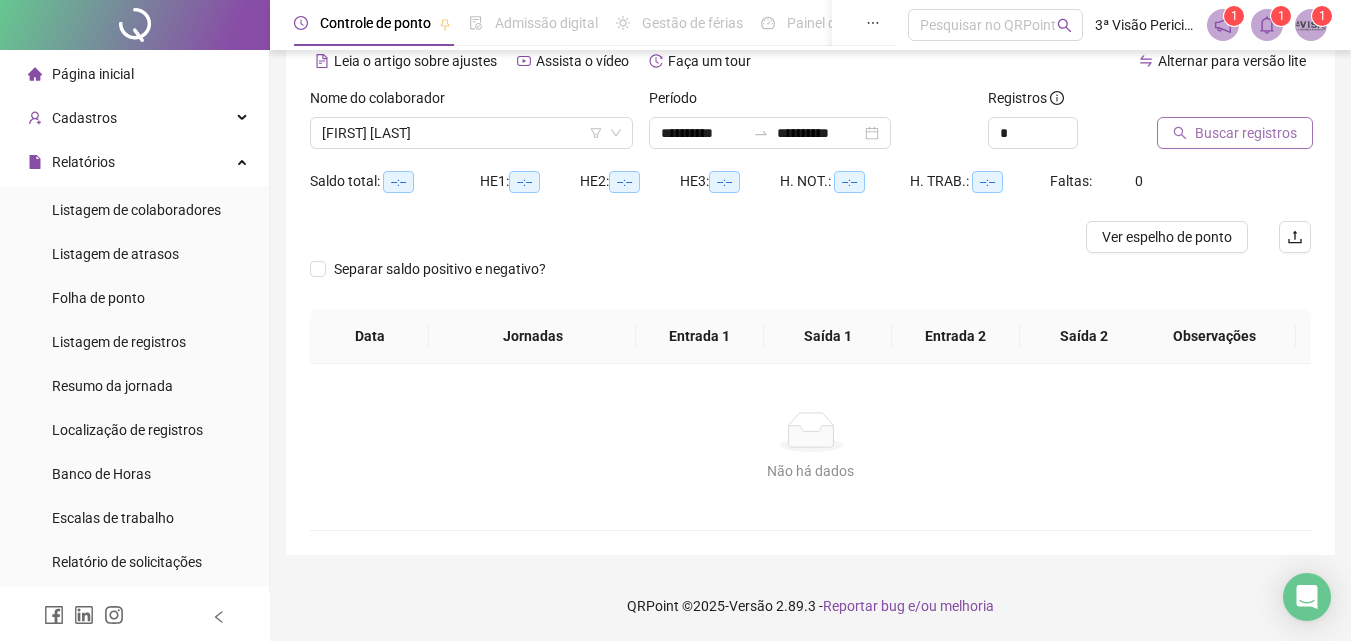 click on "Buscar registros" at bounding box center (1246, 133) 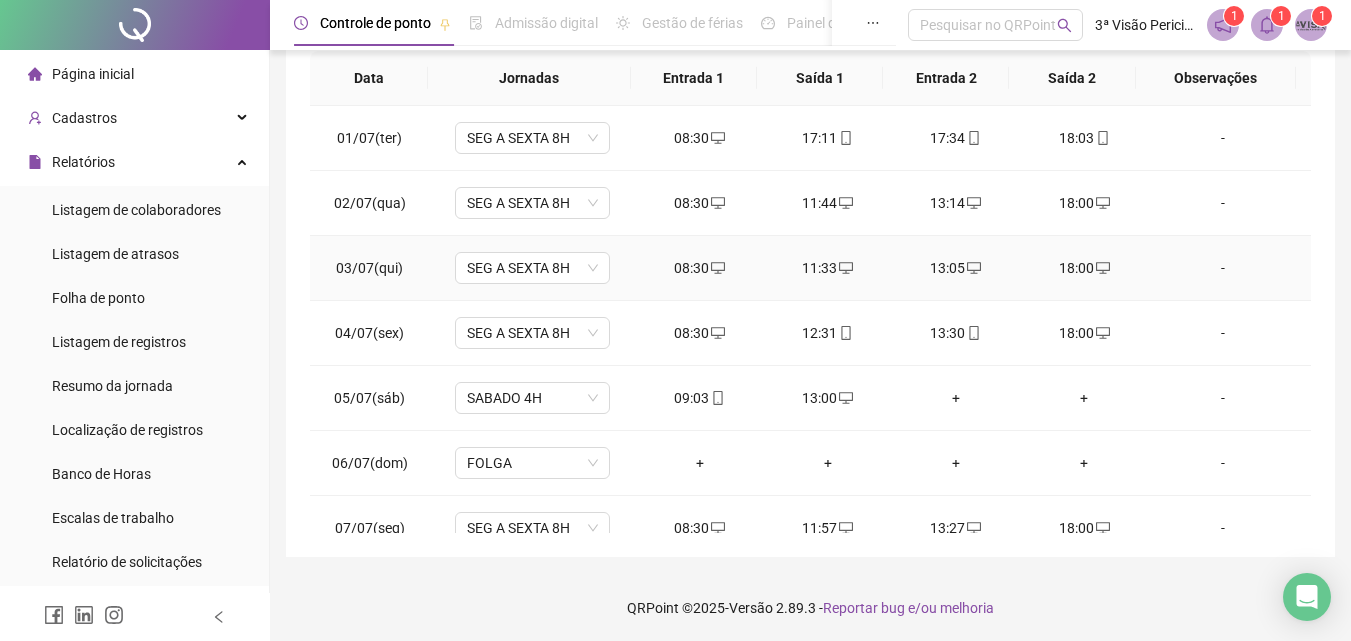 scroll, scrollTop: 357, scrollLeft: 0, axis: vertical 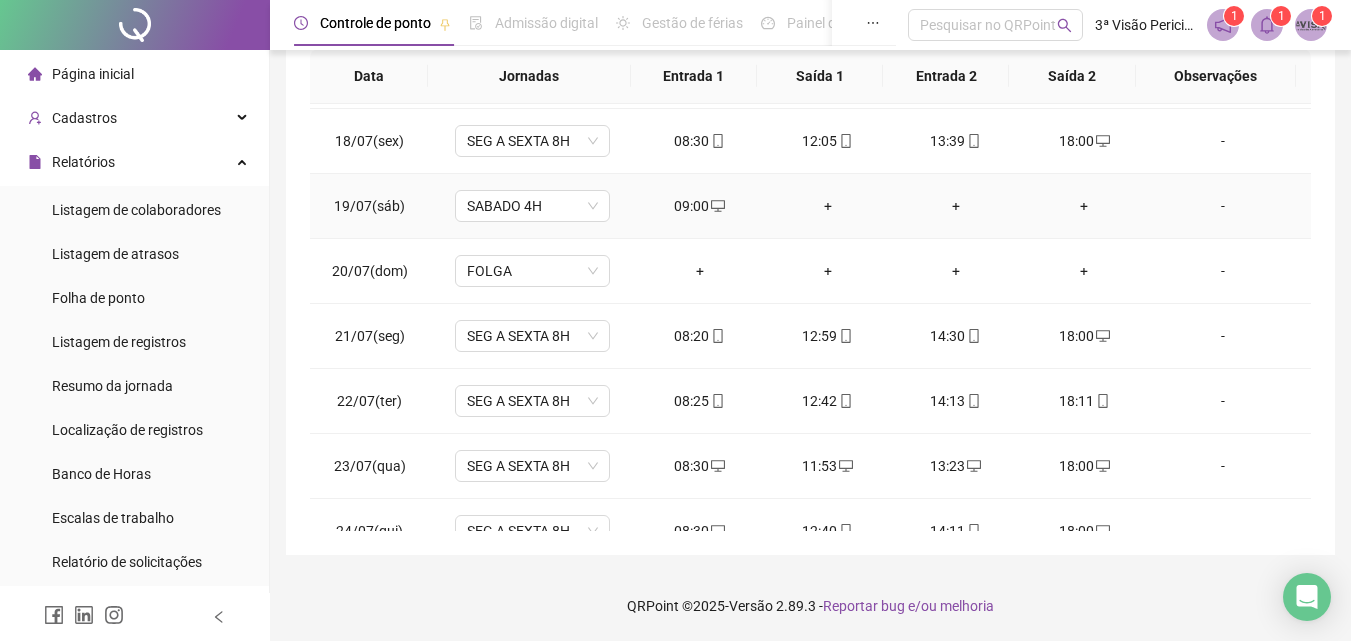 click on "+" at bounding box center [828, 206] 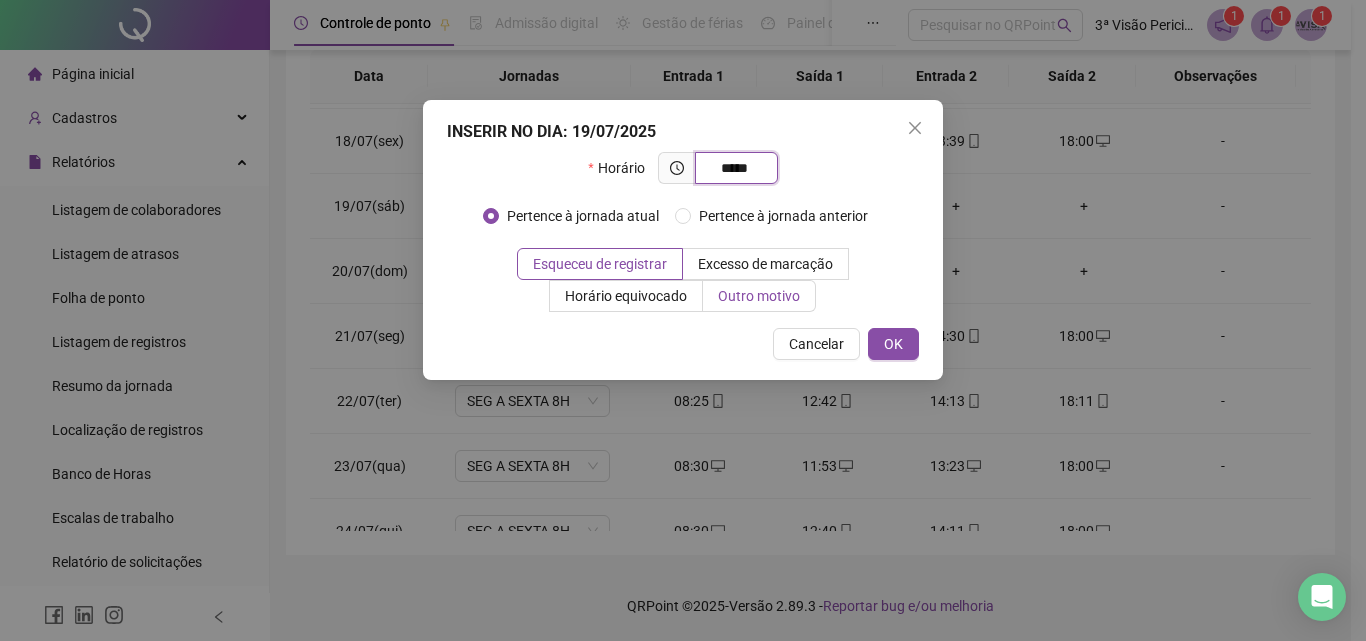 type on "*****" 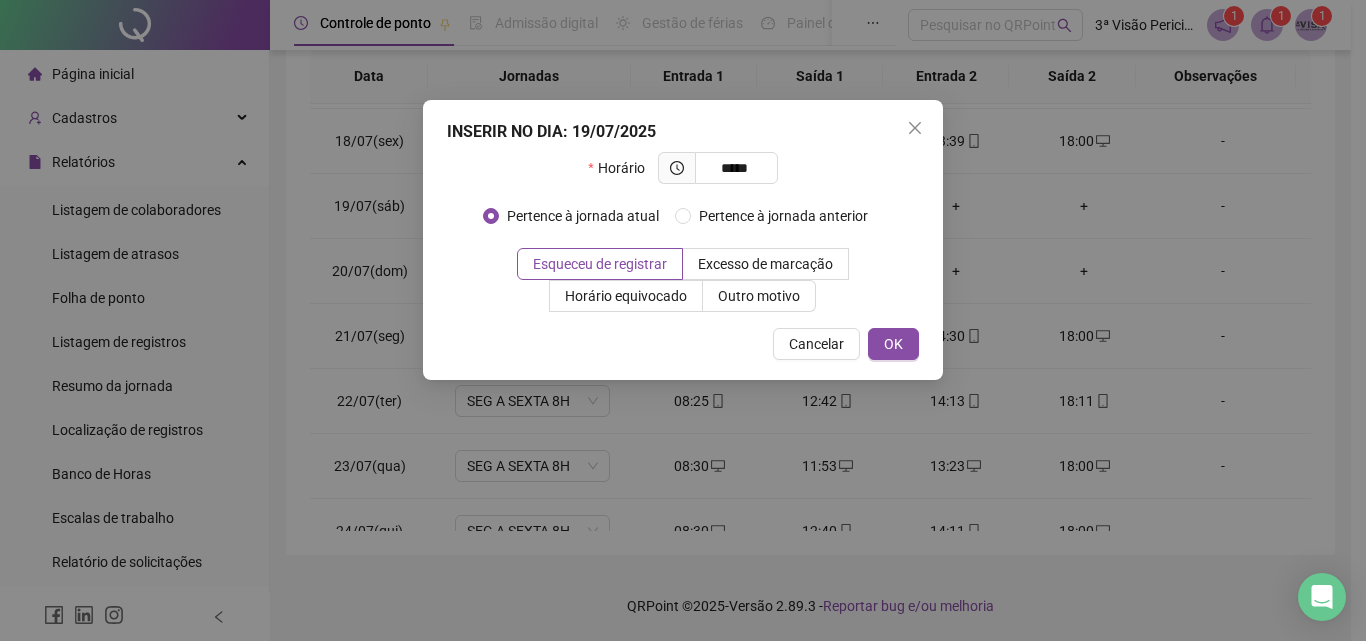 drag, startPoint x: 734, startPoint y: 297, endPoint x: 727, endPoint y: 326, distance: 29.832869 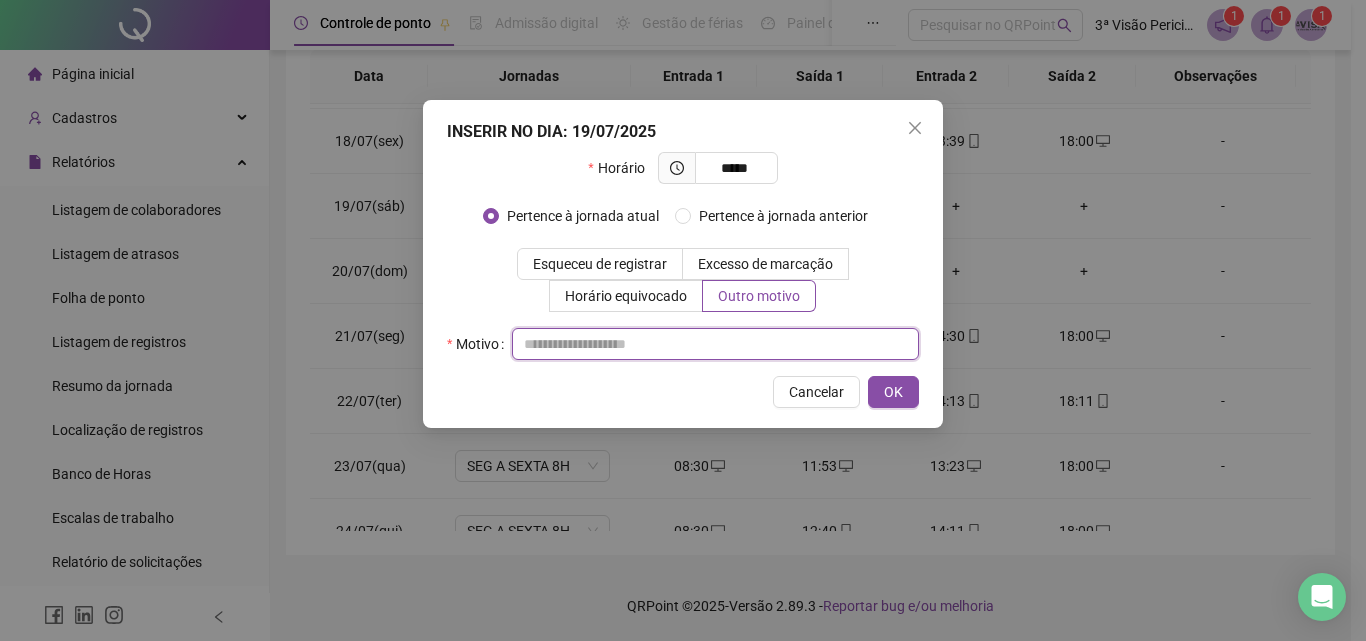 click at bounding box center [715, 344] 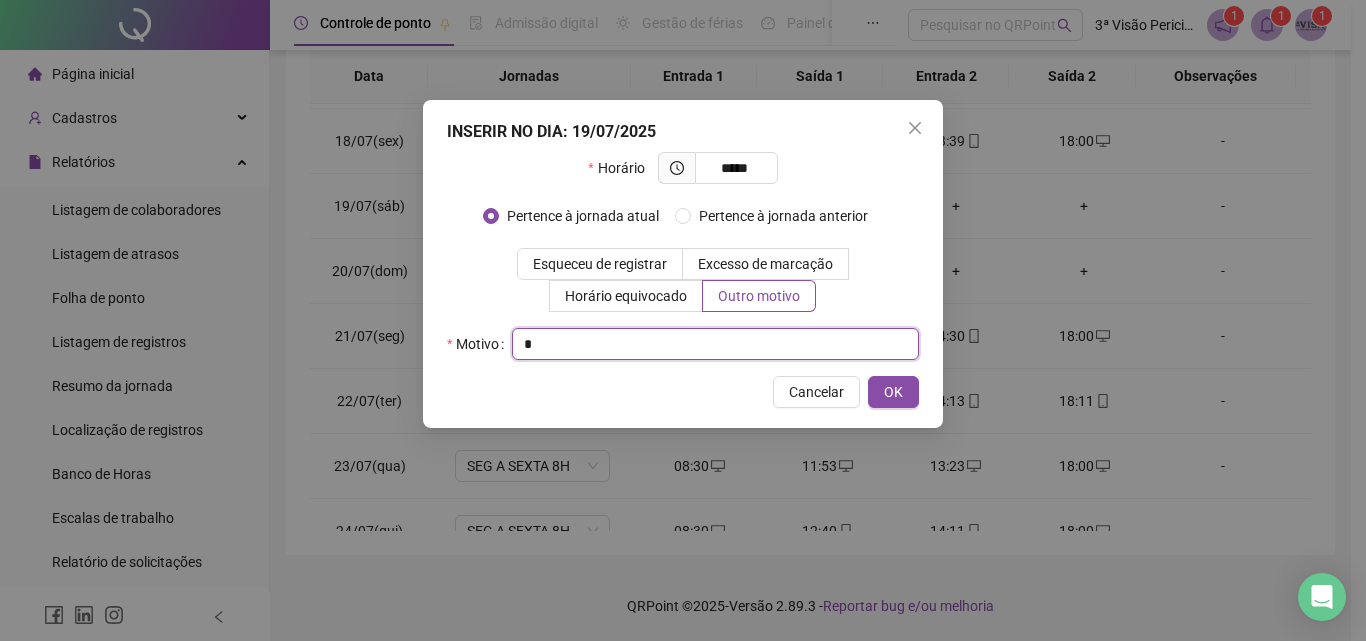 type on "*" 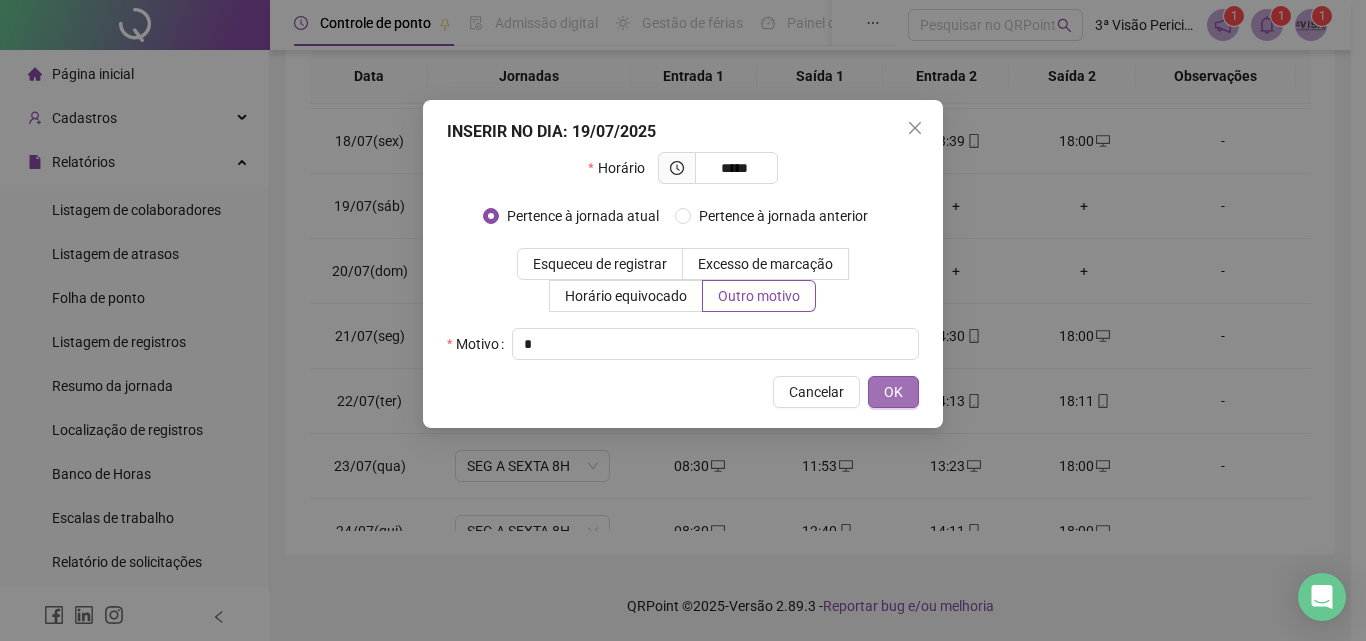 click on "INSERIR NO DIA :   19/07/2025 Horário ***** Pertence à jornada atual Pertence à jornada anterior Esqueceu de registrar Excesso de marcação Horário equivocado Outro motivo Motivo * Cancelar OK" at bounding box center (683, 264) 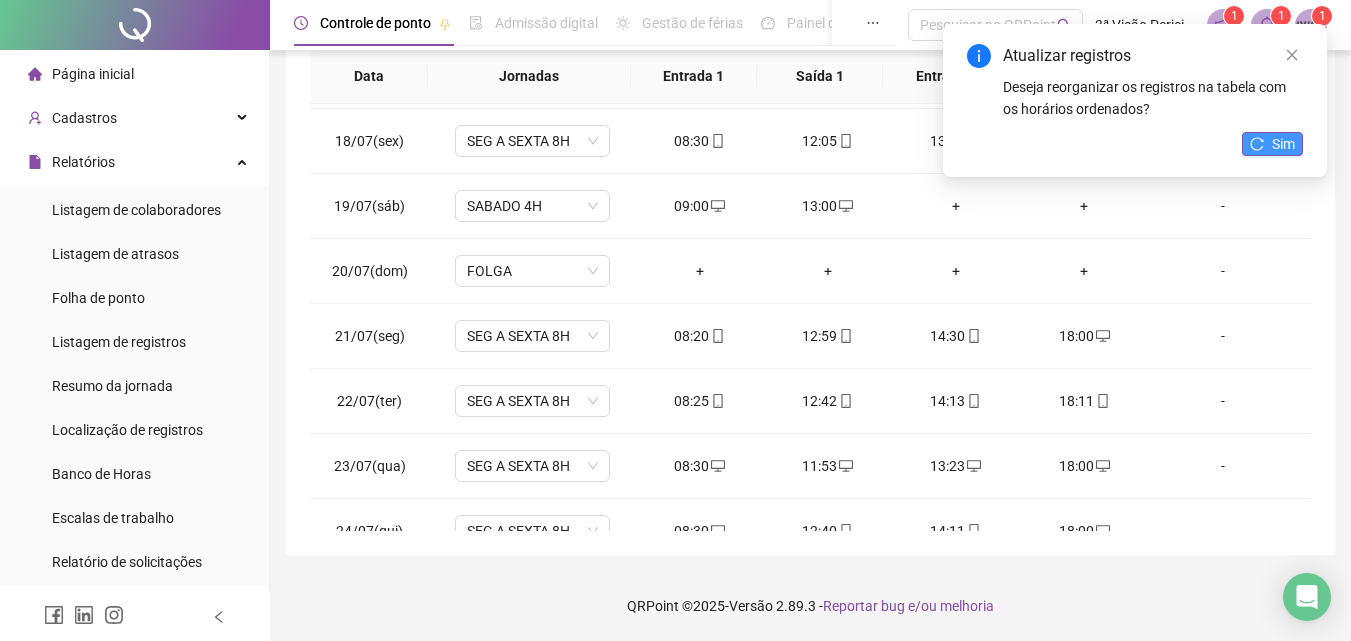 click on "Sim" at bounding box center [1272, 144] 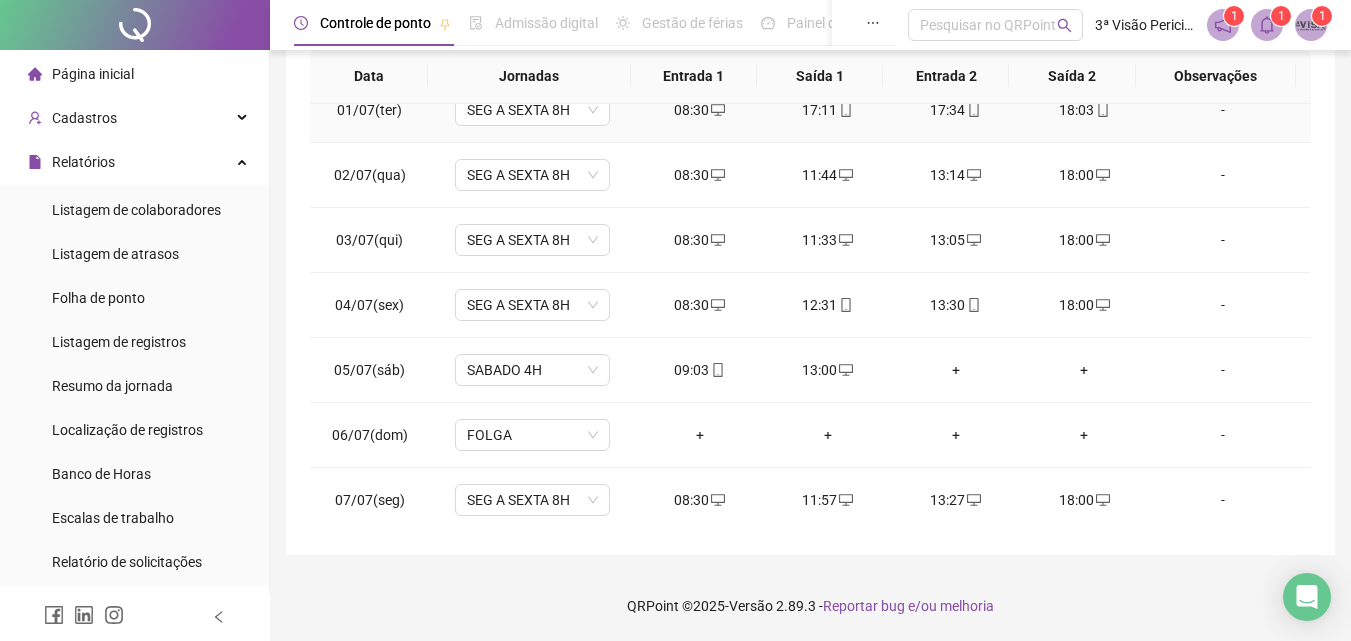 scroll, scrollTop: 0, scrollLeft: 0, axis: both 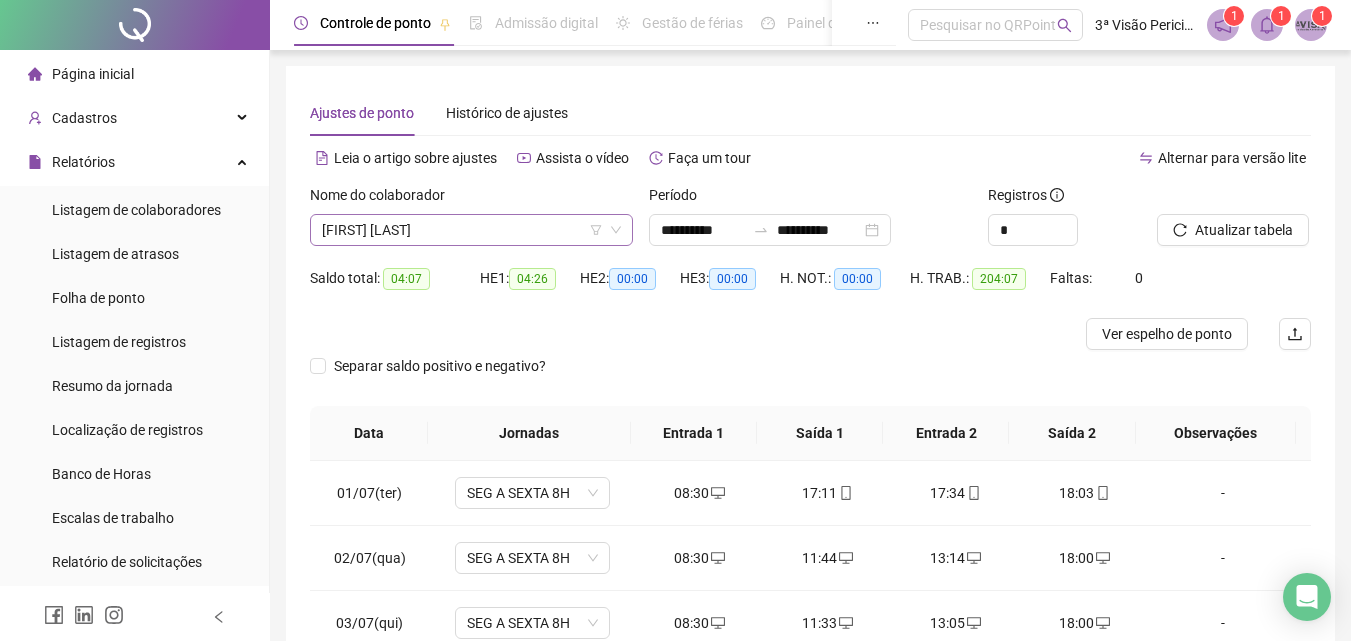 click on "[FIRST] [LAST]" at bounding box center (471, 230) 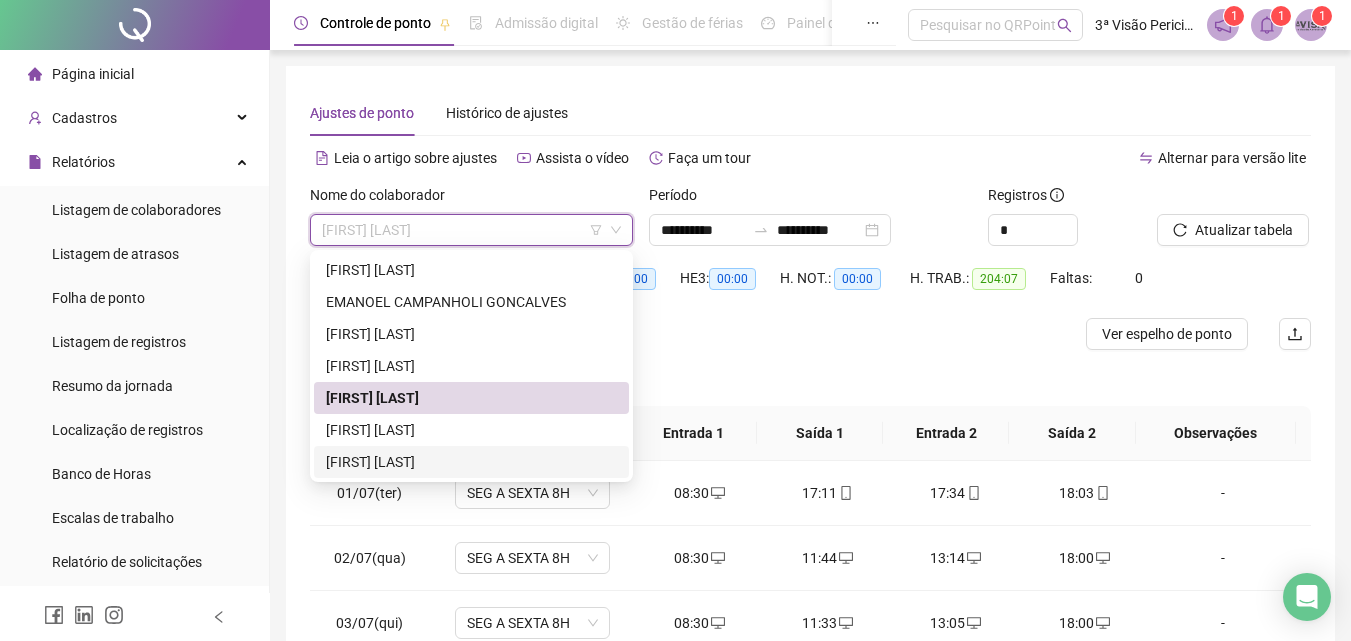 click on "[FIRST] [LAST]" at bounding box center [471, 462] 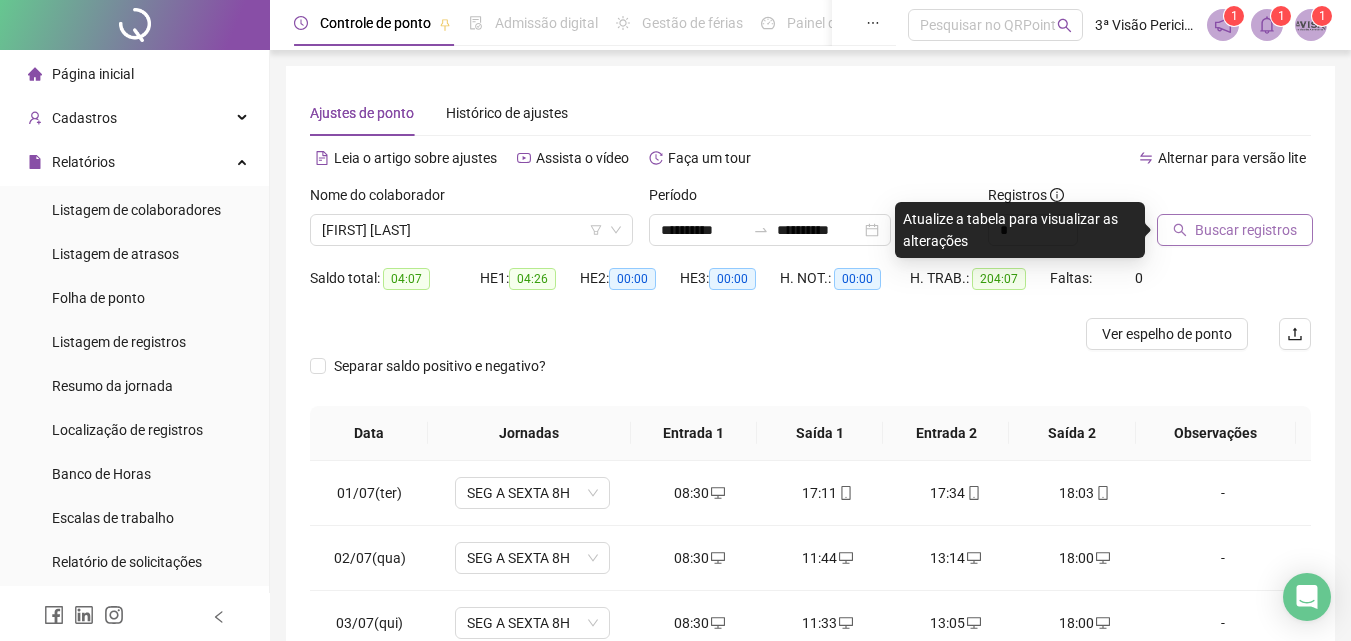 click on "Buscar registros" at bounding box center (1246, 230) 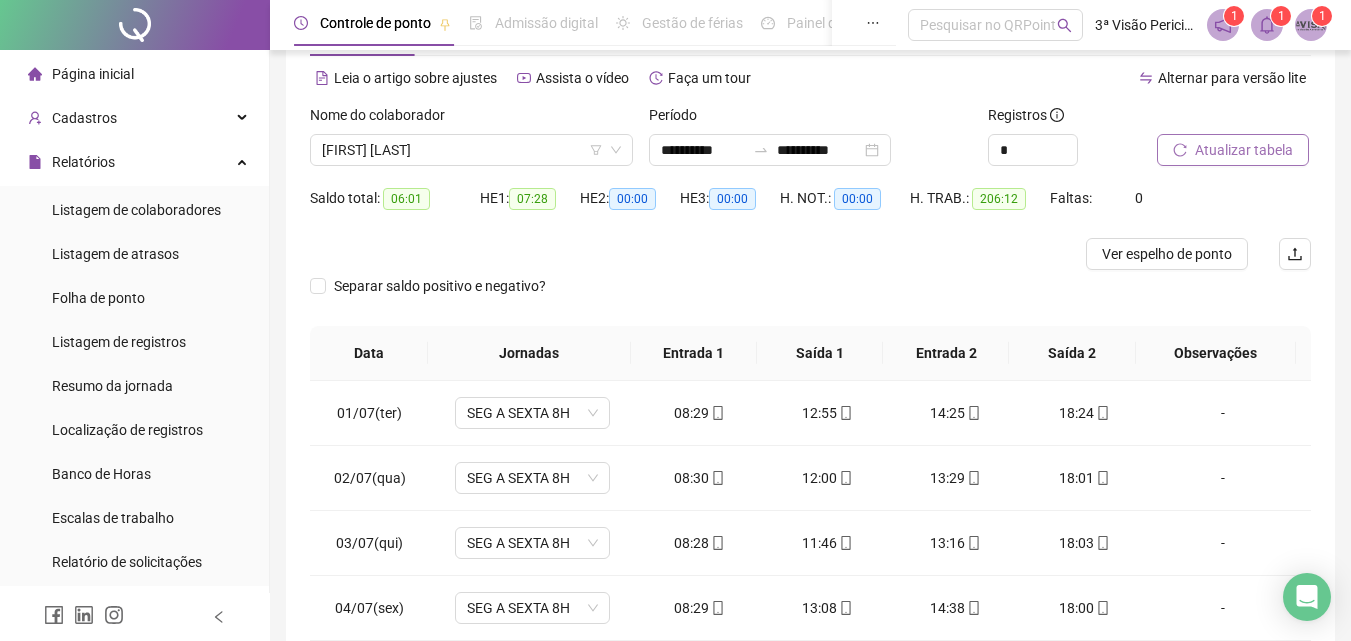 scroll, scrollTop: 357, scrollLeft: 0, axis: vertical 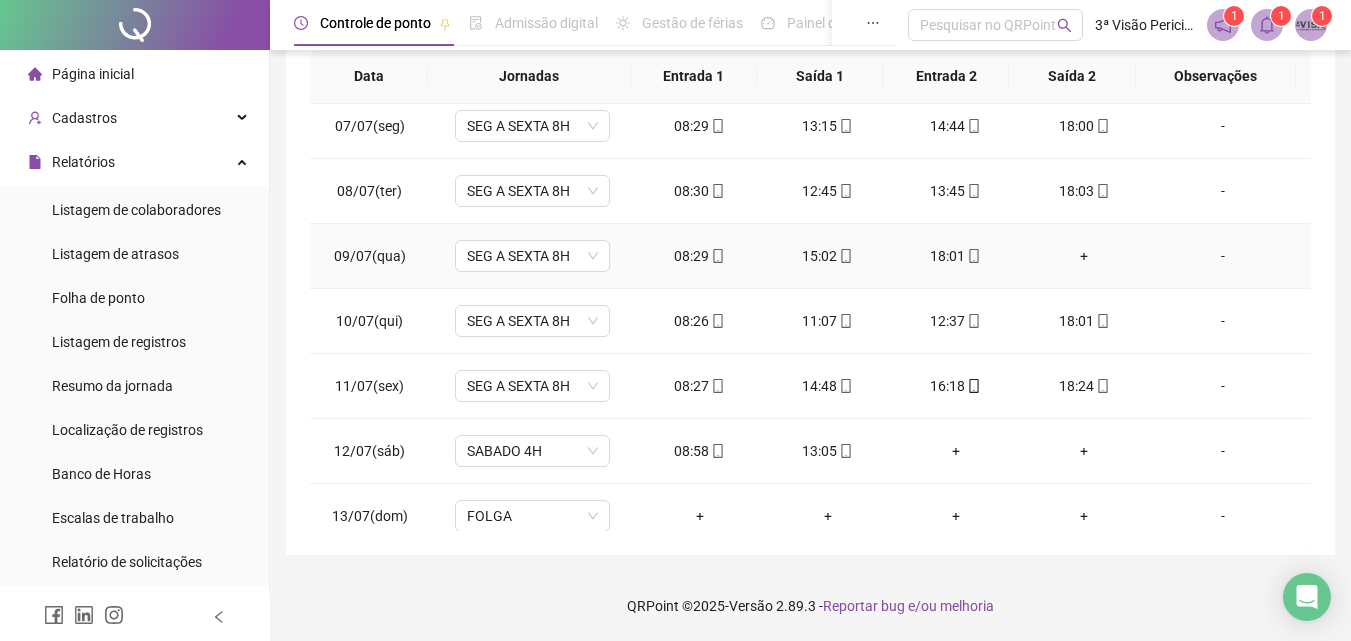 click on "+" at bounding box center [1084, 256] 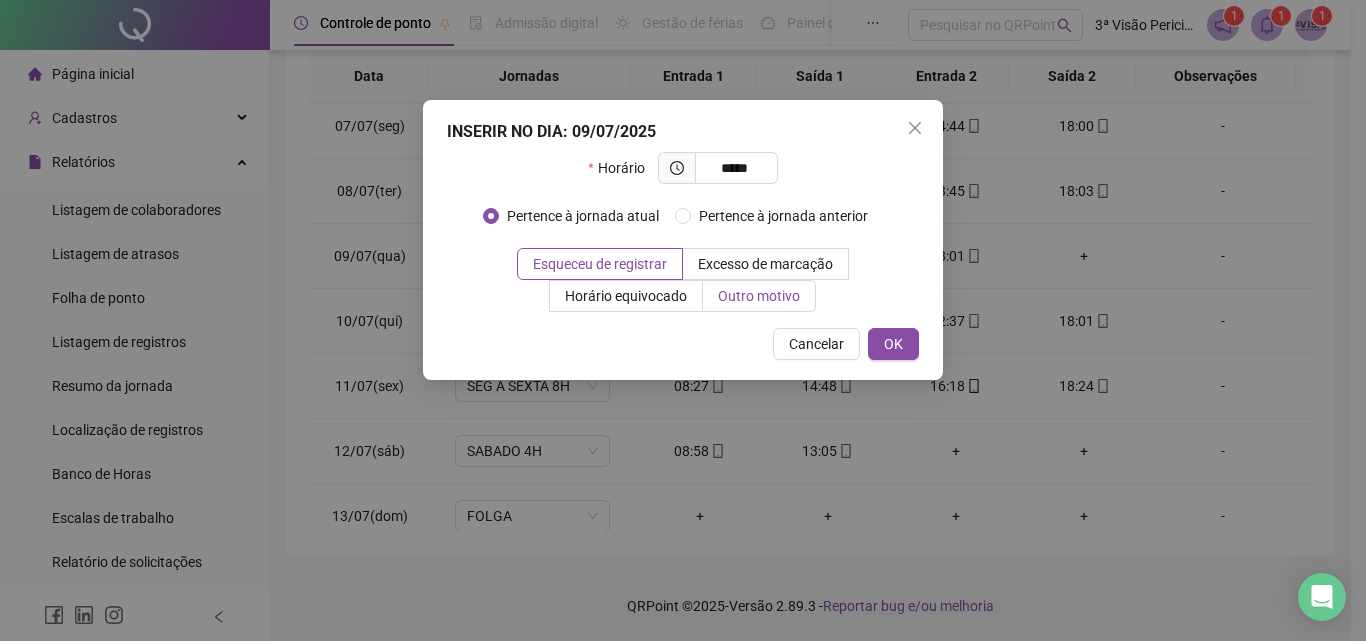 type on "*****" 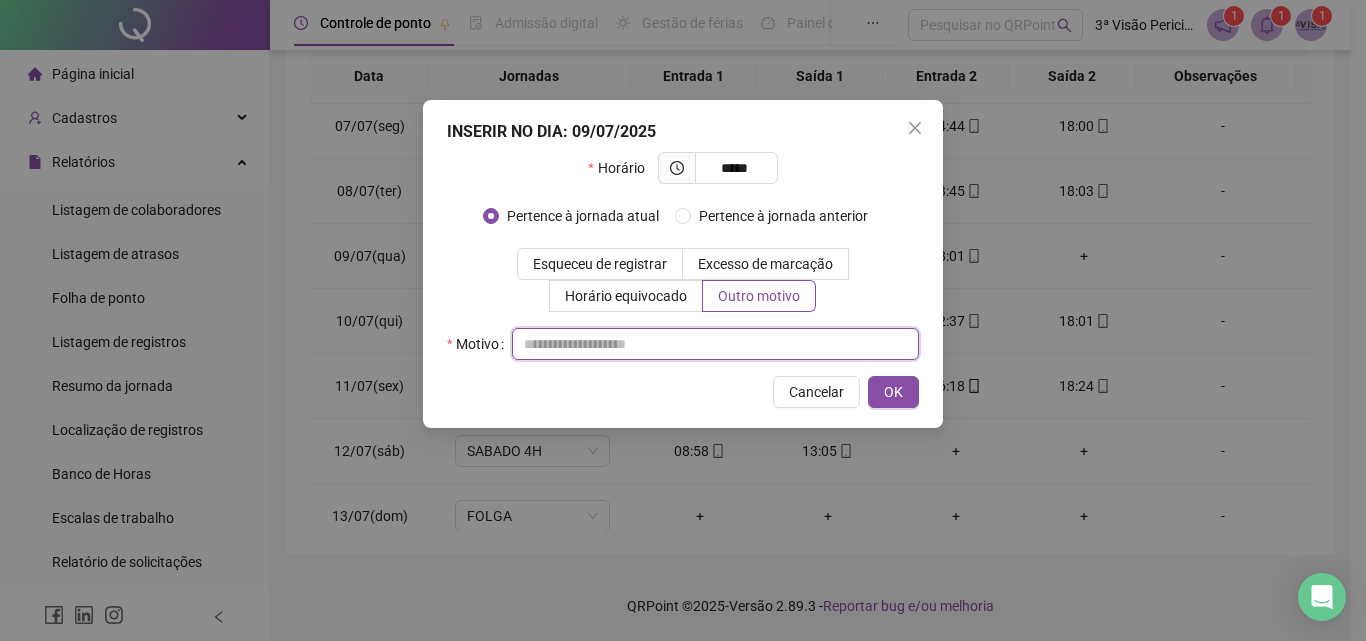 click at bounding box center [715, 344] 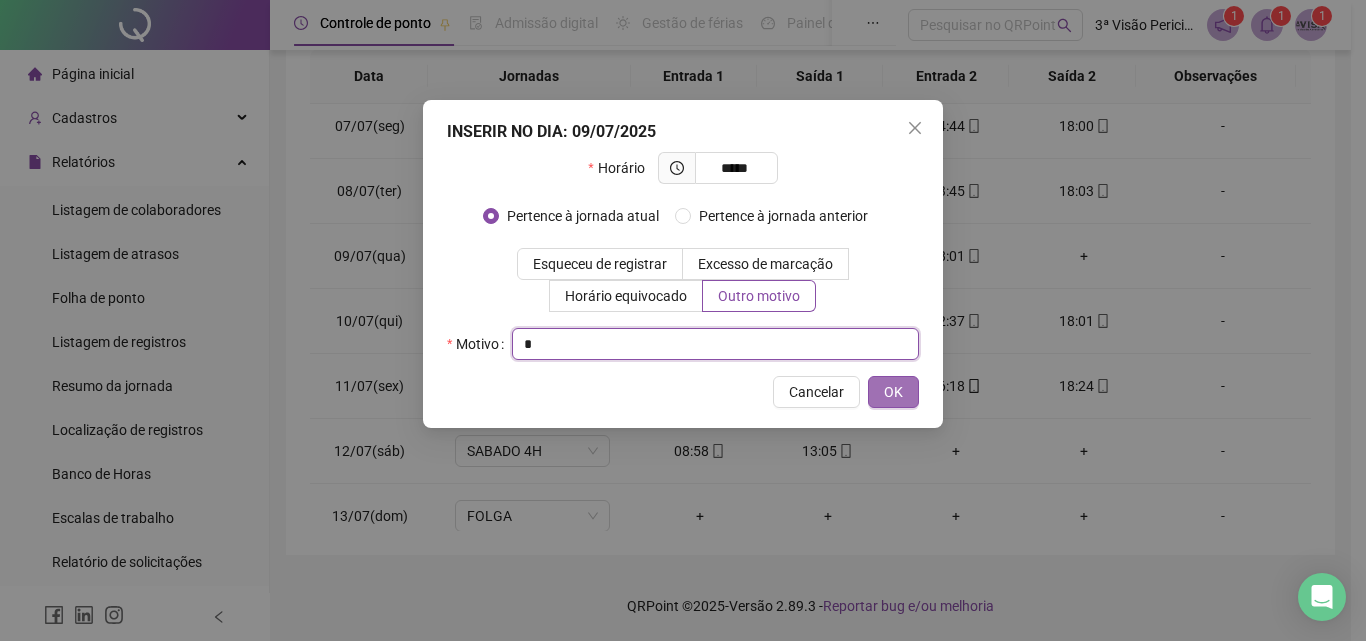 type on "*" 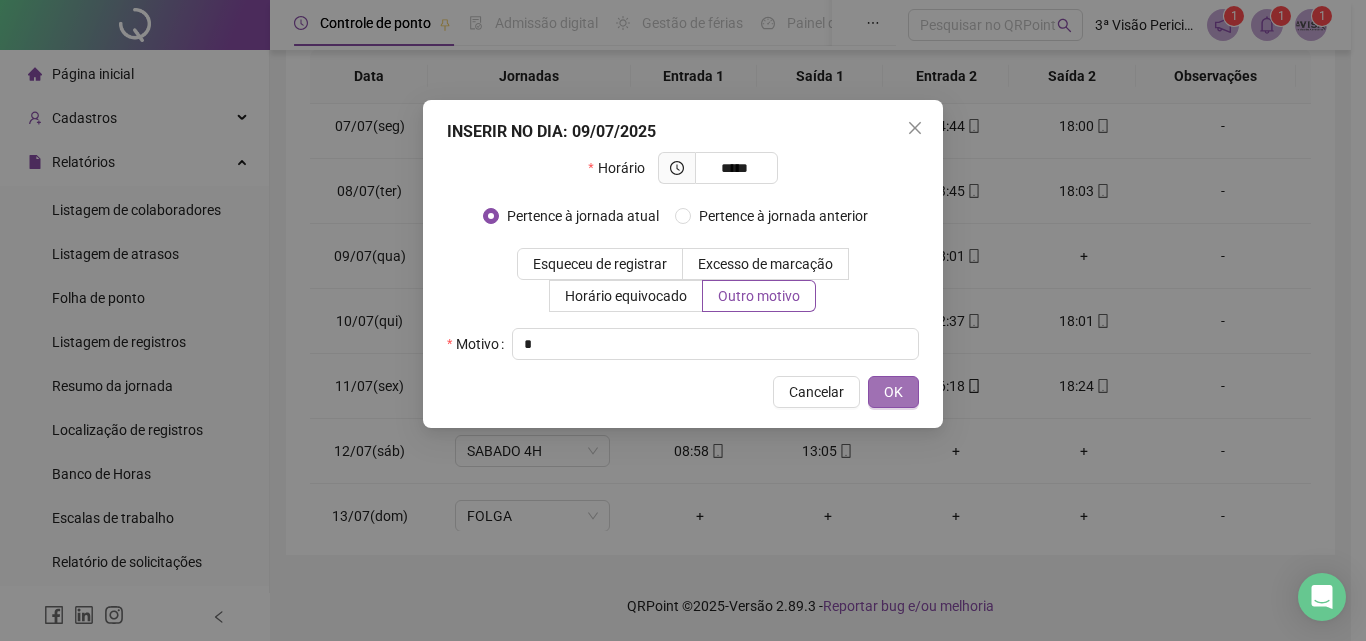 click on "OK" at bounding box center [893, 392] 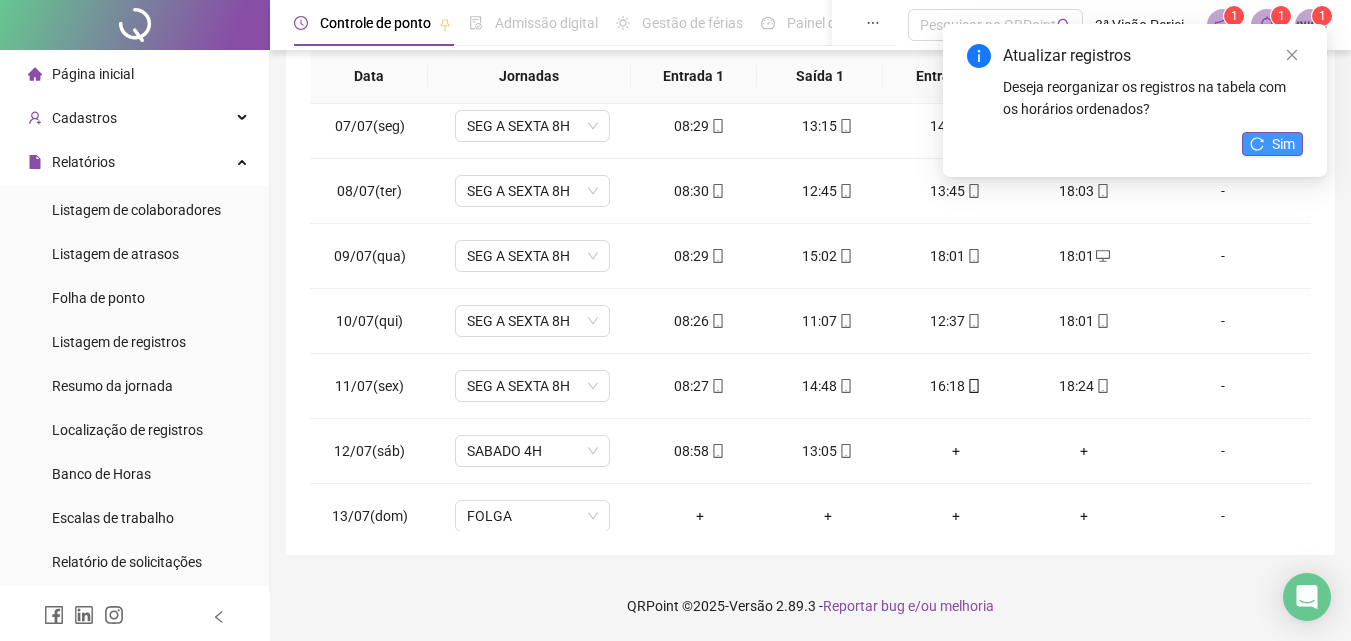 click on "Sim" at bounding box center [1283, 144] 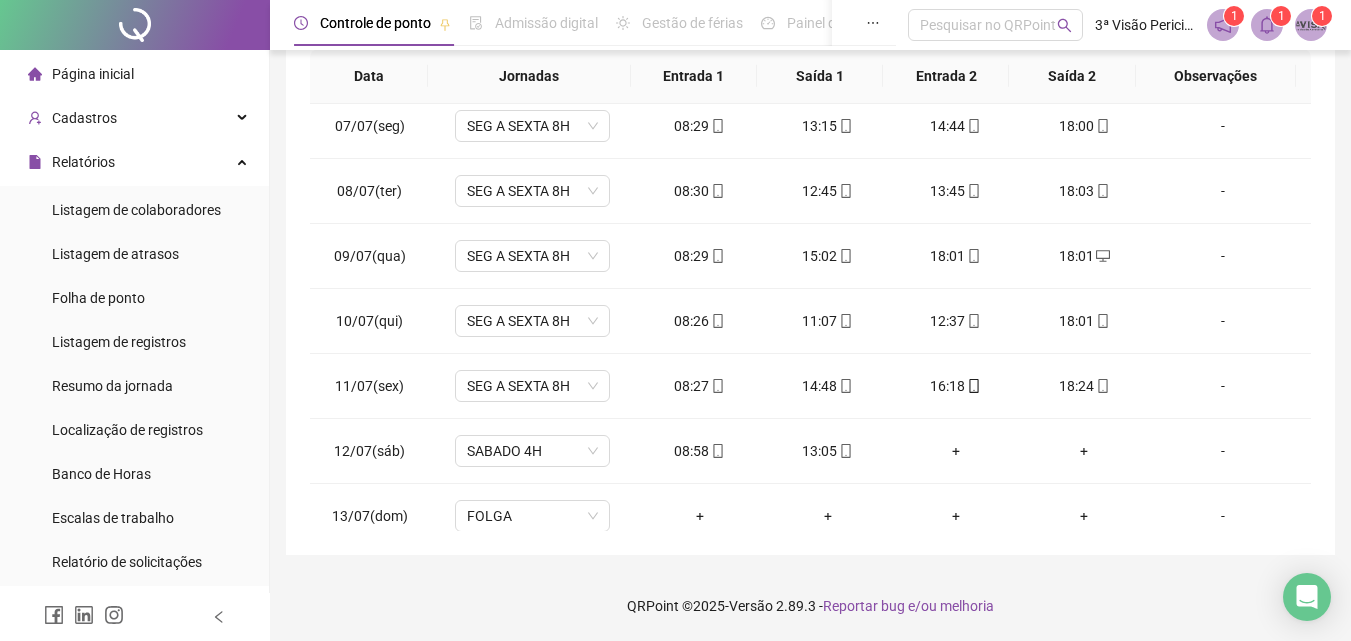 click on "Página inicial" at bounding box center (93, 74) 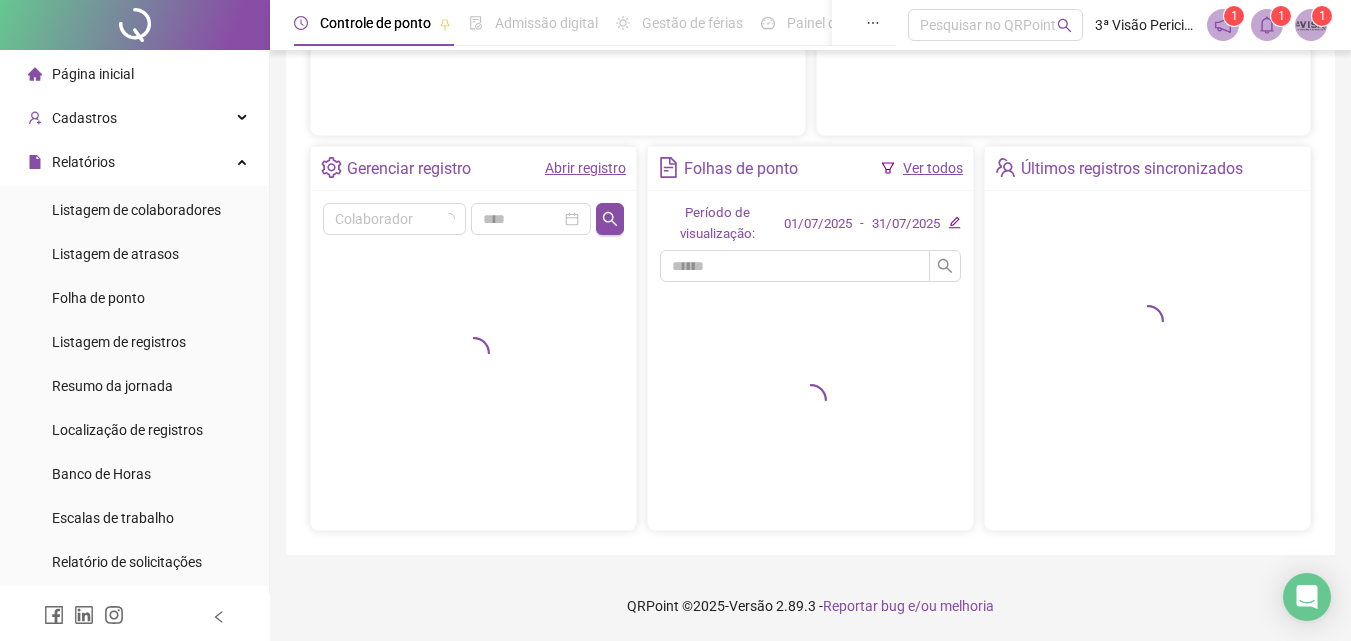 scroll, scrollTop: 342, scrollLeft: 0, axis: vertical 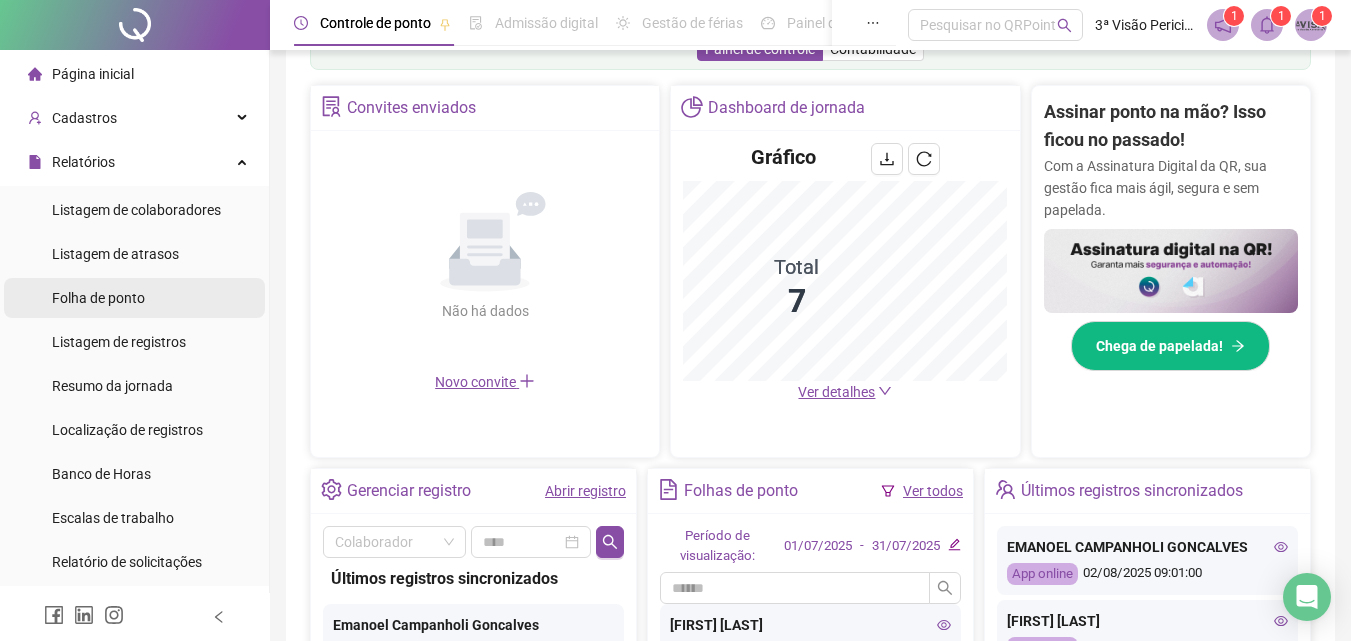 click on "Folha de ponto" at bounding box center (98, 298) 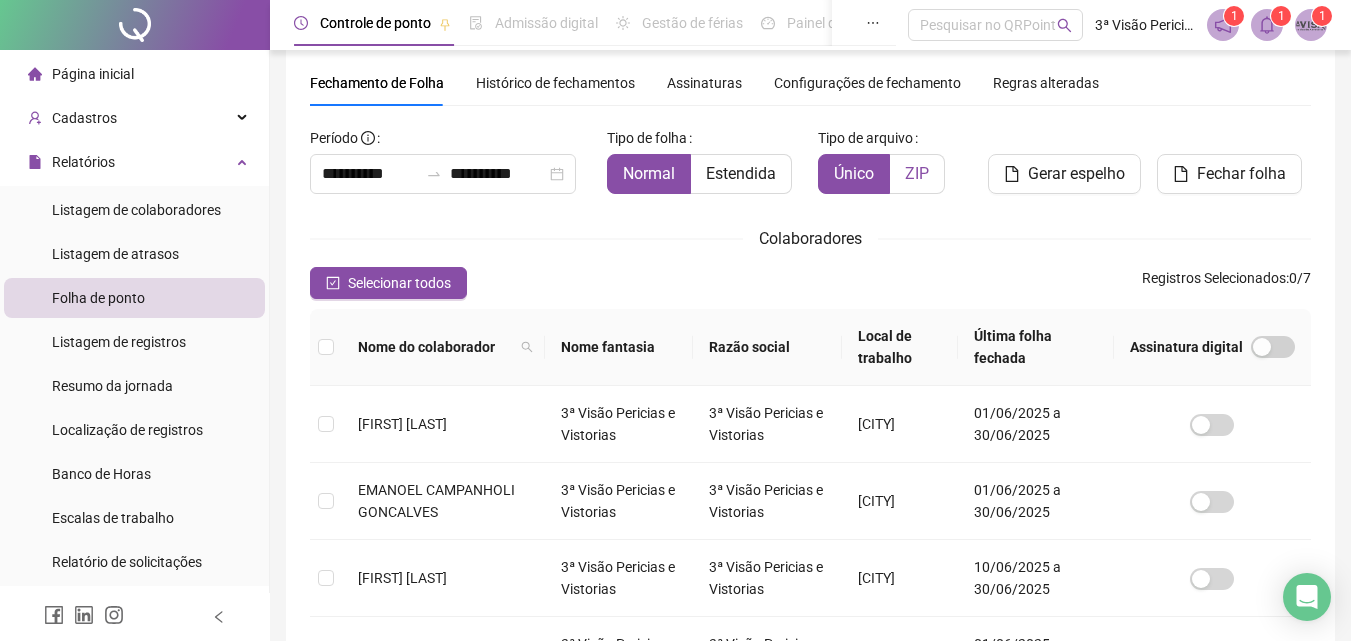 scroll, scrollTop: 89, scrollLeft: 0, axis: vertical 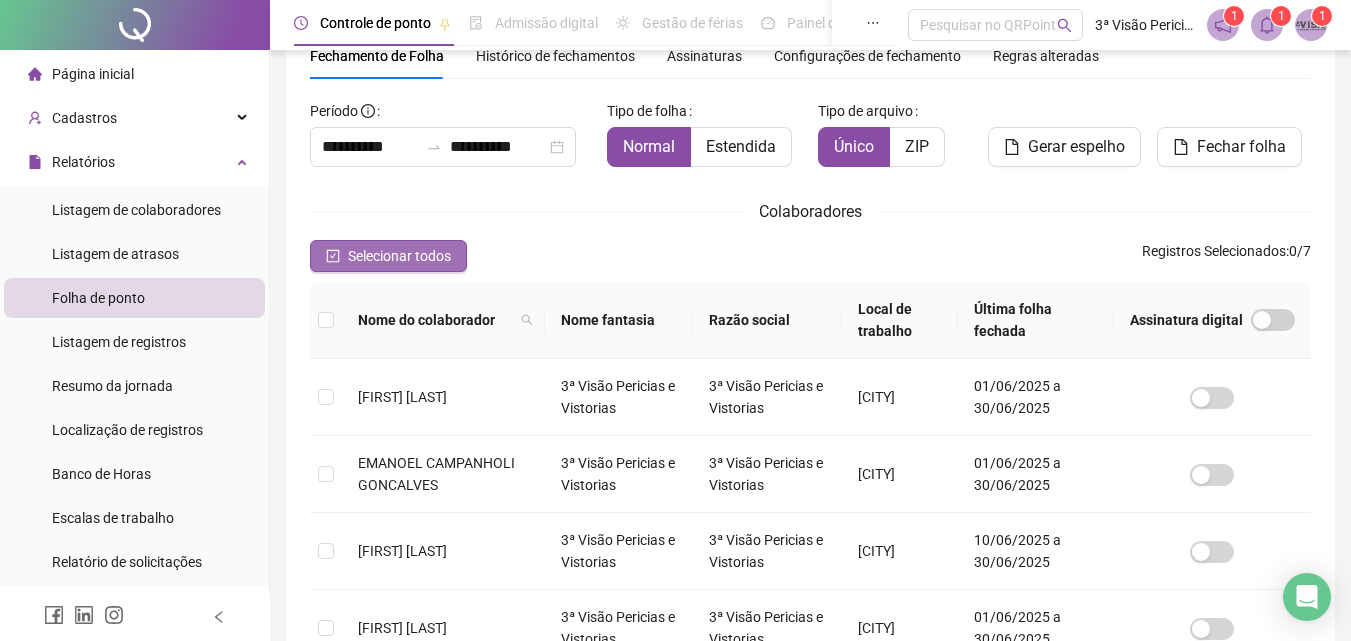 click on "Selecionar todos" at bounding box center (388, 256) 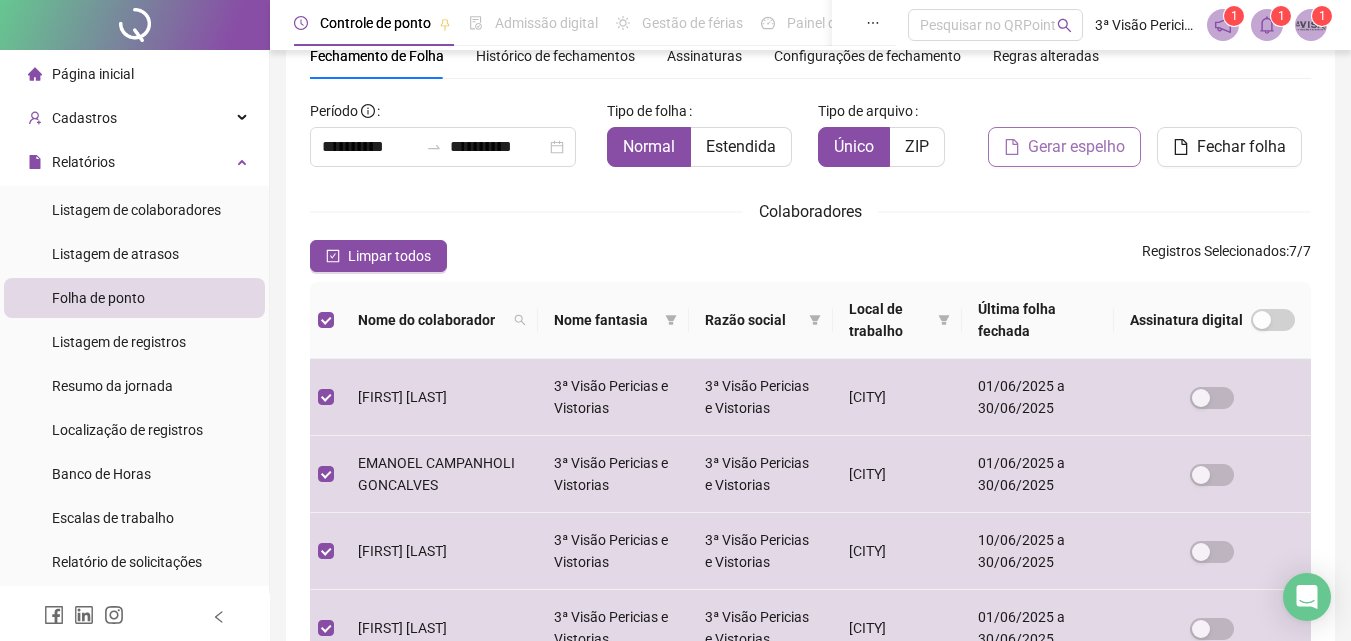 click on "Gerar espelho" at bounding box center (1076, 147) 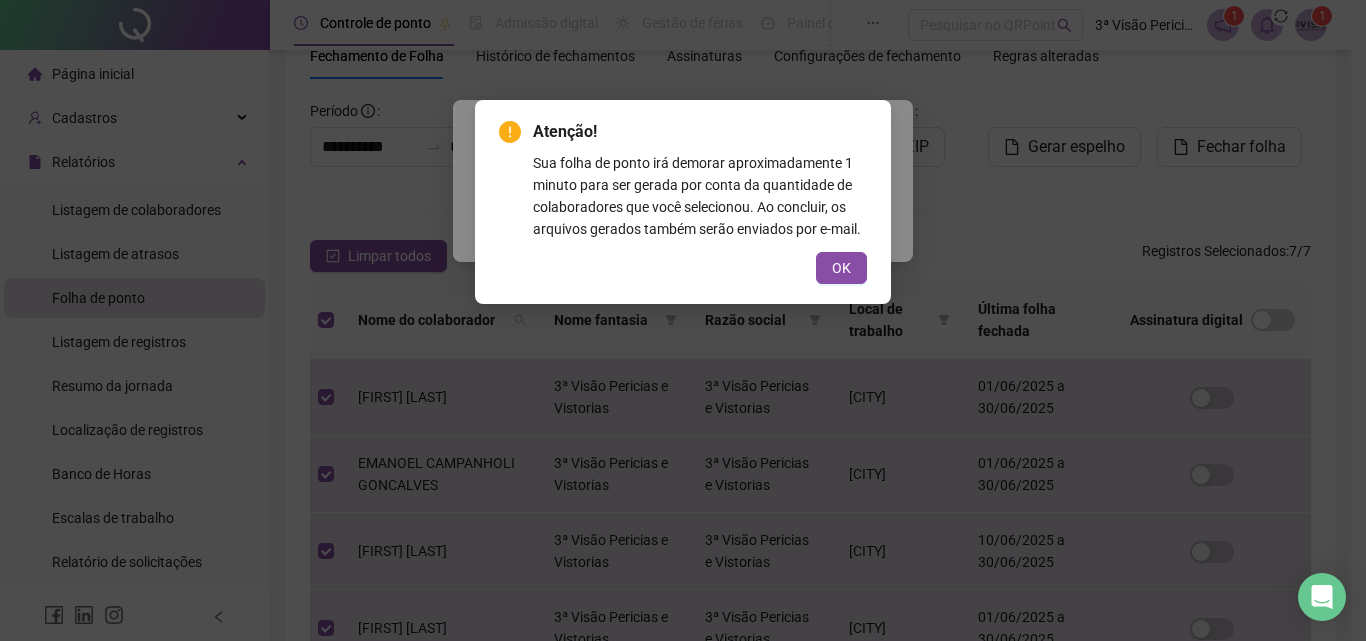 click on "OK" at bounding box center [841, 268] 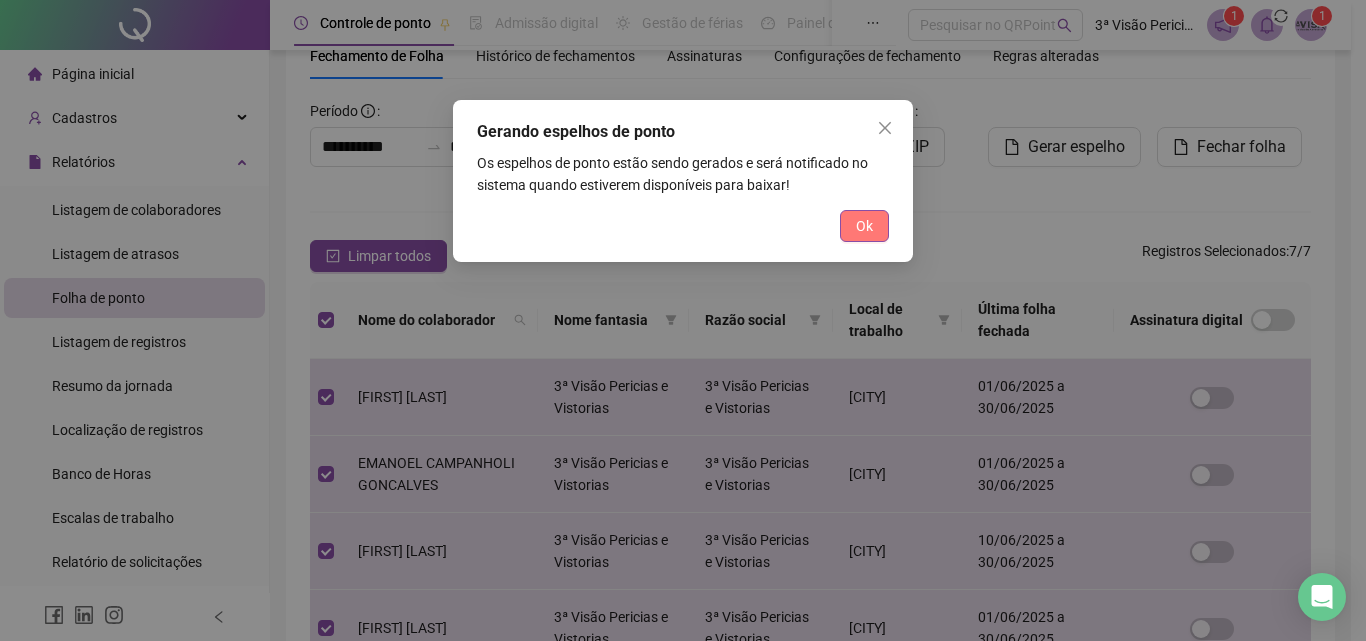 click on "Ok" at bounding box center [864, 226] 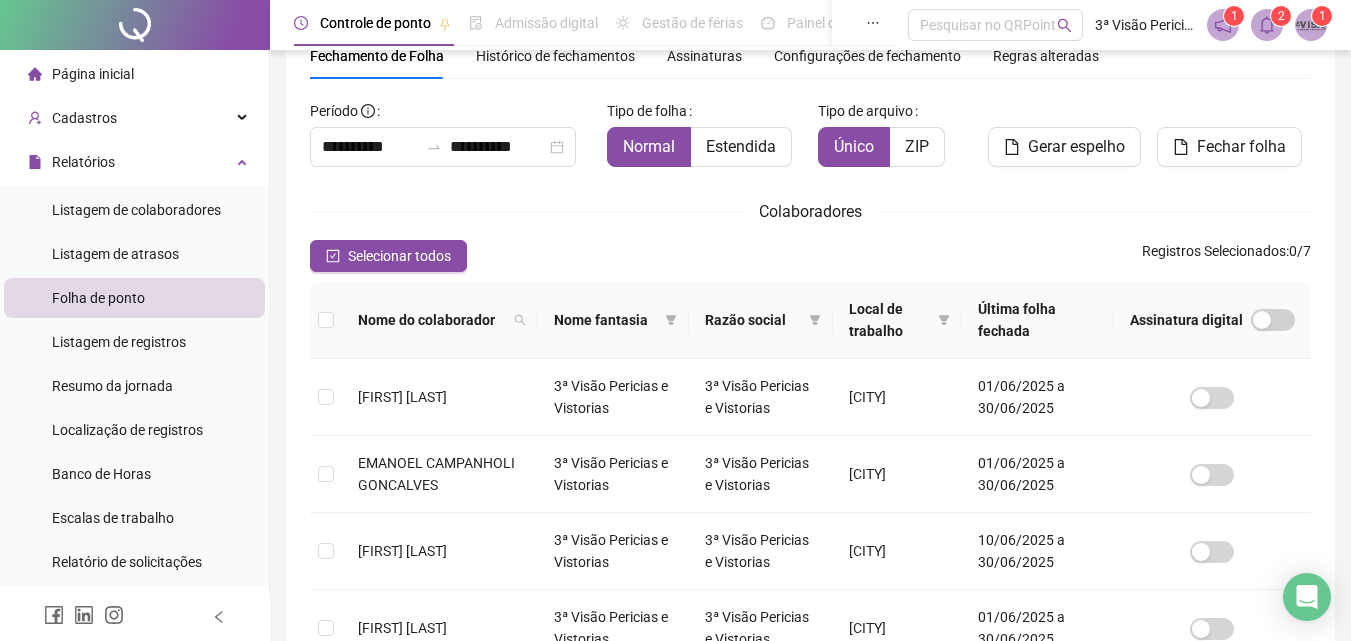 click 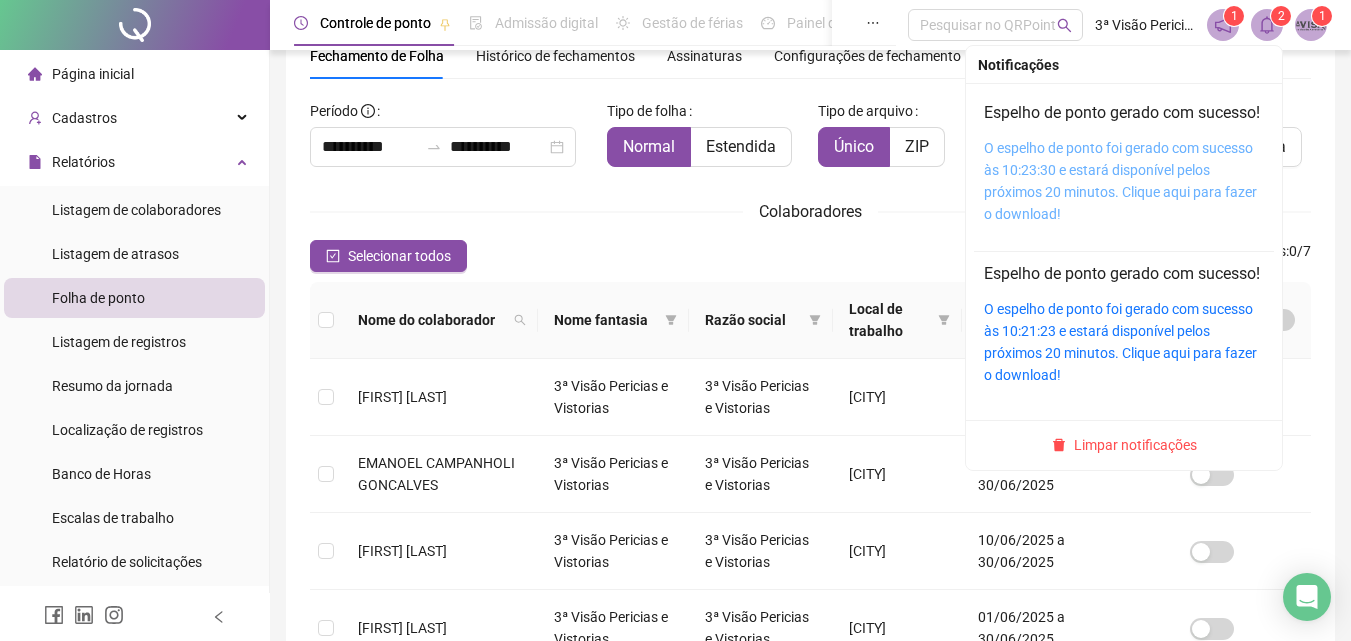 click on "O espelho de ponto foi gerado com sucesso às 10:23:30 e estará disponível pelos próximos 20 minutos.
Clique aqui para fazer o download!" at bounding box center [1120, 181] 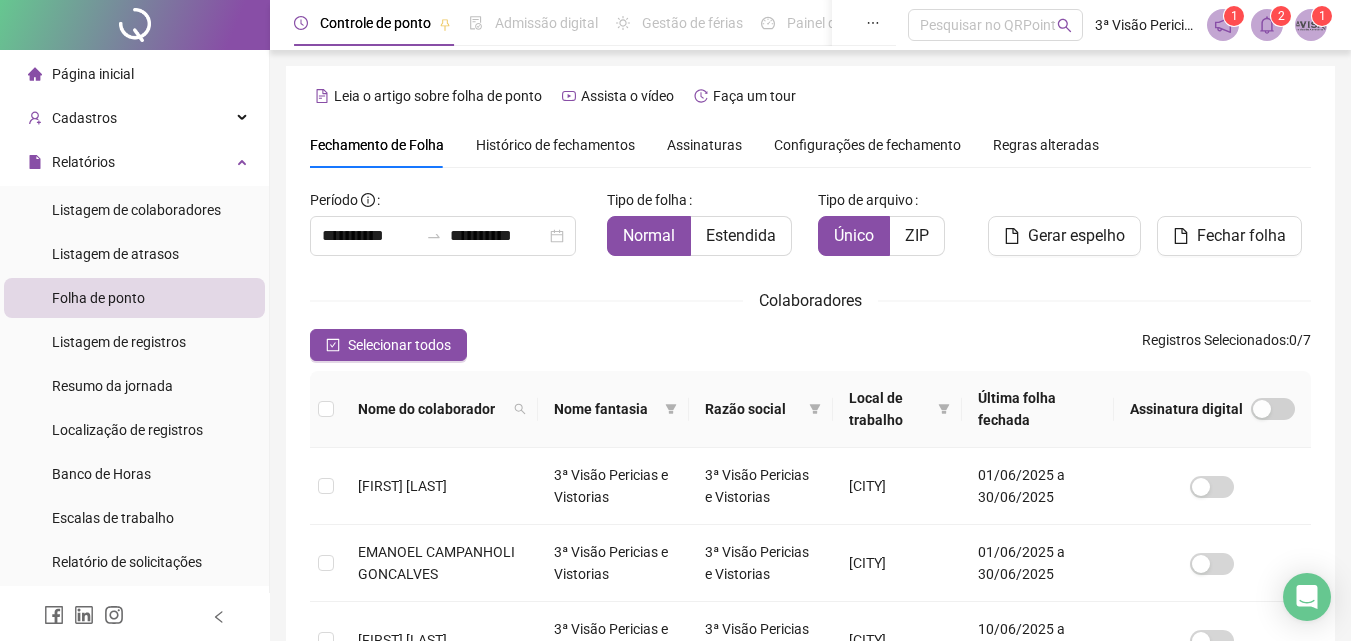 scroll, scrollTop: 100, scrollLeft: 0, axis: vertical 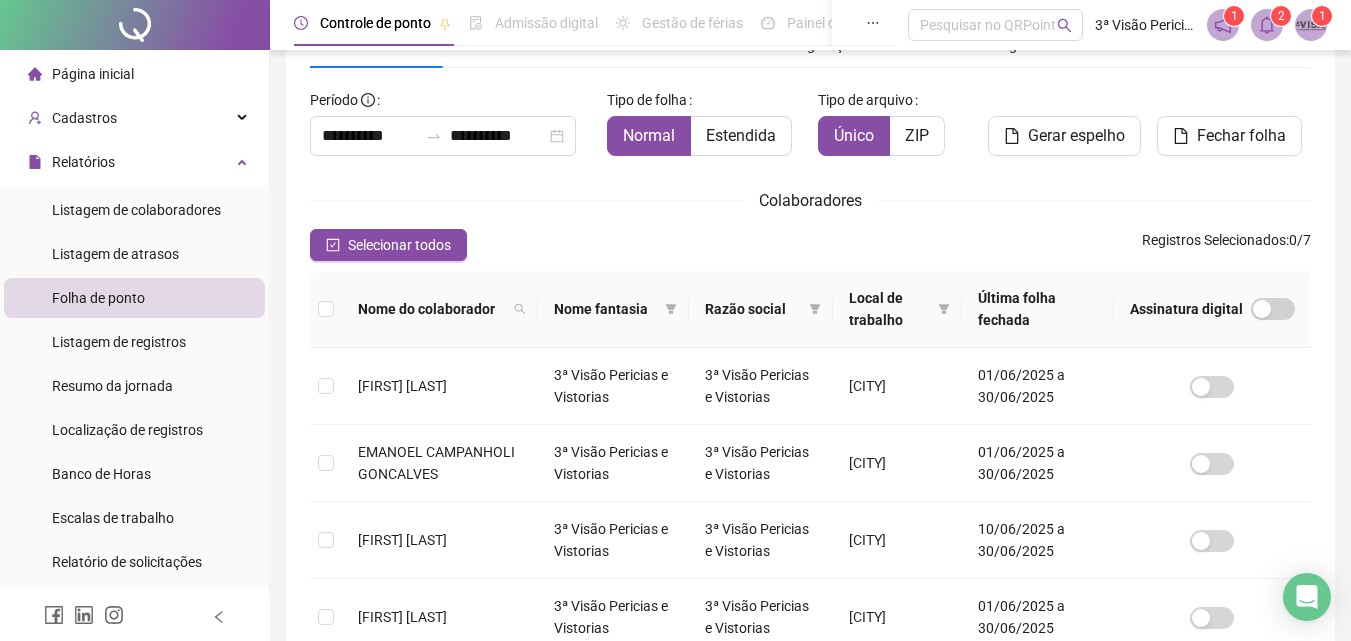 click on "Página inicial" at bounding box center [81, 74] 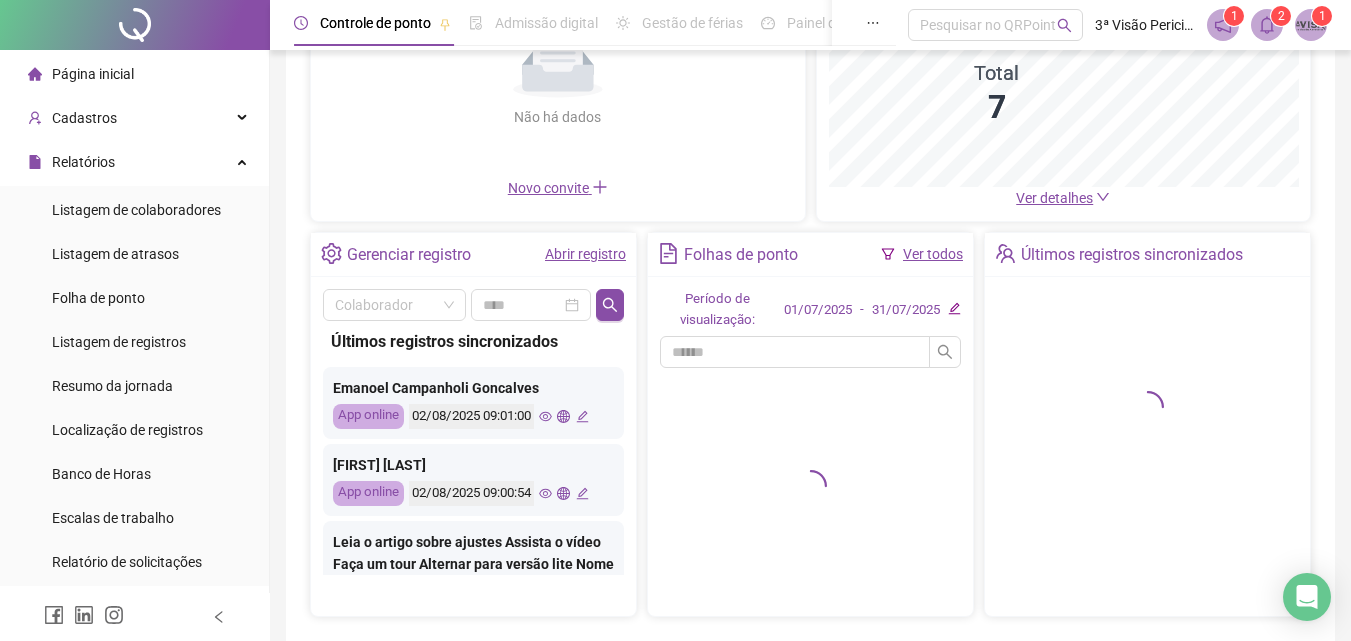 scroll, scrollTop: 300, scrollLeft: 0, axis: vertical 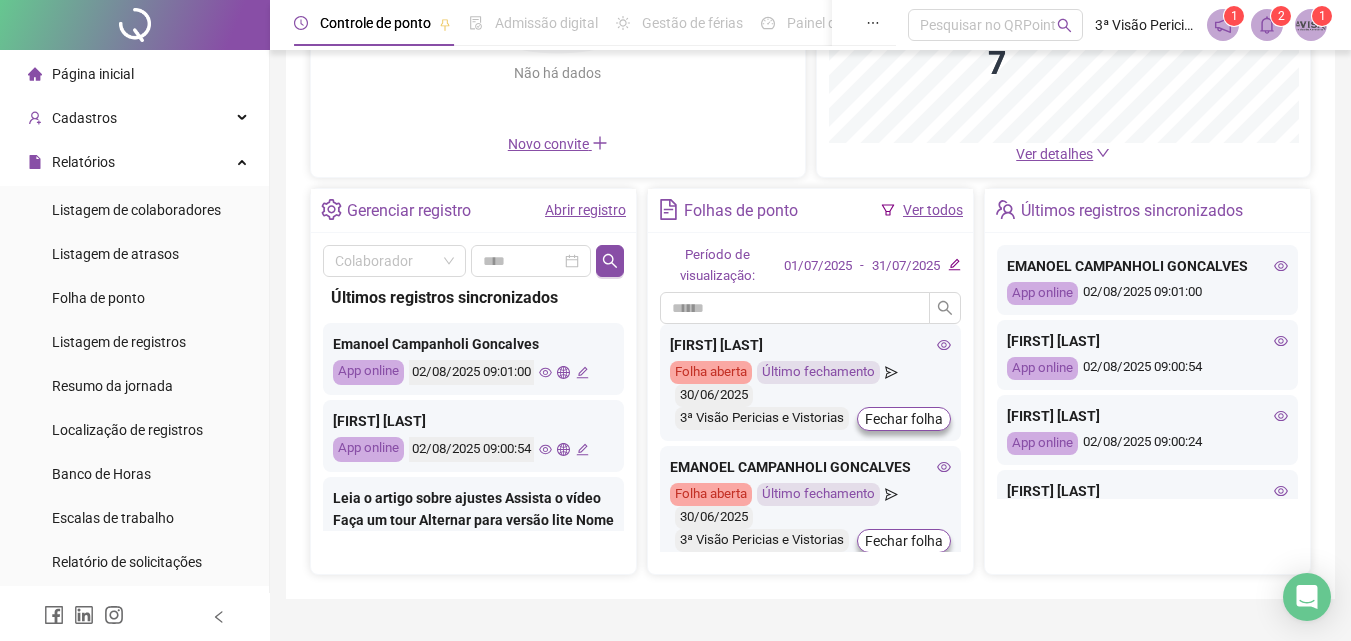 click on "Abrir registro" at bounding box center (585, 210) 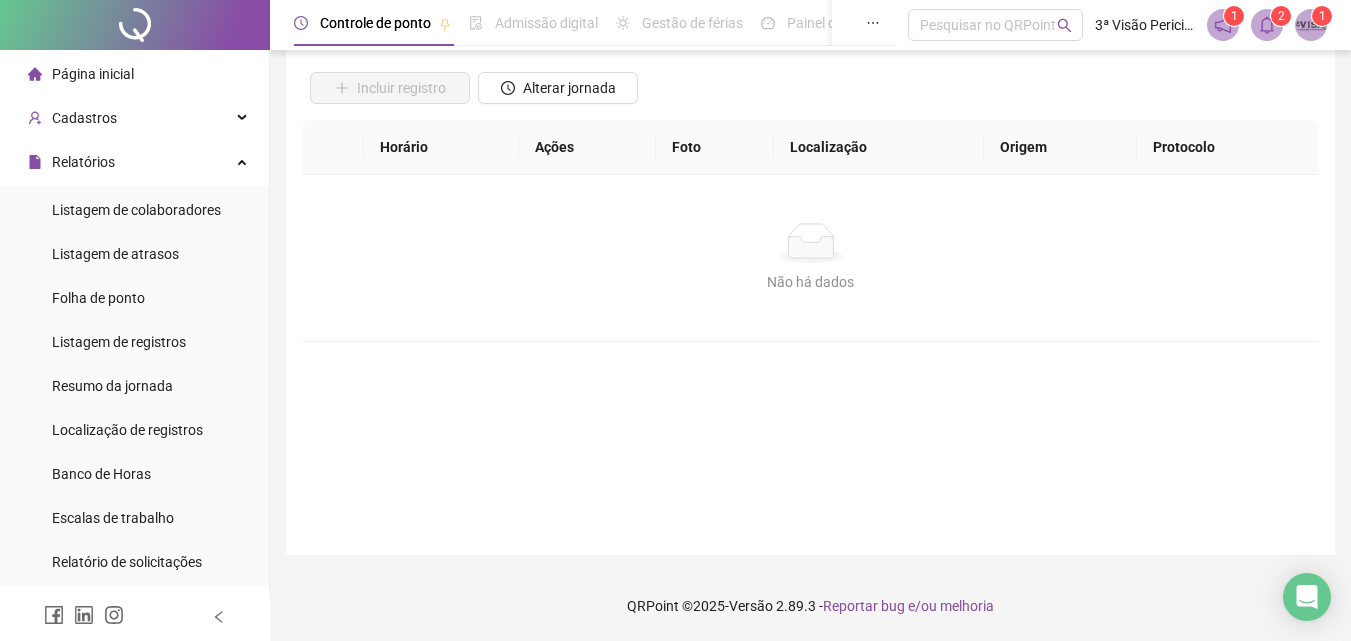 scroll, scrollTop: 134, scrollLeft: 0, axis: vertical 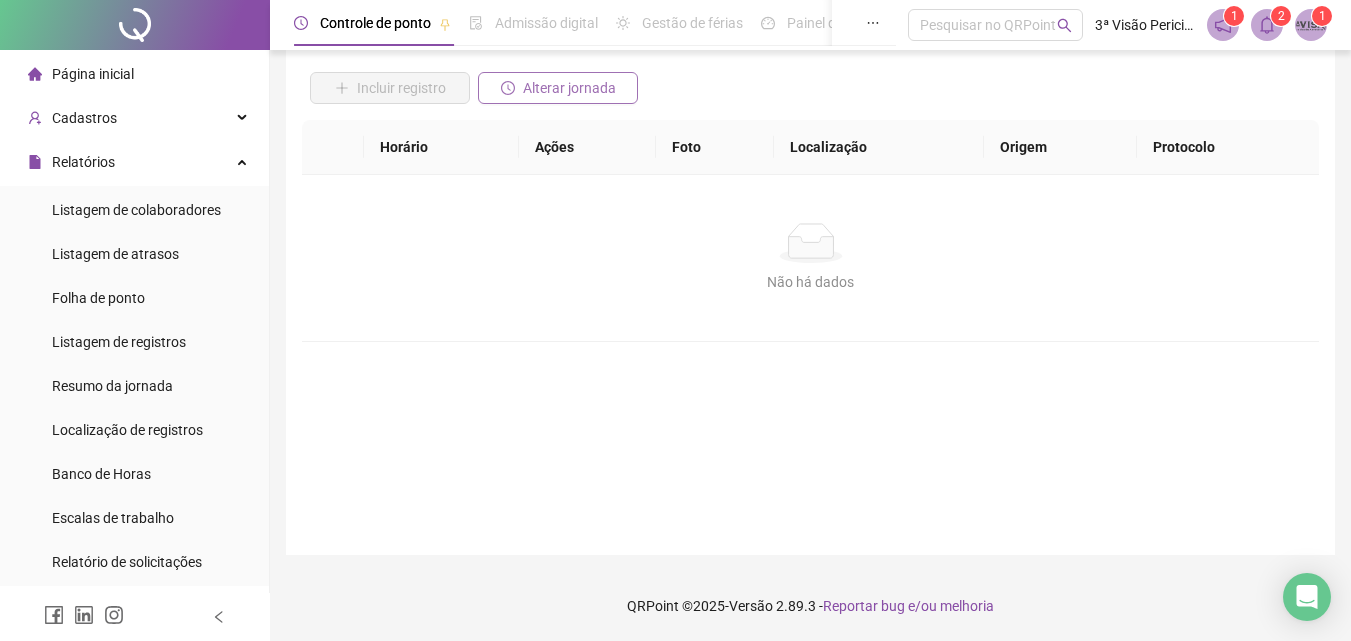 click on "Alterar jornada" at bounding box center [569, 88] 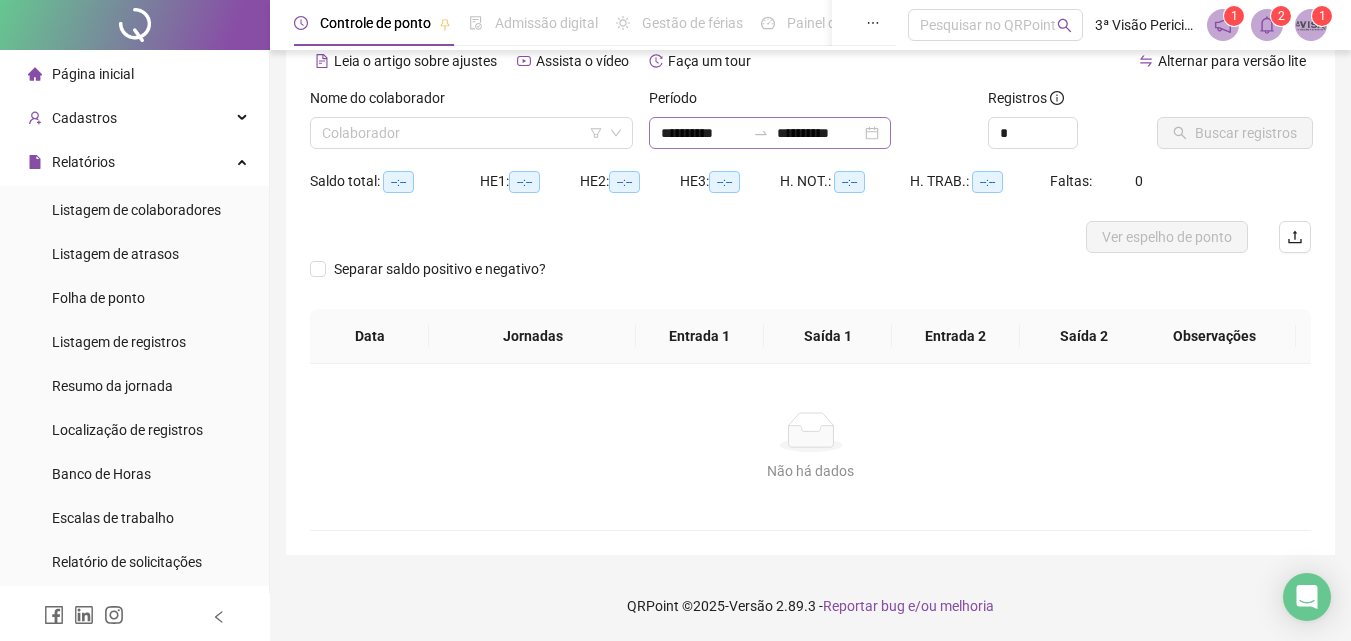 scroll, scrollTop: 97, scrollLeft: 0, axis: vertical 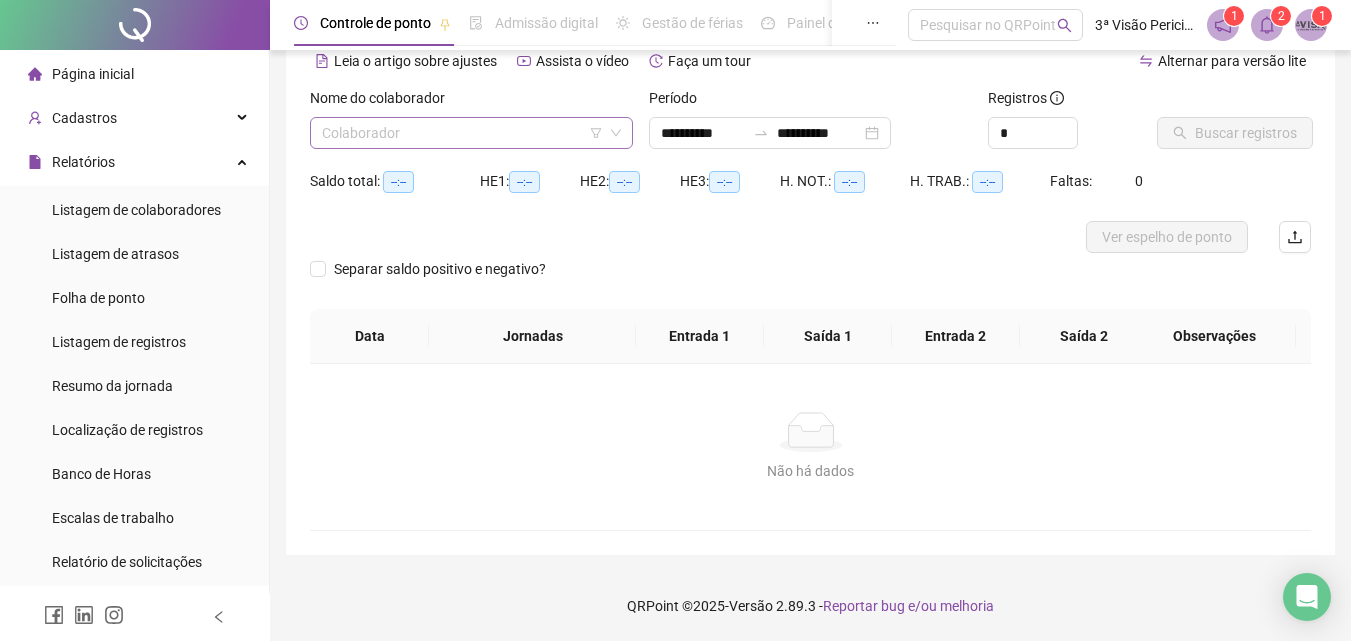 click at bounding box center [462, 133] 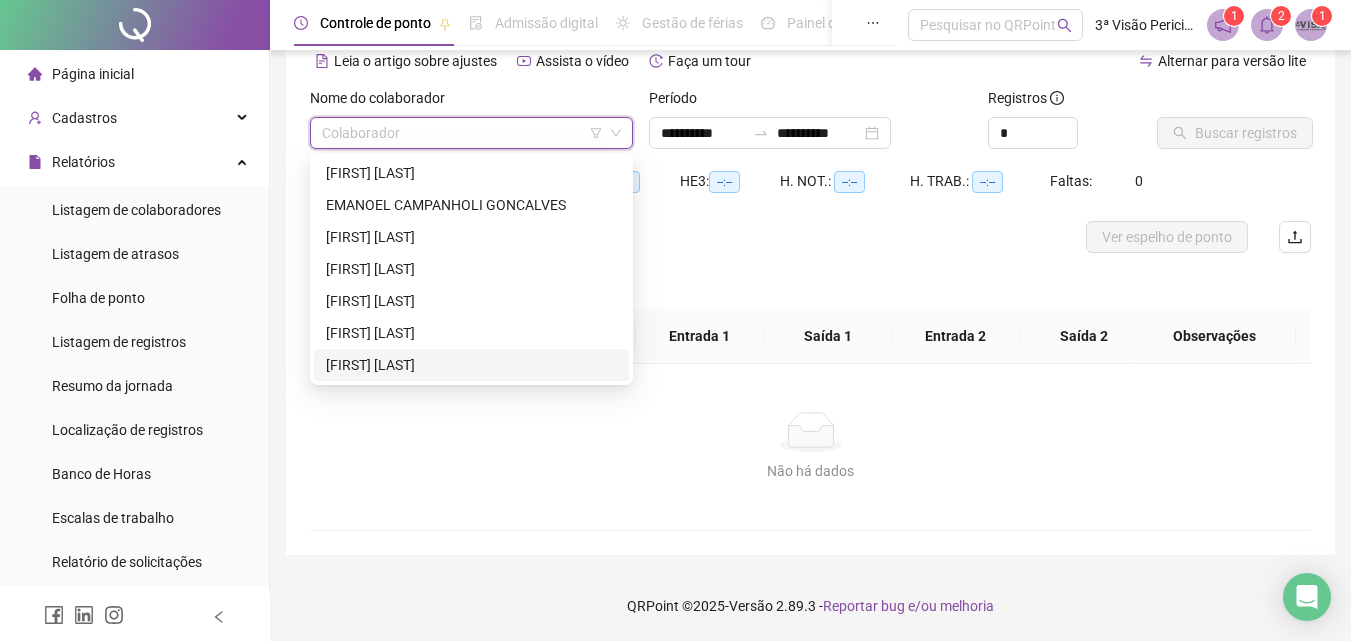 click on "[FIRST] [LAST]" at bounding box center (471, 365) 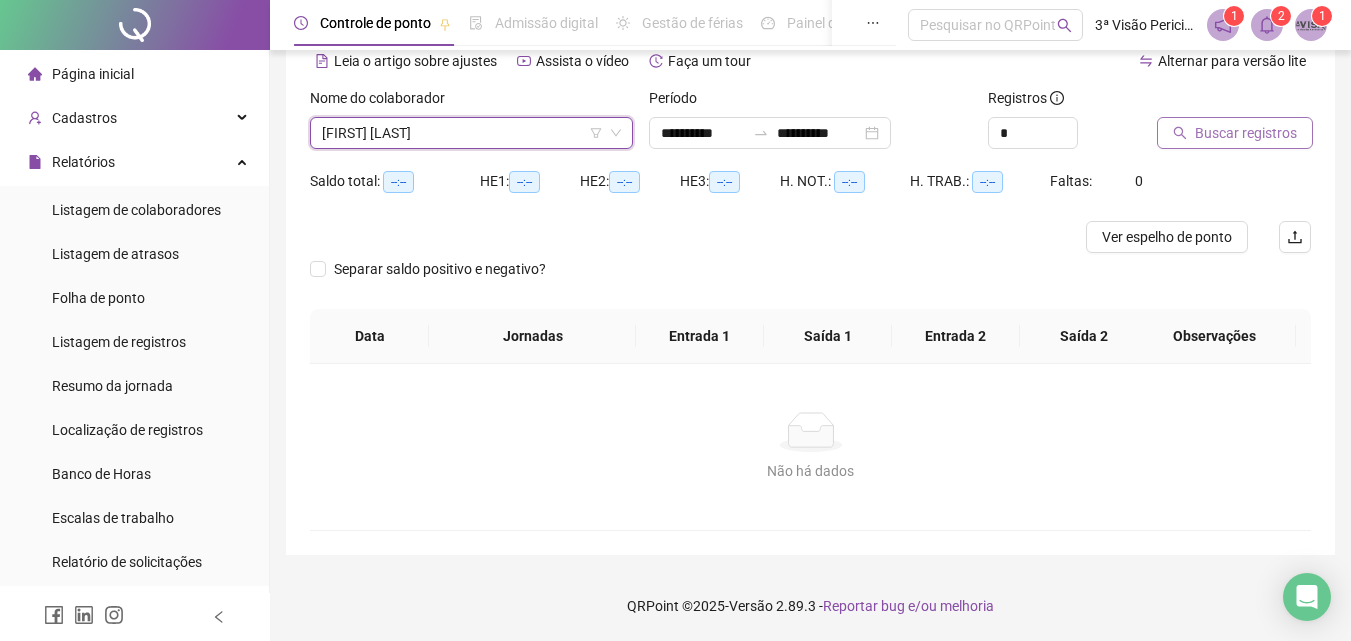 click on "Buscar registros" at bounding box center (1246, 133) 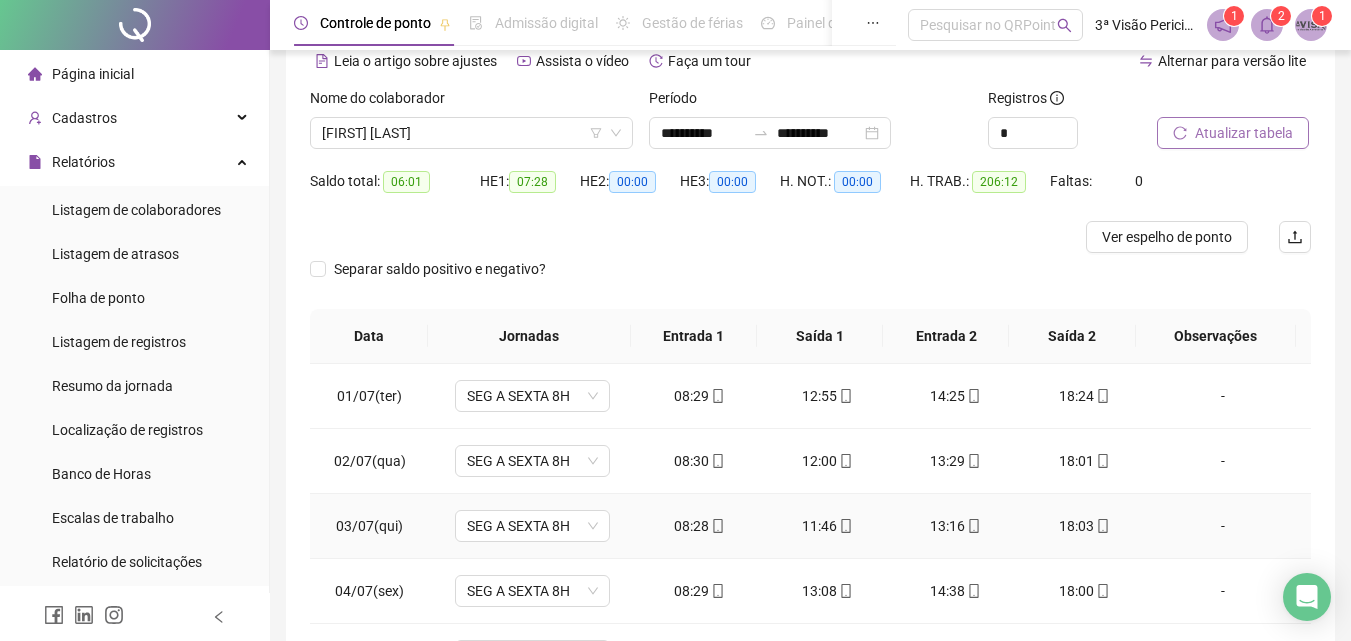 scroll, scrollTop: 357, scrollLeft: 0, axis: vertical 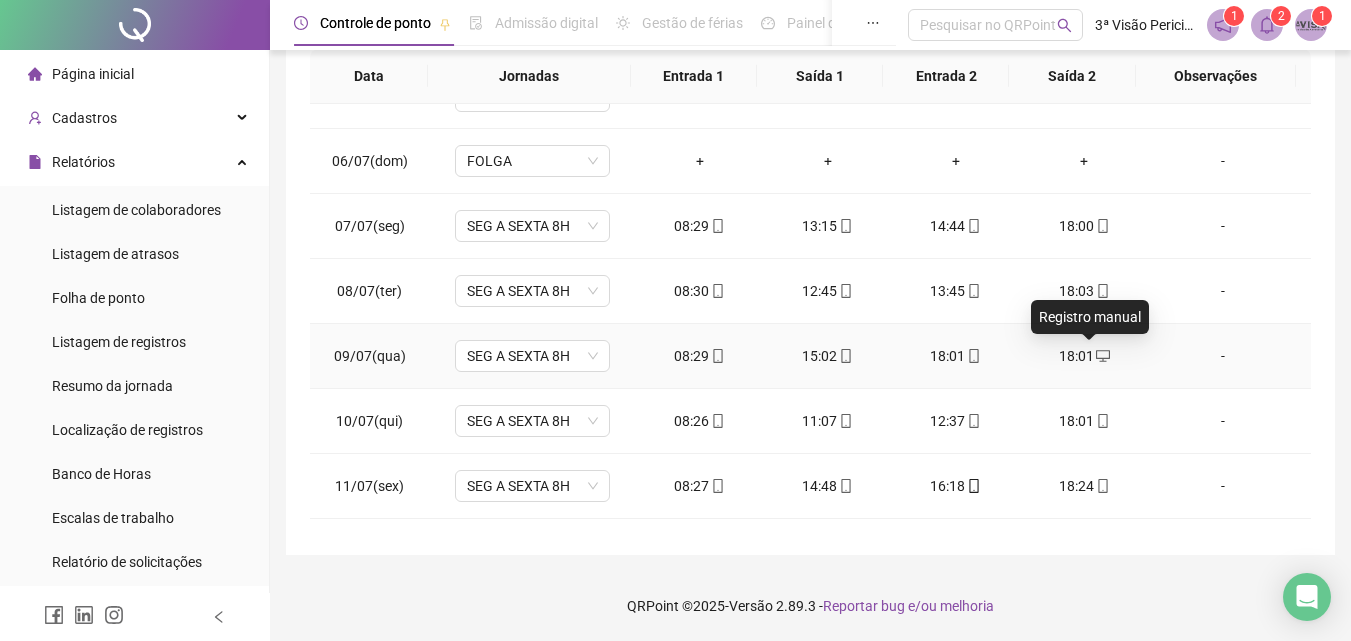 click 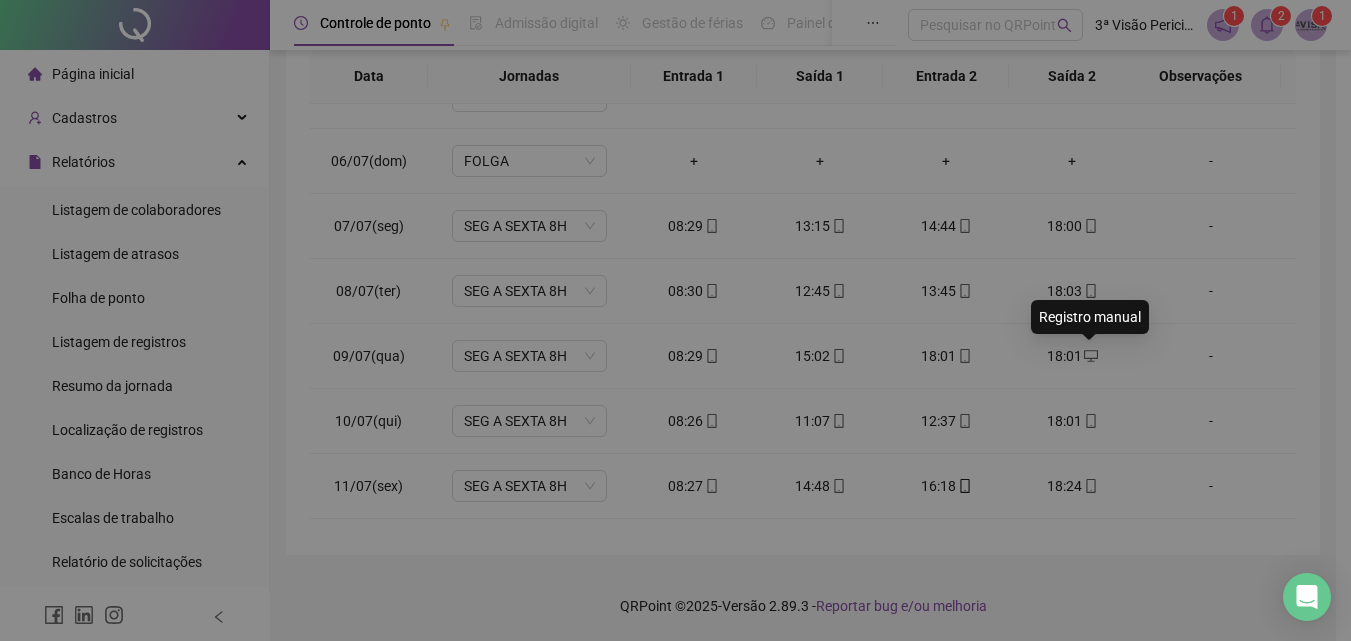type on "**********" 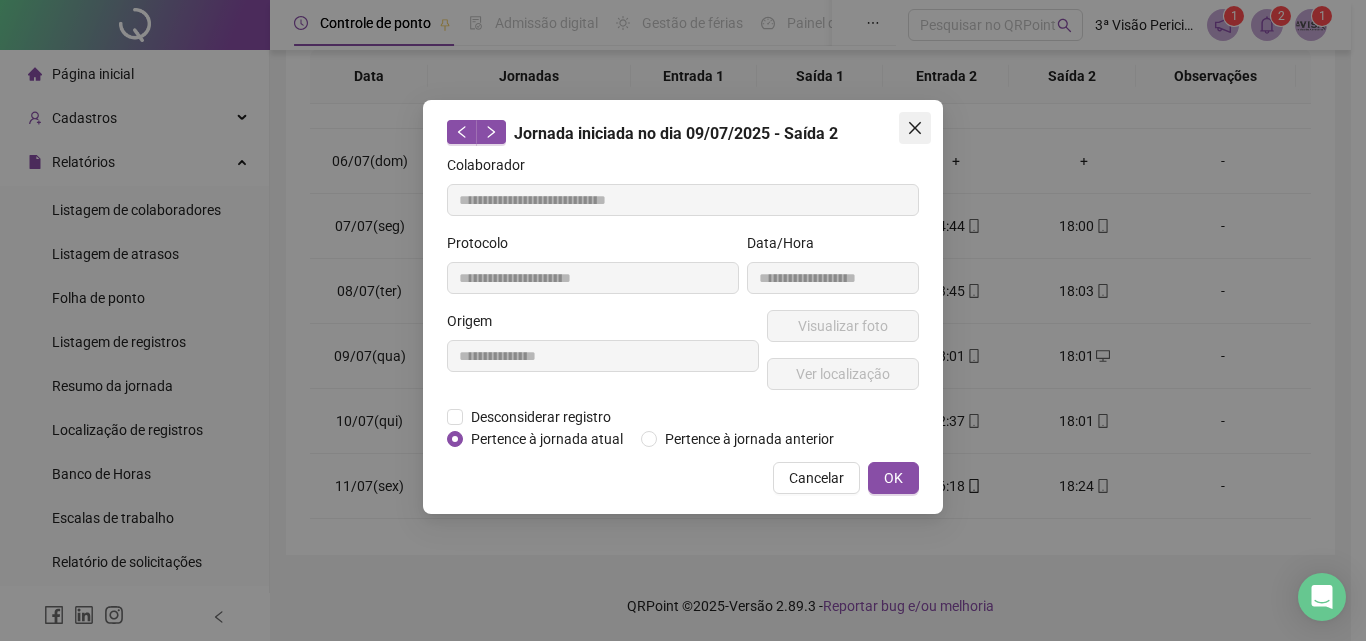 click 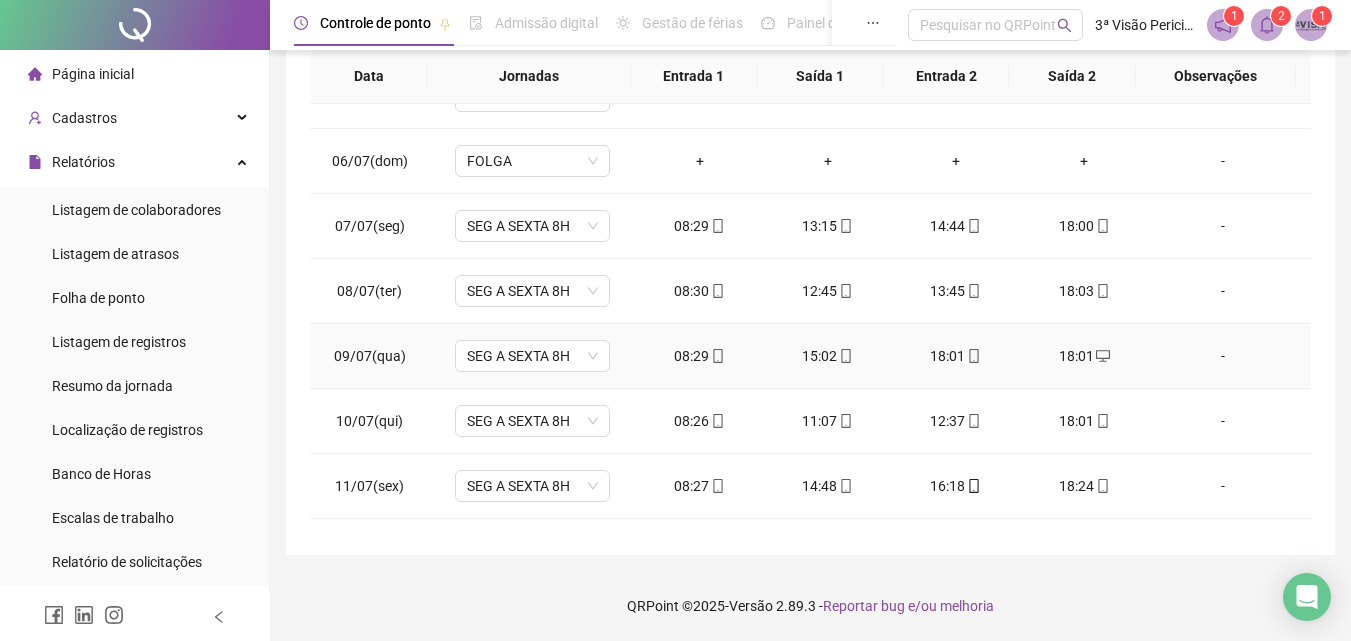 click 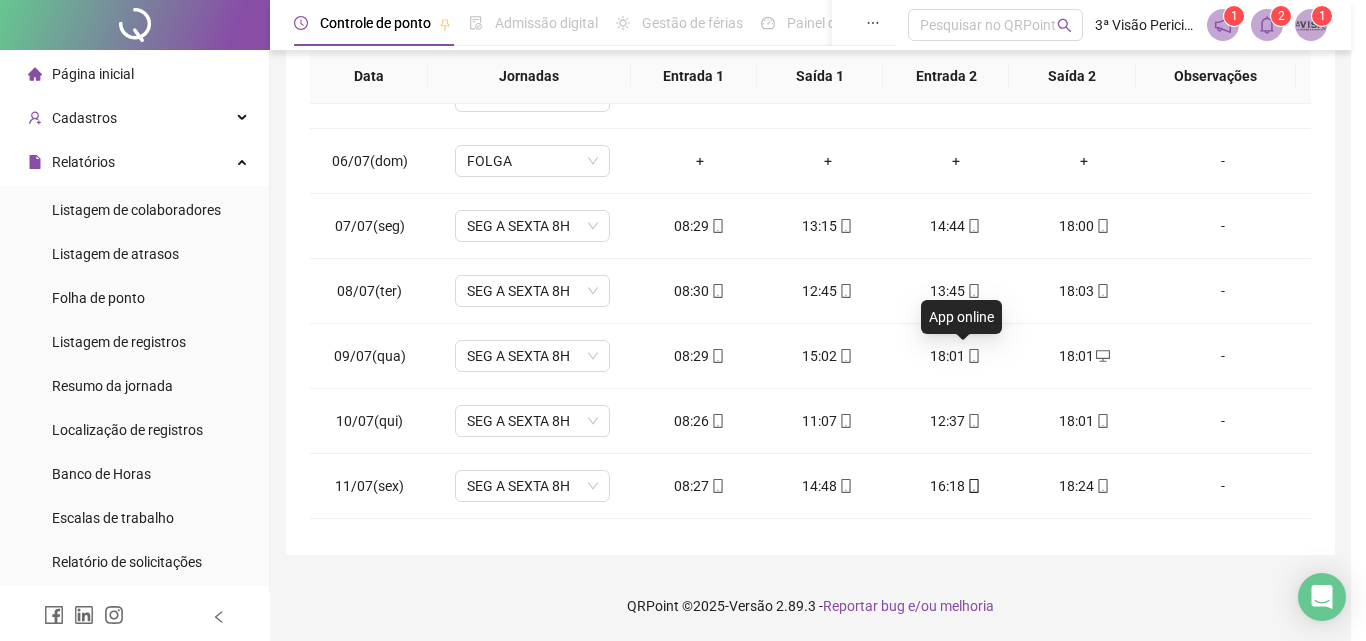 type on "**********" 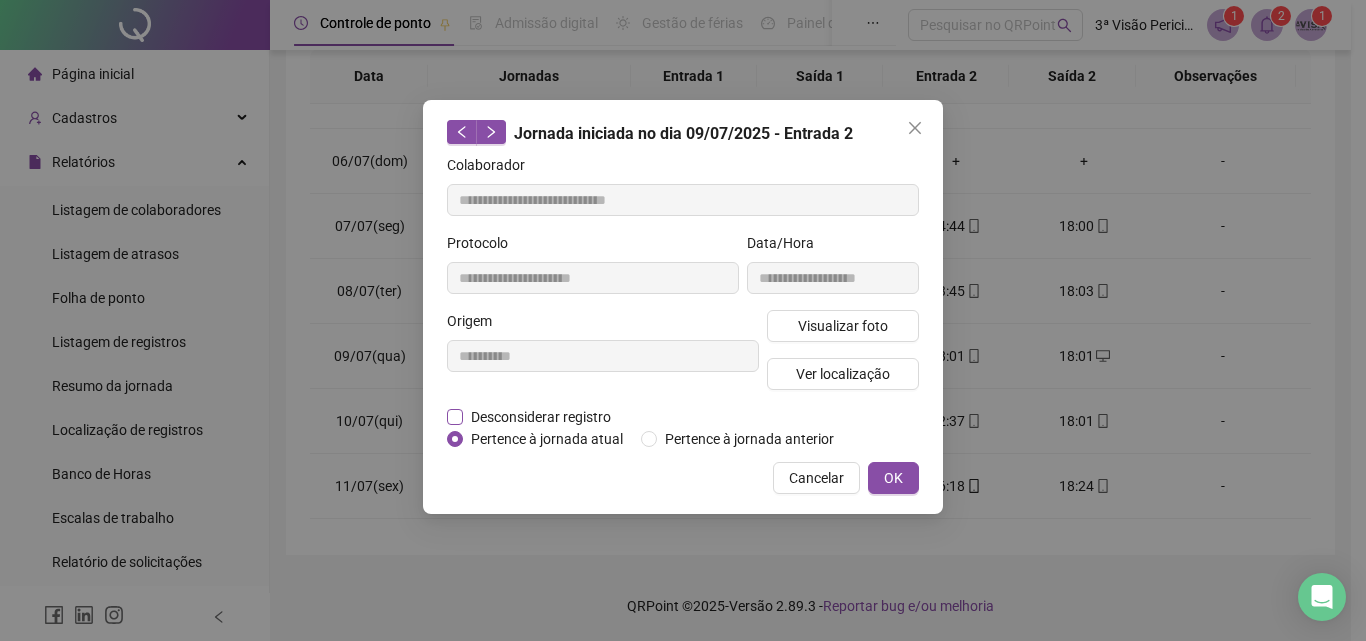 click on "Desconsiderar registro" at bounding box center (541, 417) 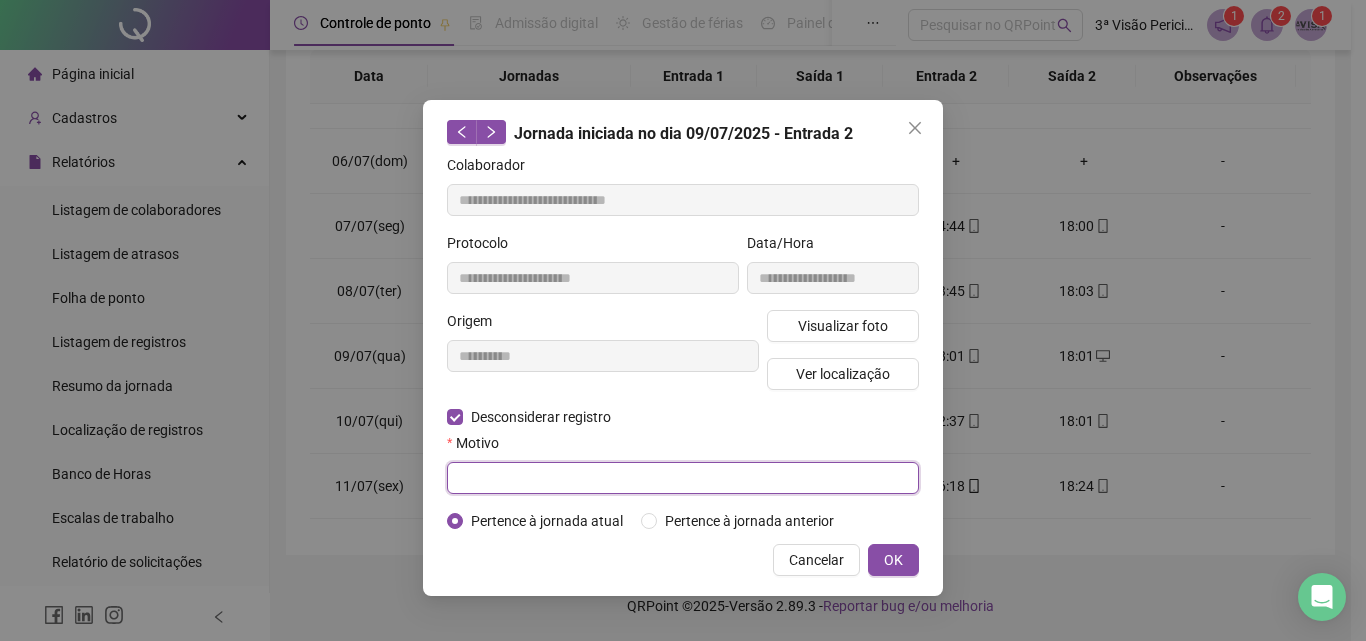 click at bounding box center [683, 478] 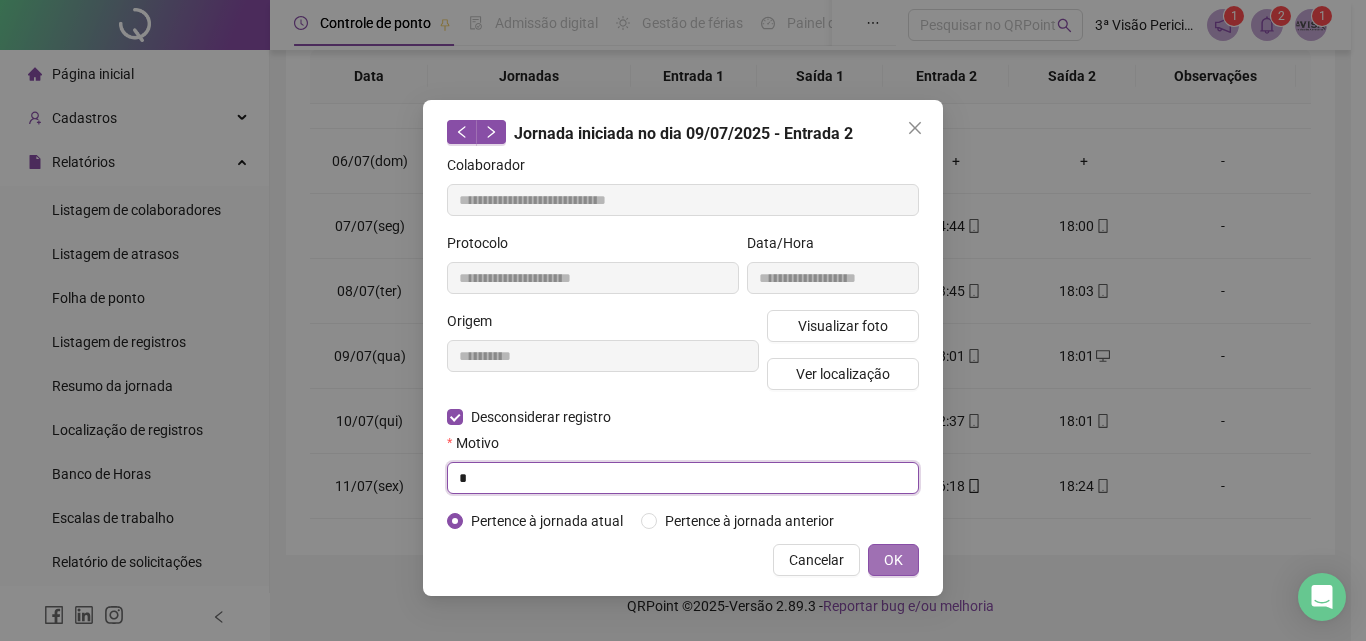 type on "*" 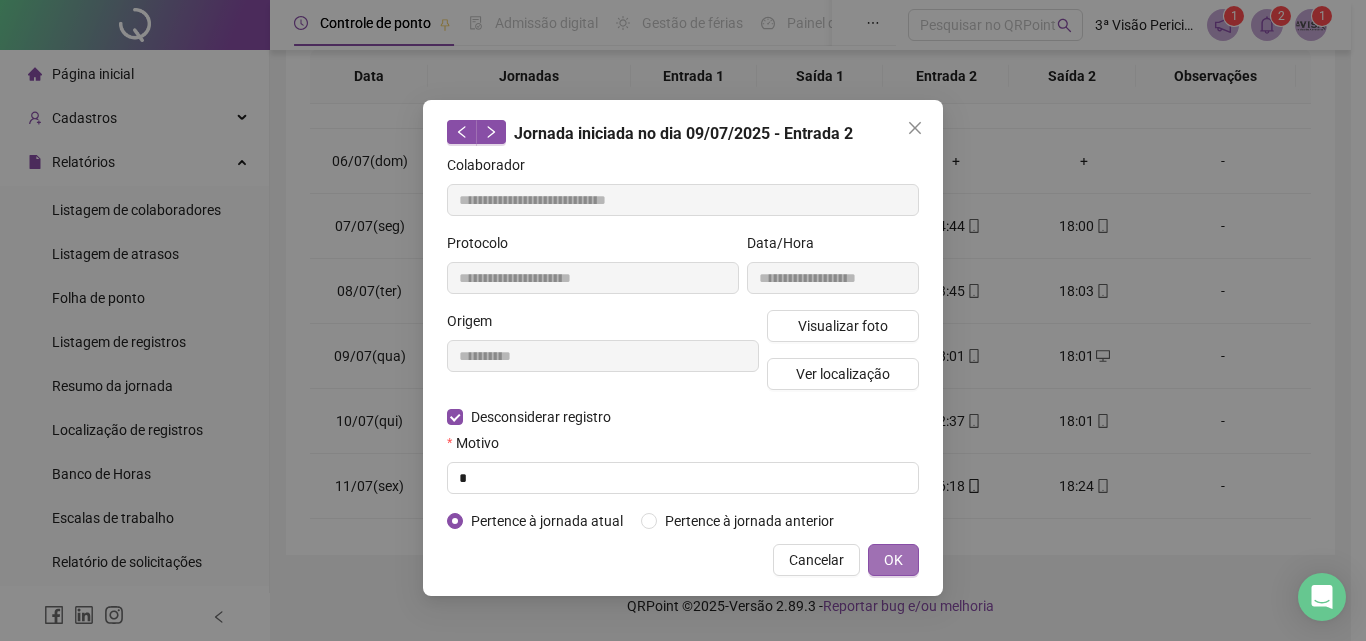 click on "OK" at bounding box center (893, 560) 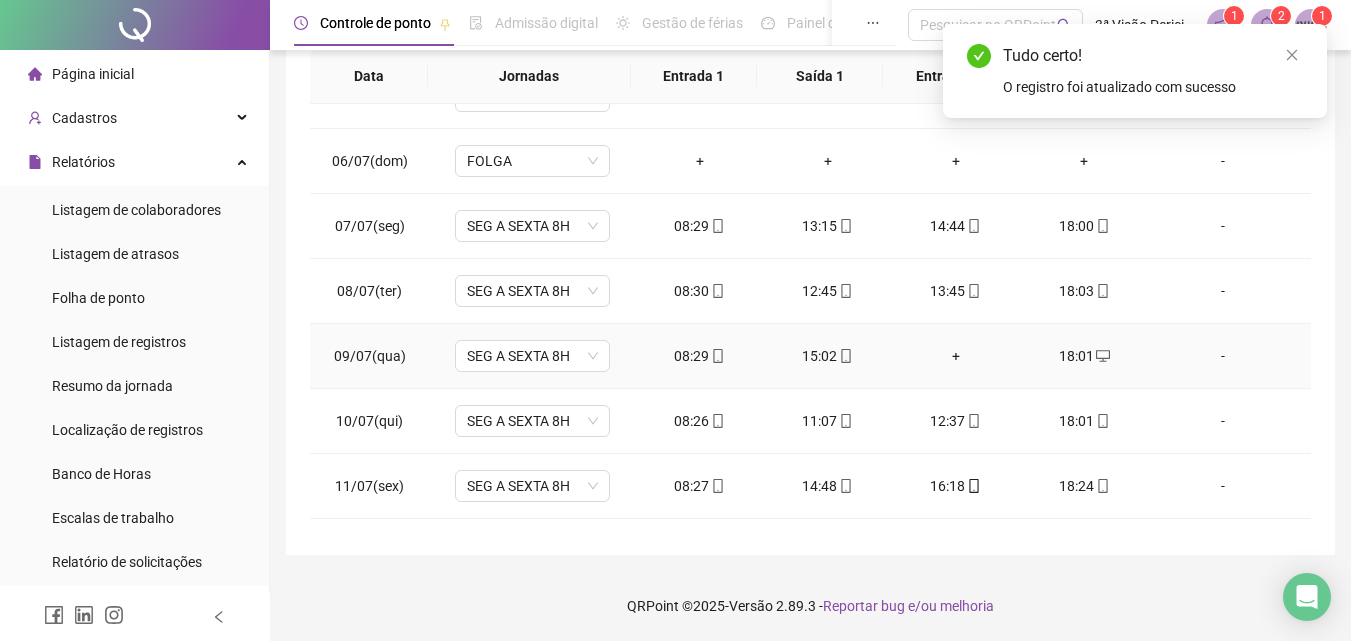 click on "+" at bounding box center [956, 356] 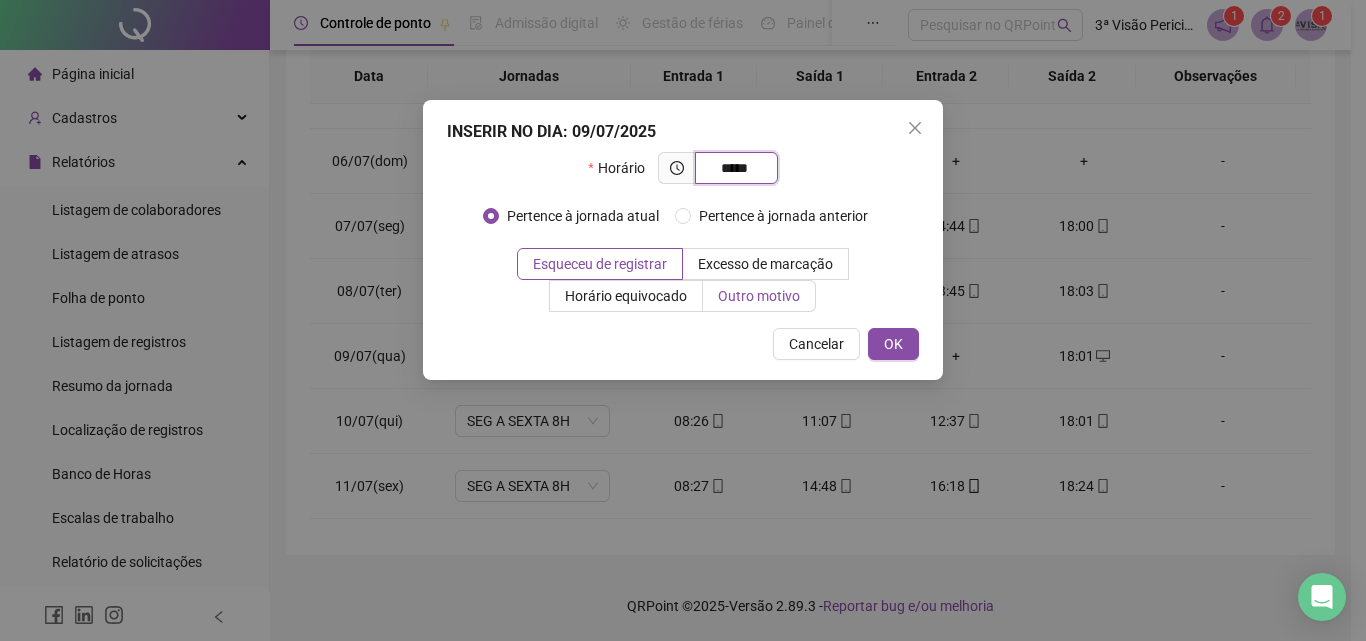 type on "*****" 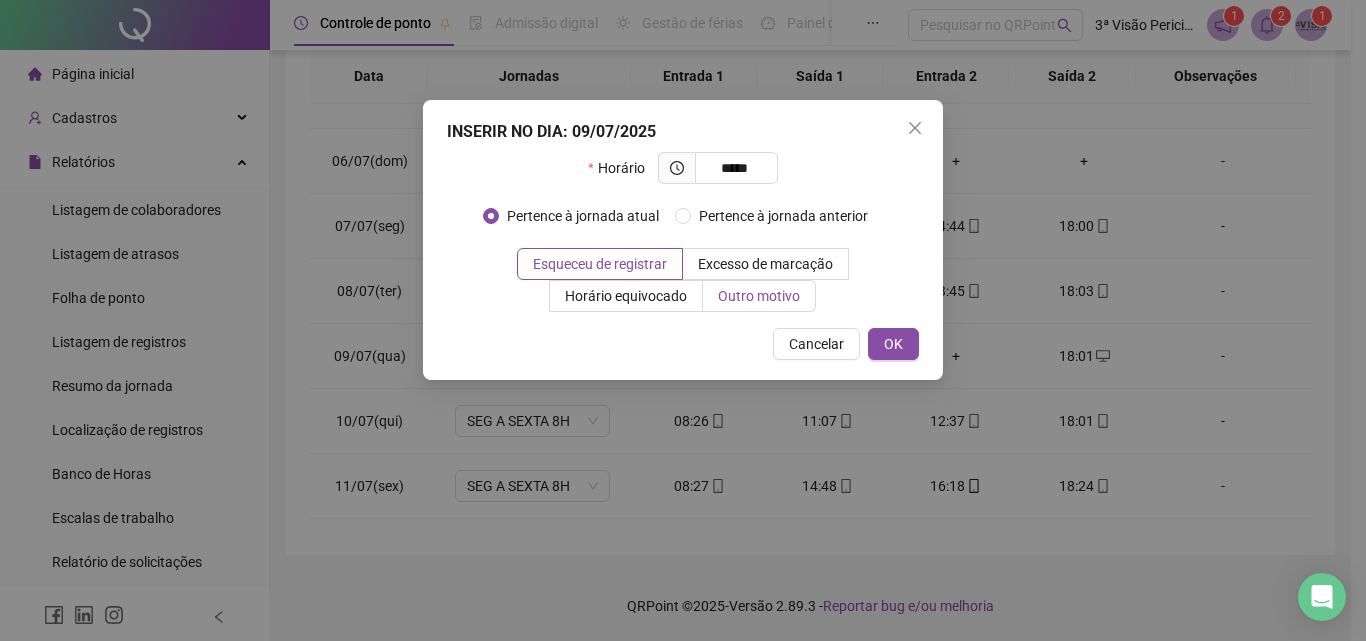 click on "Outro motivo" at bounding box center [759, 296] 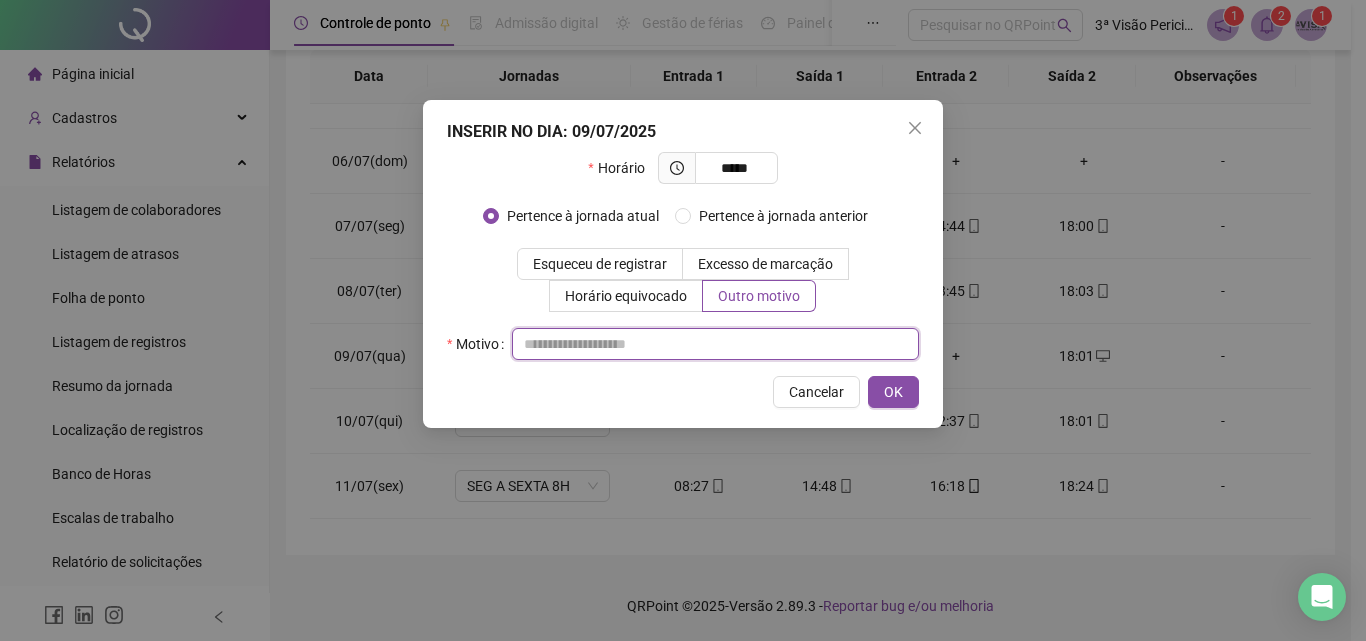 click at bounding box center (715, 344) 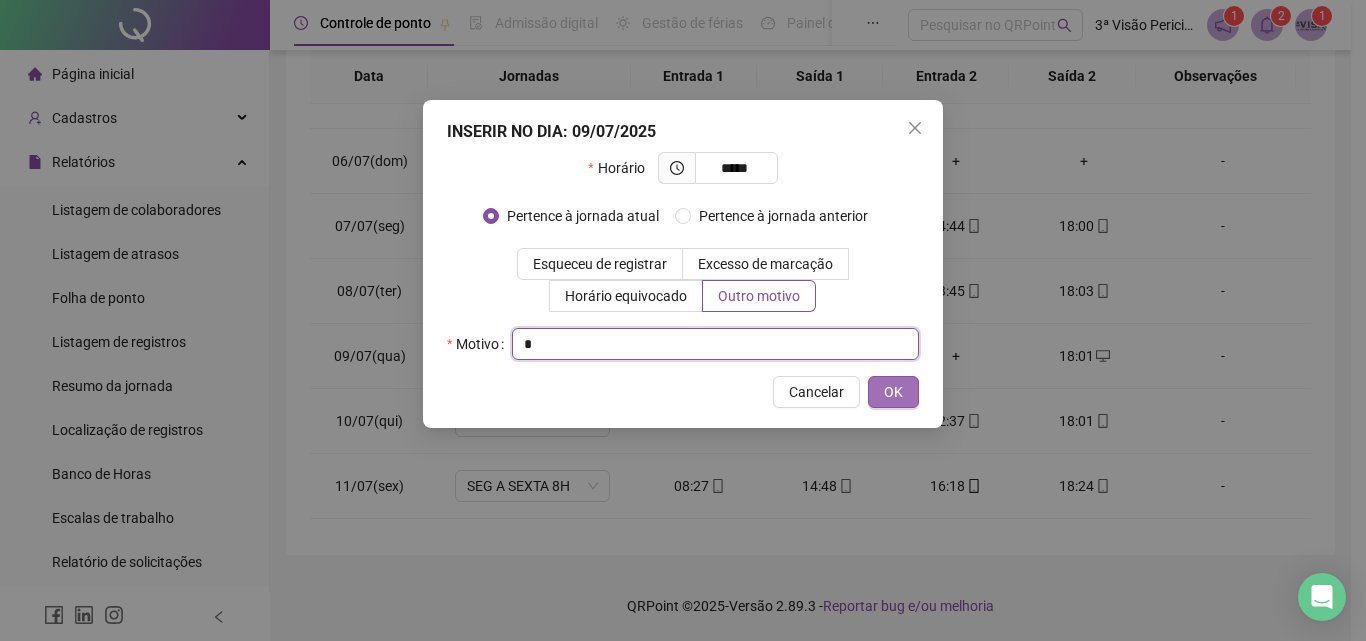 type on "*" 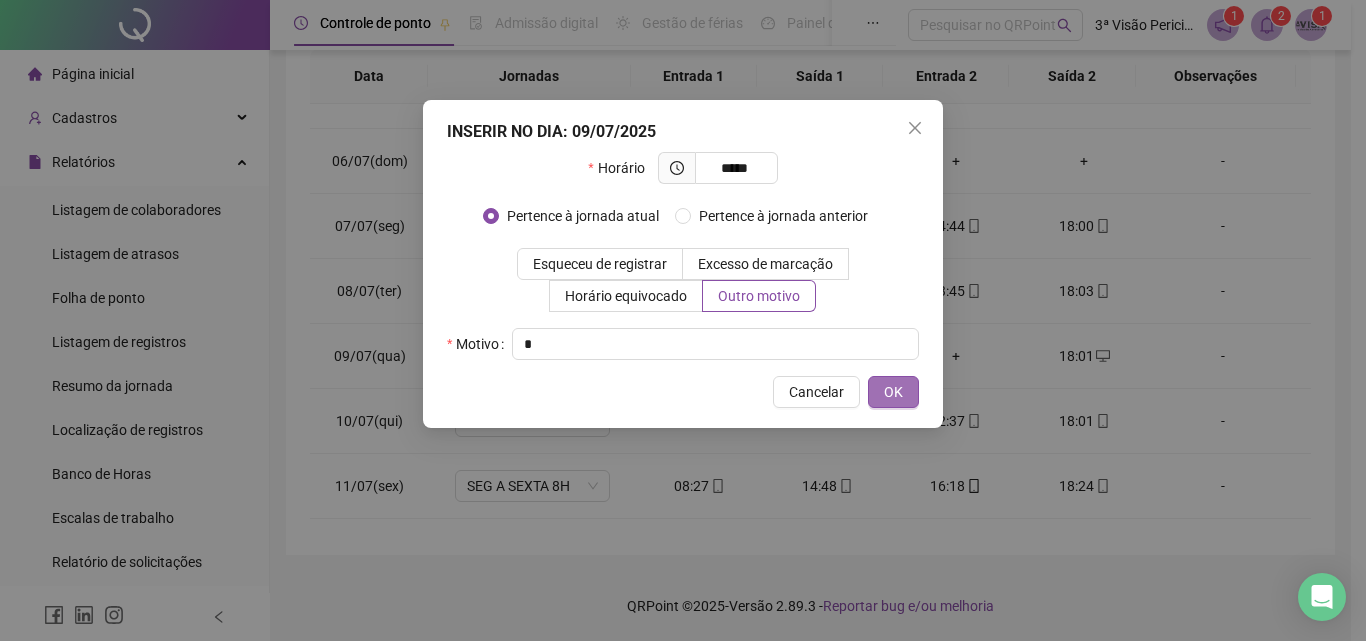 click on "OK" at bounding box center (893, 392) 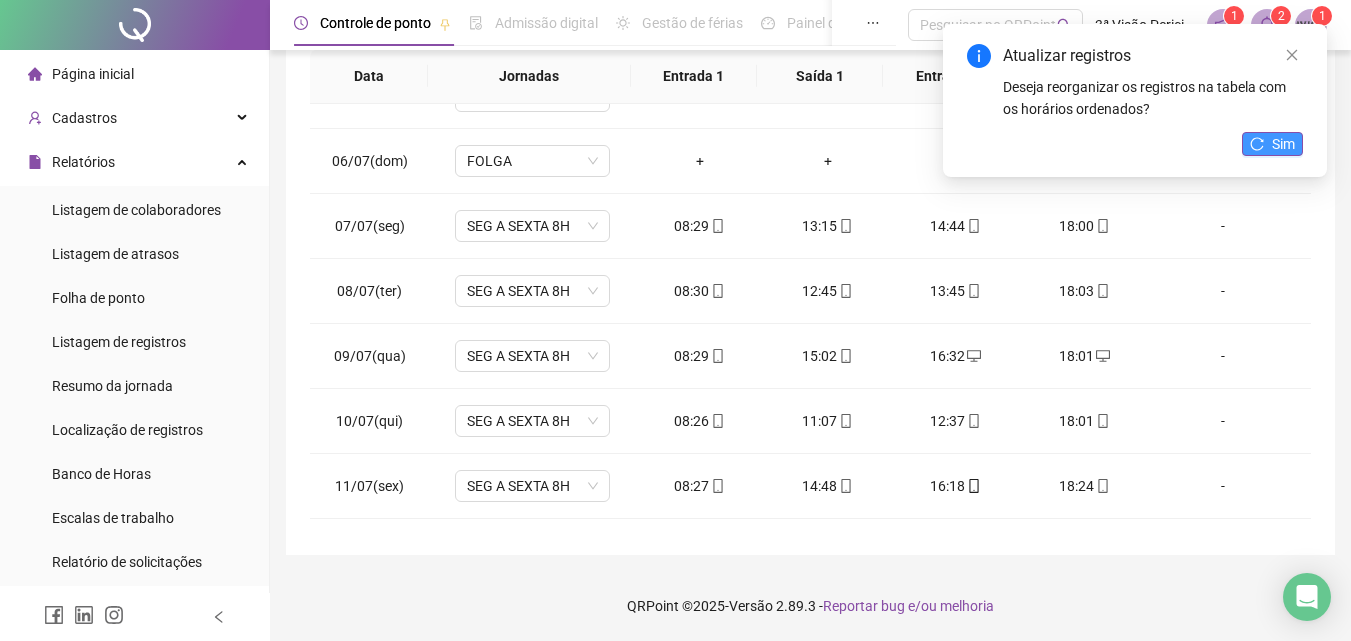 click on "Sim" at bounding box center (1283, 144) 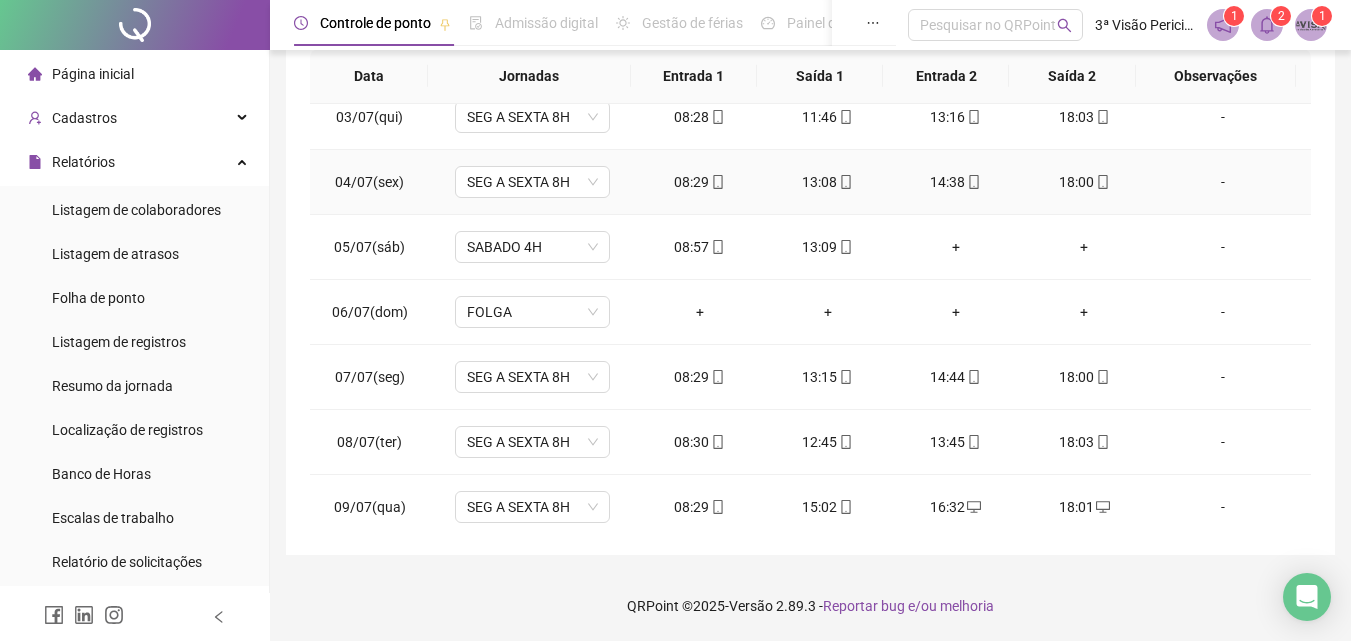 scroll, scrollTop: 0, scrollLeft: 0, axis: both 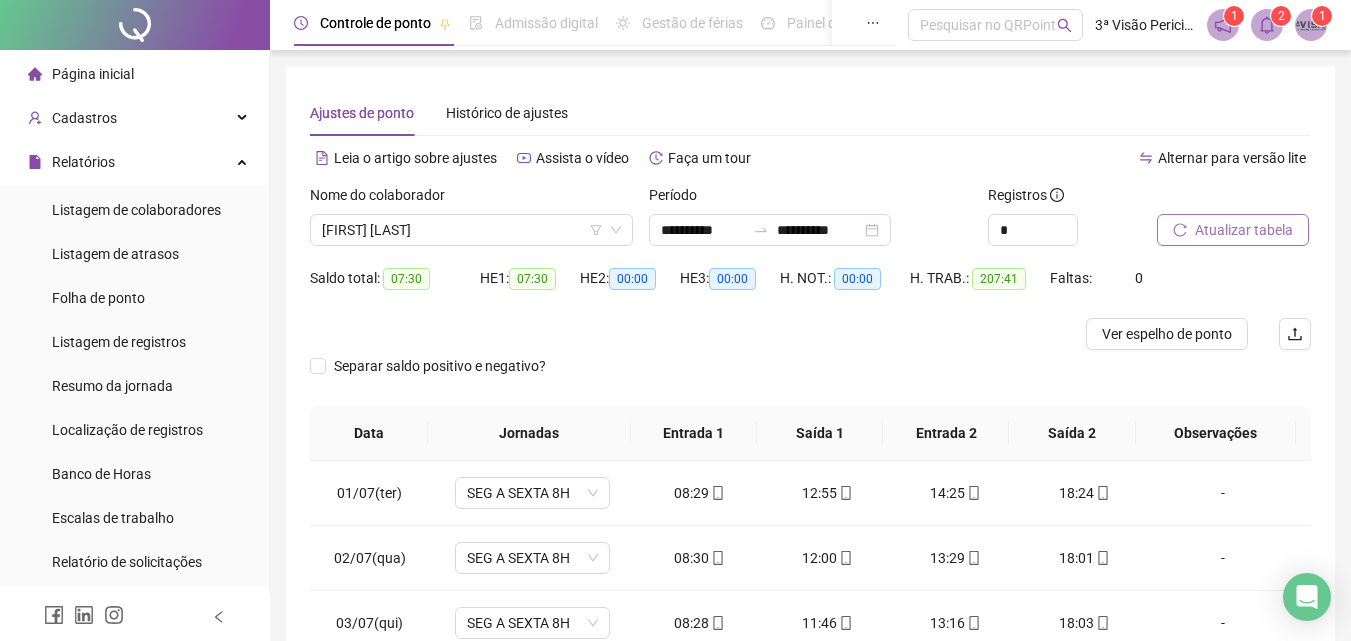 click on "Atualizar tabela" at bounding box center (1244, 230) 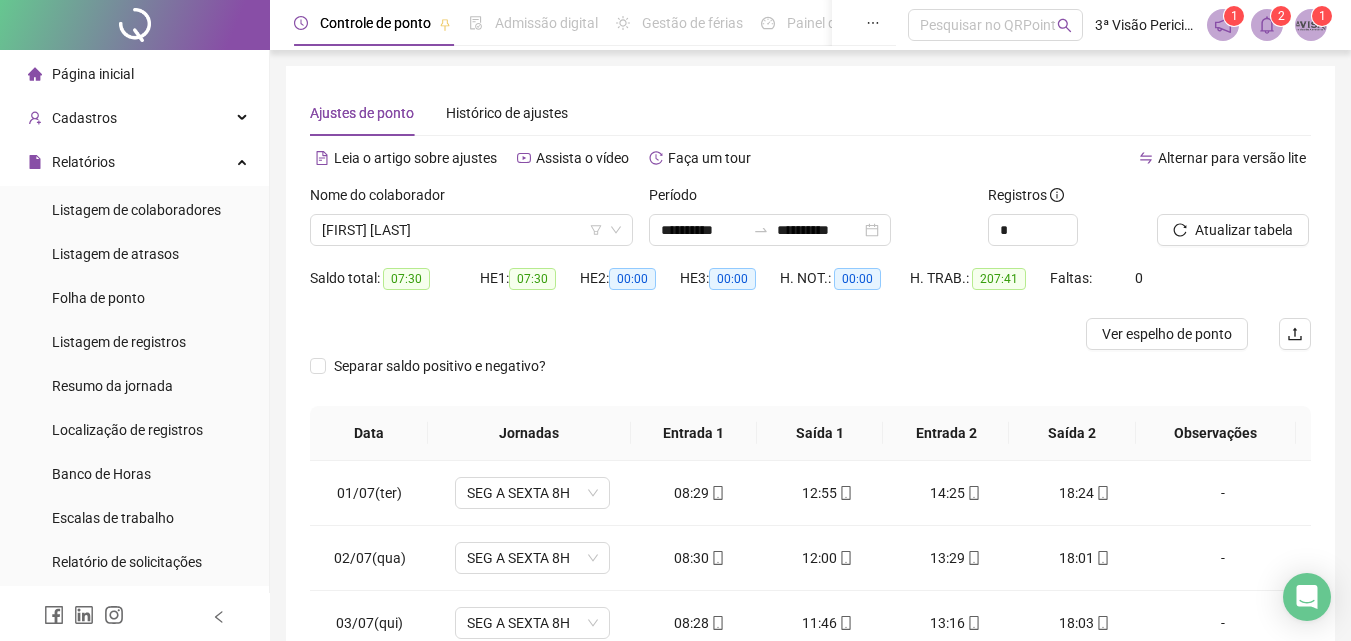 click on "Ver espelho de ponto" at bounding box center (1167, 334) 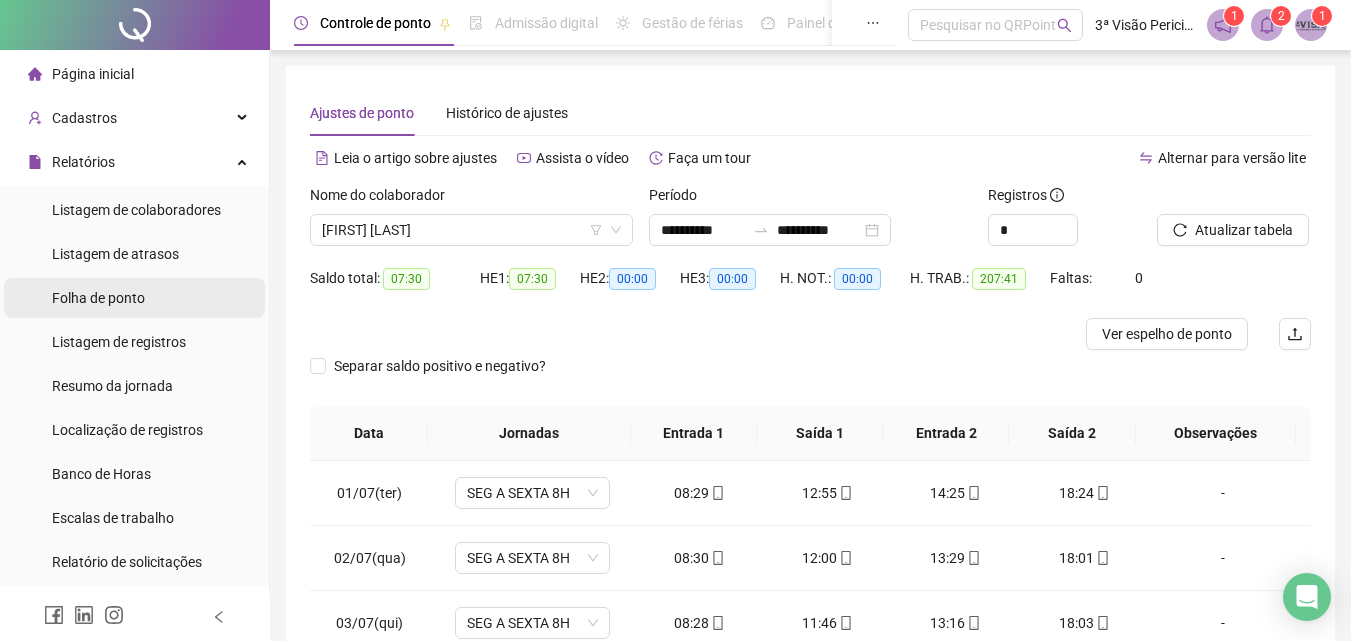 click on "Folha de ponto" at bounding box center [98, 298] 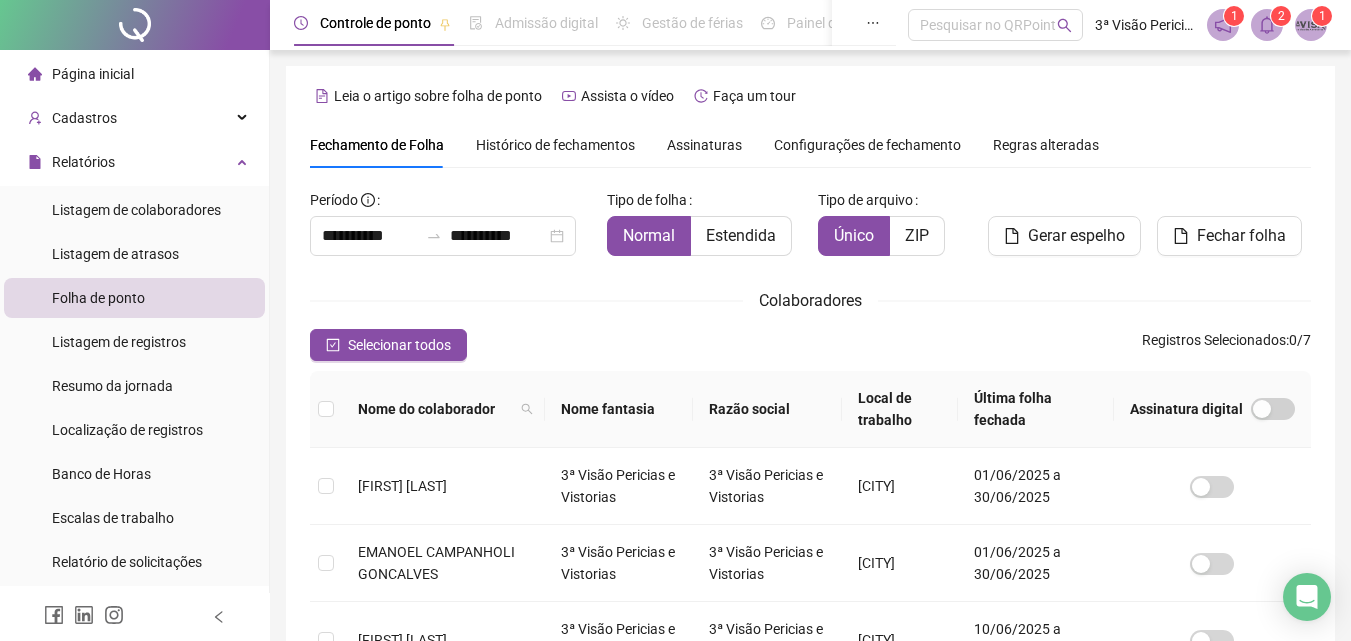 scroll, scrollTop: 89, scrollLeft: 0, axis: vertical 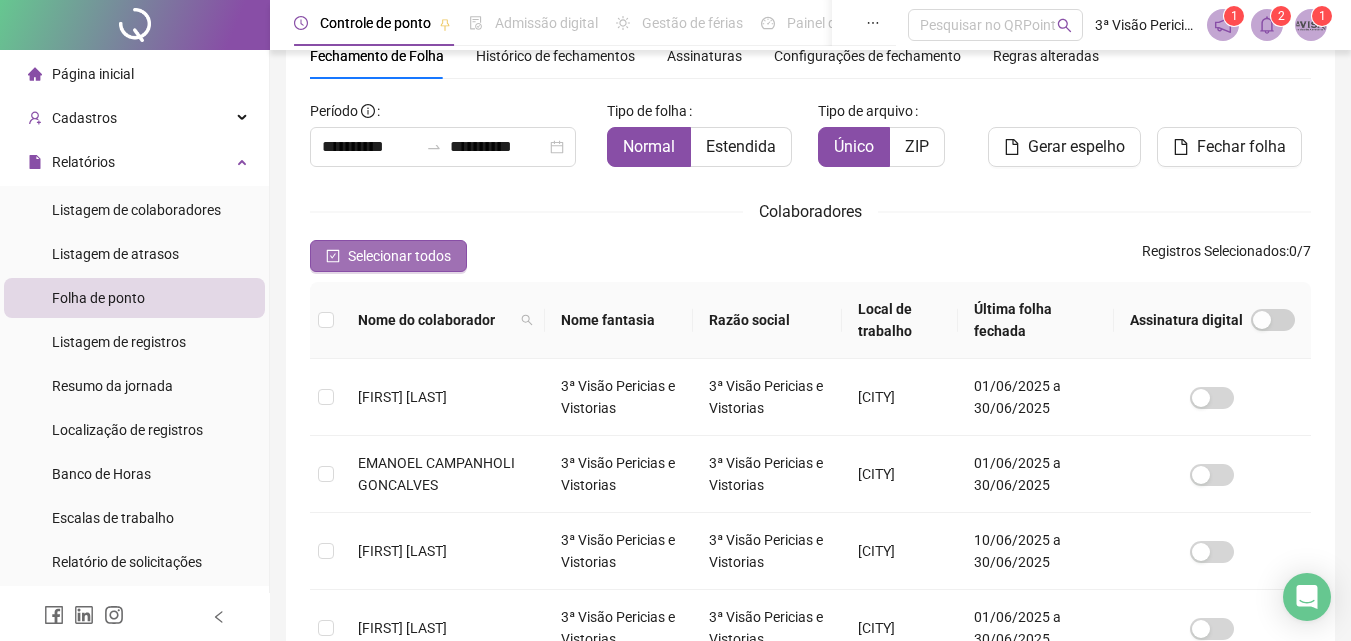 click on "Selecionar todos" at bounding box center [399, 256] 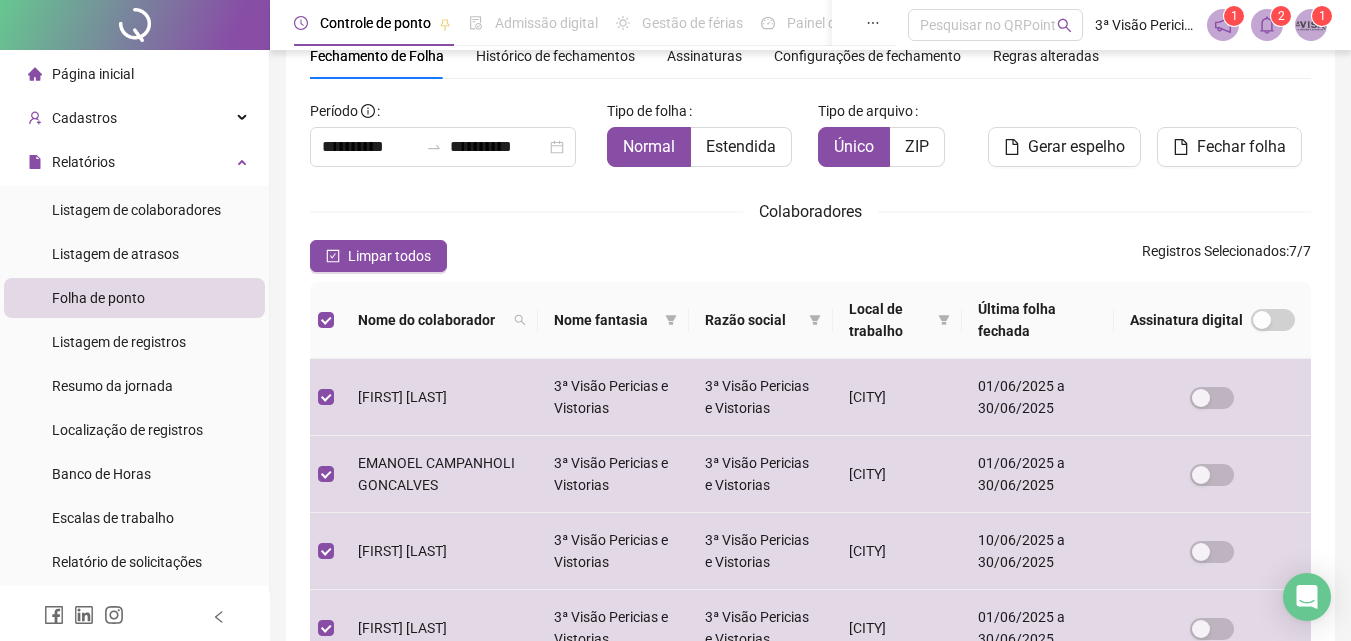 click on "Gerar espelho" at bounding box center (1065, 139) 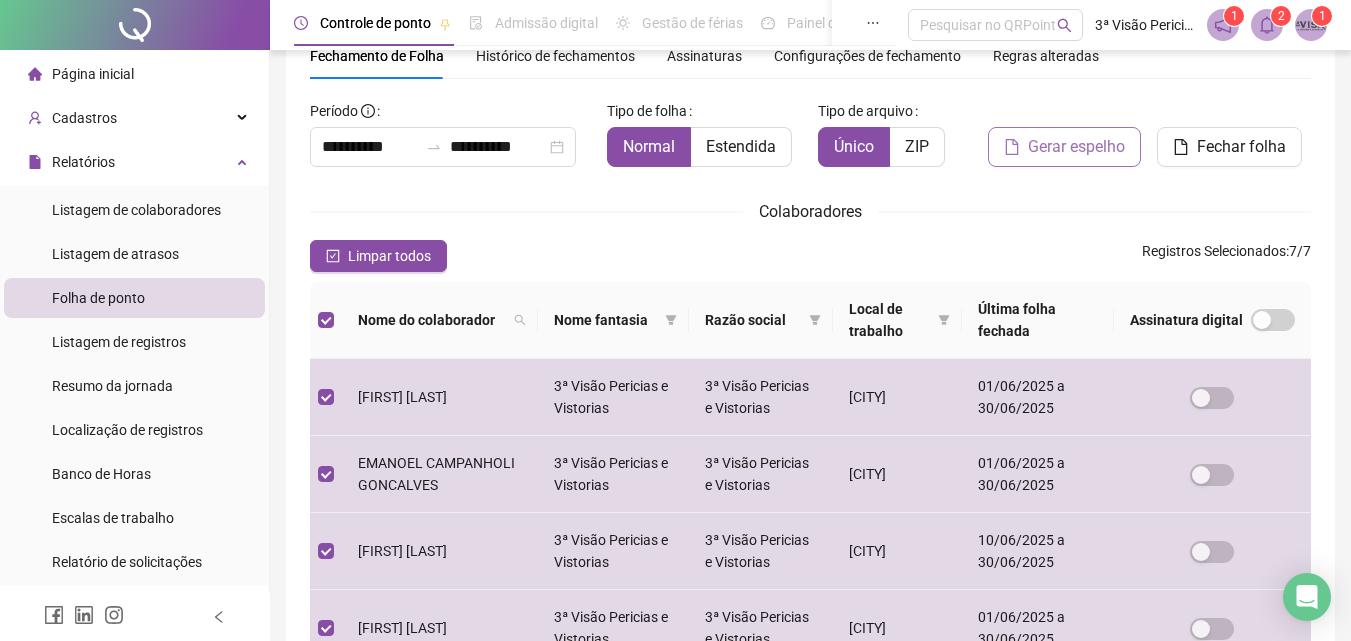 click on "Gerar espelho" at bounding box center [1076, 147] 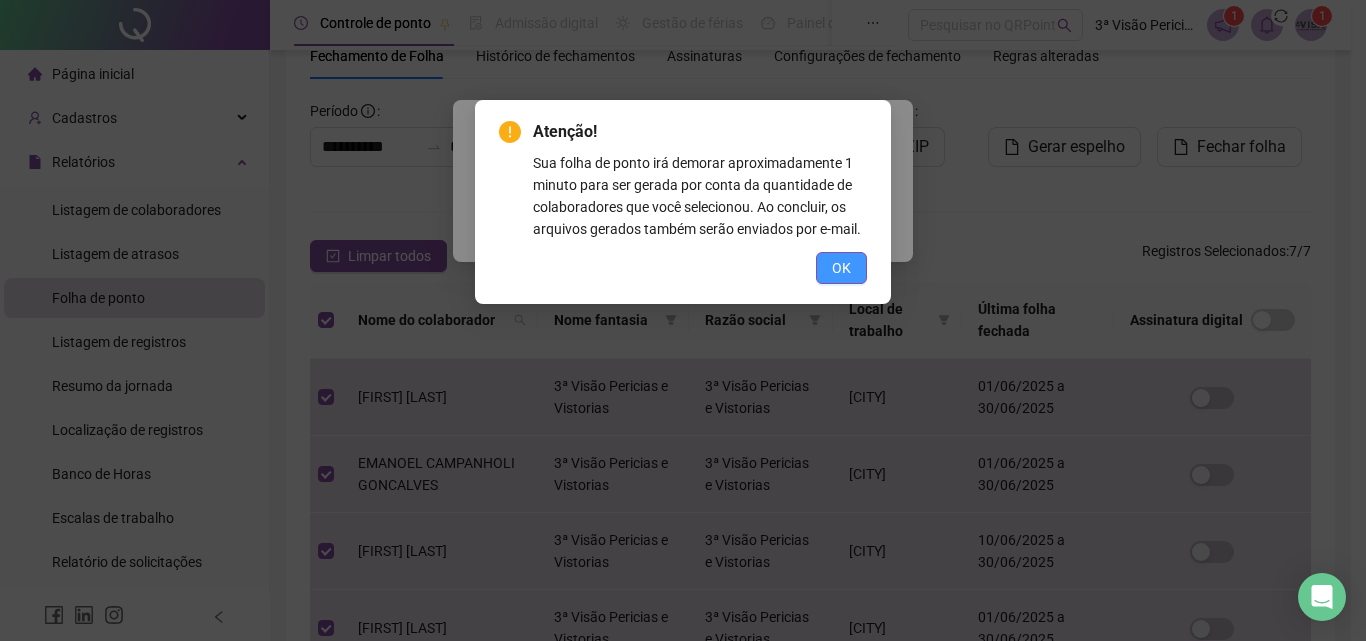 click on "OK" at bounding box center [841, 268] 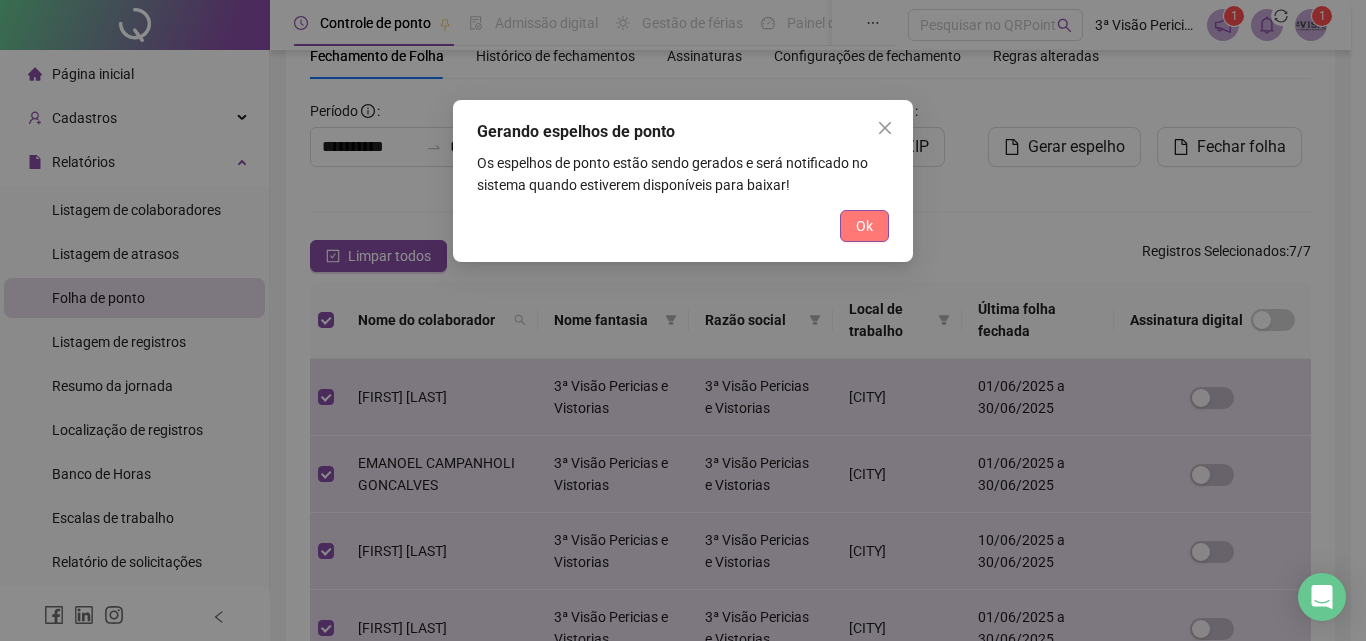 click on "Ok" at bounding box center (864, 226) 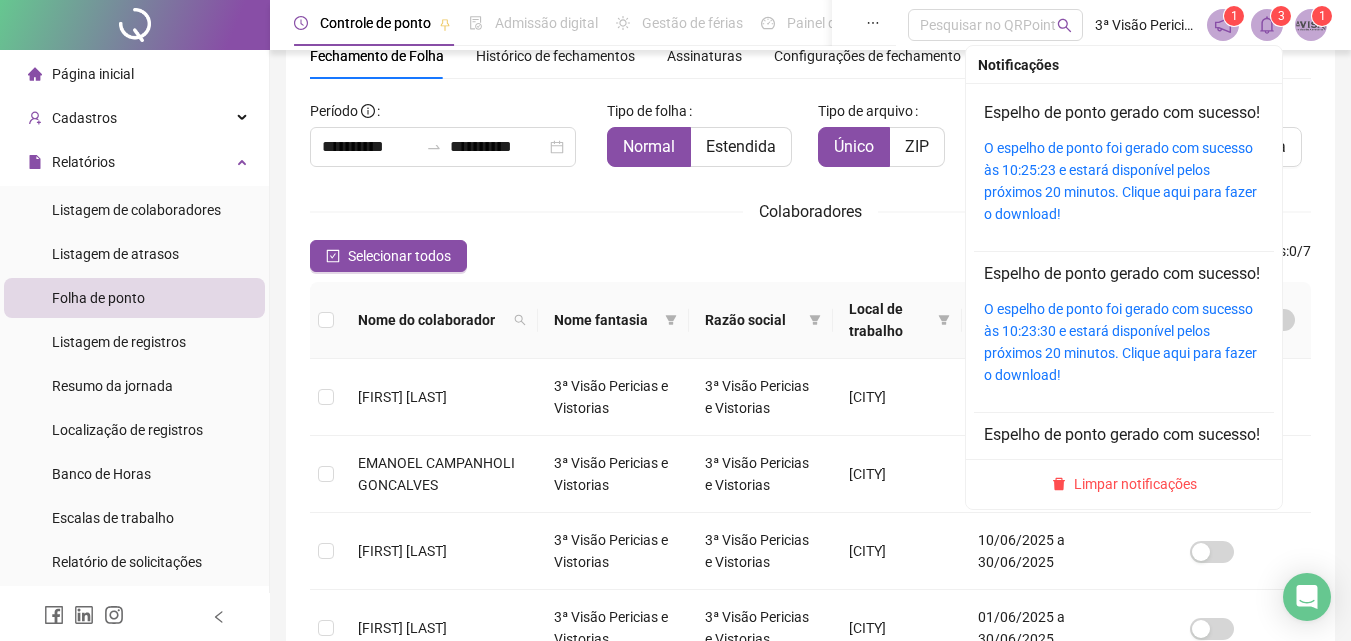 click 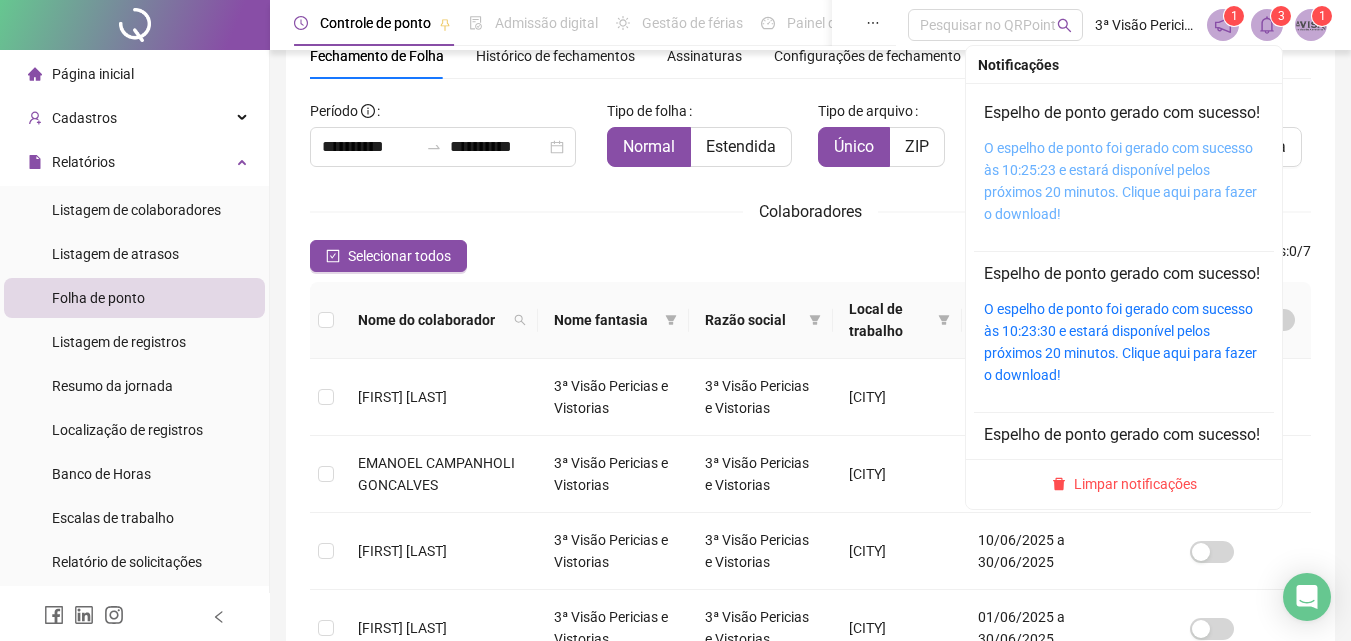 click on "O espelho de ponto foi gerado com sucesso às 10:25:23 e estará disponível pelos próximos 20 minutos.
Clique aqui para fazer o download!" at bounding box center [1120, 181] 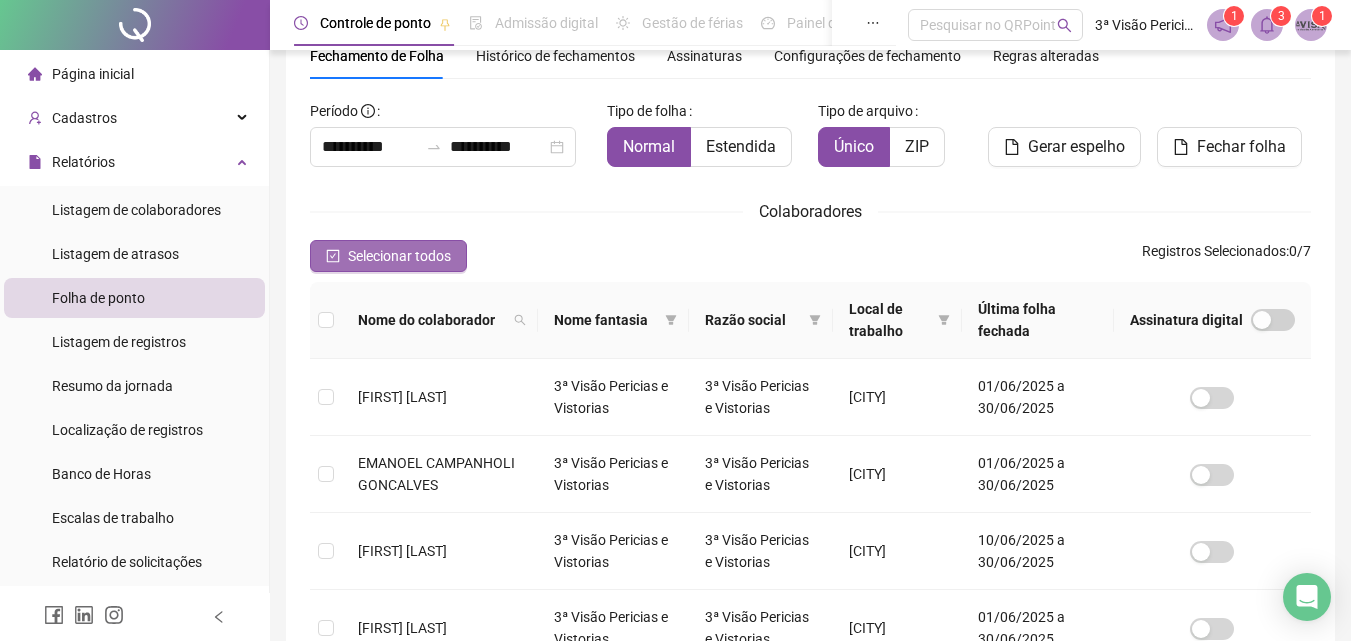 click on "Selecionar todos" at bounding box center (399, 256) 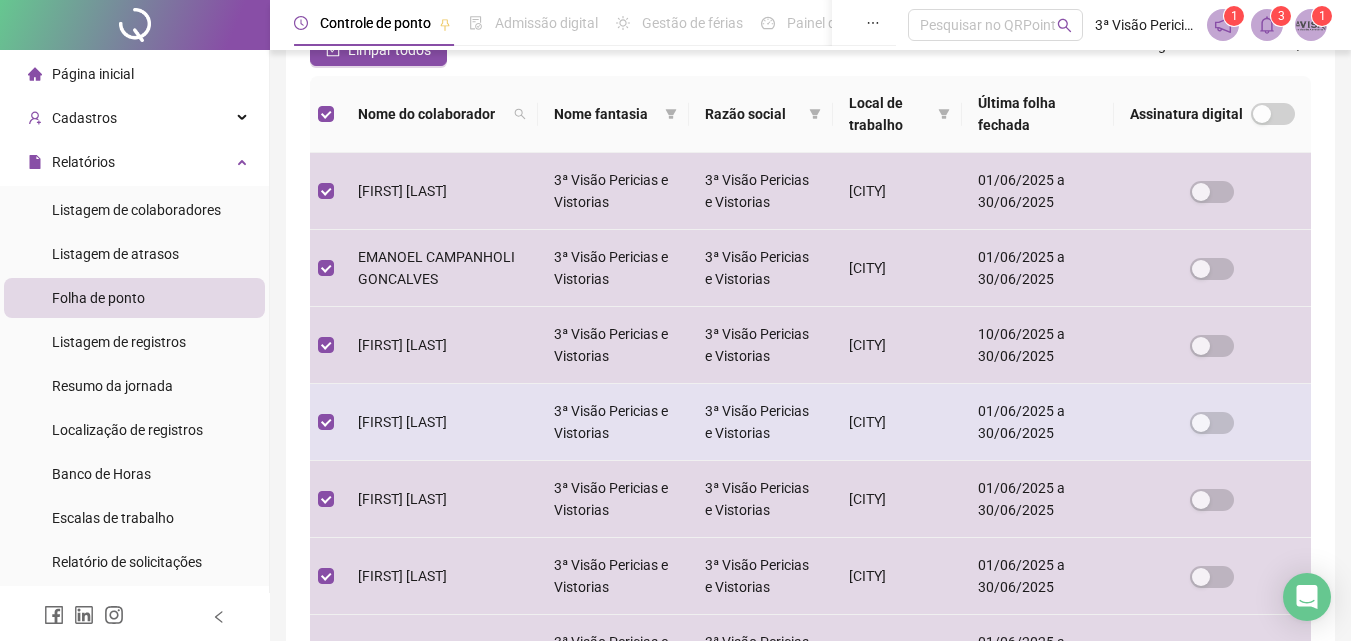 scroll, scrollTop: 0, scrollLeft: 0, axis: both 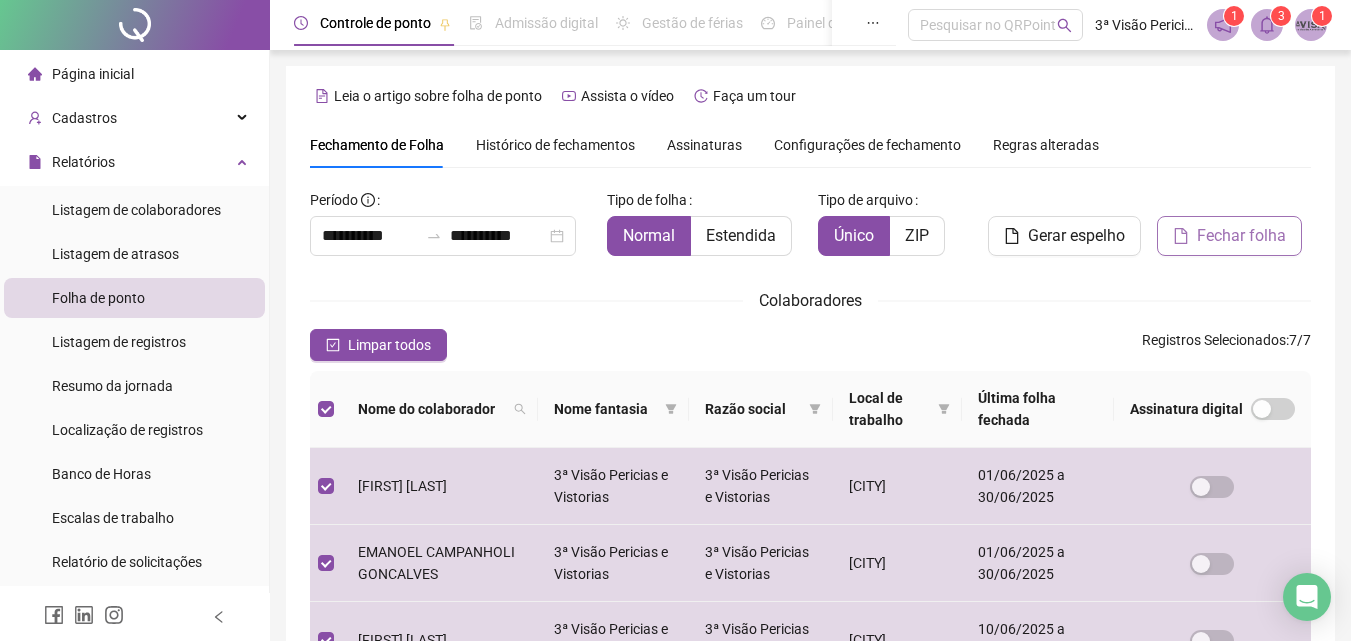click on "Fechar folha" at bounding box center [1241, 236] 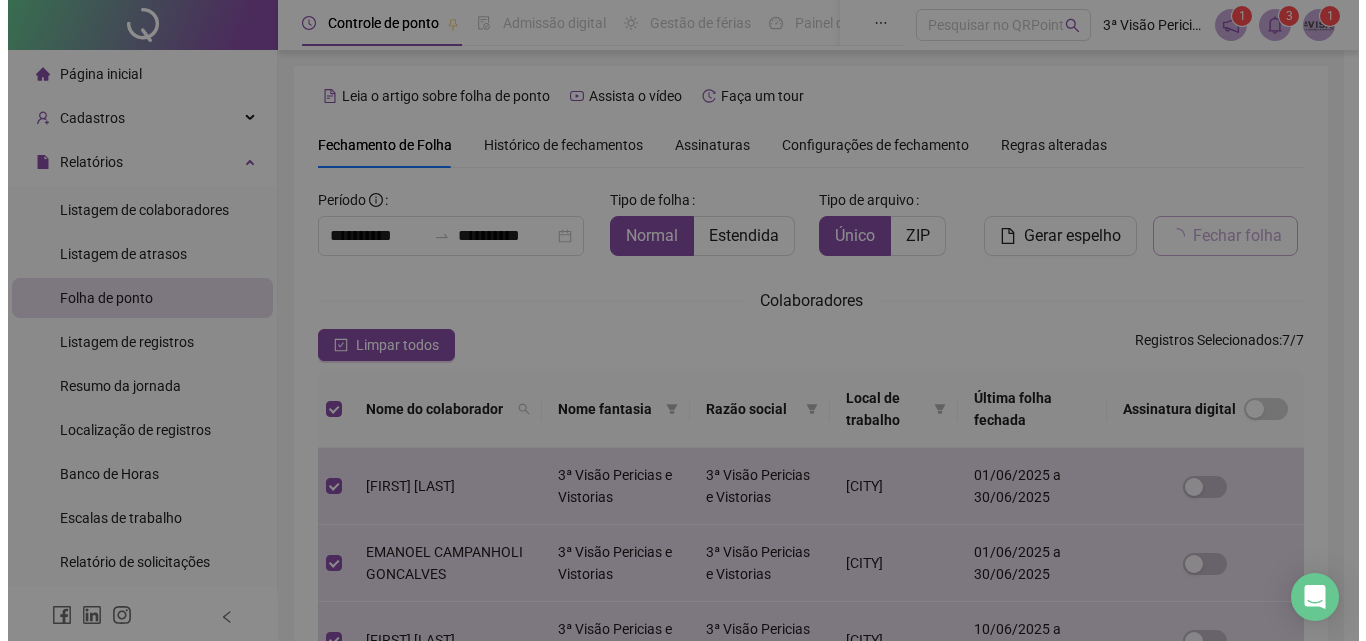 scroll, scrollTop: 89, scrollLeft: 0, axis: vertical 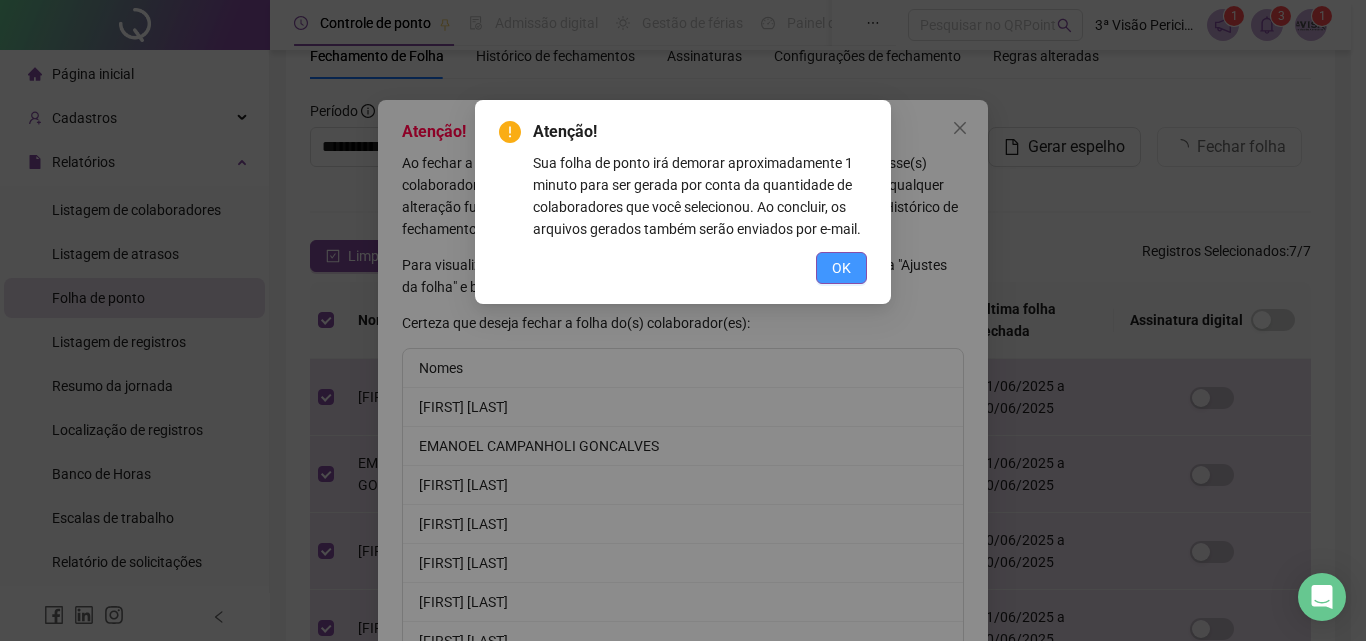 click on "OK" at bounding box center [841, 268] 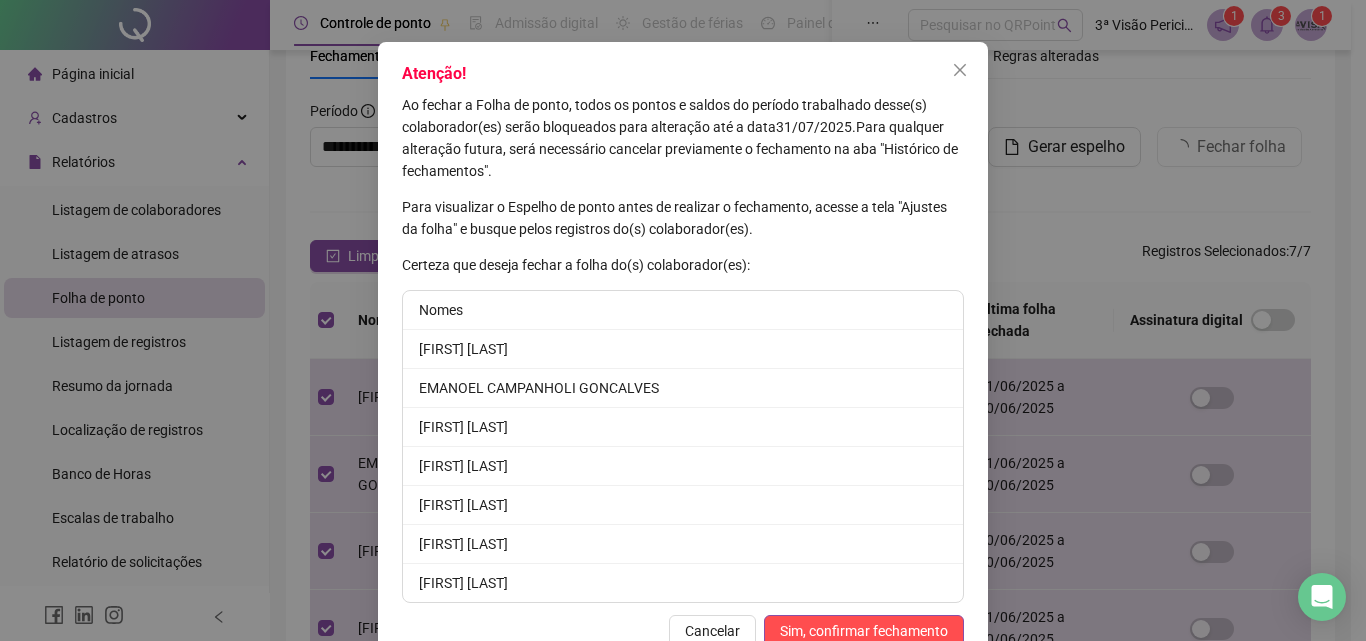 scroll, scrollTop: 108, scrollLeft: 0, axis: vertical 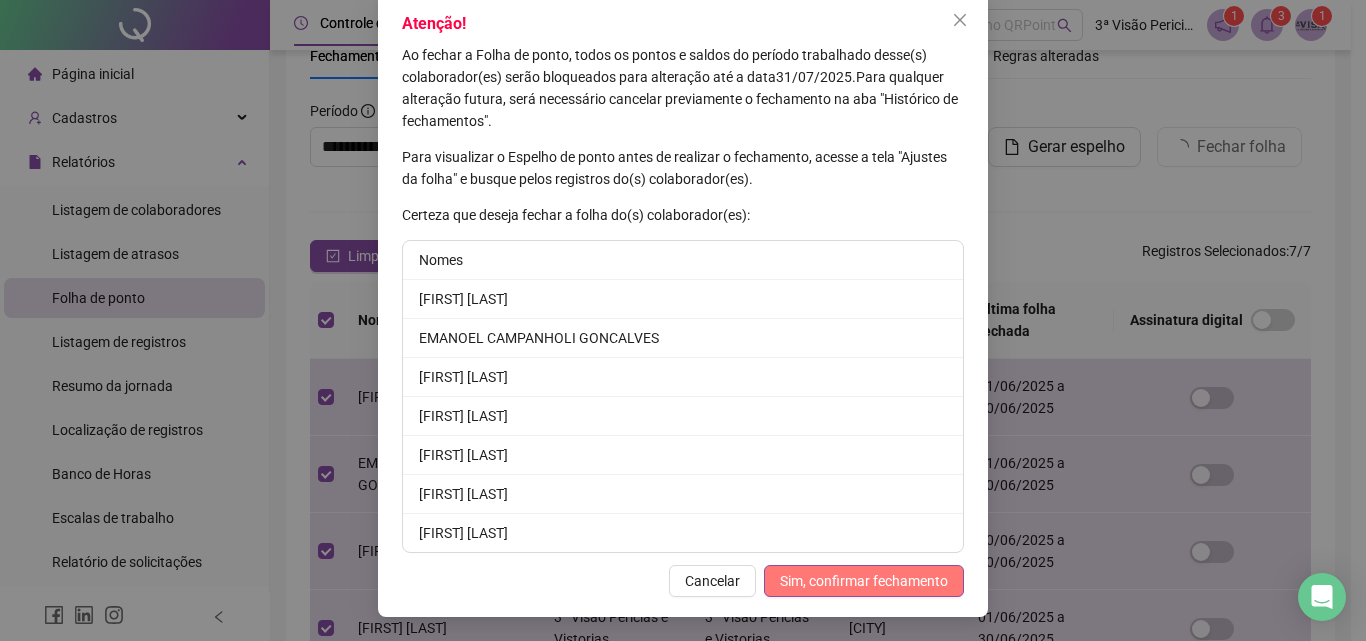 click on "Sim, confirmar fechamento" at bounding box center (864, 581) 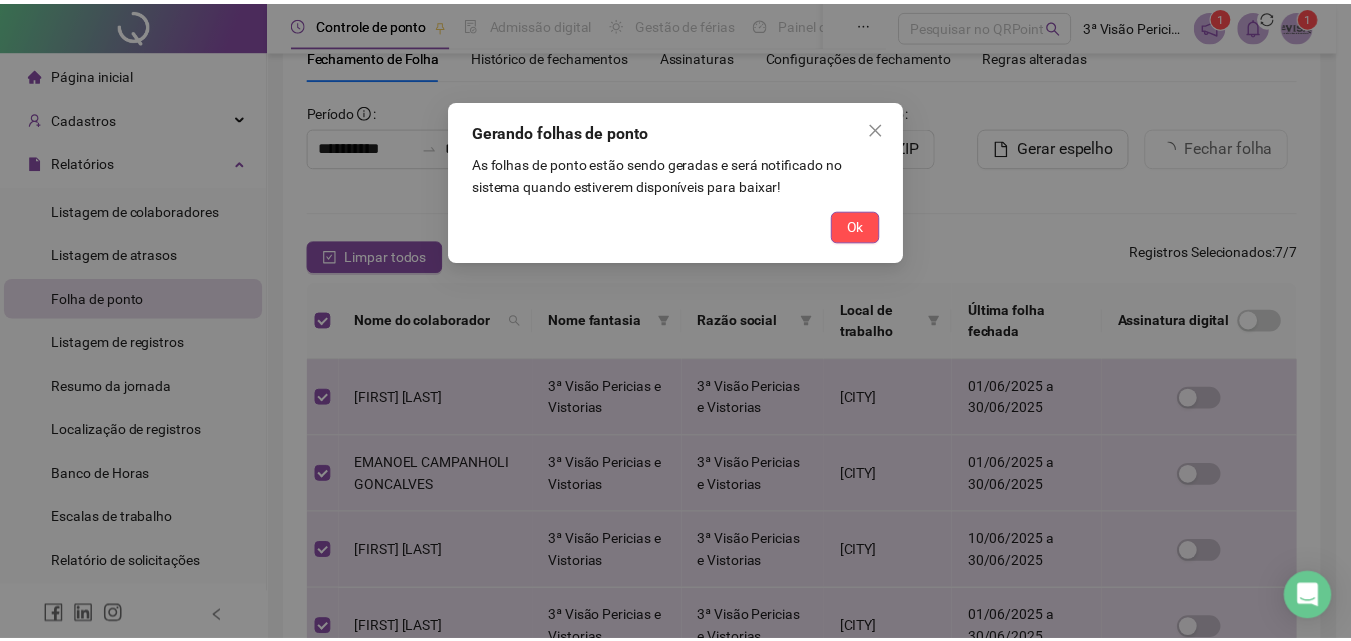 scroll, scrollTop: 10, scrollLeft: 0, axis: vertical 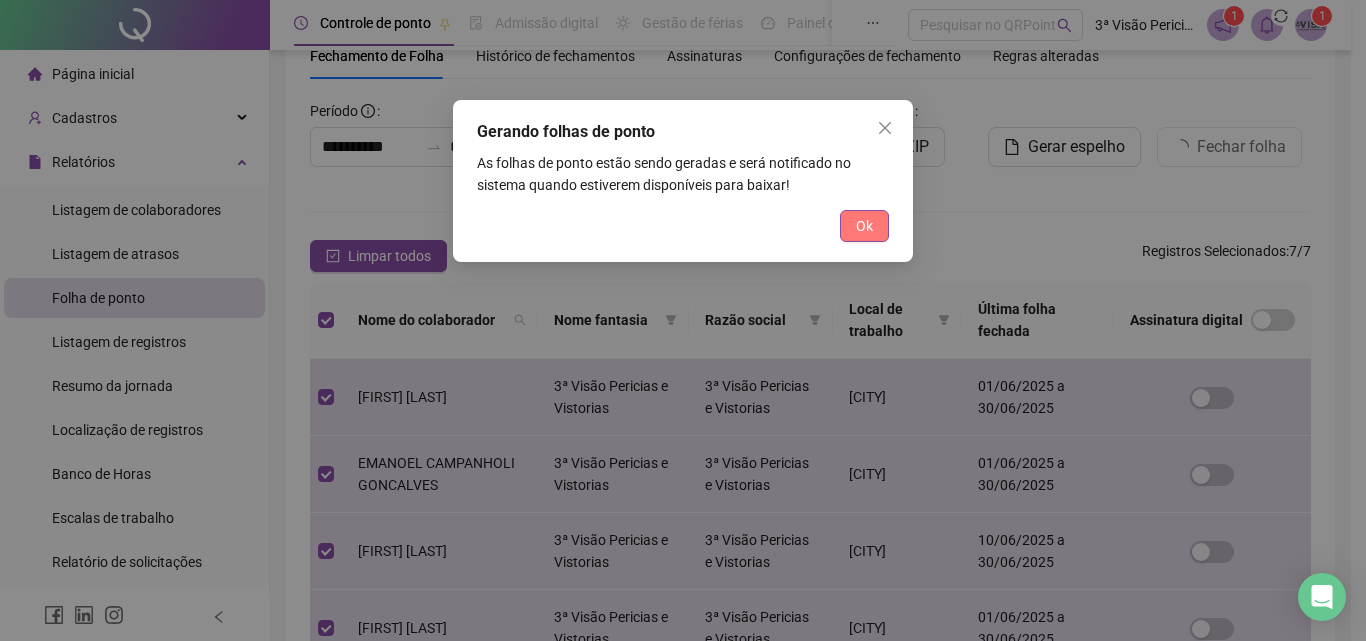click on "Ok" at bounding box center [864, 226] 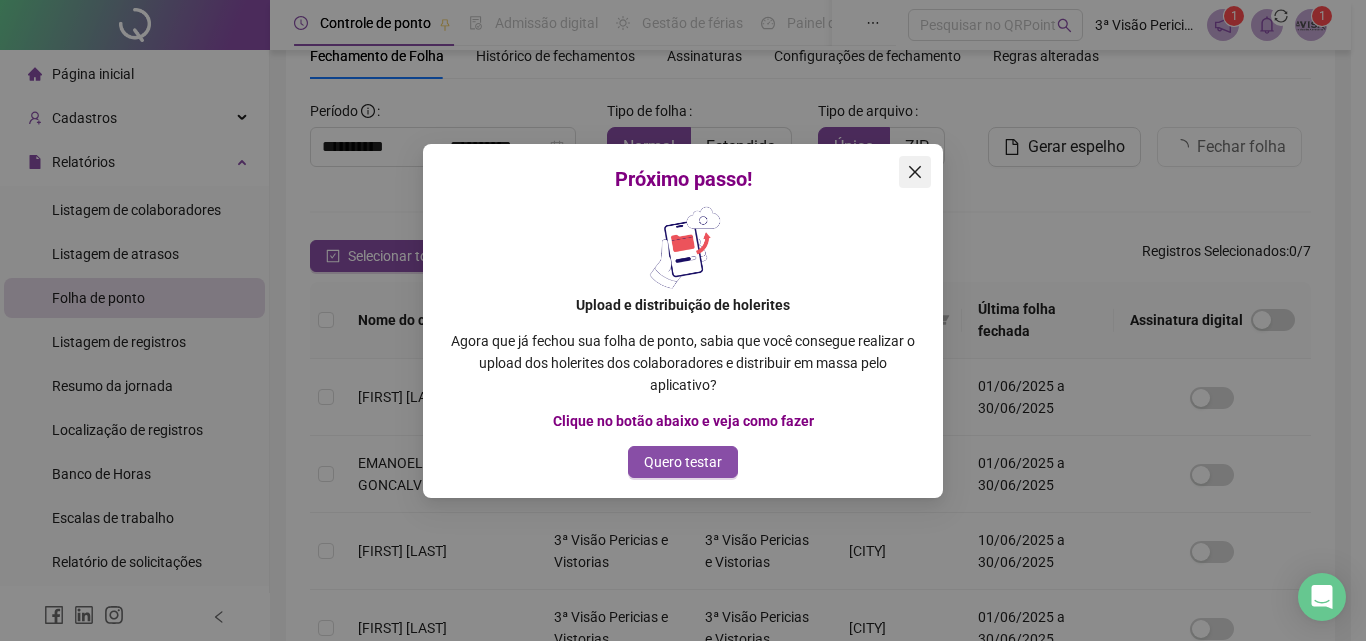 click 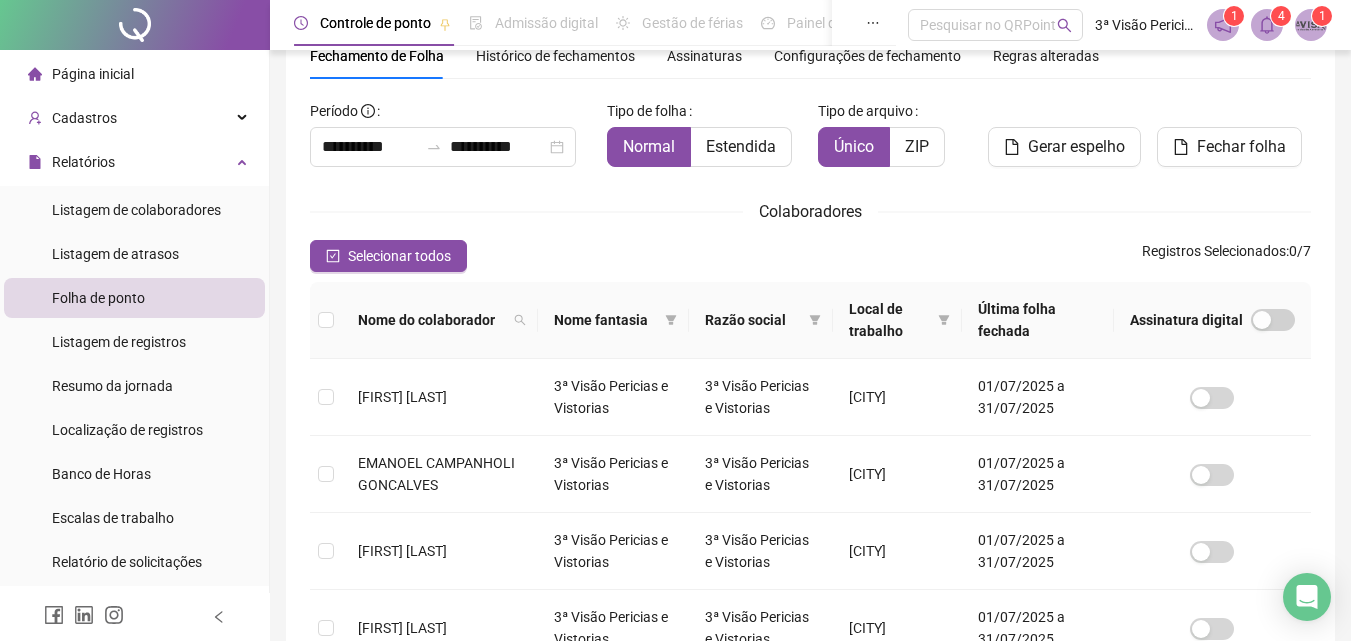 click 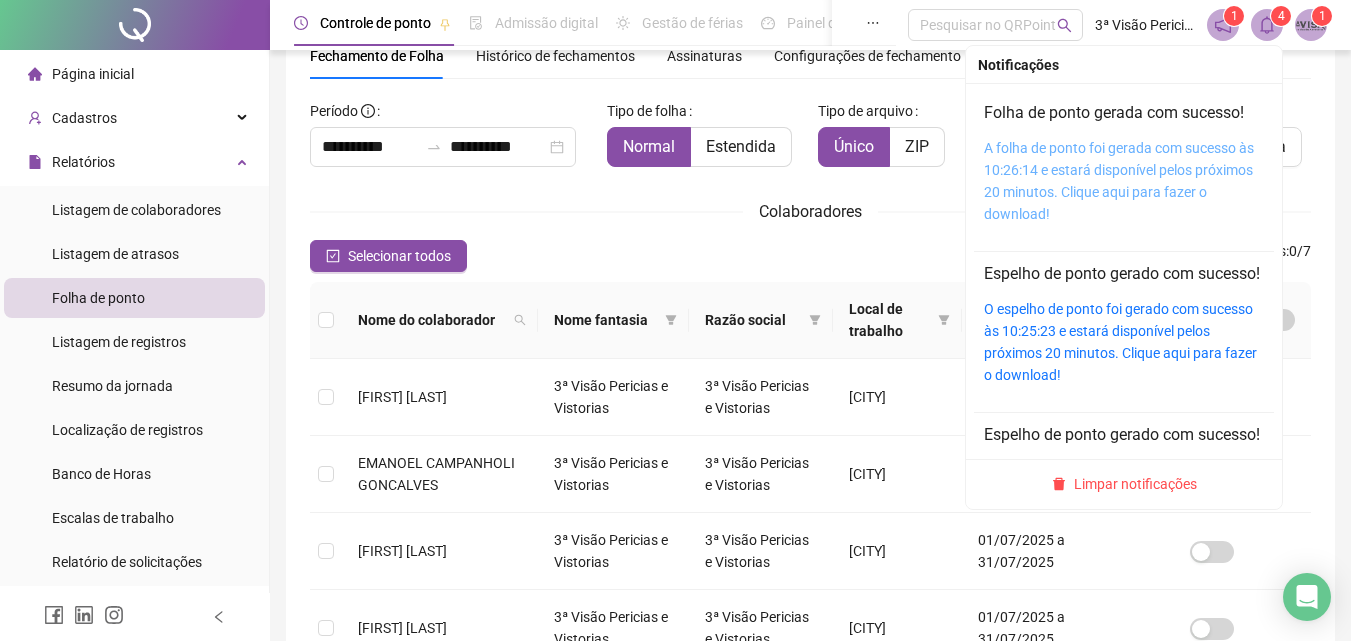 click on "A folha de ponto foi gerada com sucesso às 10:26:14 e estará disponível pelos próximos 20 minutos.
Clique aqui para fazer o download!" at bounding box center [1119, 181] 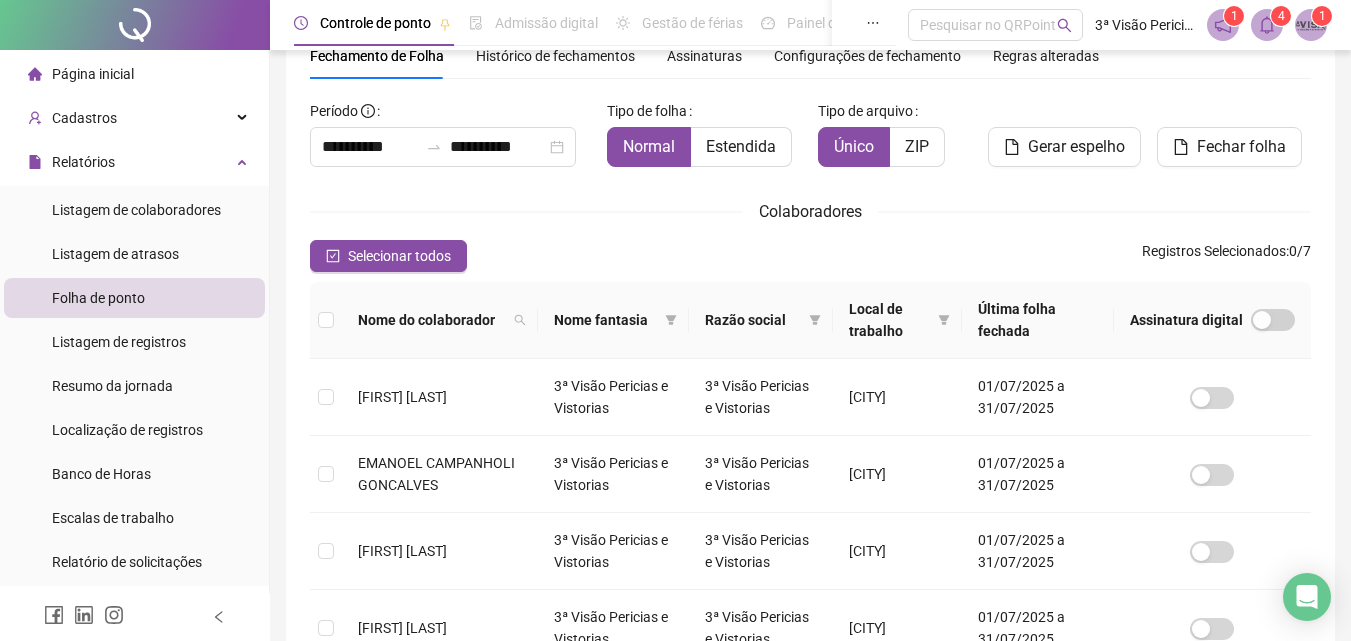 click on "Página inicial" at bounding box center [81, 74] 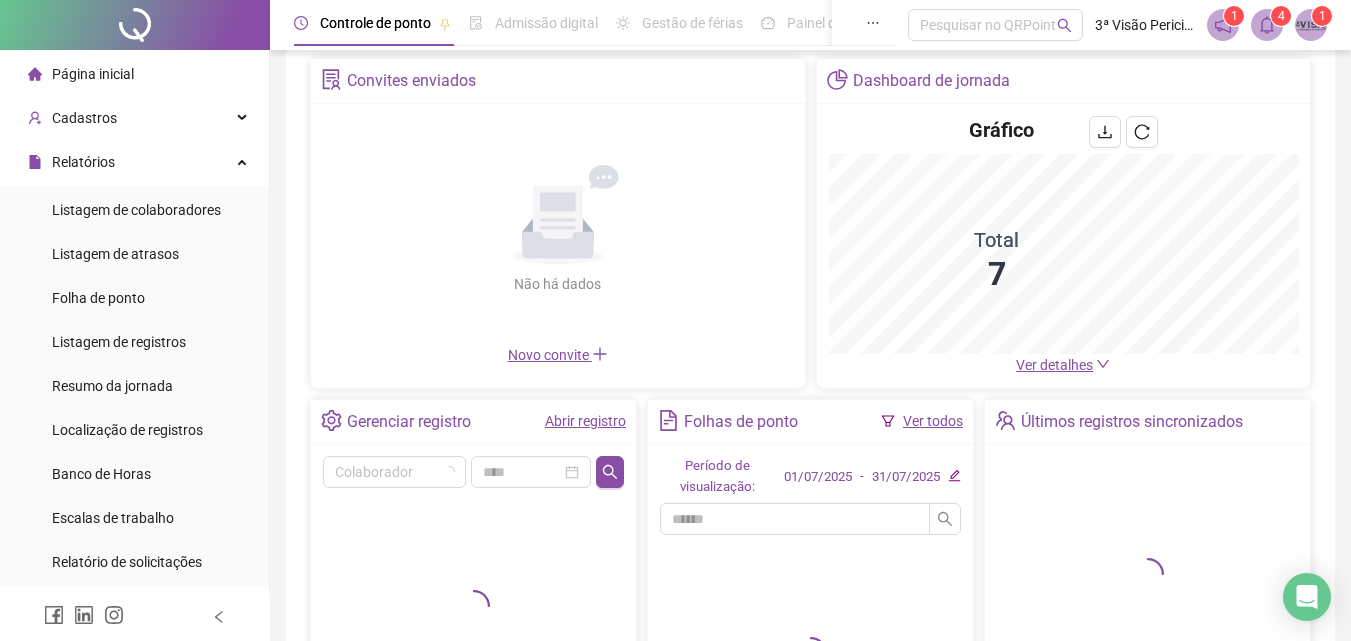click on "Abrir registro" at bounding box center (585, 421) 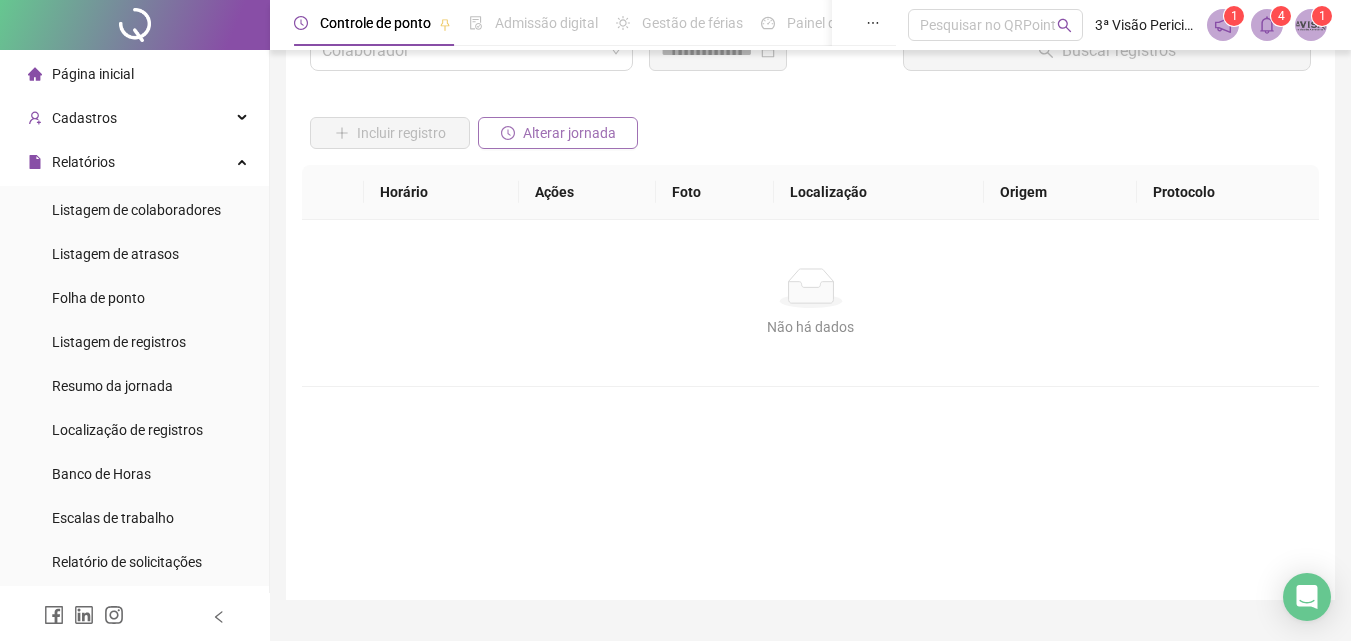 click on "Alterar jornada" at bounding box center (569, 133) 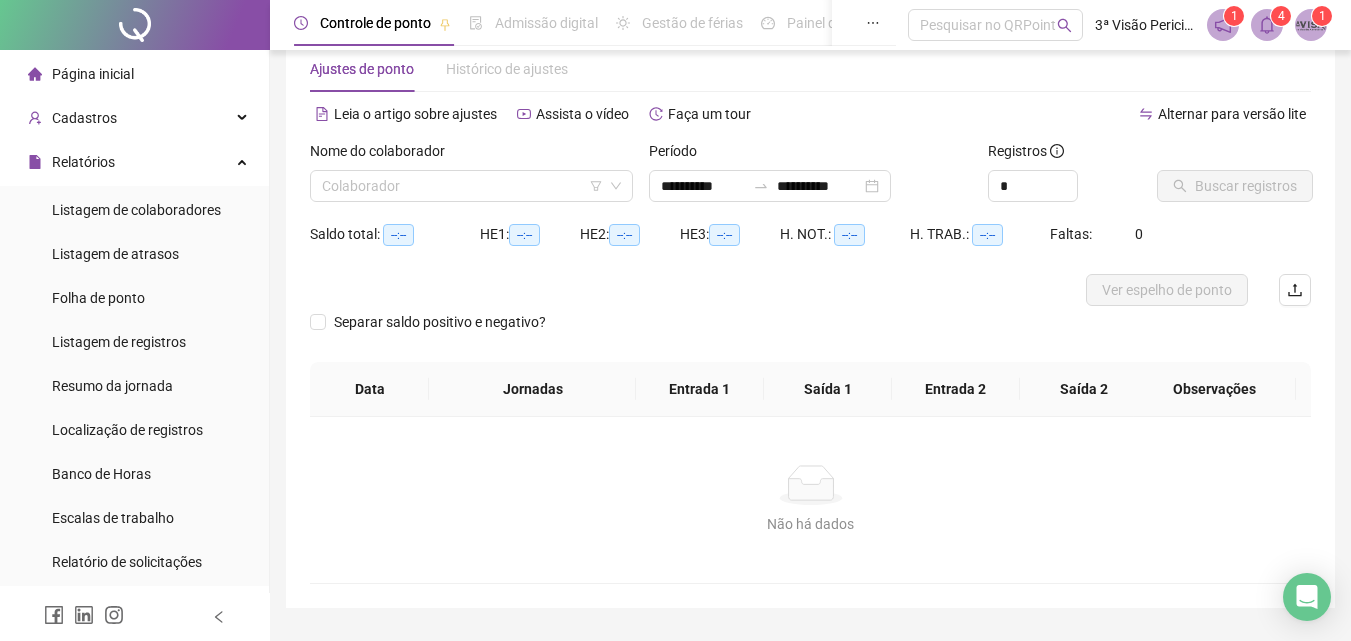 scroll, scrollTop: 0, scrollLeft: 0, axis: both 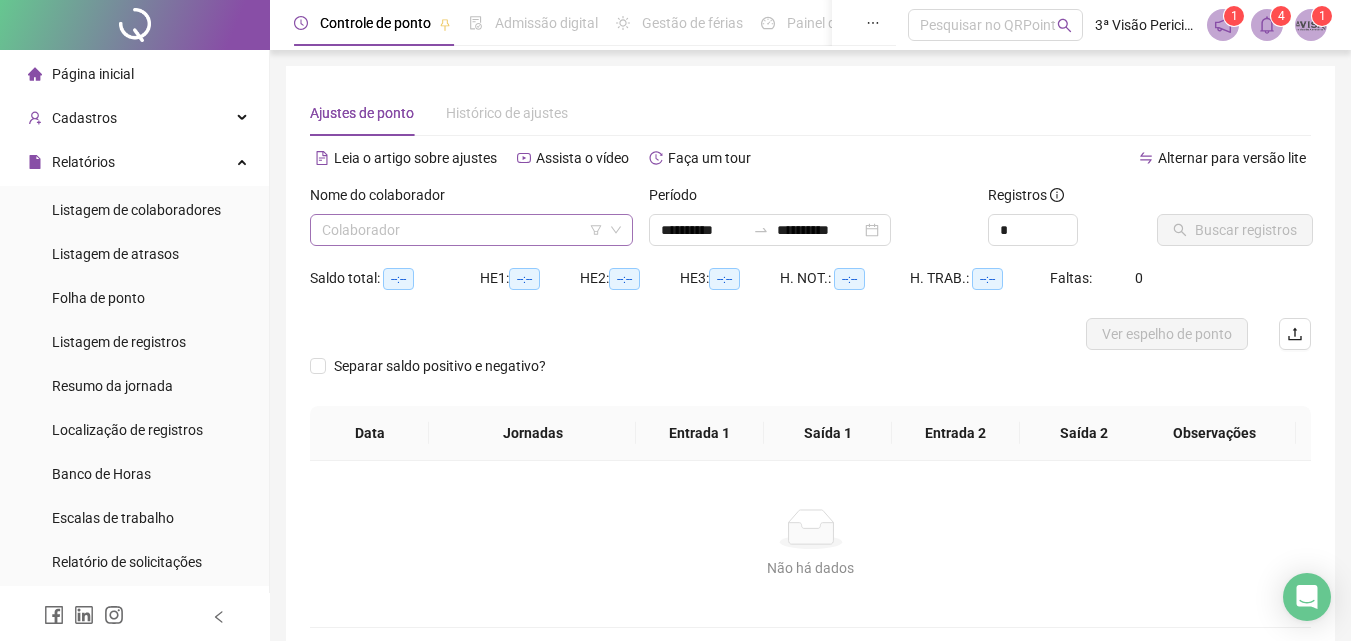 click at bounding box center [462, 230] 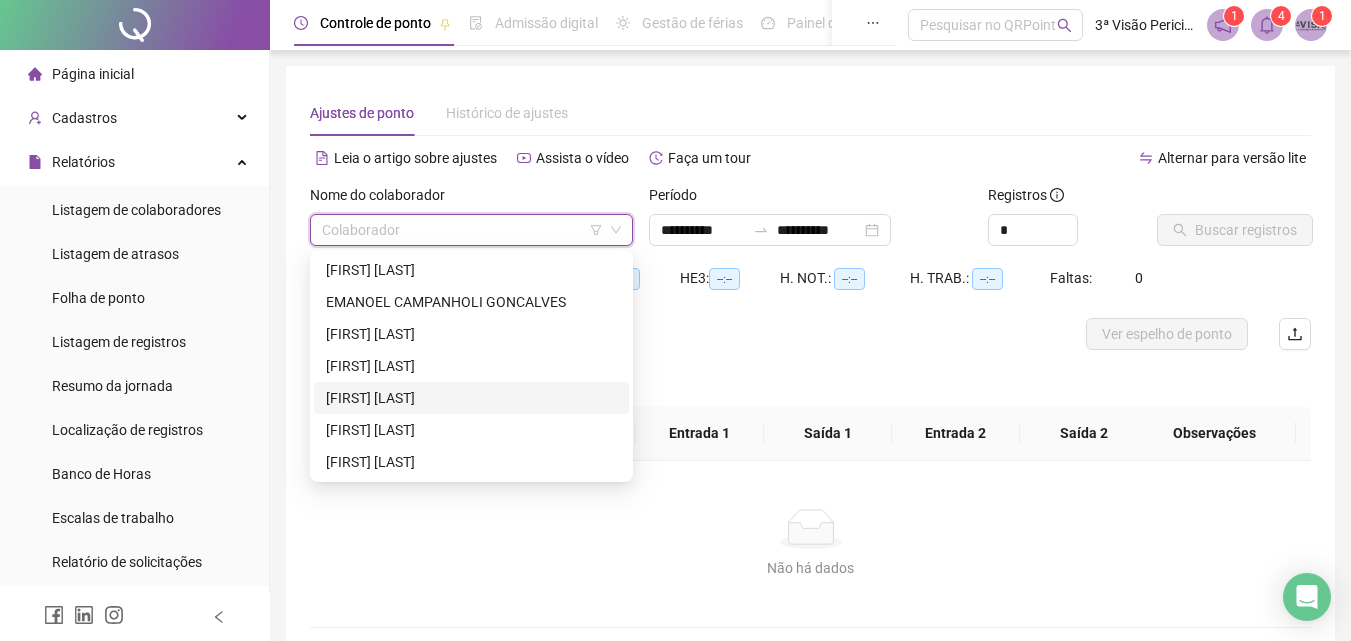 click on "[FIRST] [LAST]" at bounding box center (471, 398) 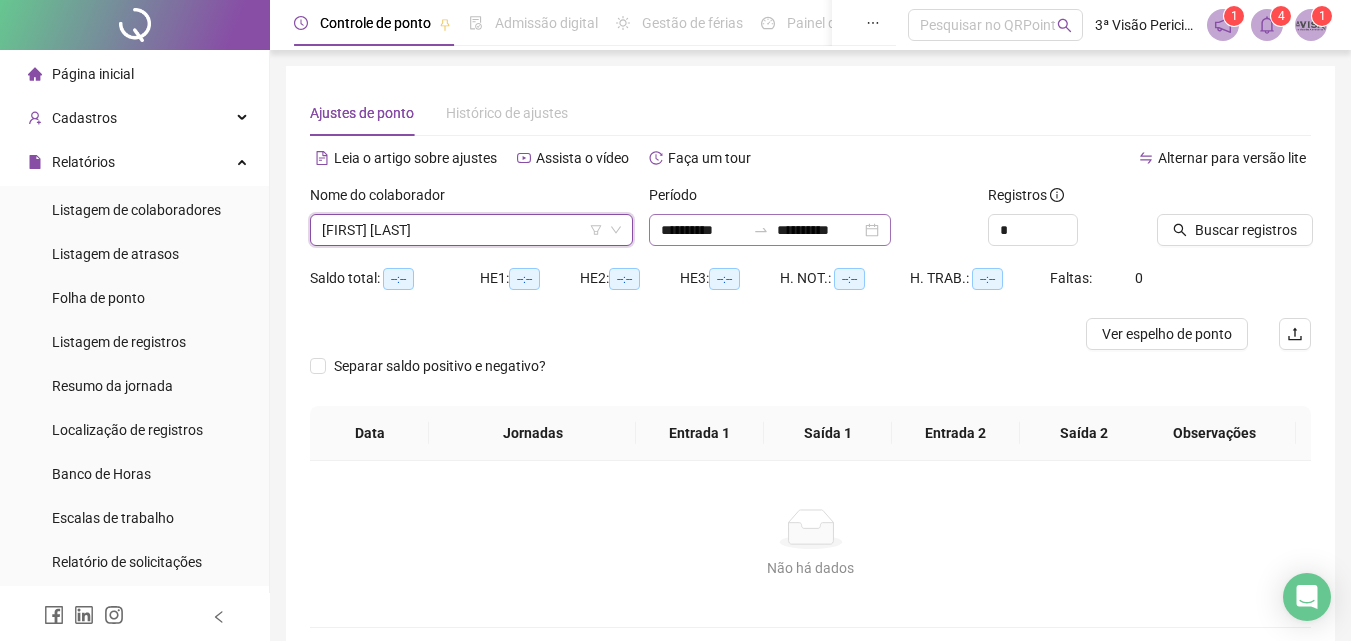 click on "**********" at bounding box center (770, 230) 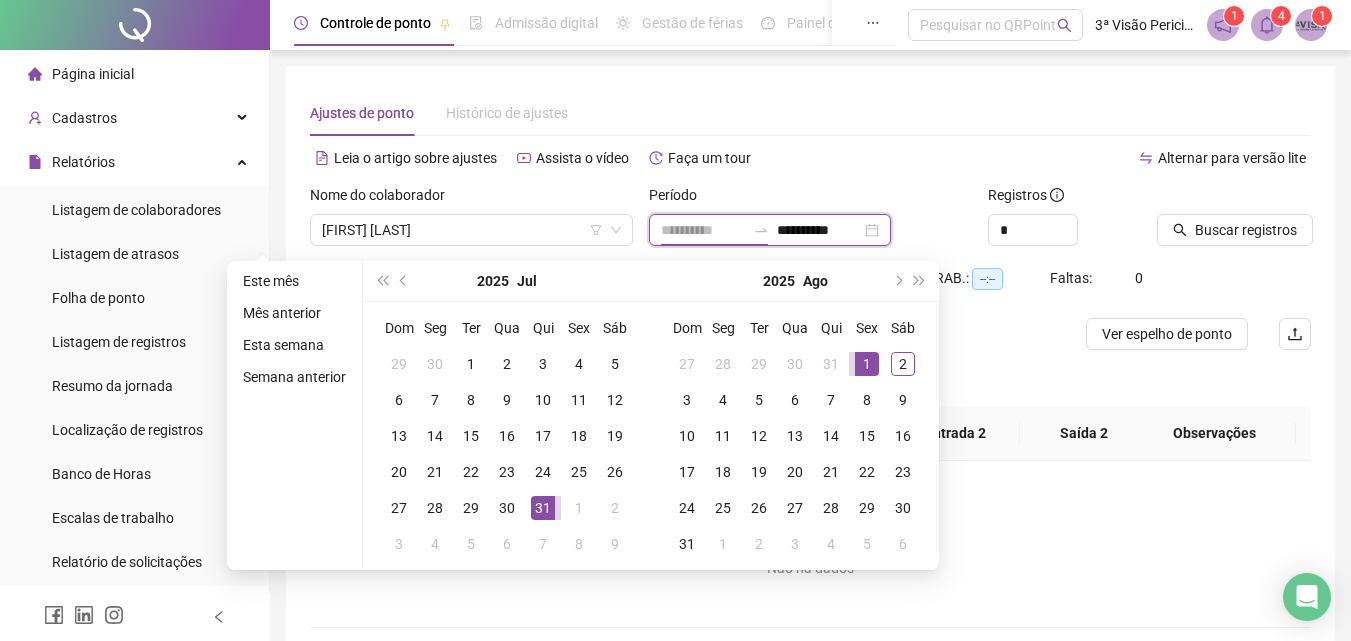 type on "**********" 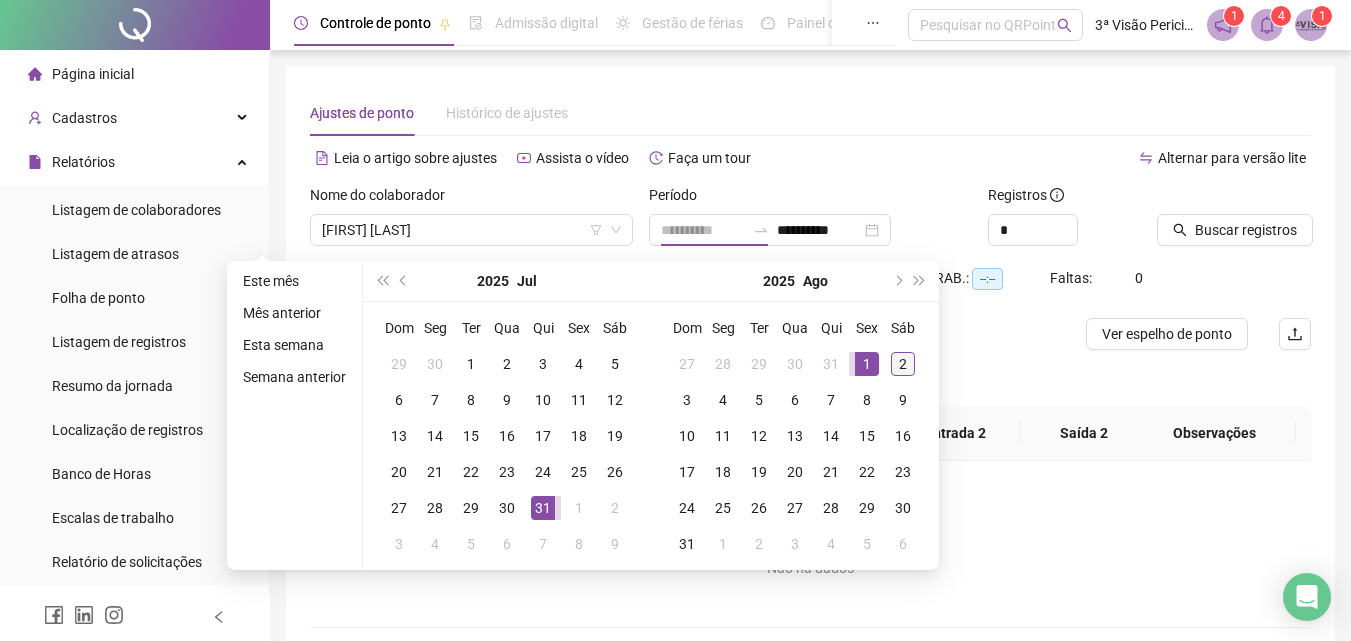 drag, startPoint x: 872, startPoint y: 361, endPoint x: 891, endPoint y: 358, distance: 19.235384 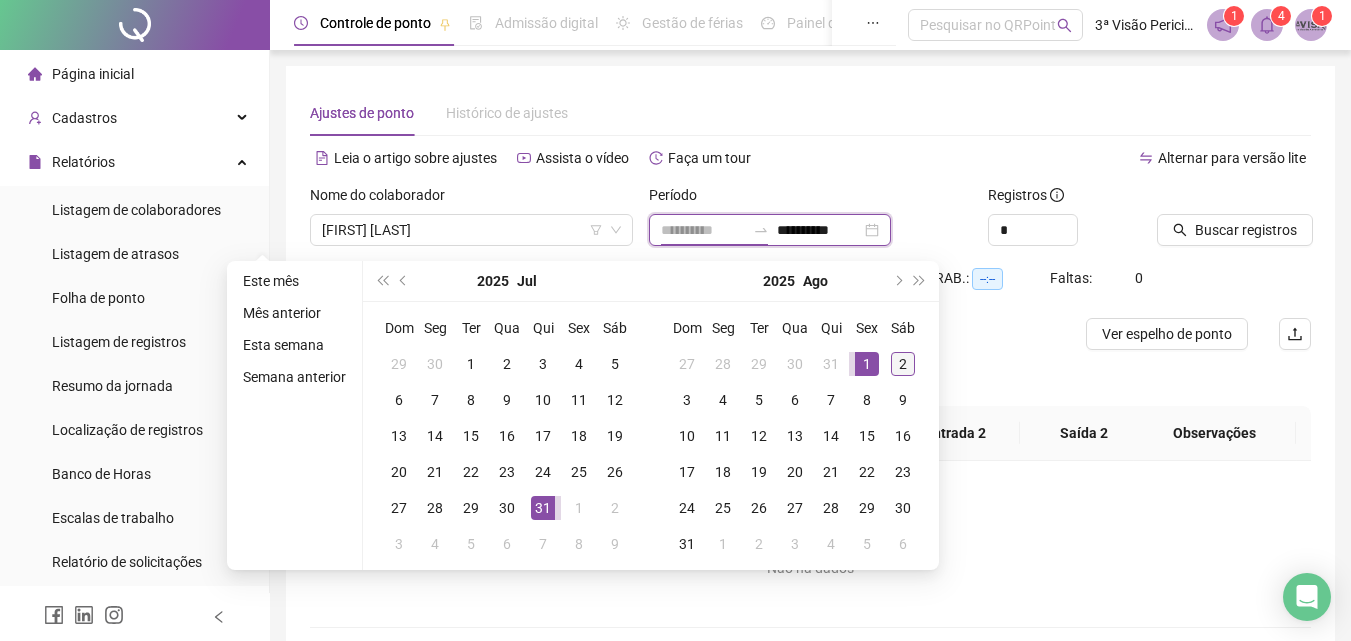 type on "**********" 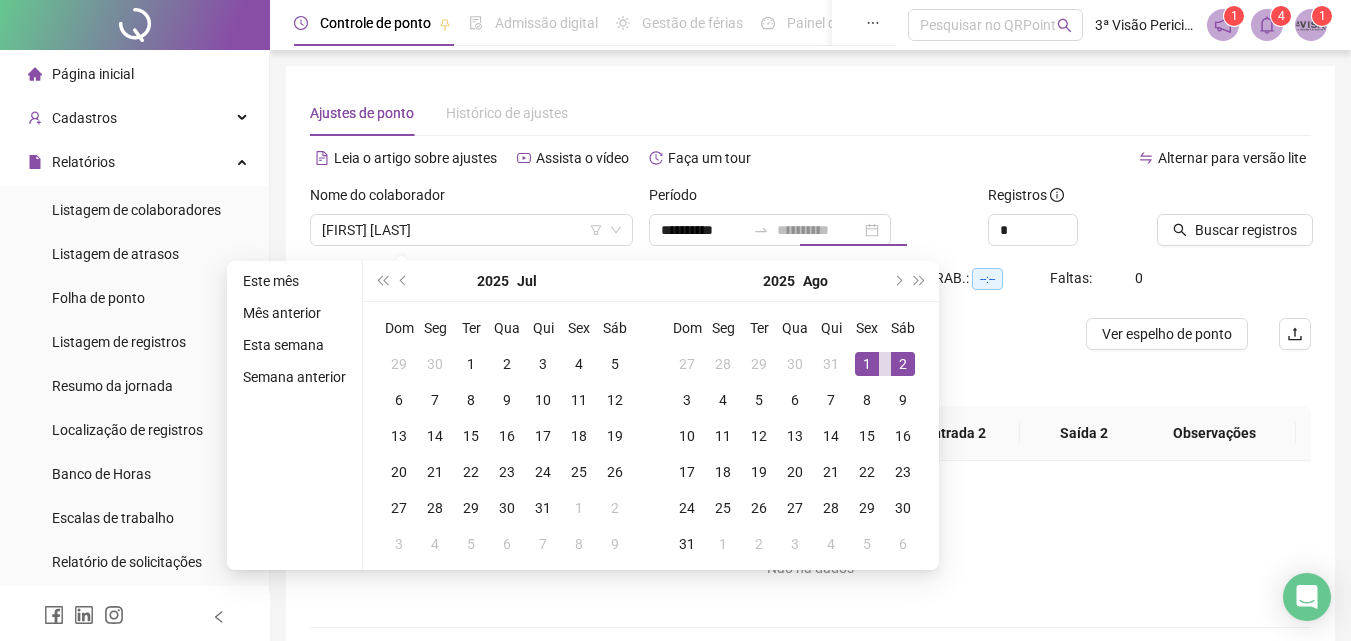 click on "2" at bounding box center [903, 364] 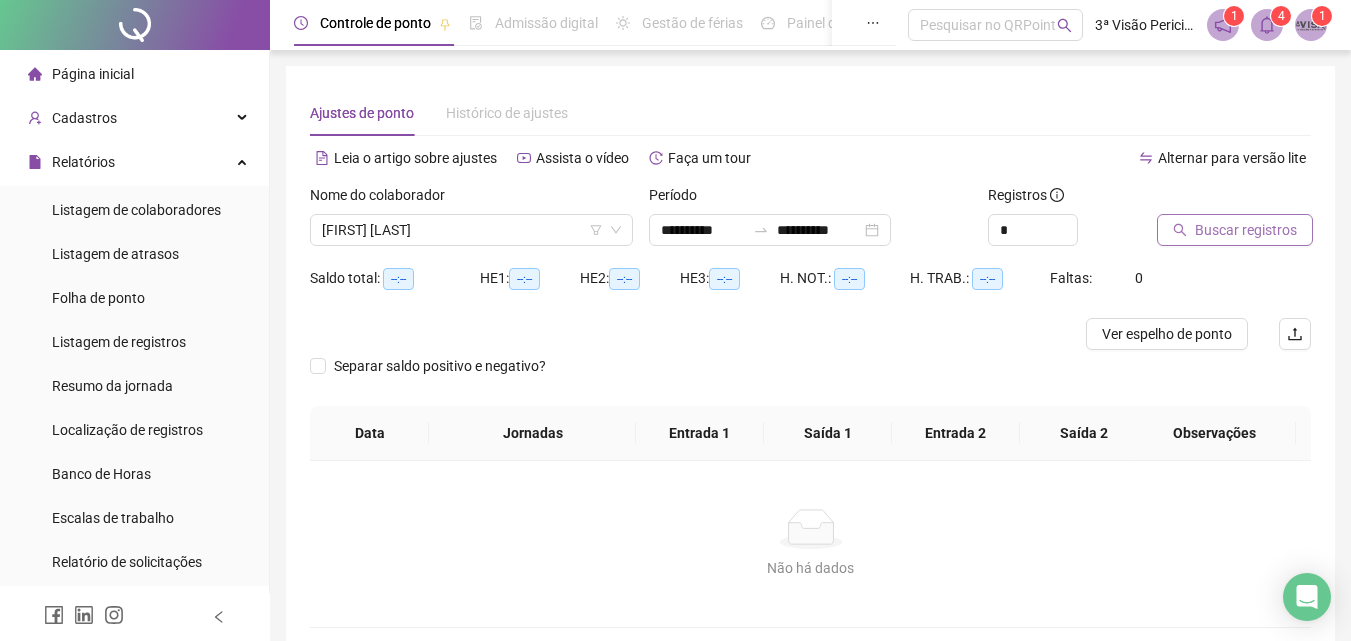click on "Buscar registros" at bounding box center [1246, 230] 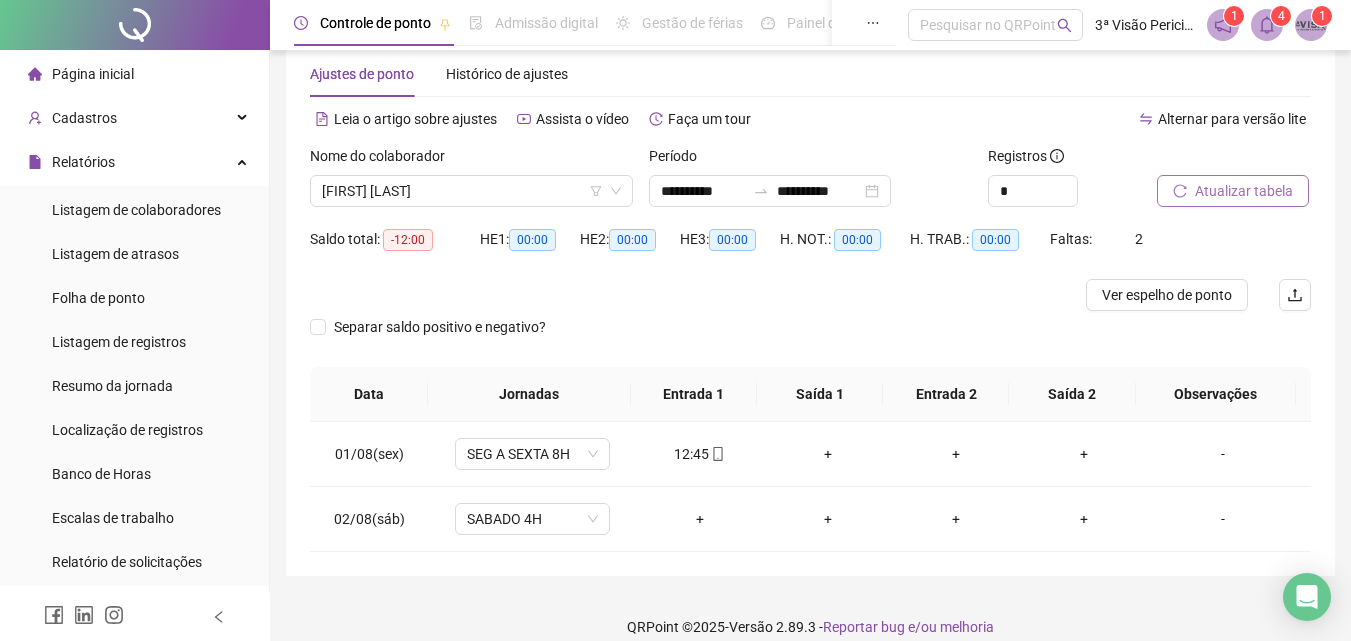 scroll, scrollTop: 60, scrollLeft: 0, axis: vertical 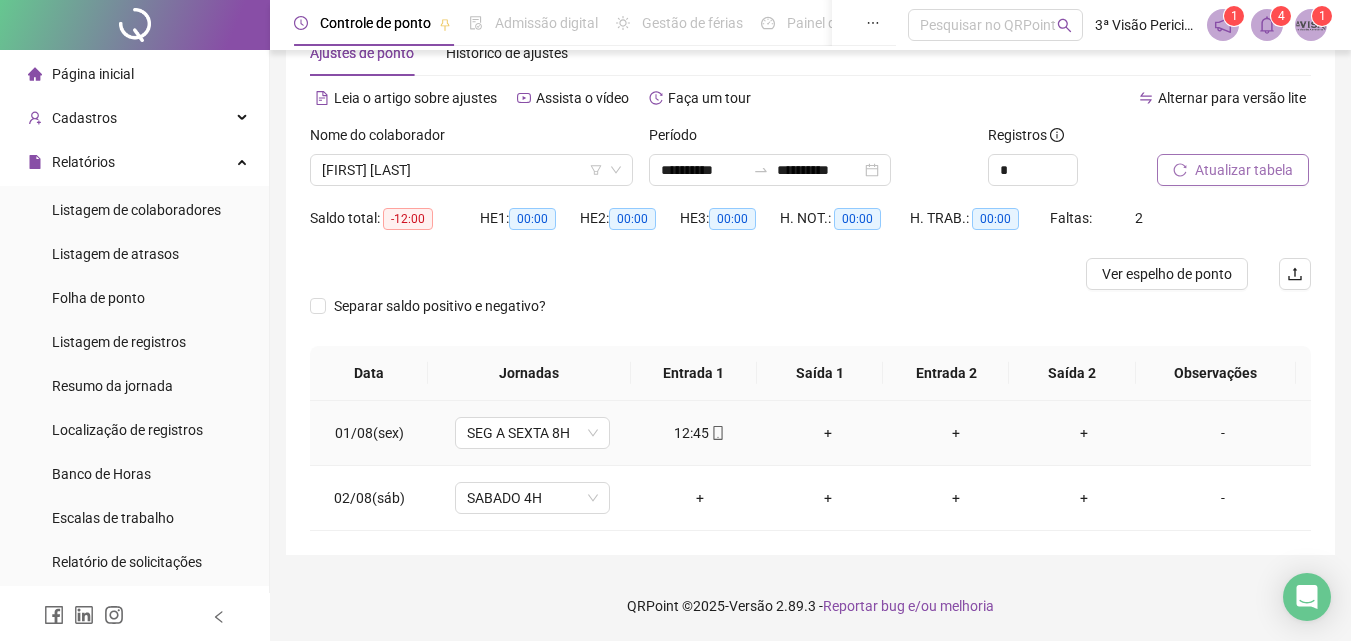 click on "+" at bounding box center [828, 433] 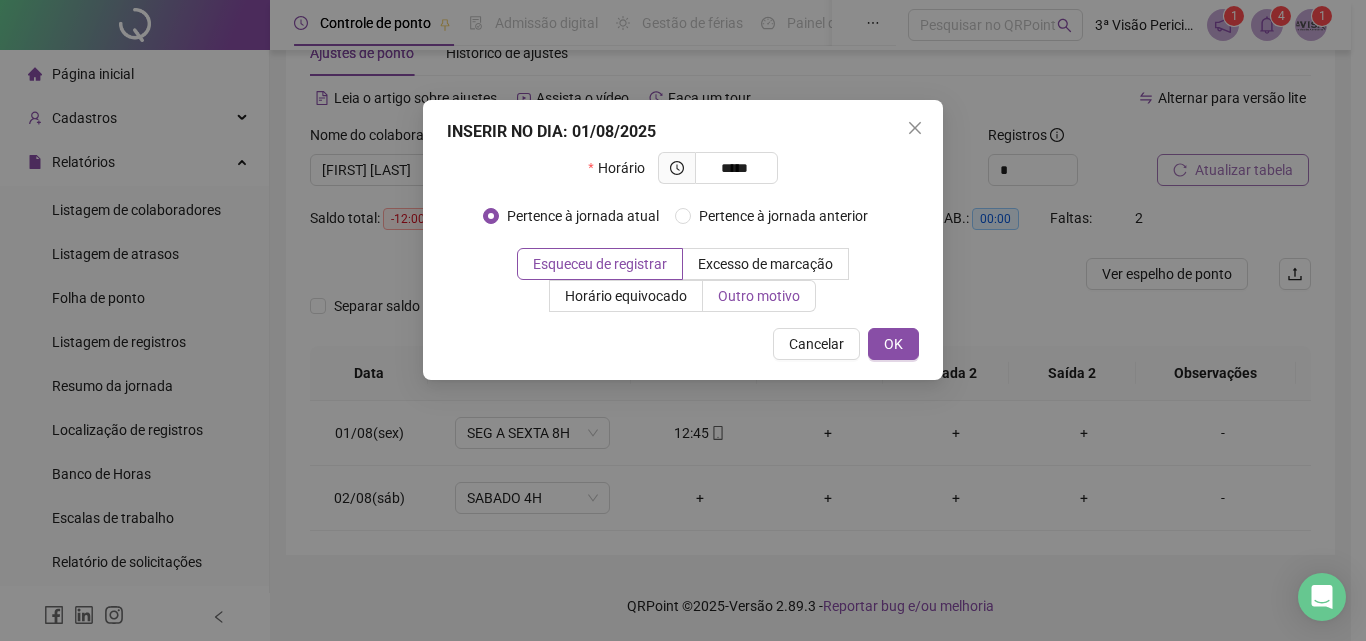 type on "*****" 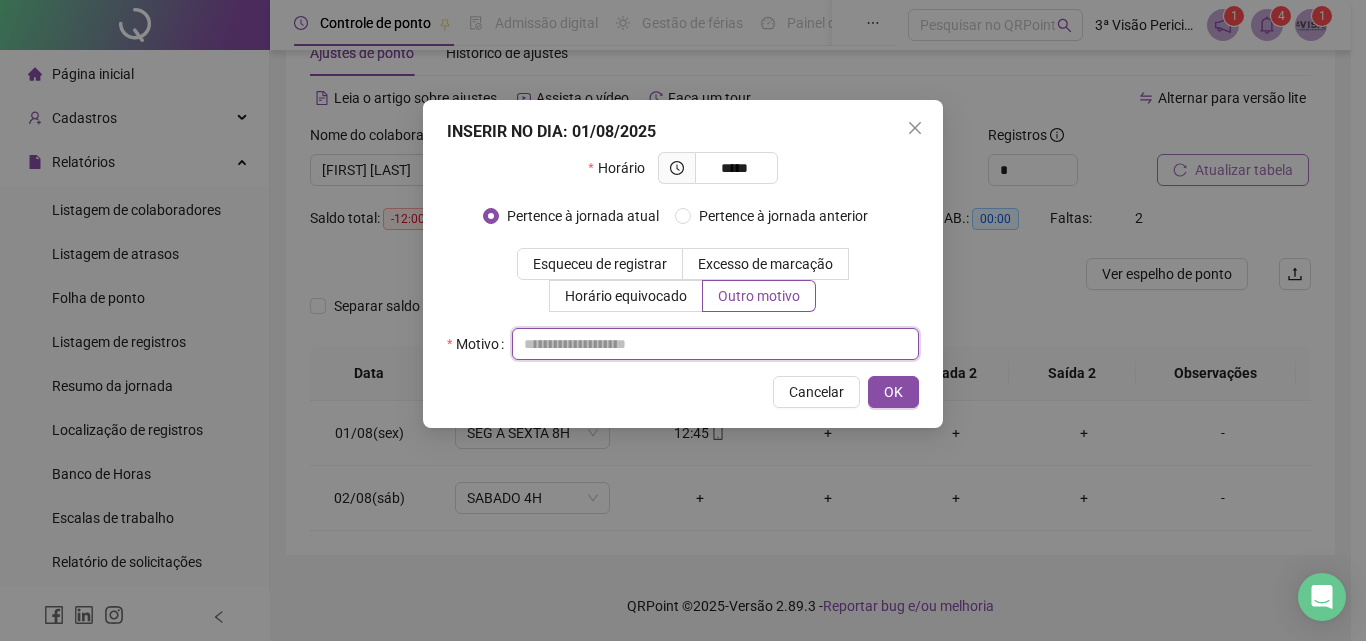 click at bounding box center [715, 344] 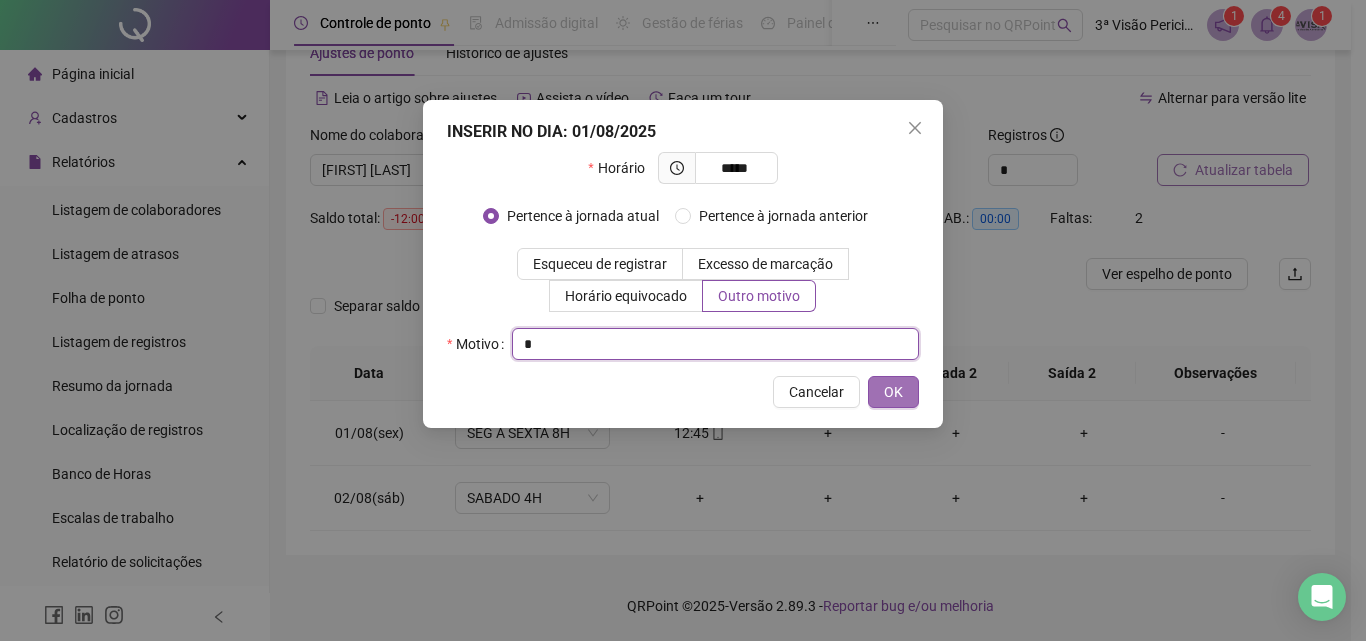 type on "*" 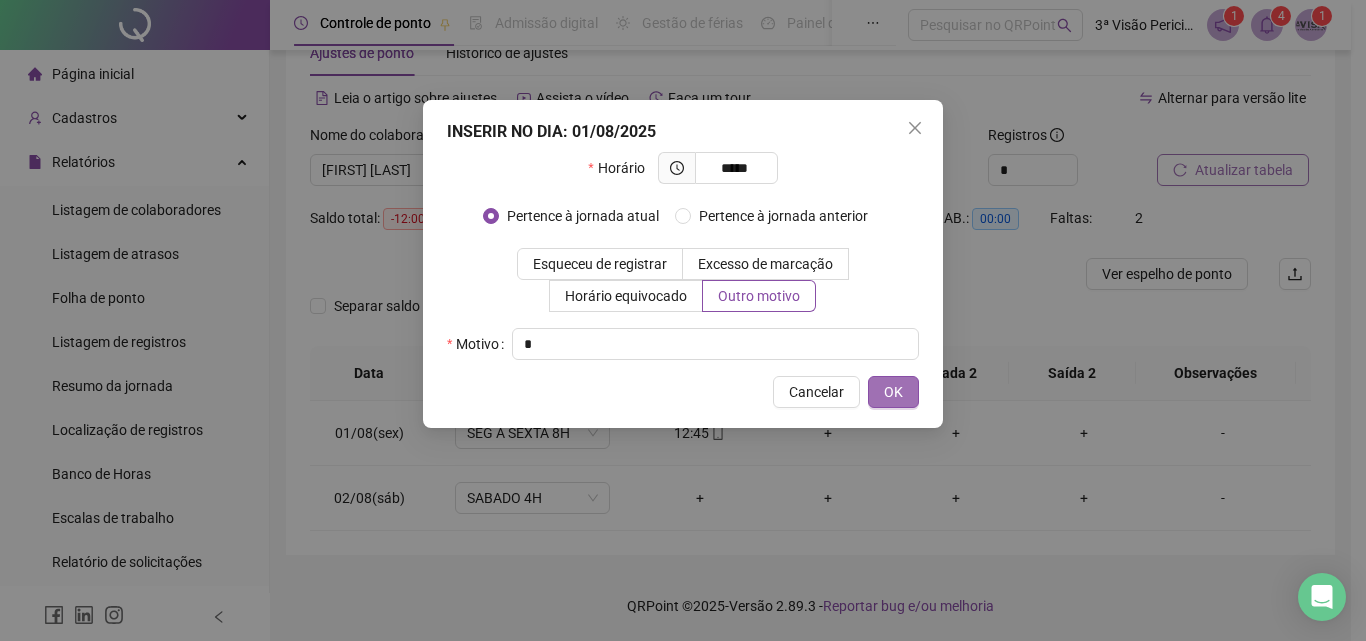 click on "OK" at bounding box center (893, 392) 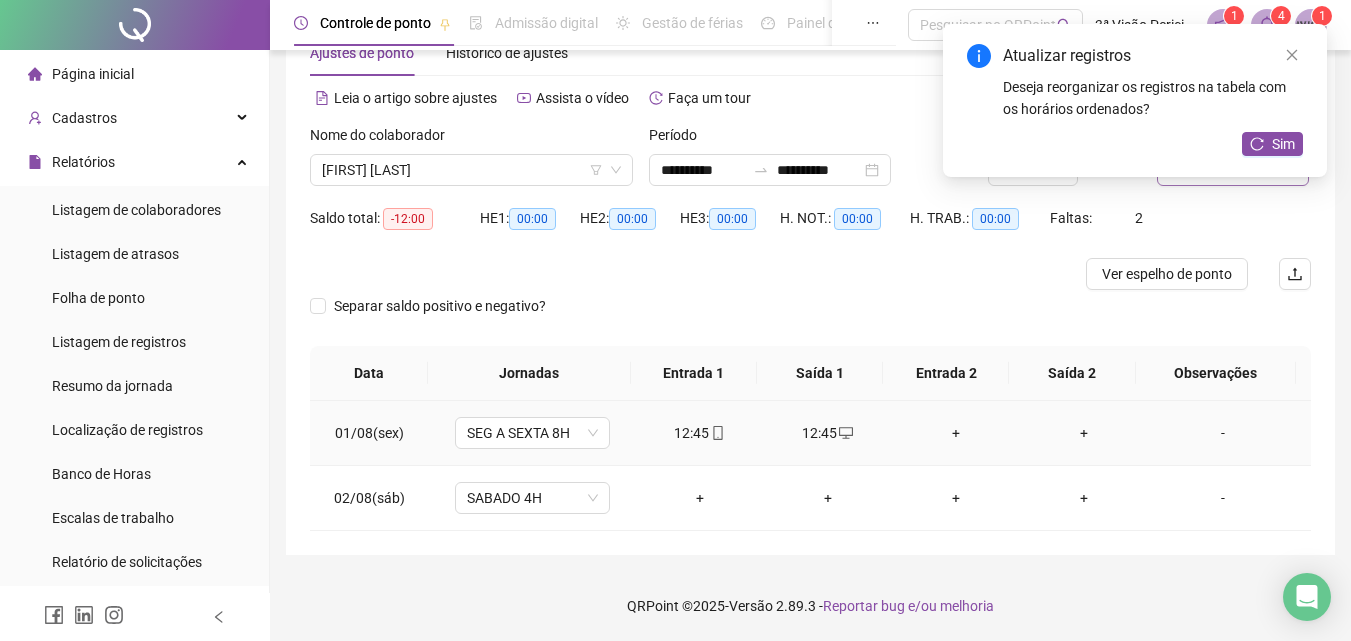 click 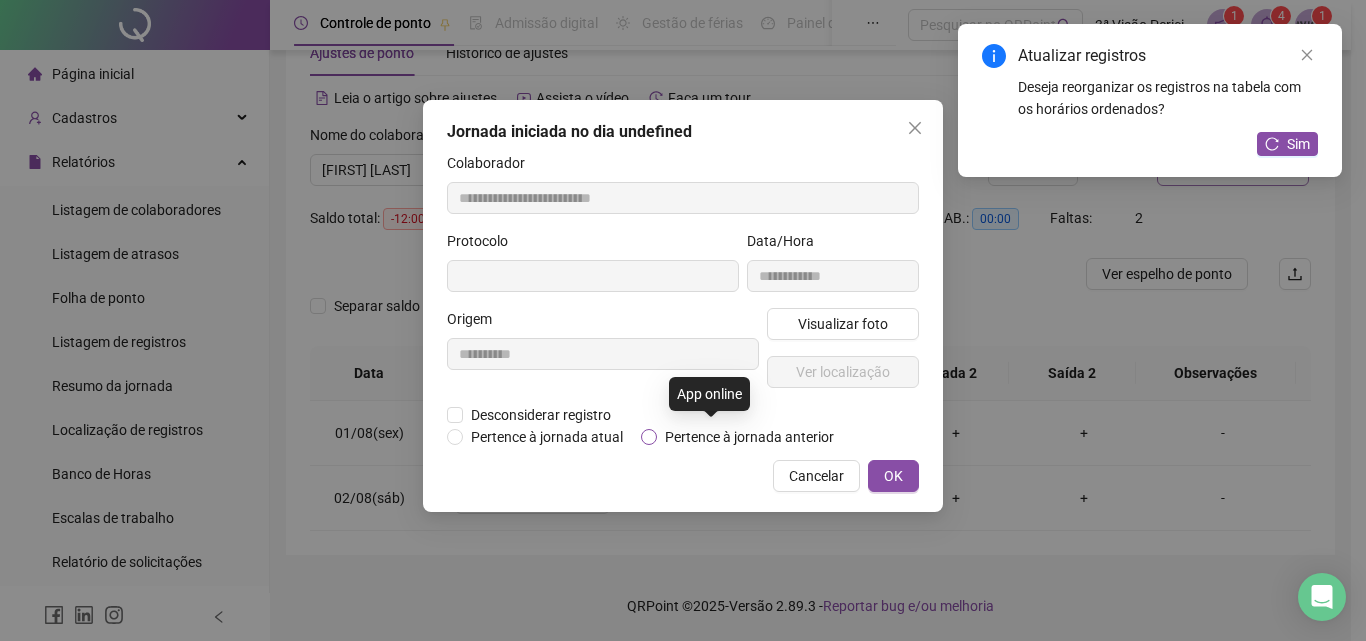 type on "**********" 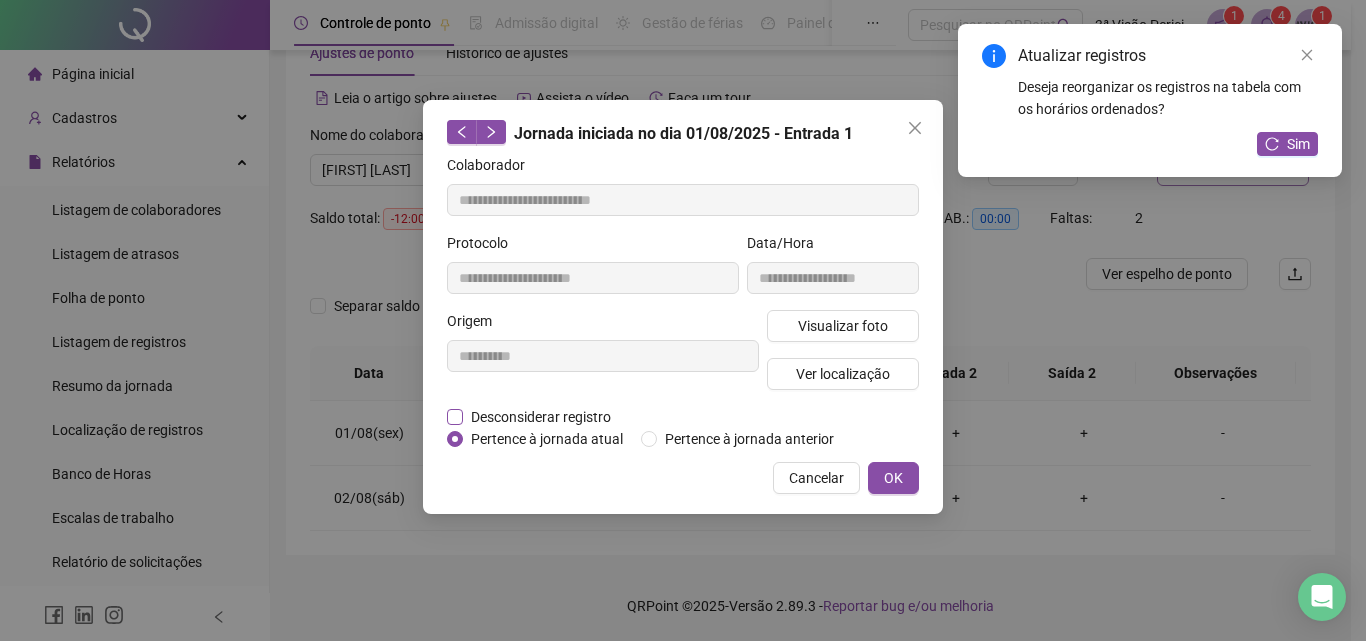 click on "Desconsiderar registro" at bounding box center (541, 417) 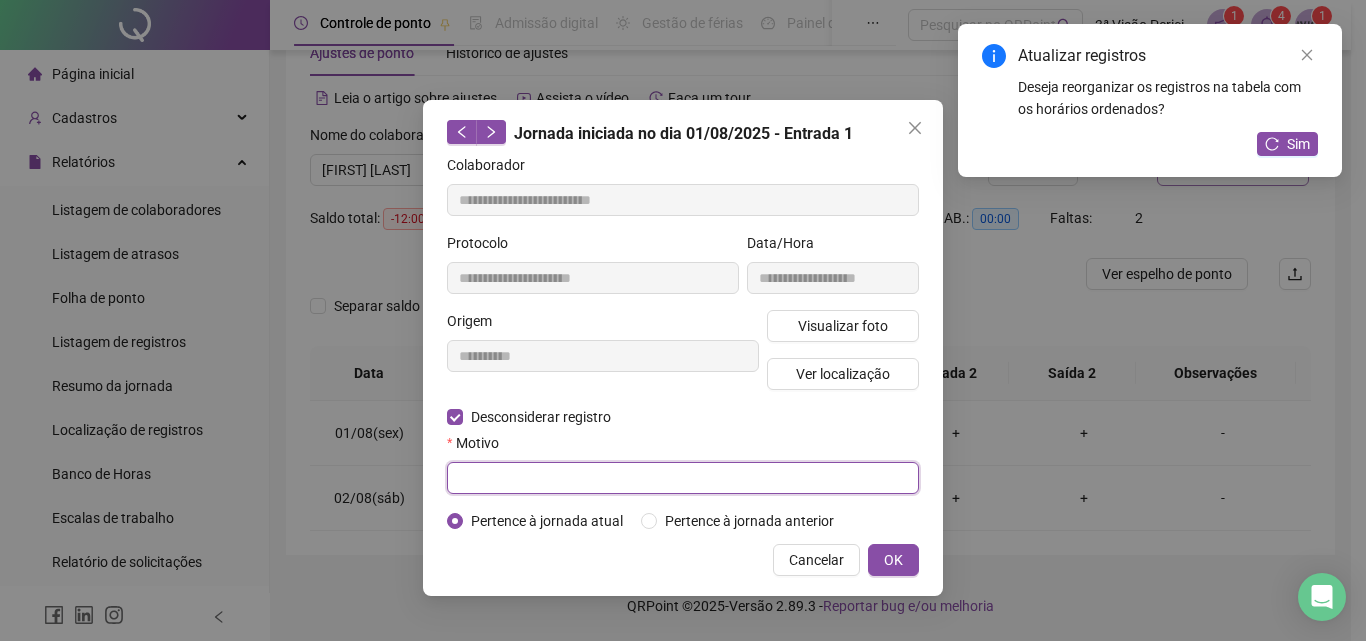 click at bounding box center (683, 478) 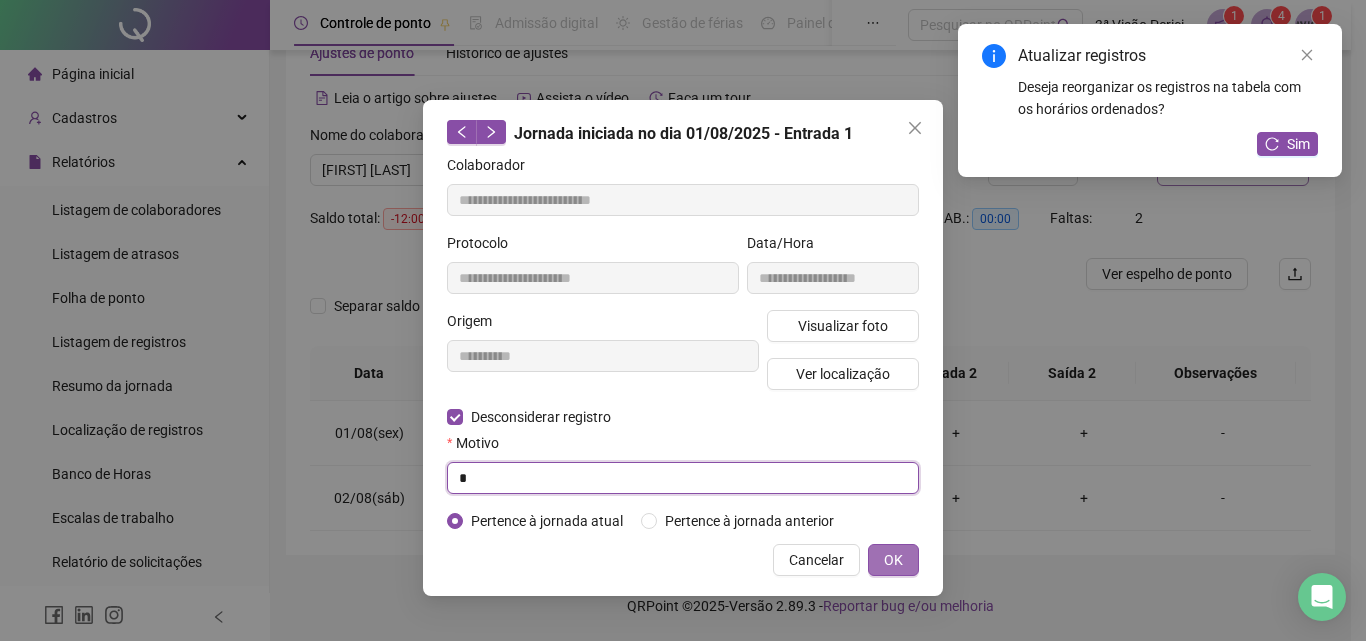 type on "*" 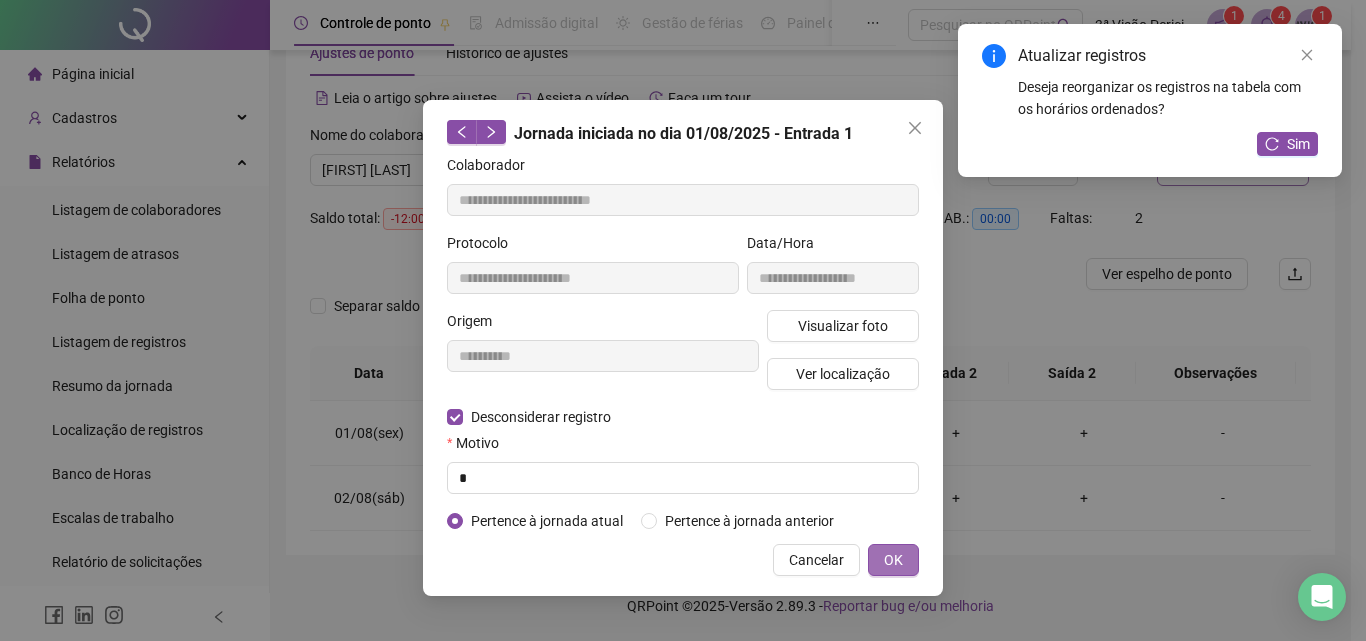 click on "OK" at bounding box center [893, 560] 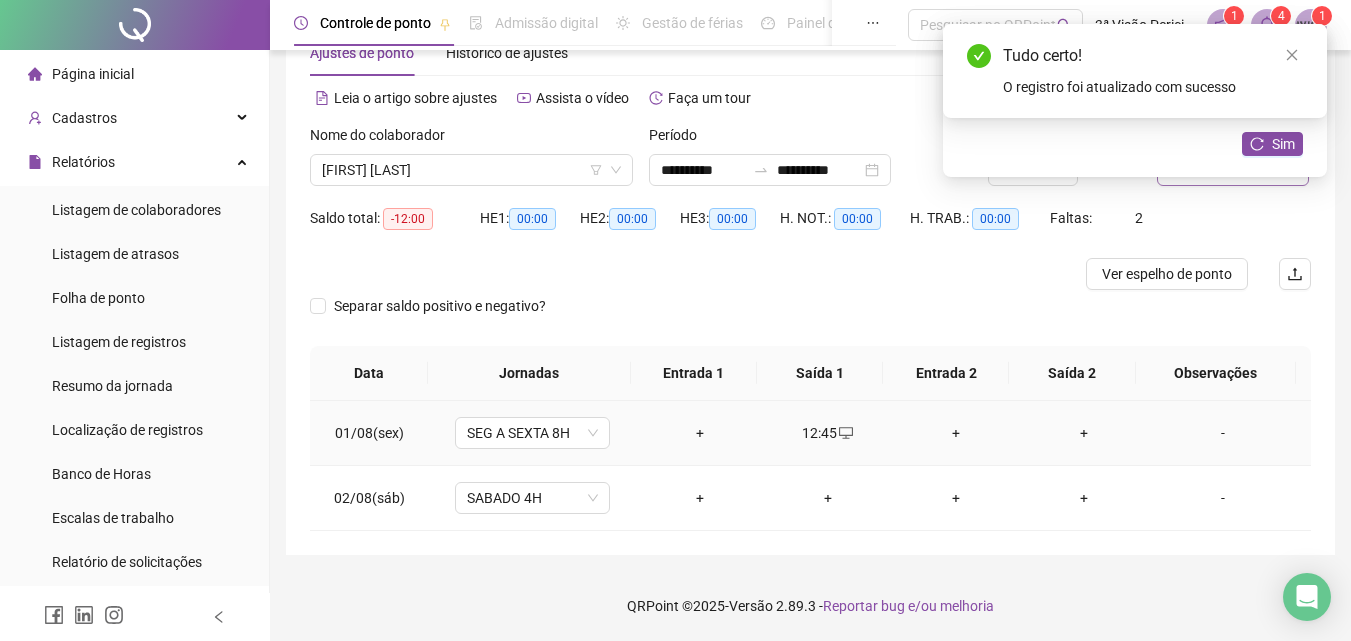 click on "+" at bounding box center (700, 433) 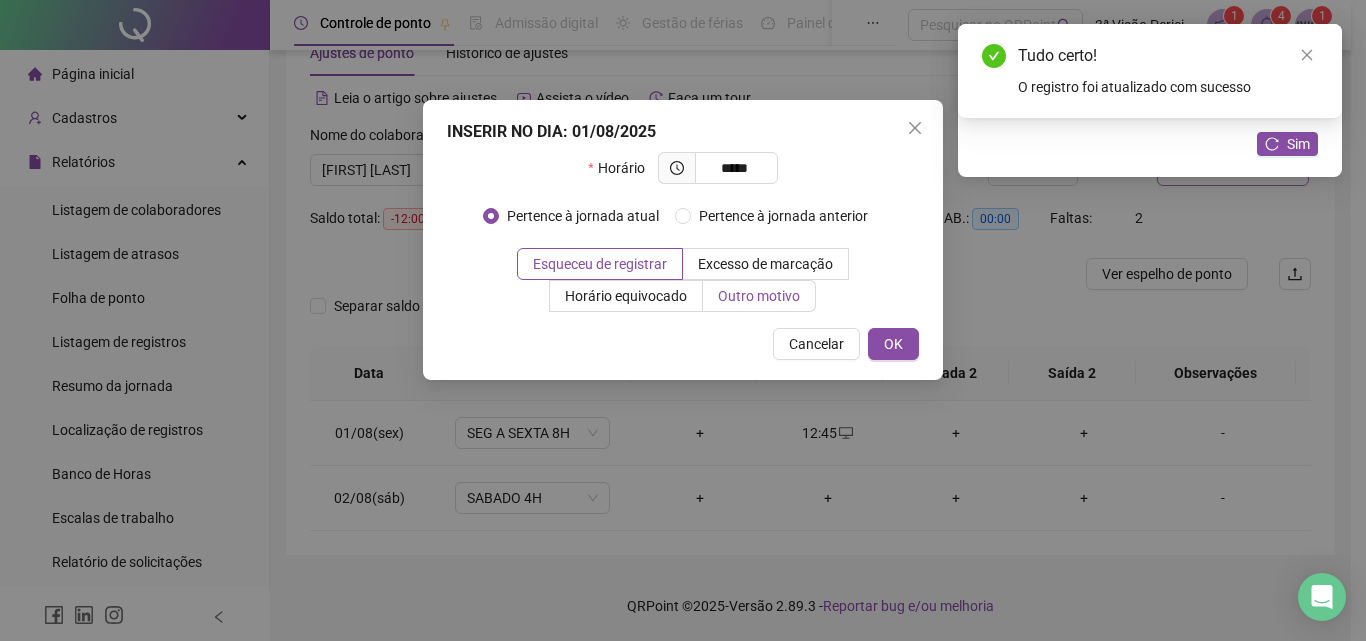 type on "*****" 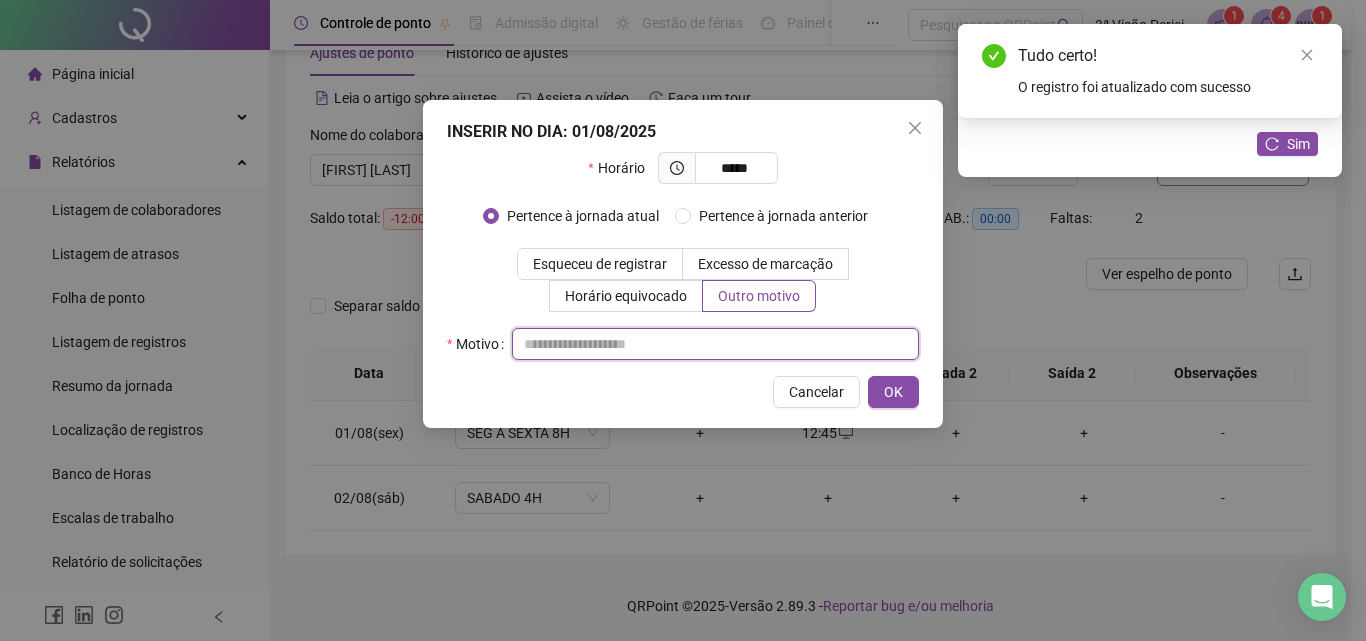 click at bounding box center (715, 344) 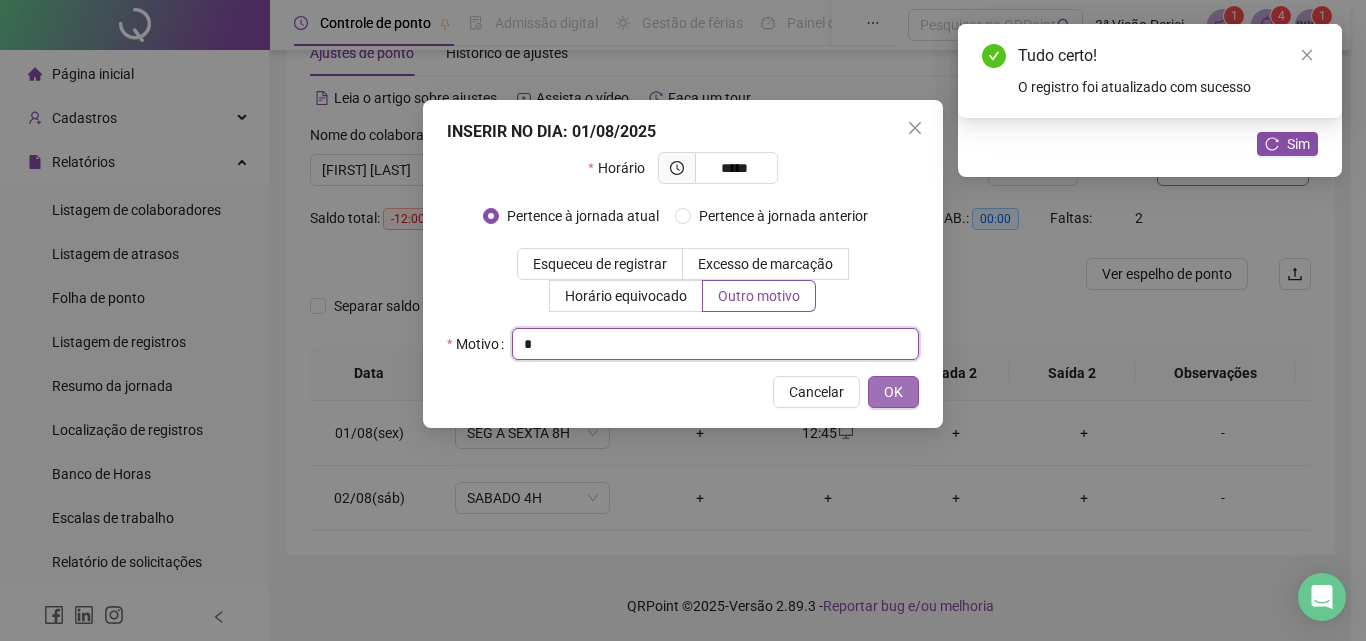 type on "*" 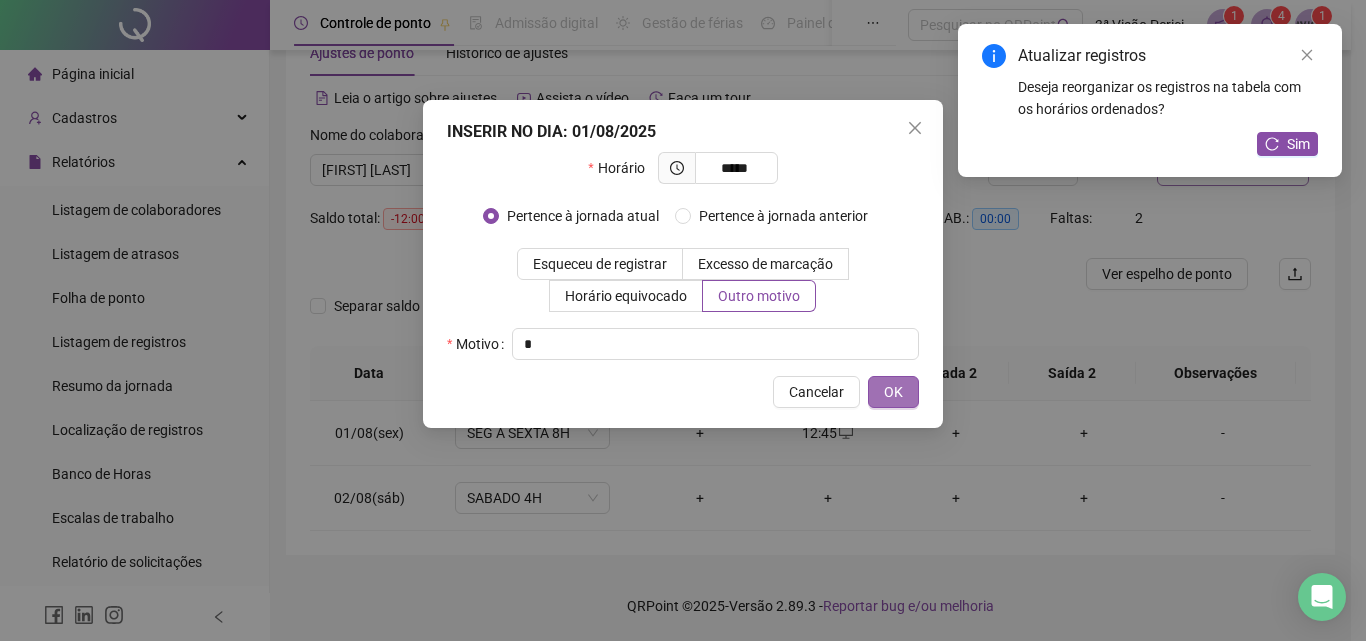 click on "OK" at bounding box center (893, 392) 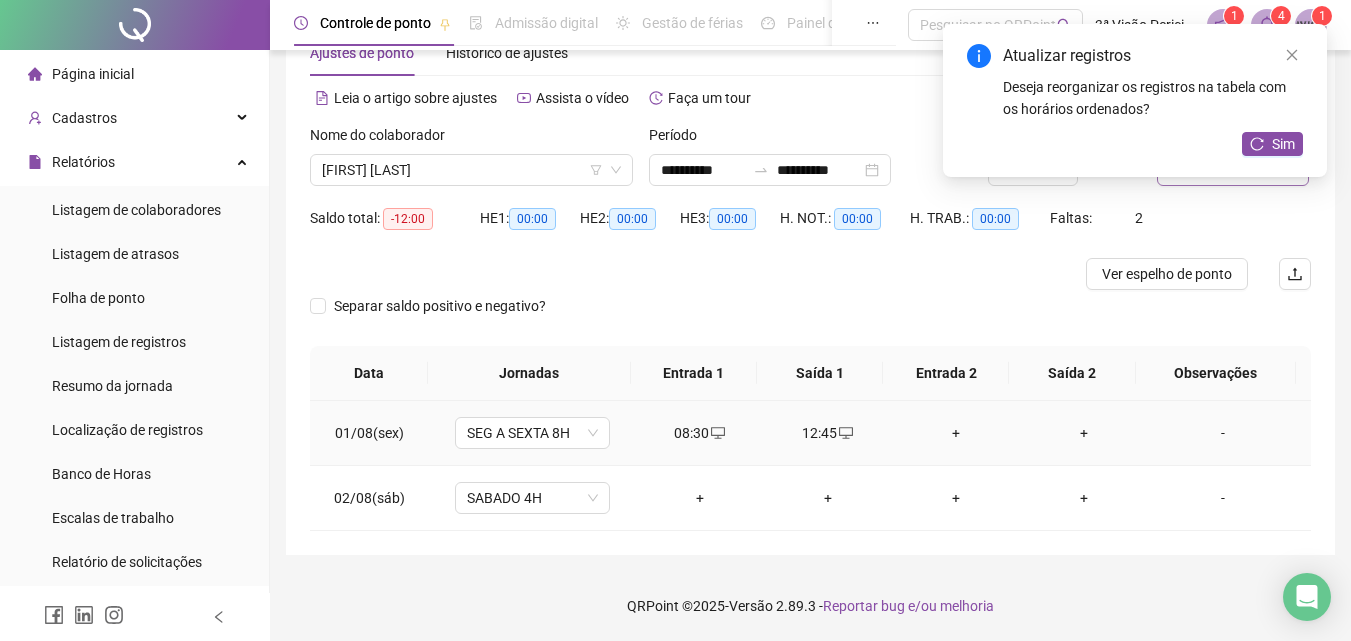 click on "+" at bounding box center [956, 433] 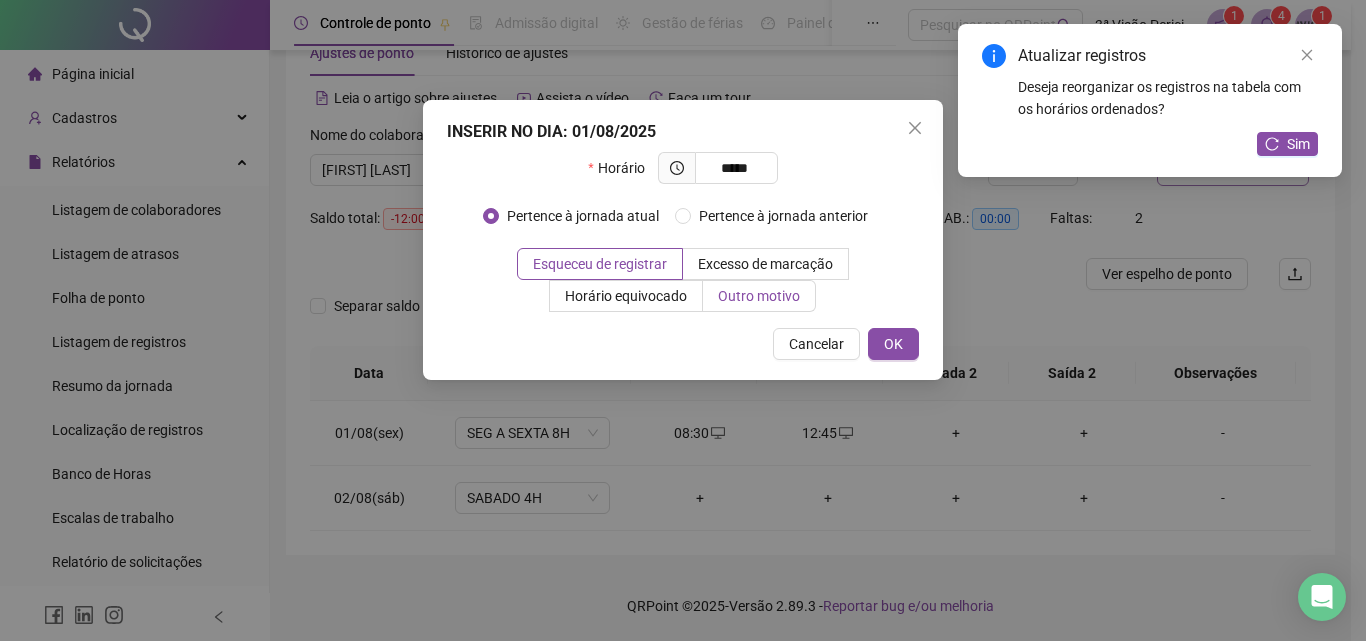 type on "*****" 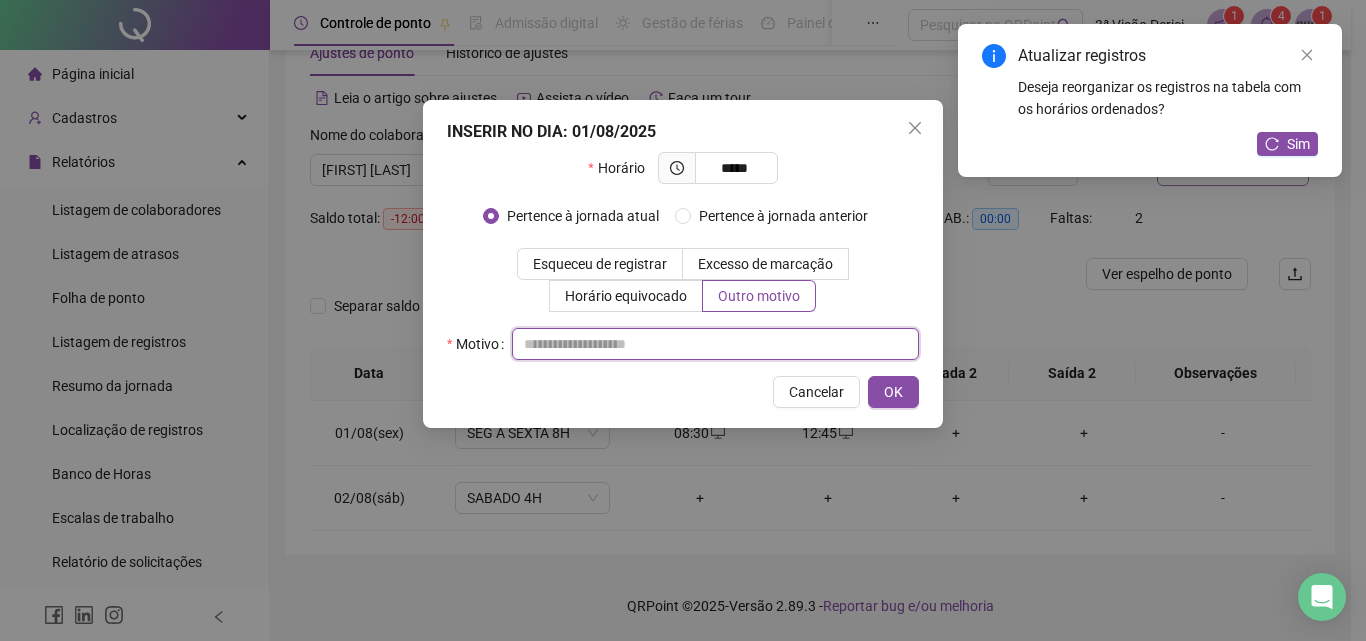 click at bounding box center [715, 344] 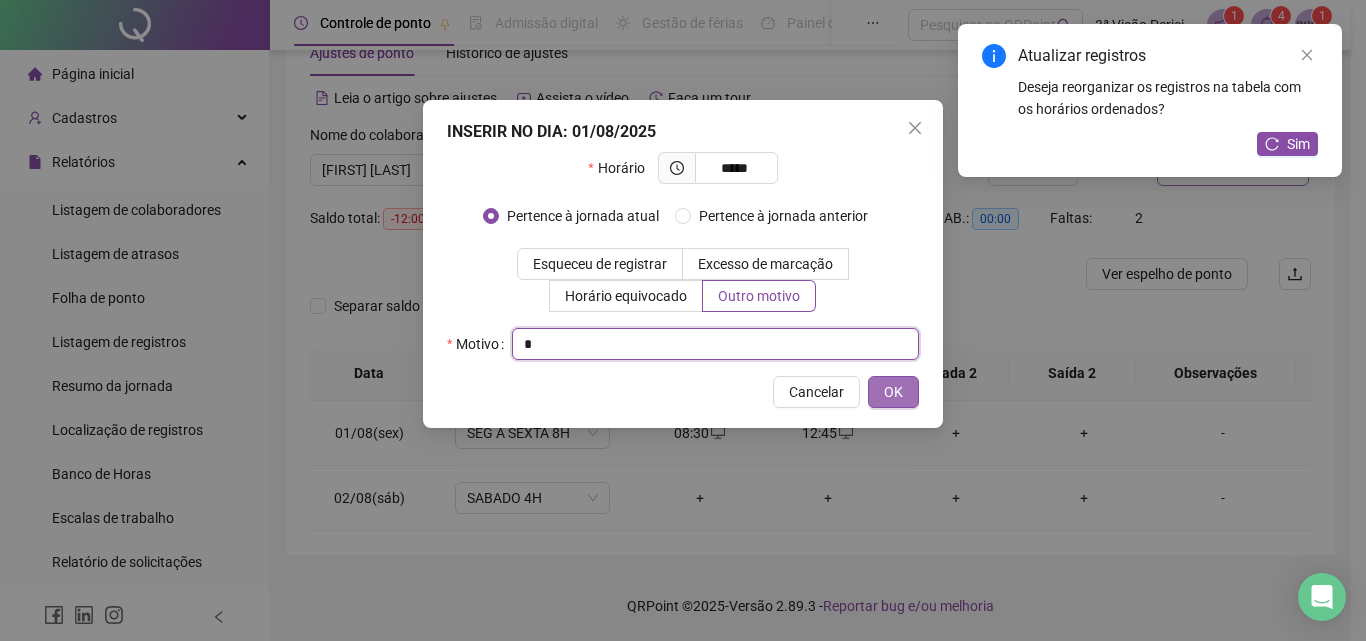 type on "*" 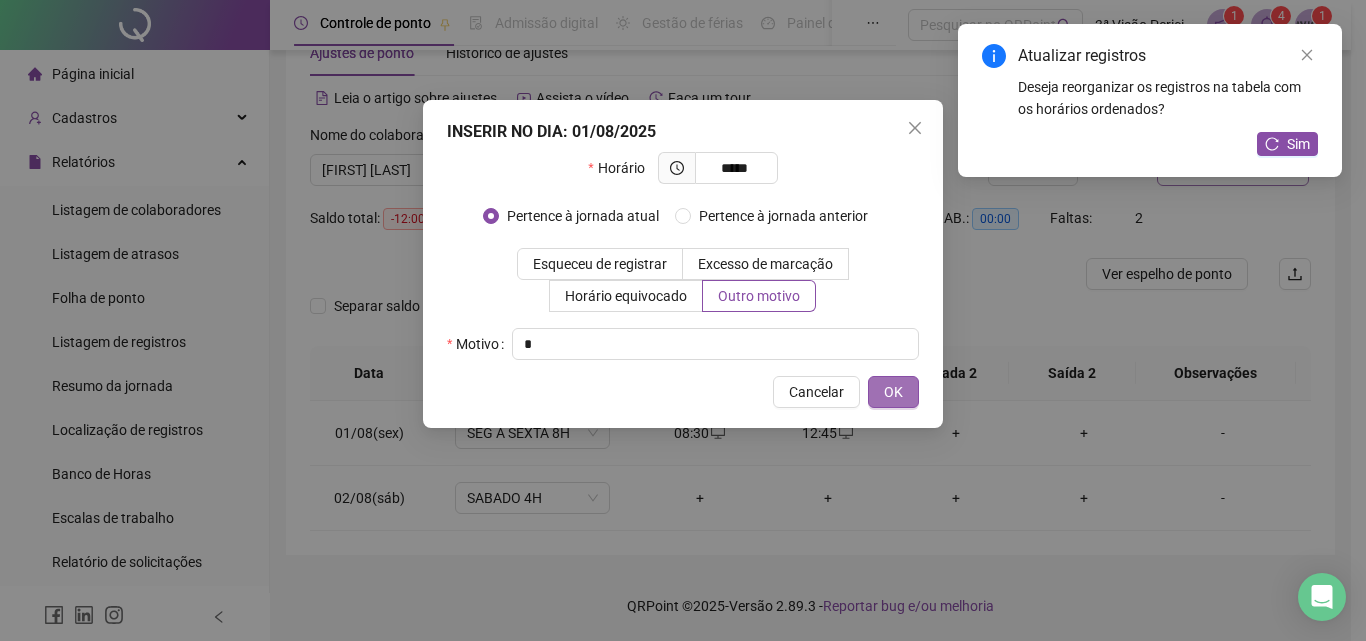 click on "OK" at bounding box center [893, 392] 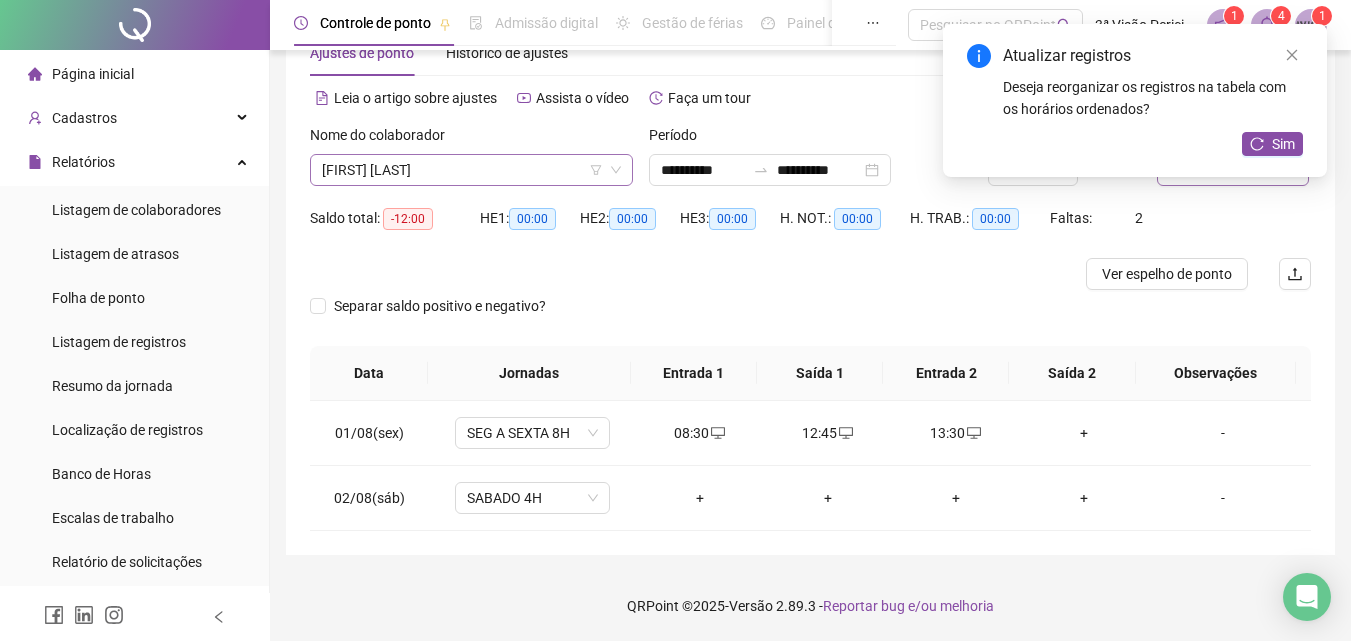 click on "[FIRST] [LAST]" at bounding box center (471, 170) 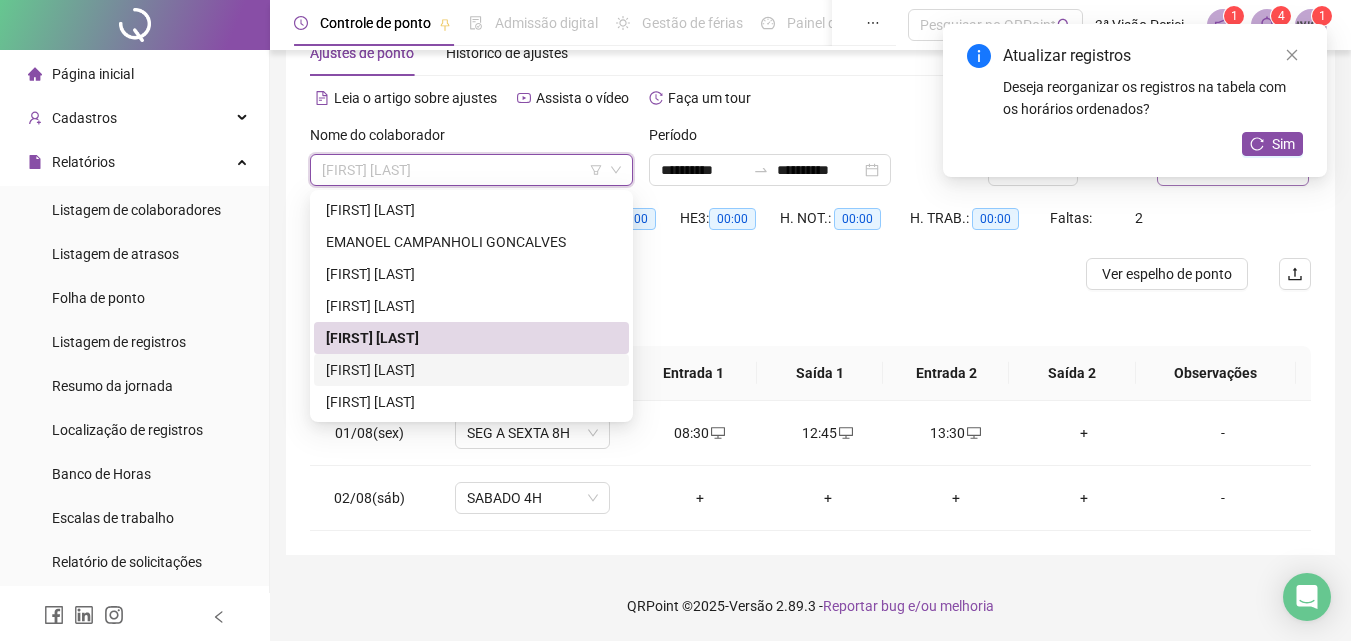 click on "[FIRST] [LAST]" at bounding box center (471, 370) 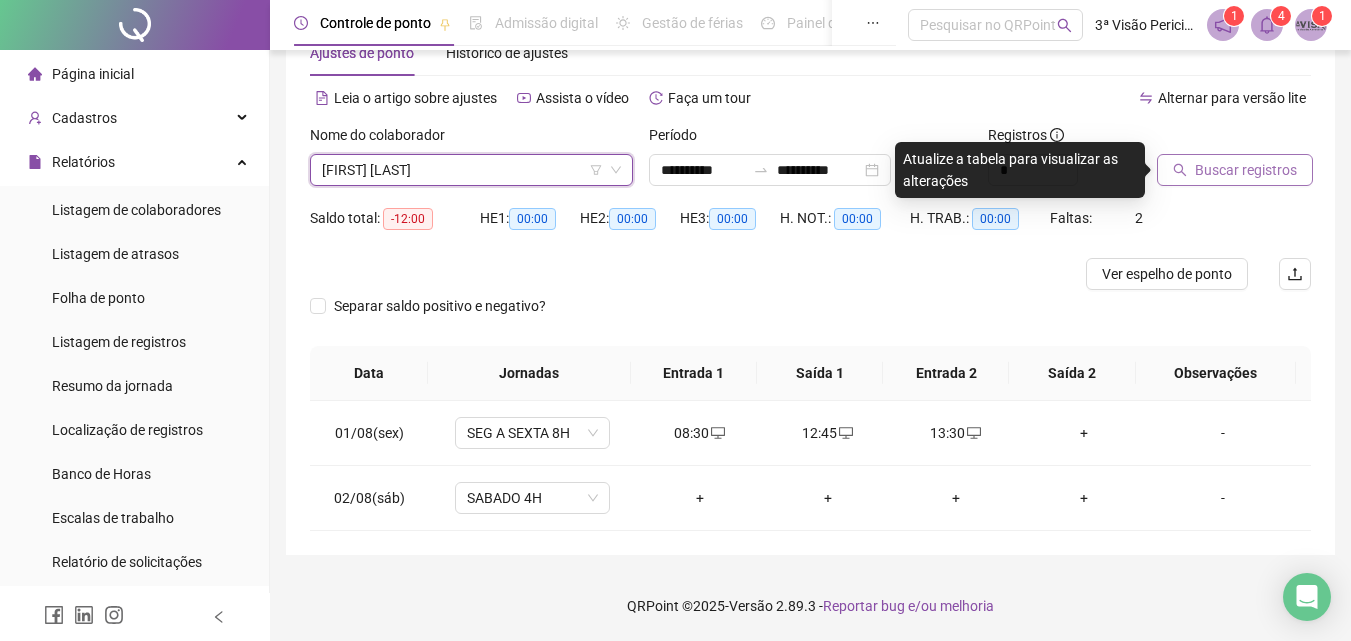 click on "Buscar registros" at bounding box center (1246, 170) 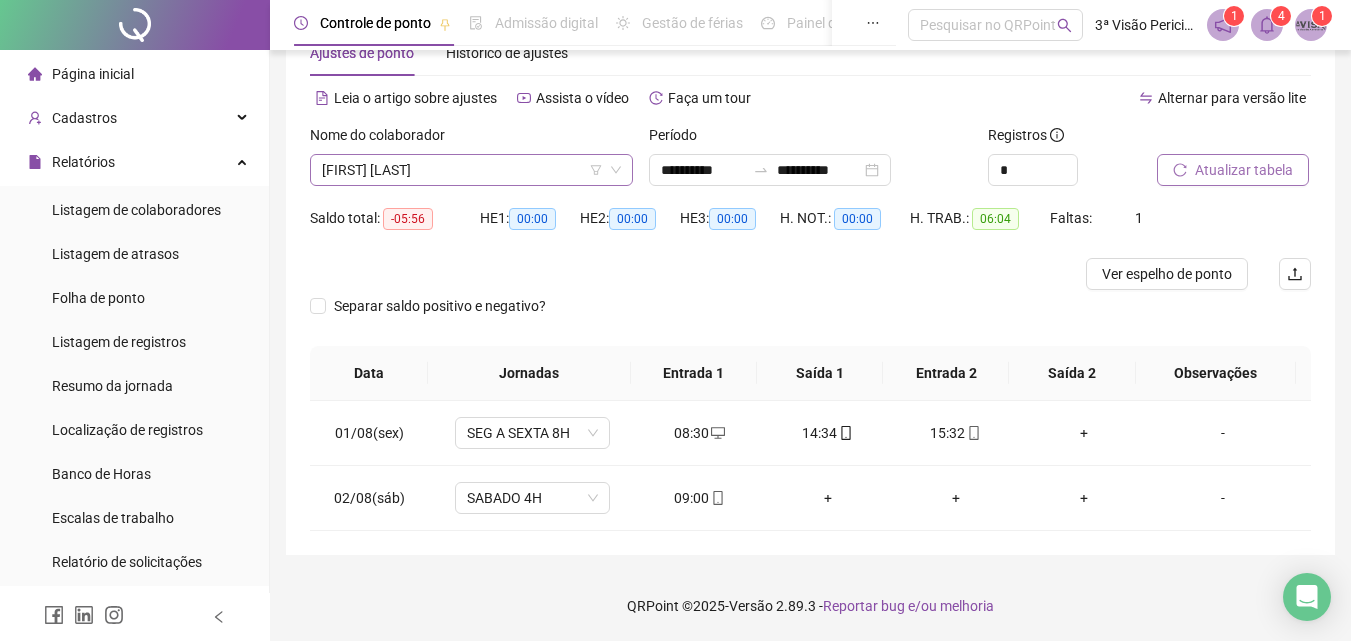 click on "[FIRST] [LAST]" at bounding box center (471, 170) 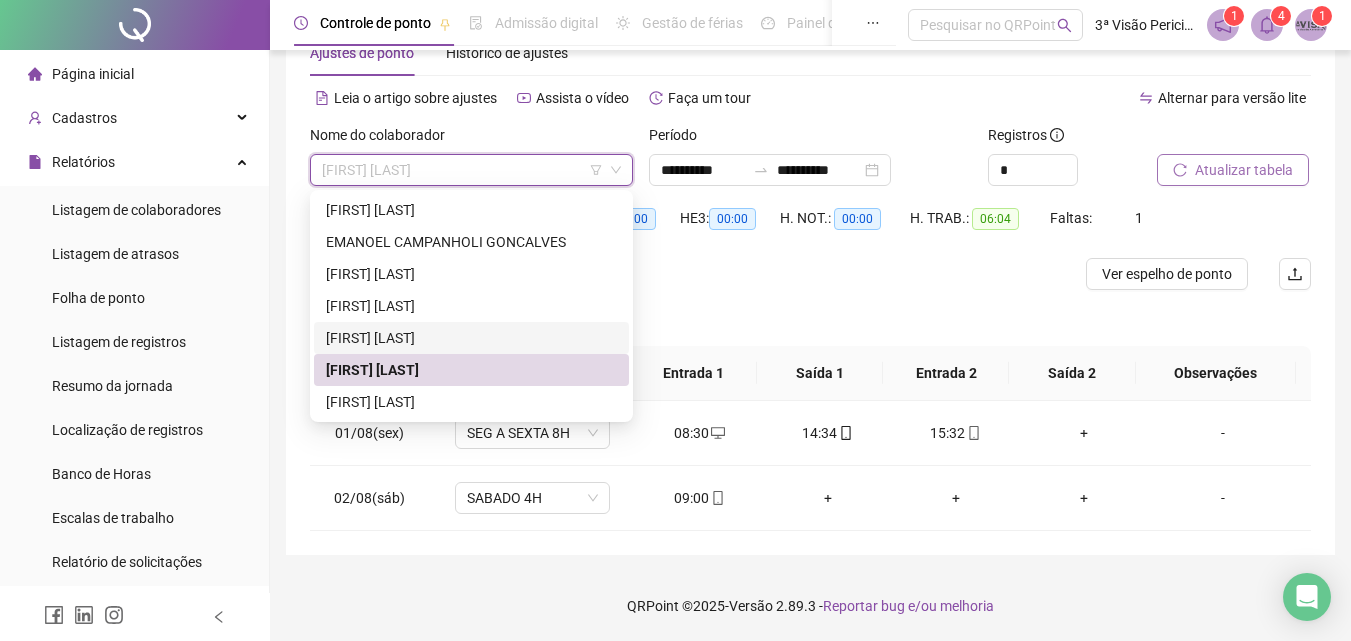 click on "[FIRST] [LAST]" at bounding box center (471, 338) 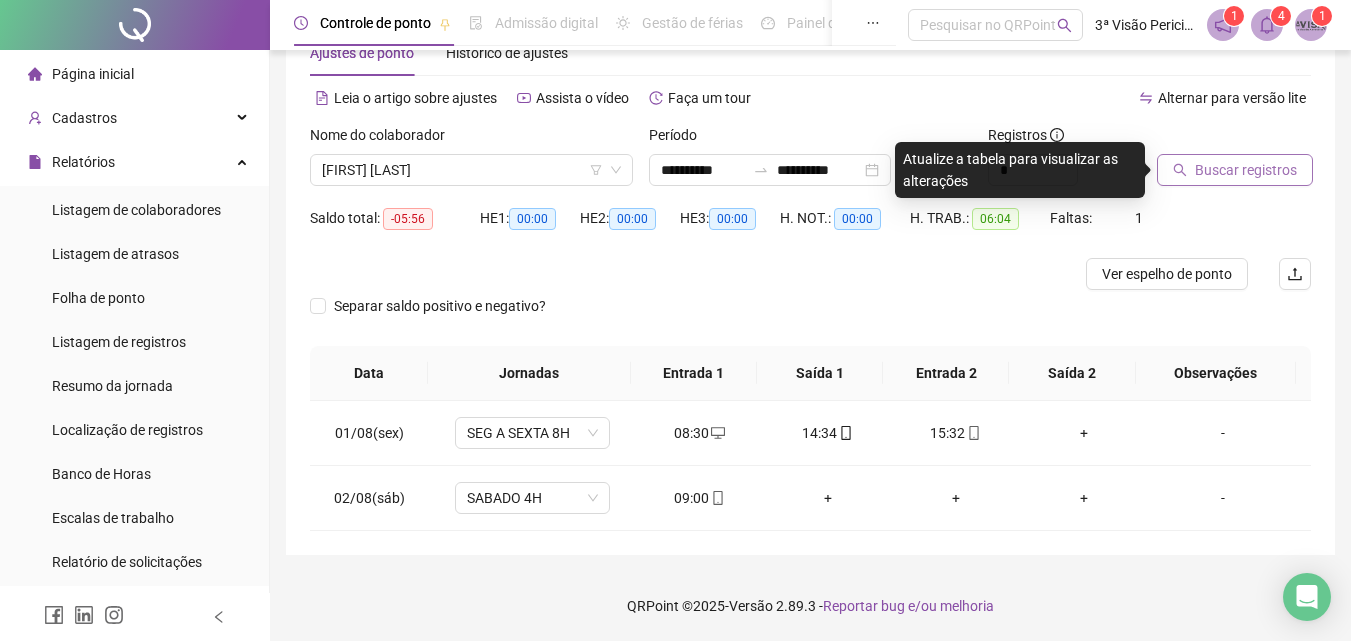 click on "Buscar registros" at bounding box center [1246, 170] 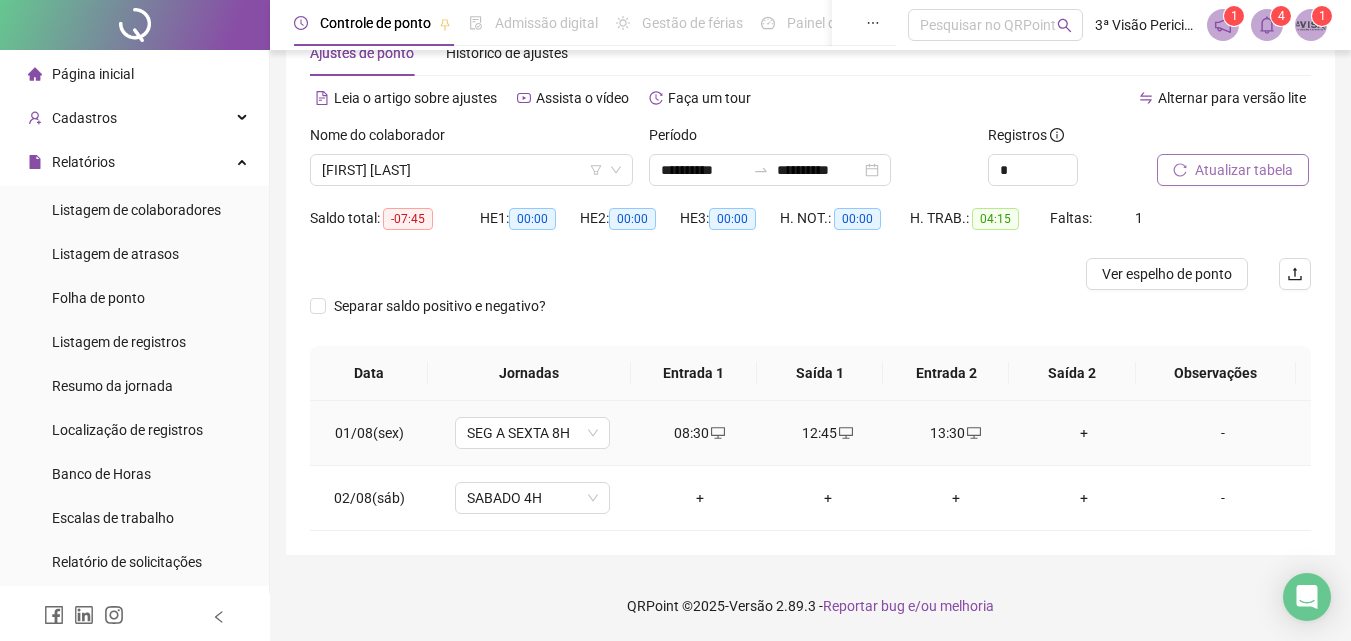 click on "+" at bounding box center [1084, 433] 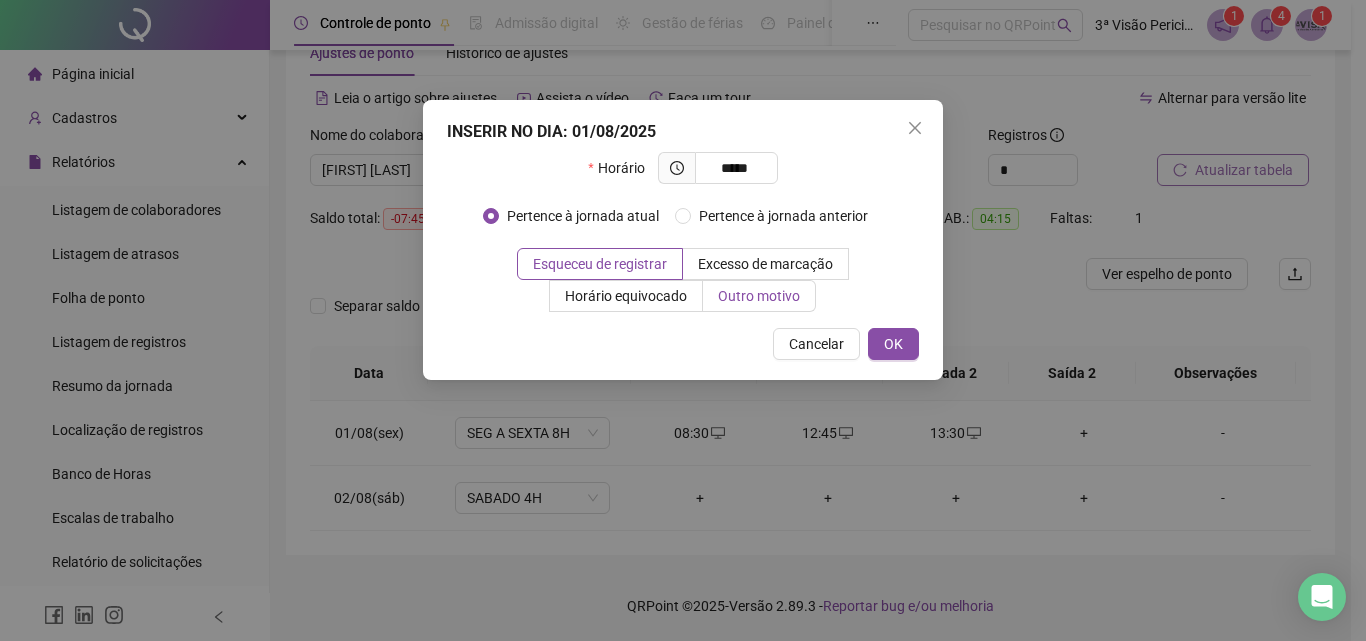 type on "*****" 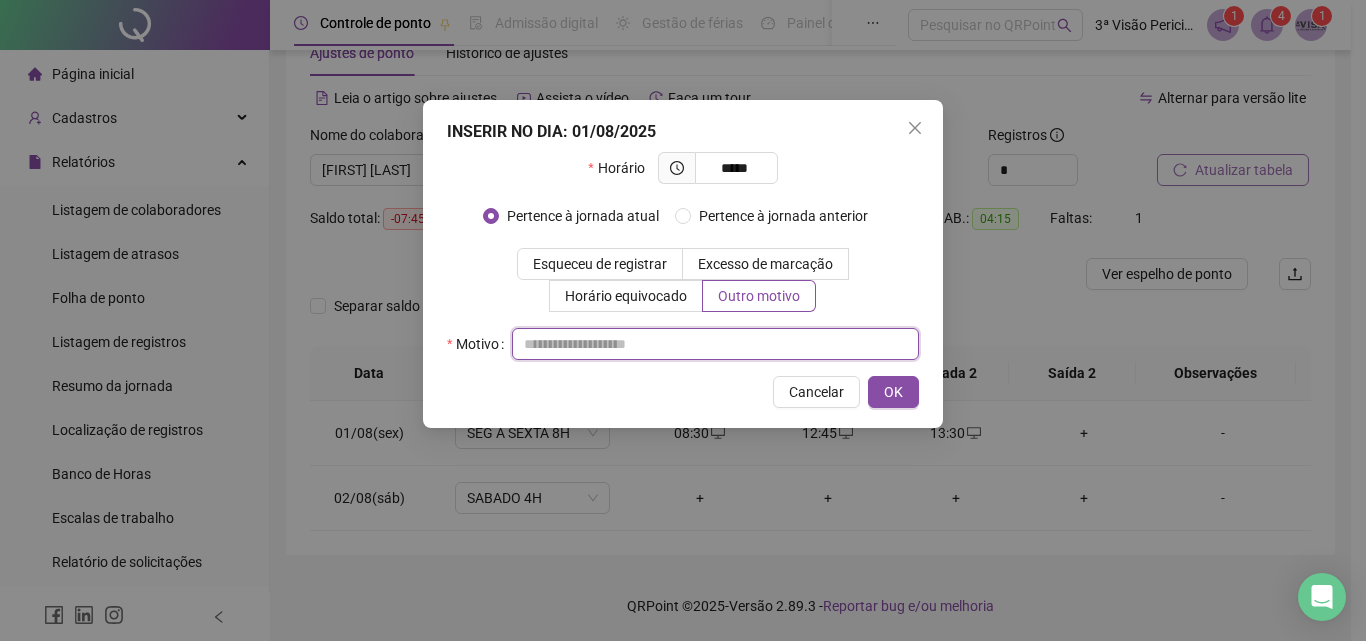 click at bounding box center [715, 344] 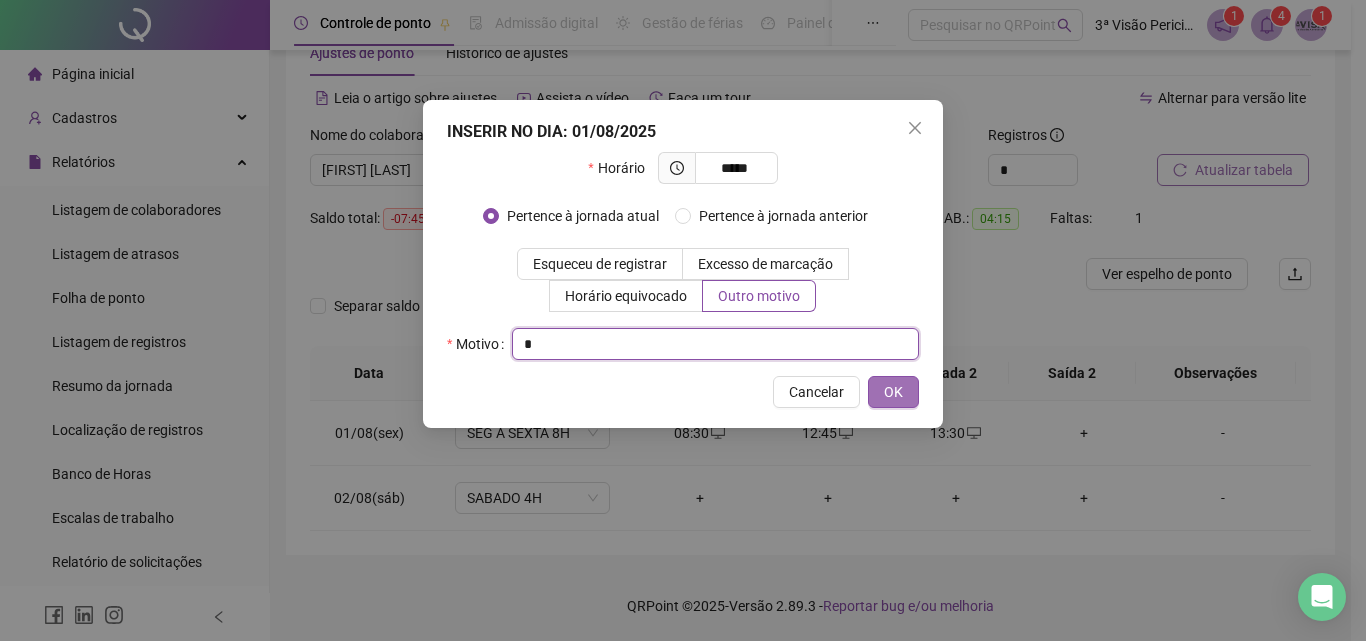 type on "*" 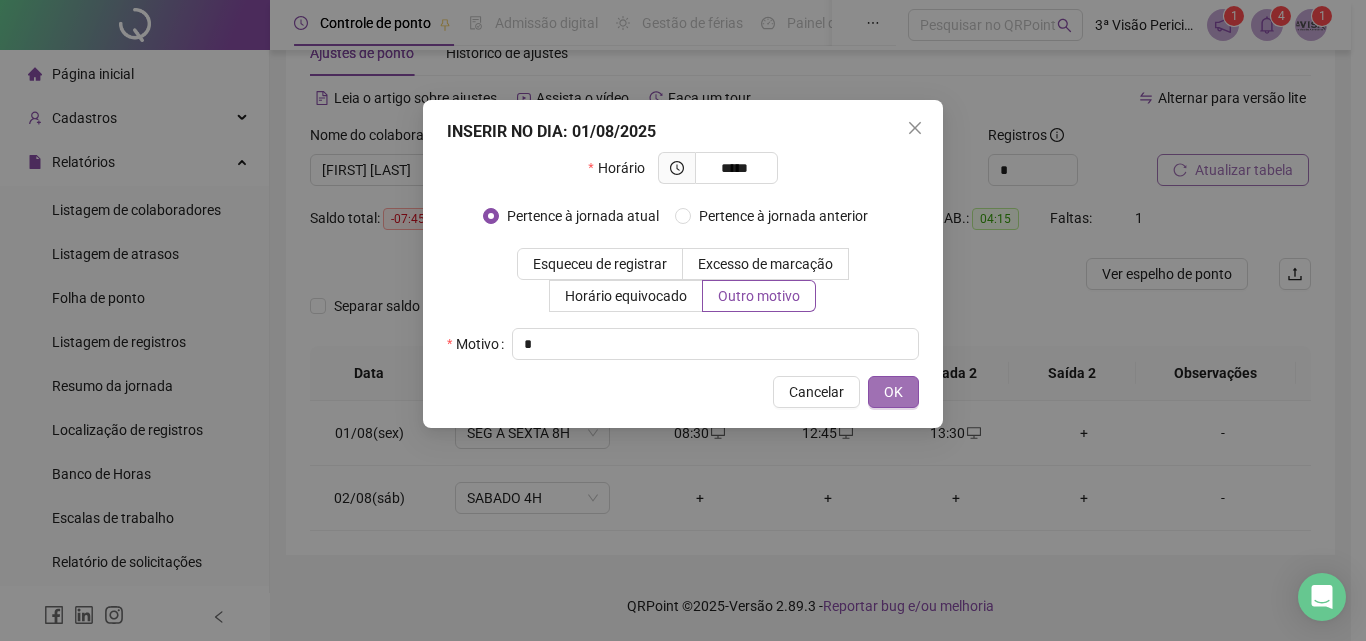 click on "OK" at bounding box center (893, 392) 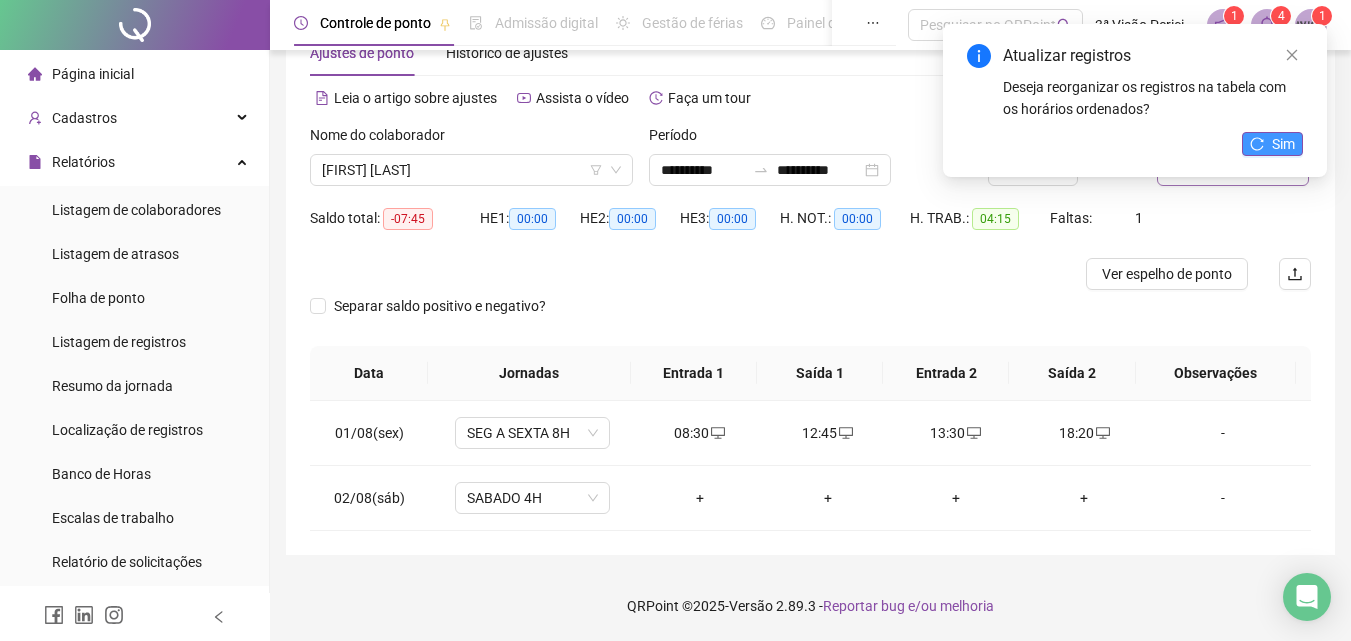 click on "Sim" at bounding box center [1283, 144] 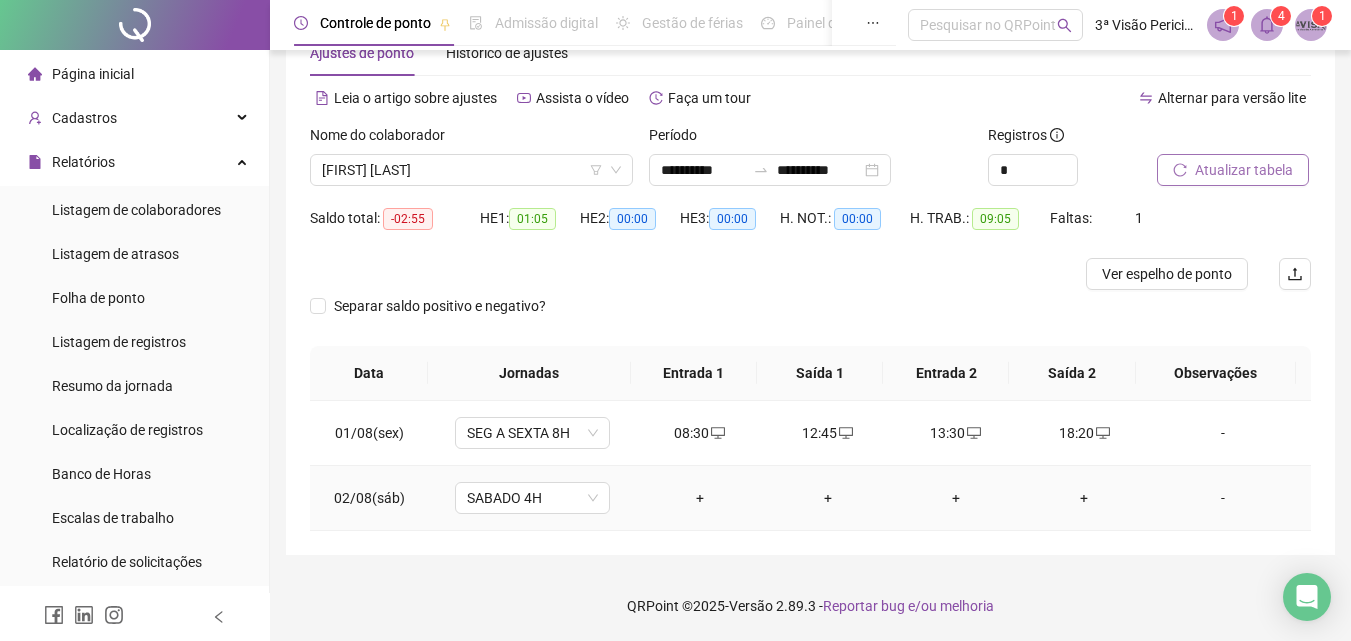 click on "+" at bounding box center (700, 498) 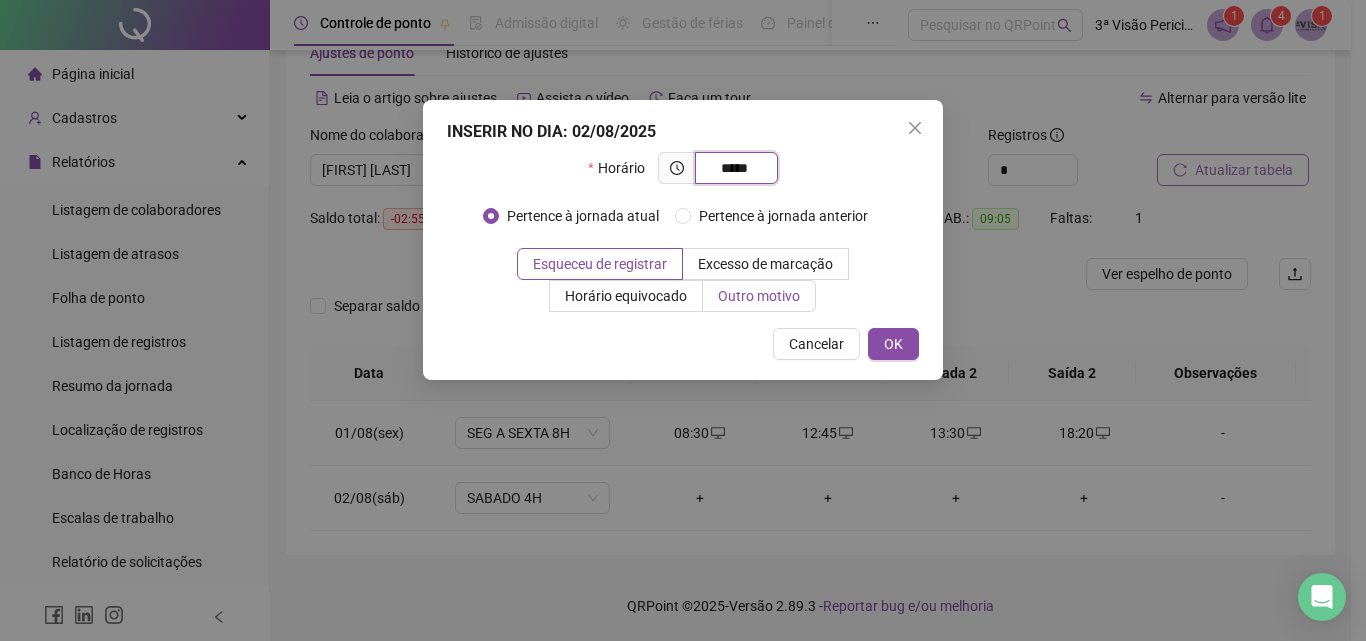 type on "*****" 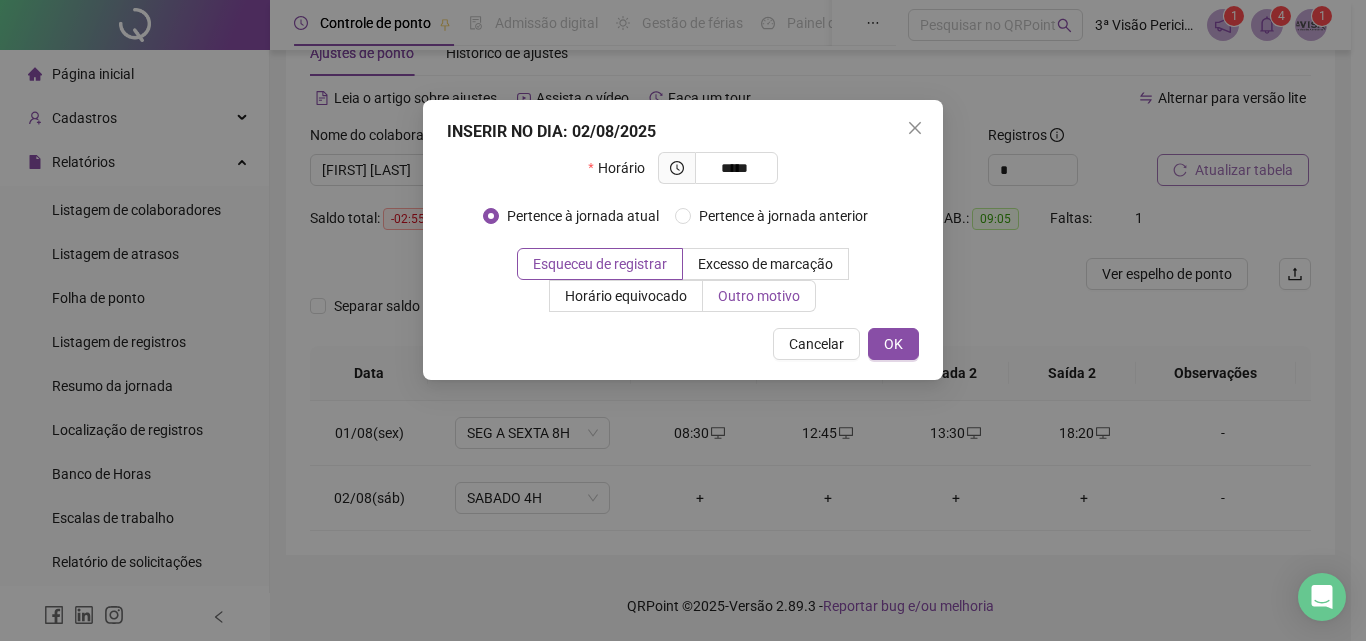 click on "Outro motivo" at bounding box center (759, 296) 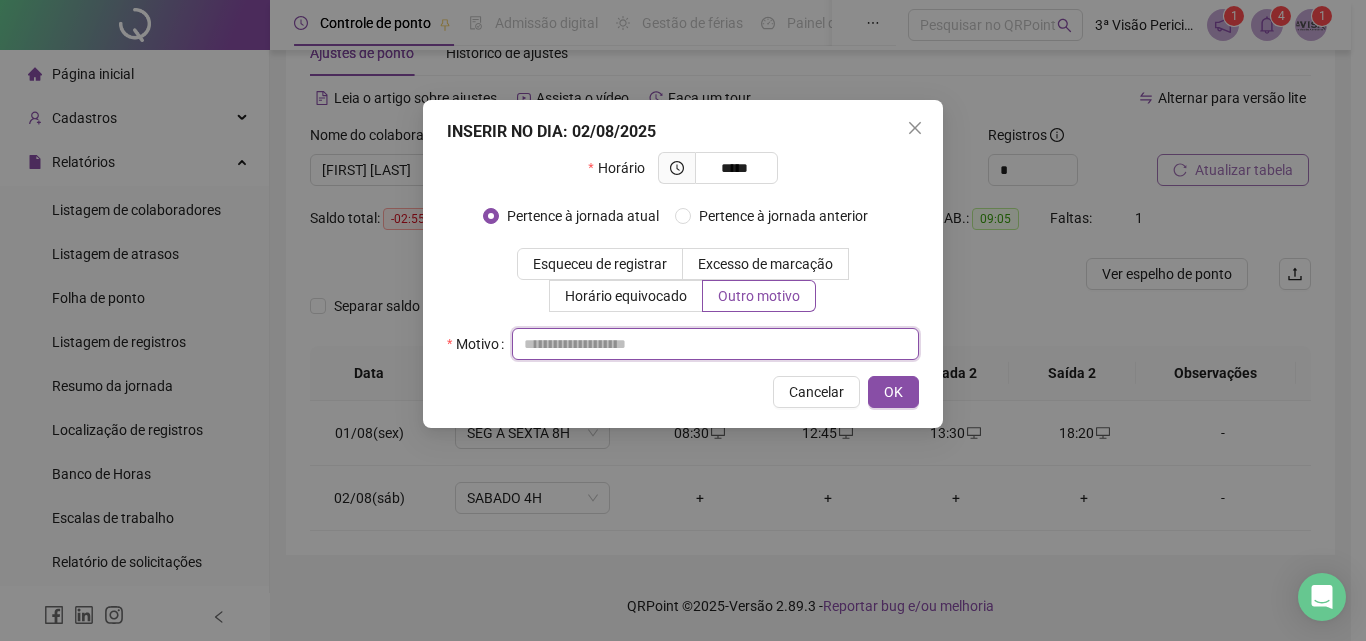 click at bounding box center [715, 344] 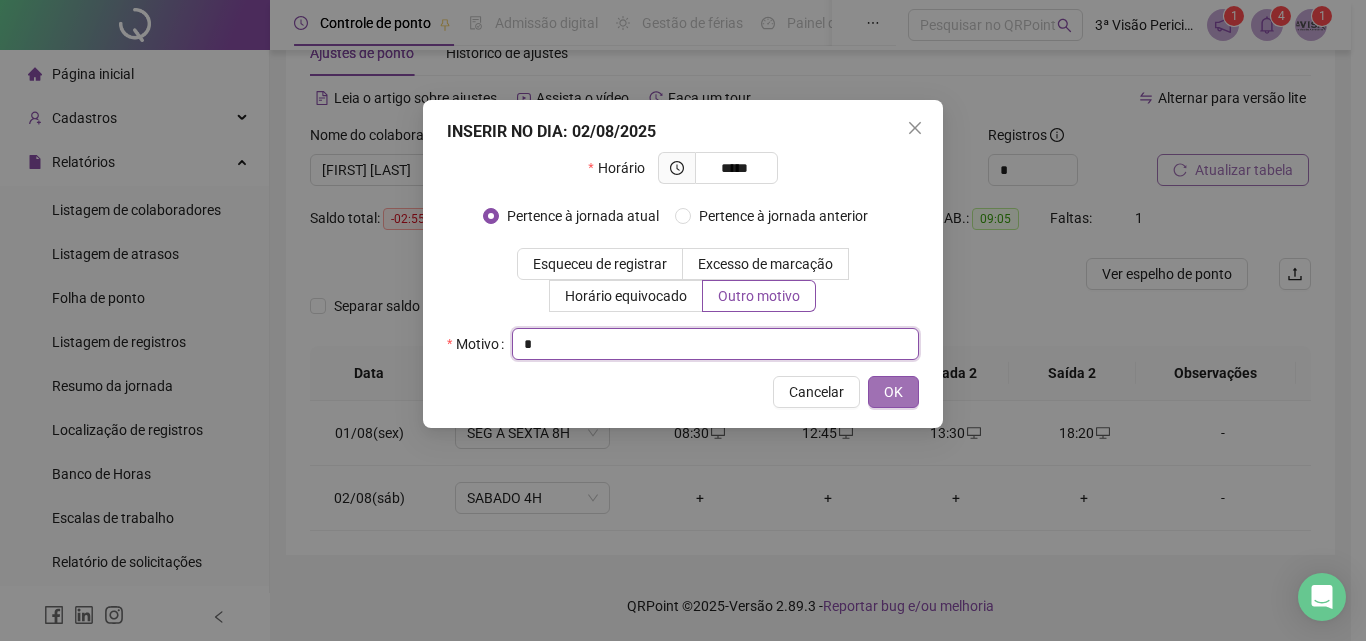 type on "*" 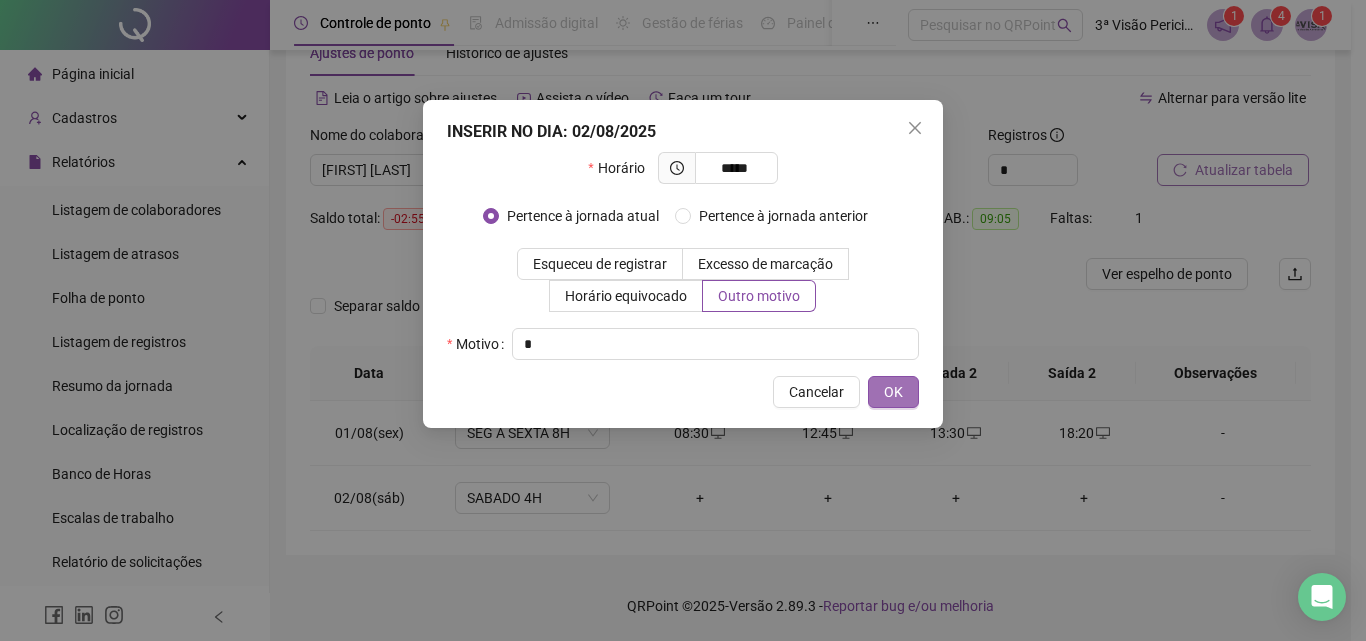 click on "OK" at bounding box center (893, 392) 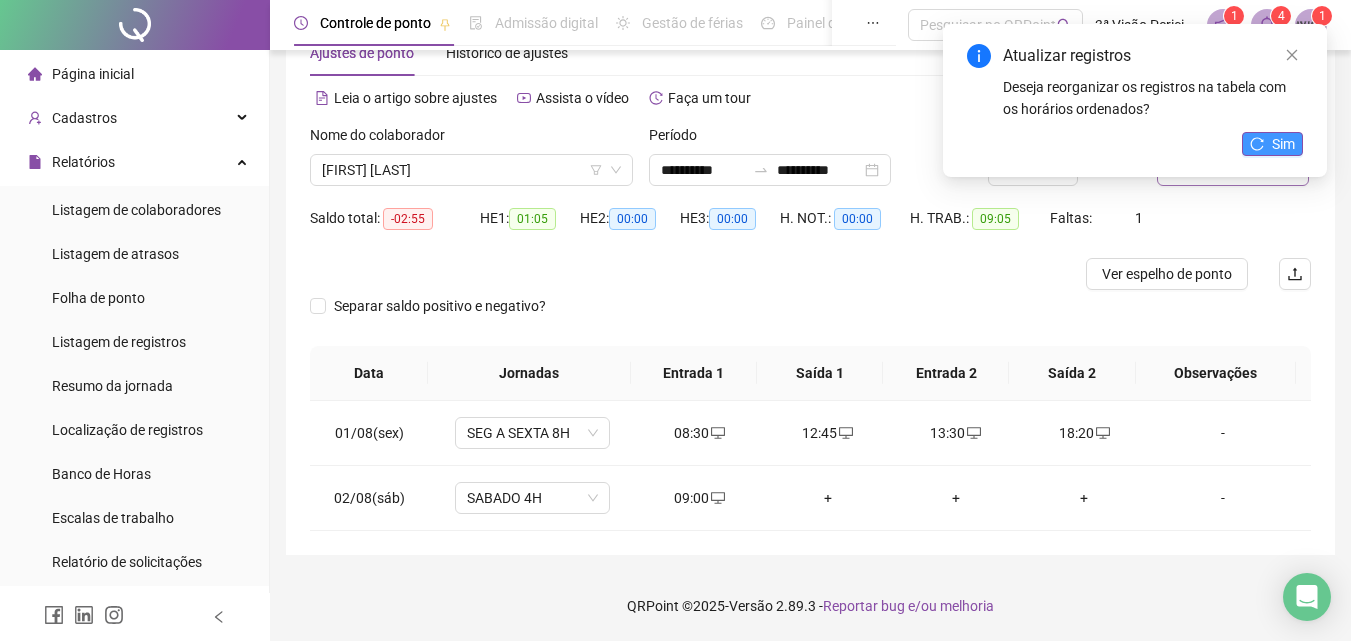 click on "Sim" at bounding box center (1272, 144) 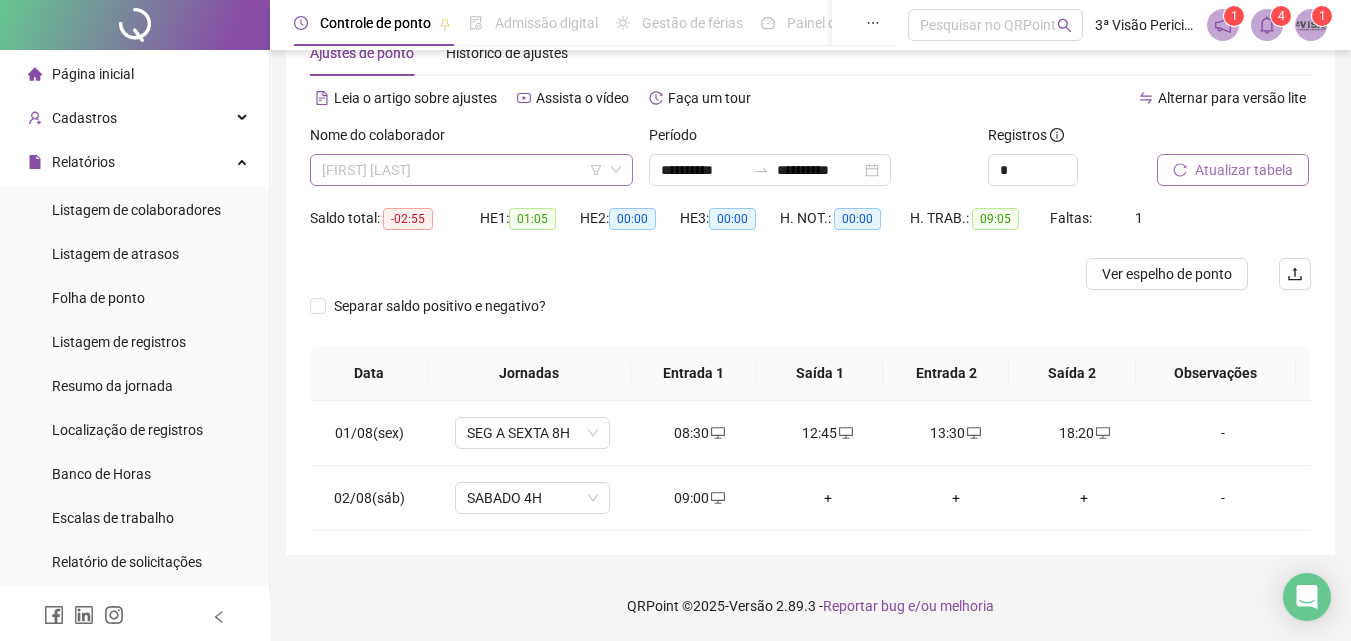 click on "[FIRST] [LAST]" at bounding box center [471, 170] 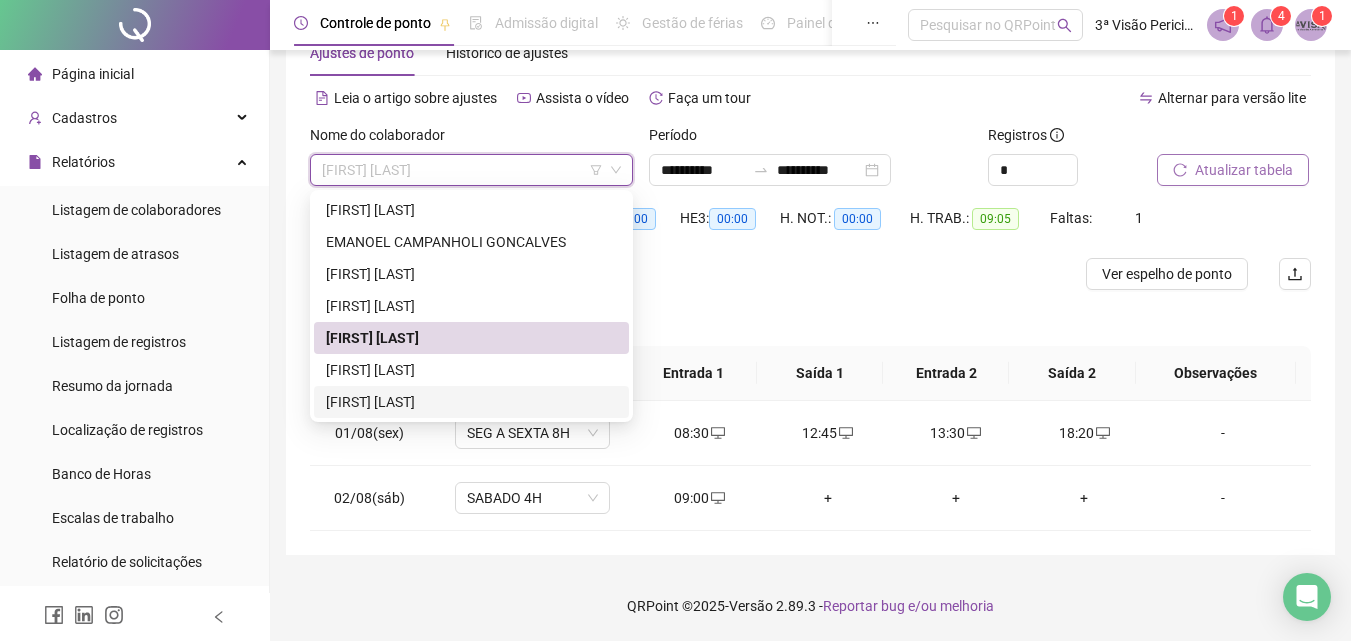 click on "[FIRST] [LAST]" at bounding box center [471, 370] 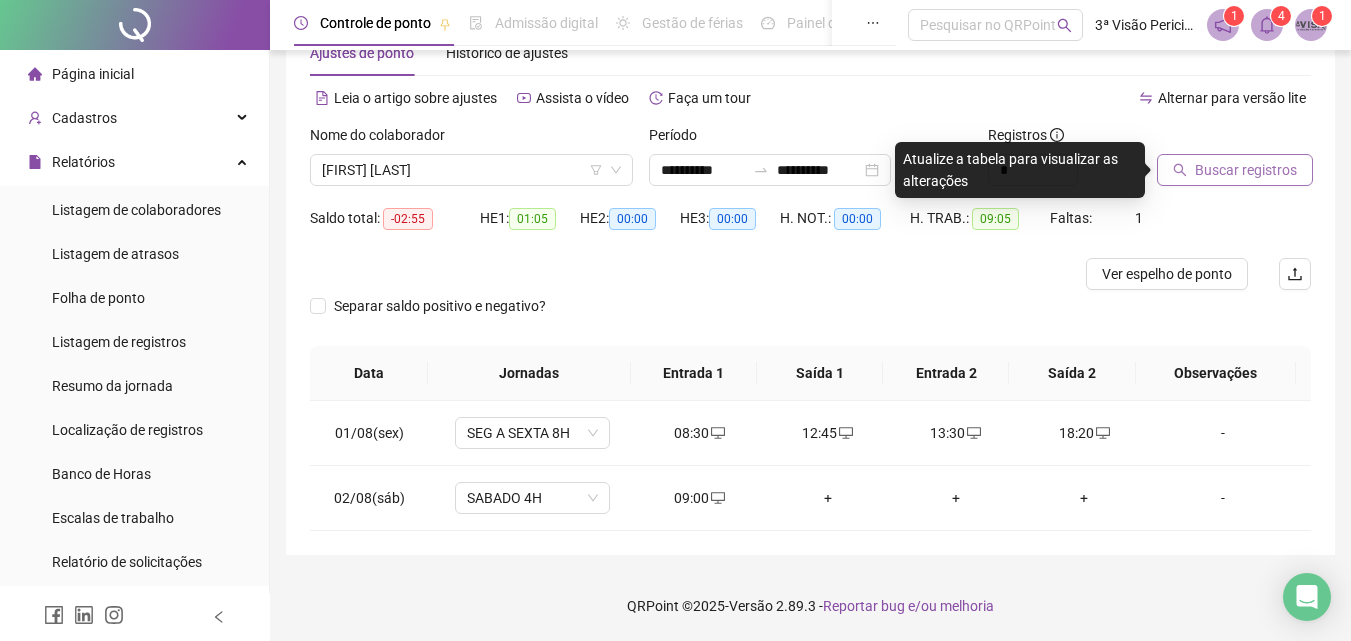 click on "Buscar registros" at bounding box center (1246, 170) 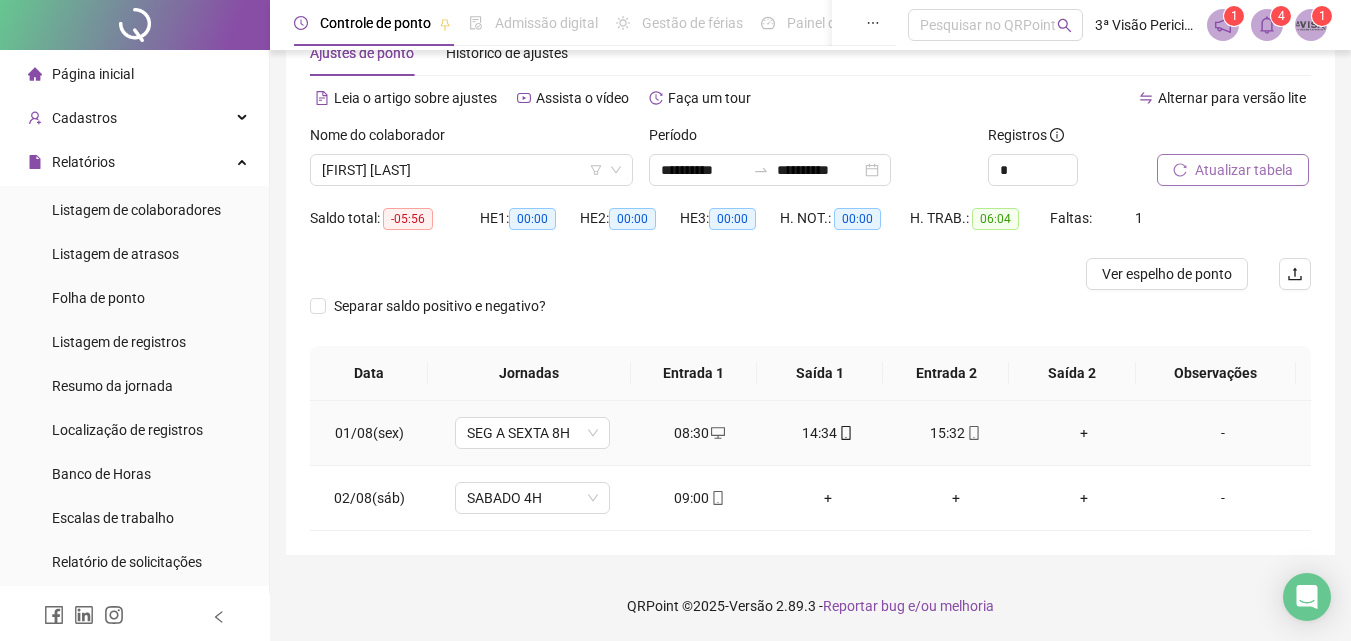 click on "+" at bounding box center [1084, 433] 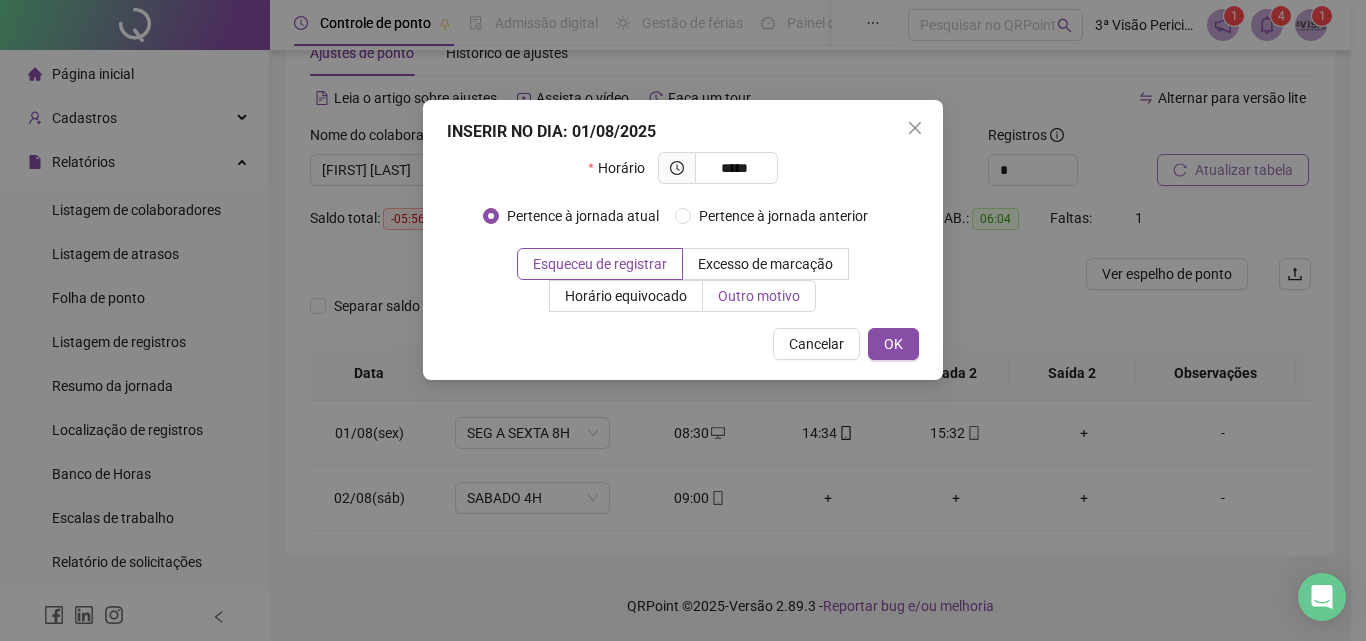 type on "*****" 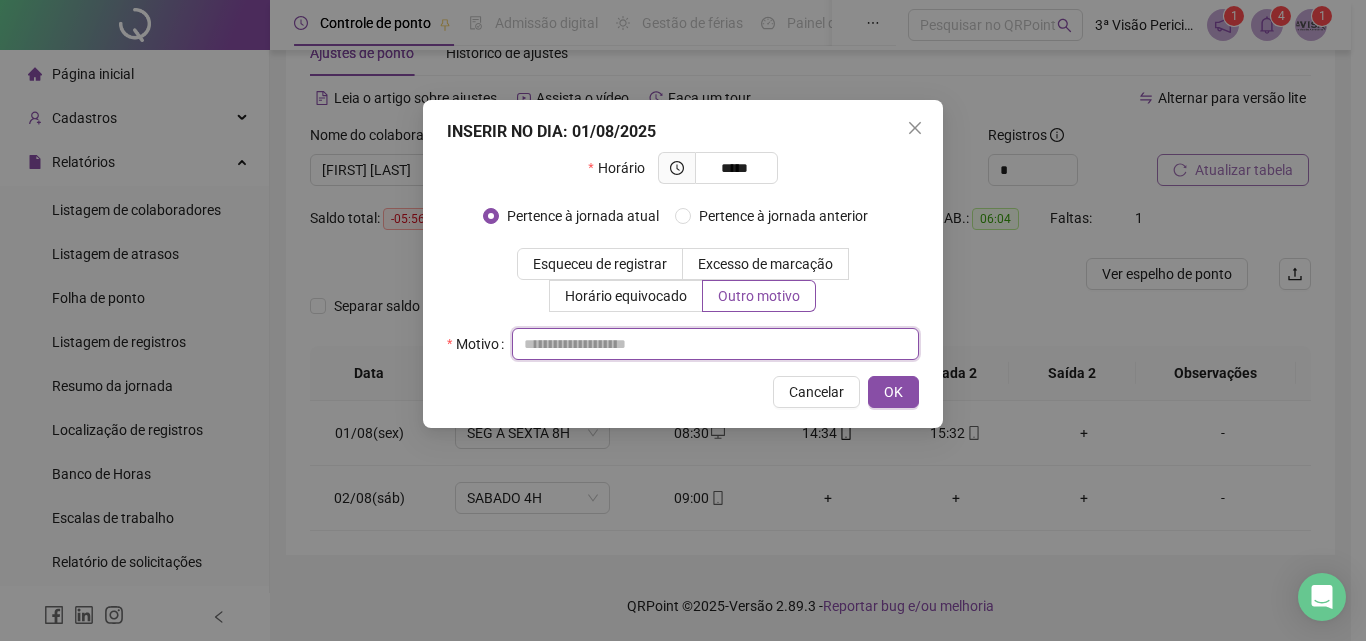 click at bounding box center (715, 344) 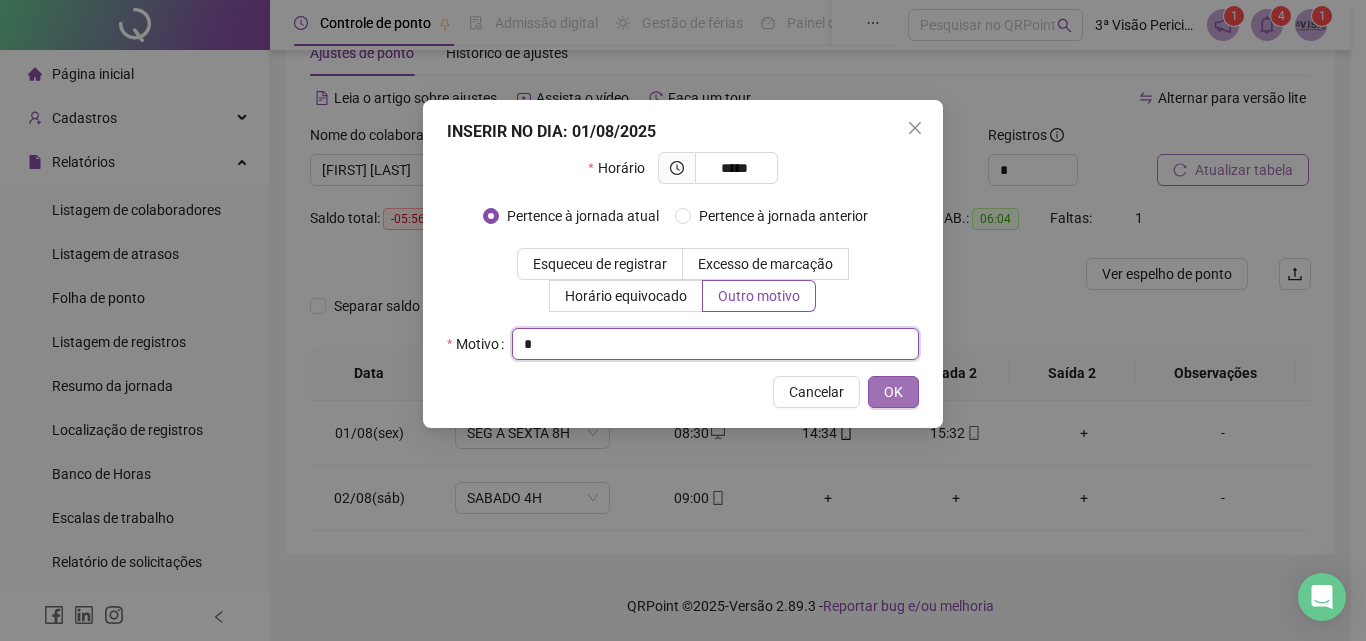 type on "*" 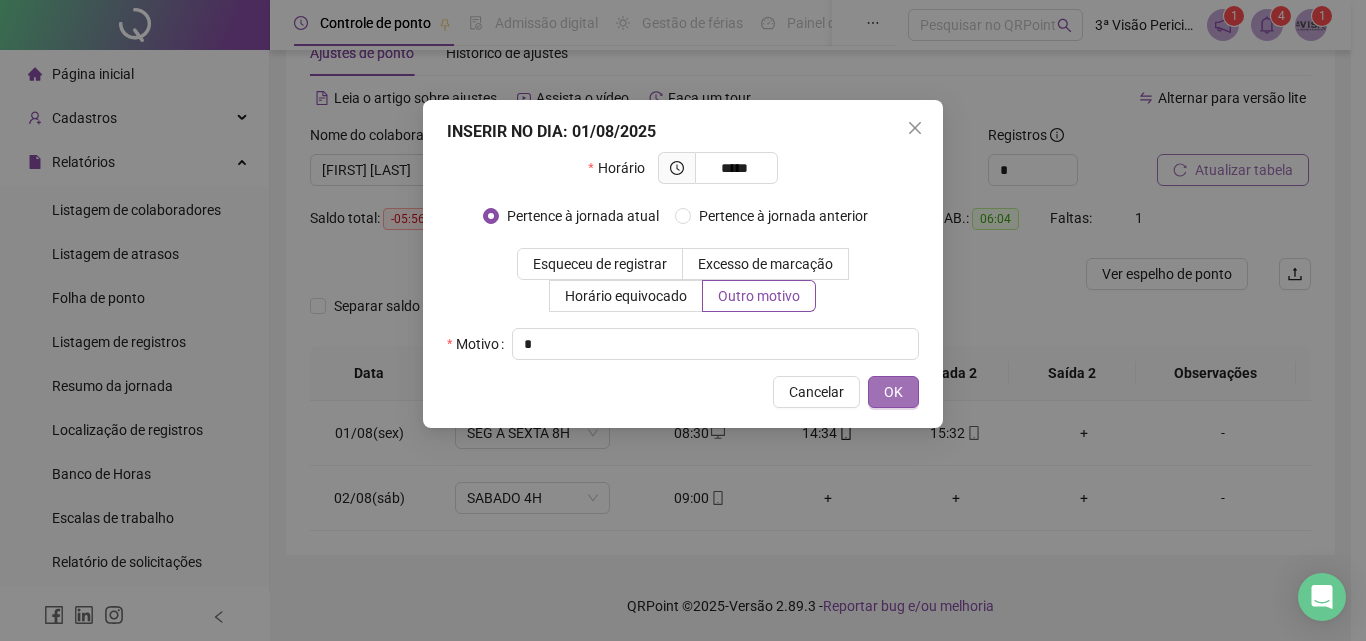 click on "OK" at bounding box center [893, 392] 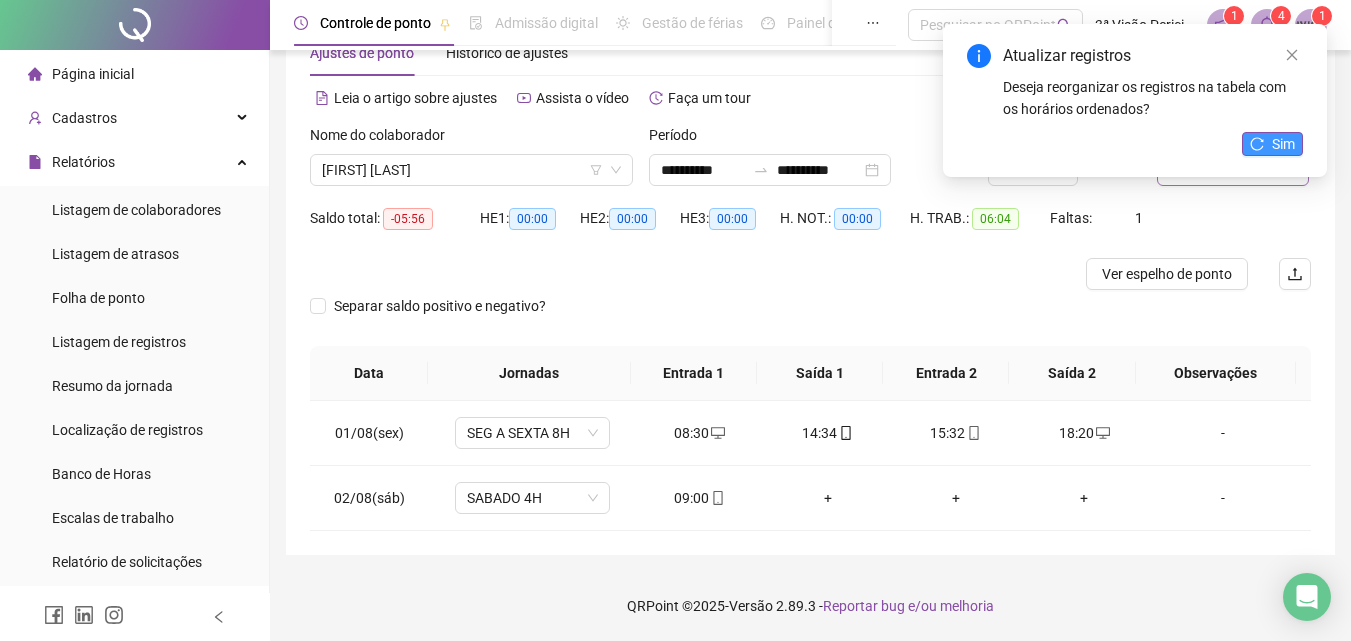 click on "Sim" at bounding box center [1283, 144] 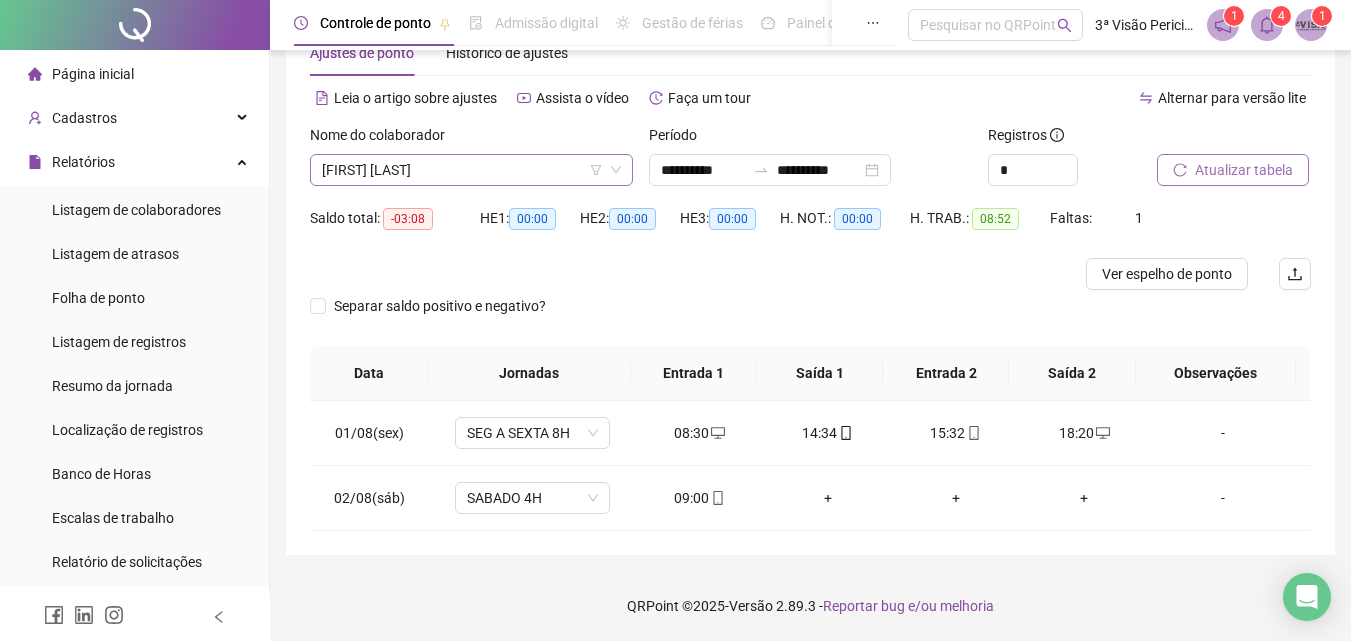 click on "[FIRST] [LAST]" at bounding box center (471, 170) 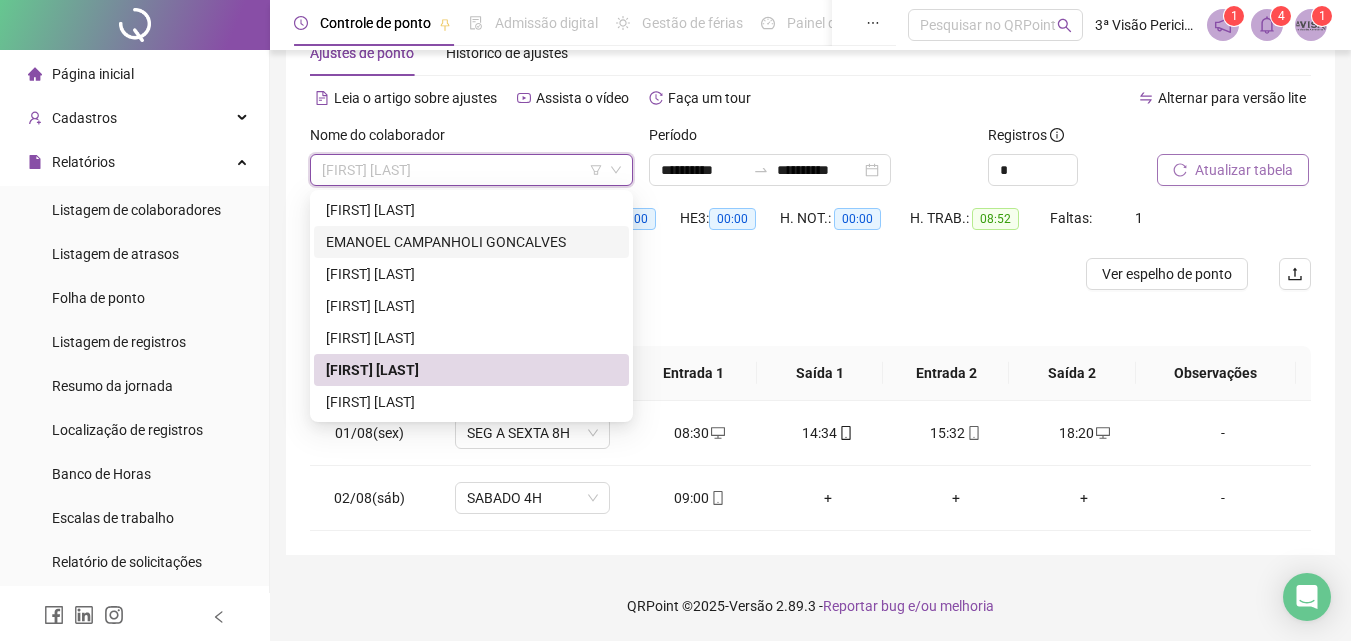 click on "EMANOEL CAMPANHOLI GONCALVES" at bounding box center [471, 242] 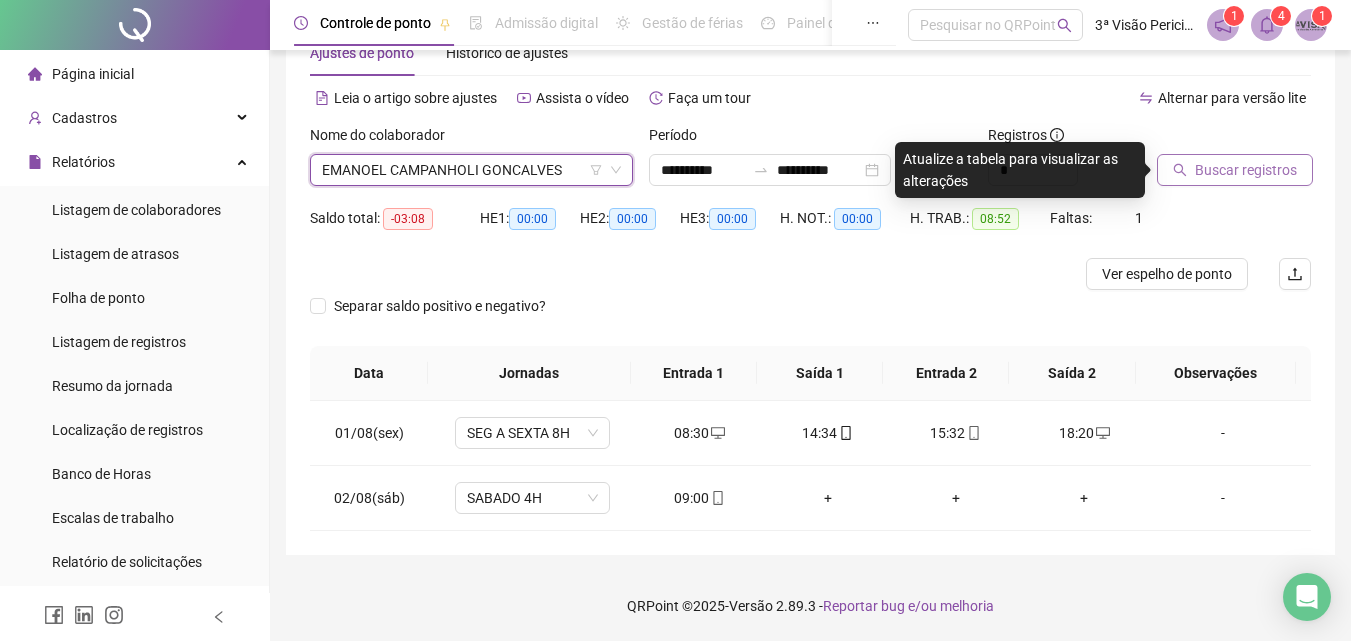 click on "Buscar registros" at bounding box center [1246, 170] 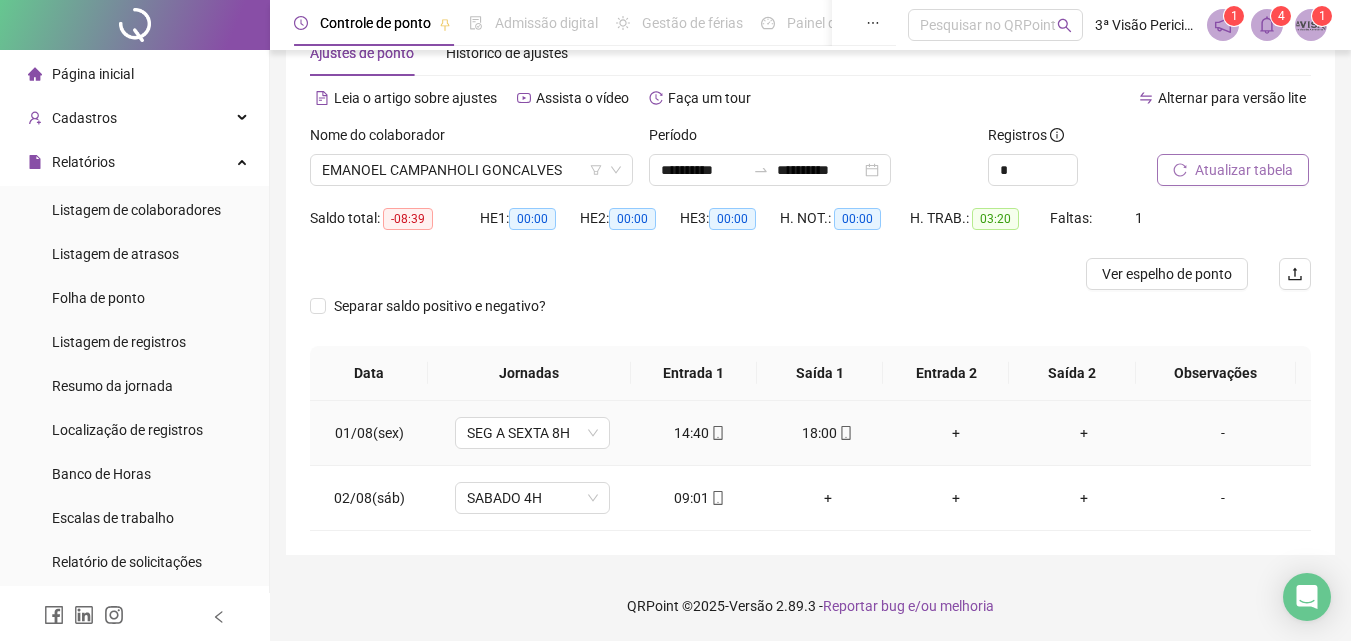 click on "+" at bounding box center [1084, 433] 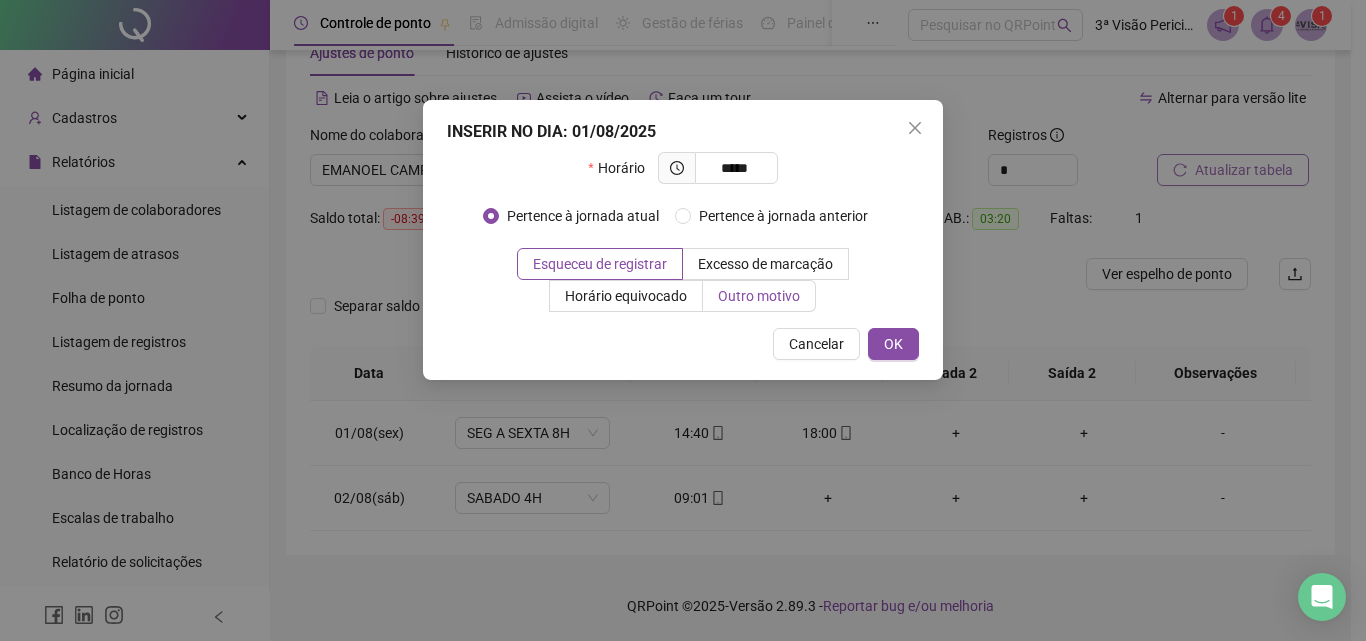 type on "*****" 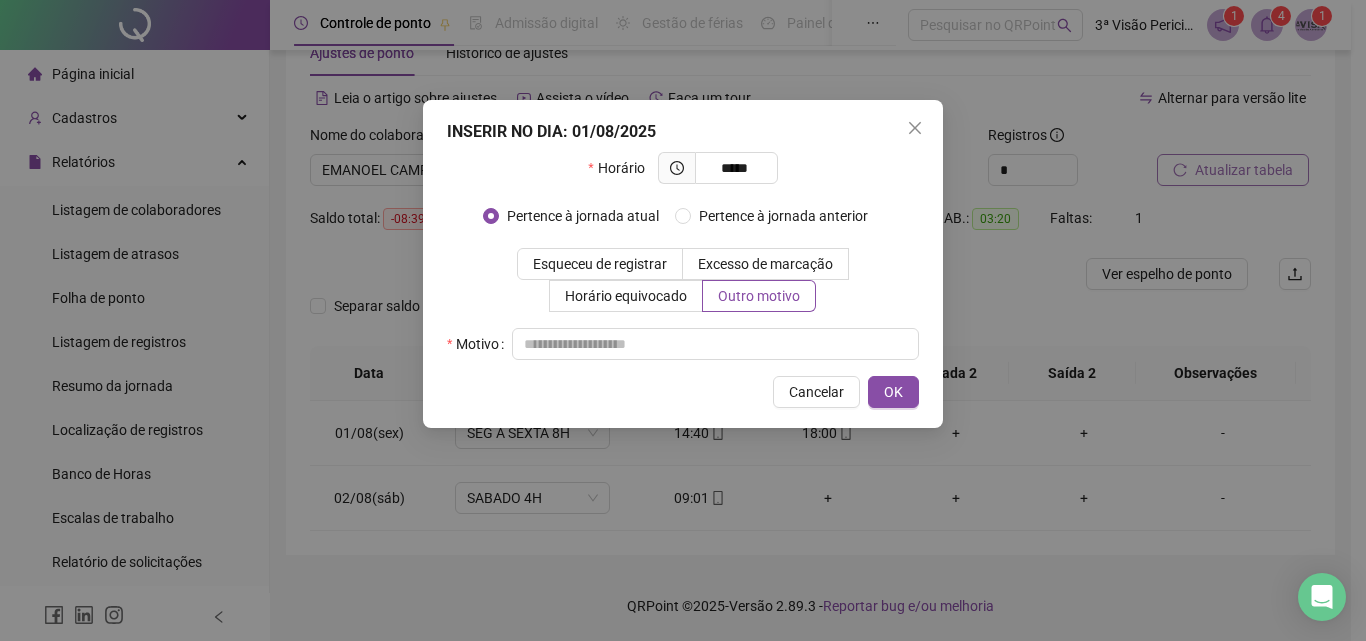click on "Horário ***** Pertence à jornada atual Pertence à jornada anterior Esqueceu de registrar Excesso de marcação Horário equivocado Outro motivo Motivo" at bounding box center [683, 256] 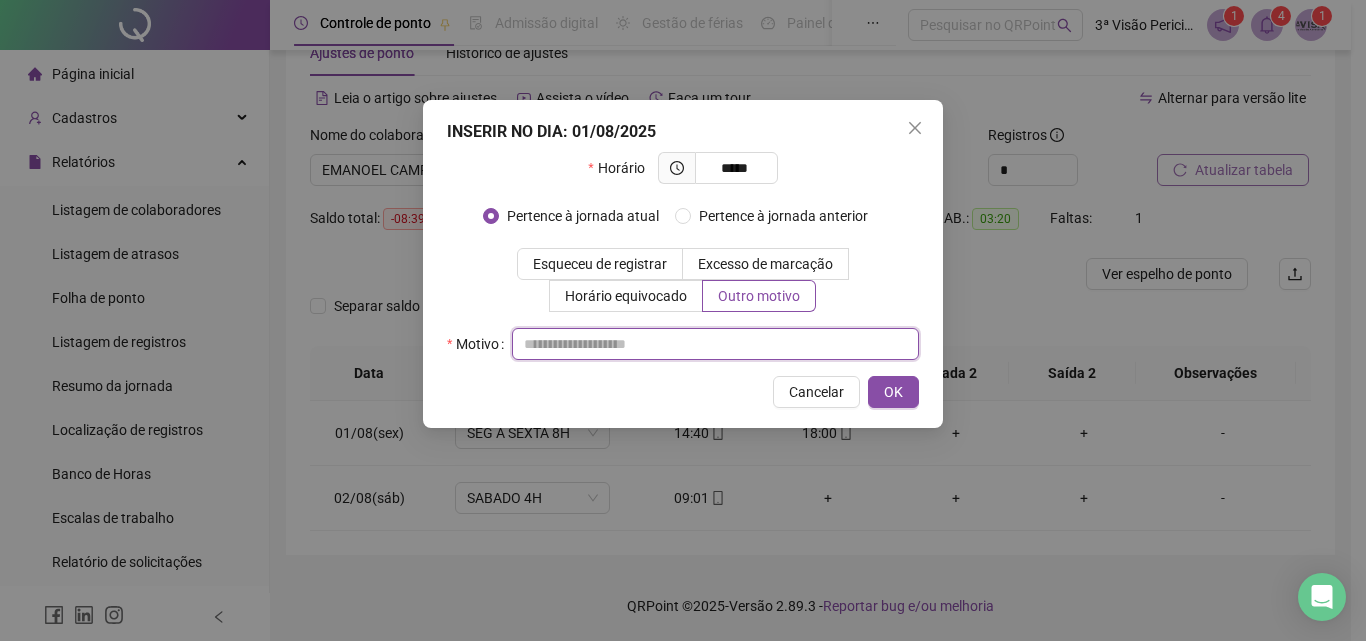 click at bounding box center (715, 344) 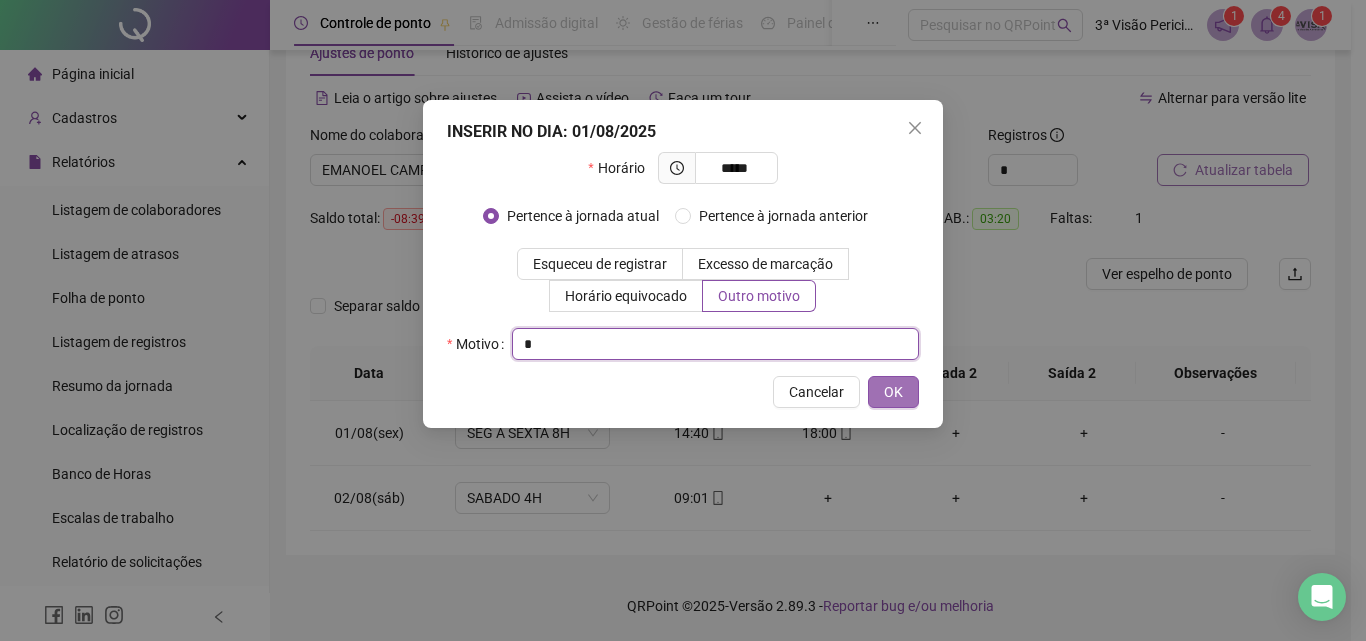 type on "*" 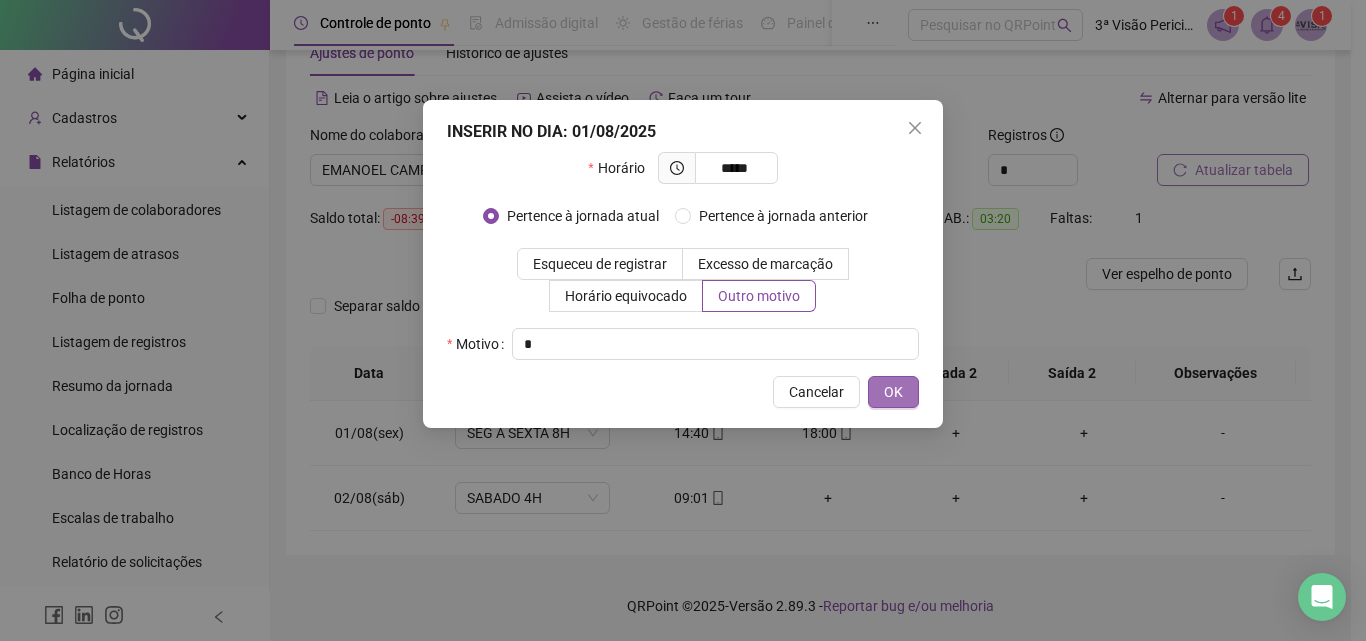 click on "OK" at bounding box center [893, 392] 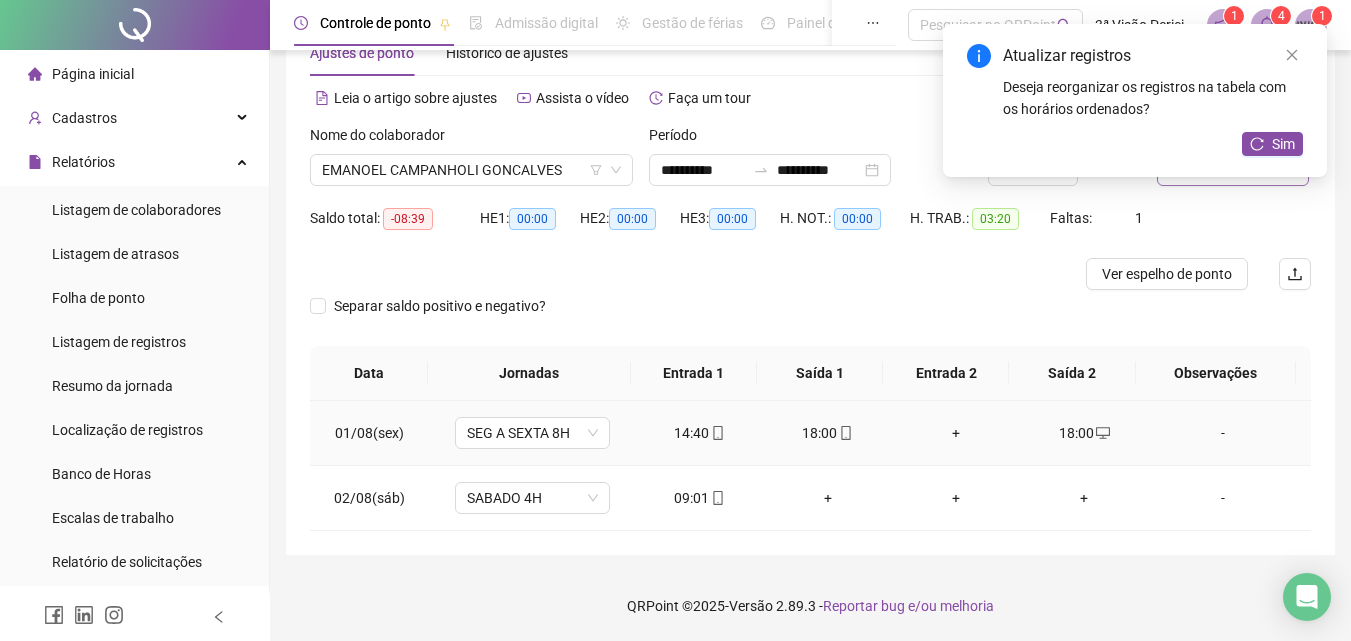 click on "+" at bounding box center (956, 433) 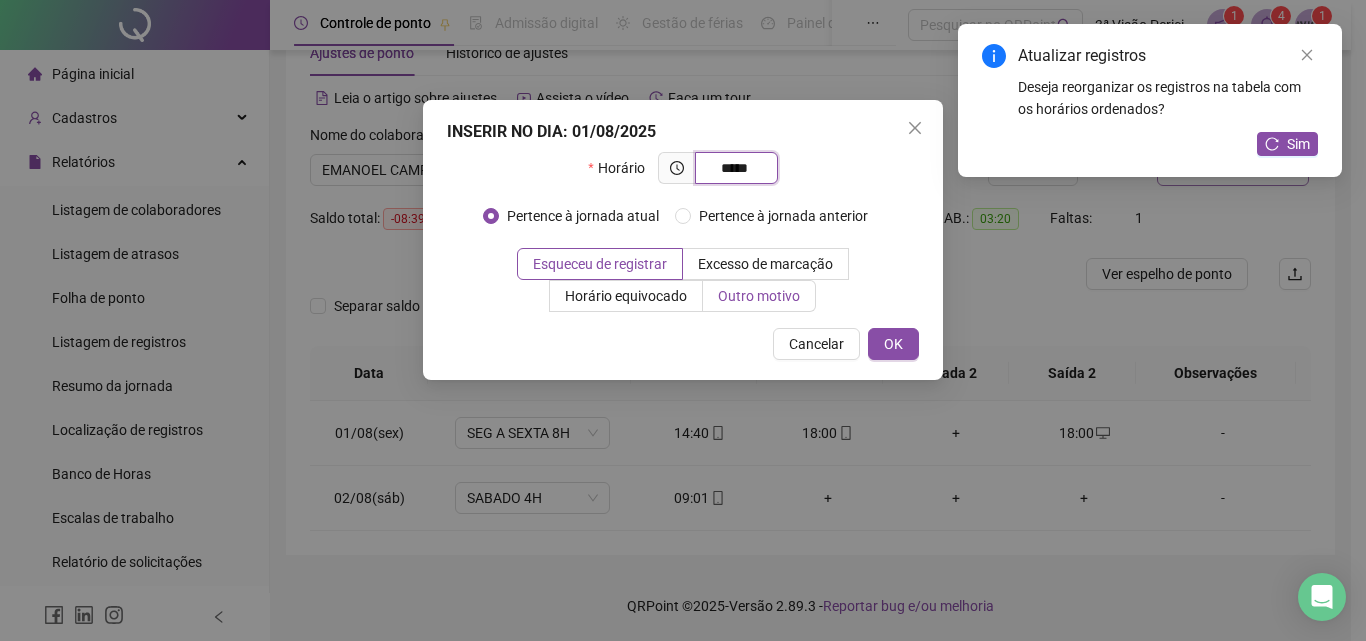type on "*****" 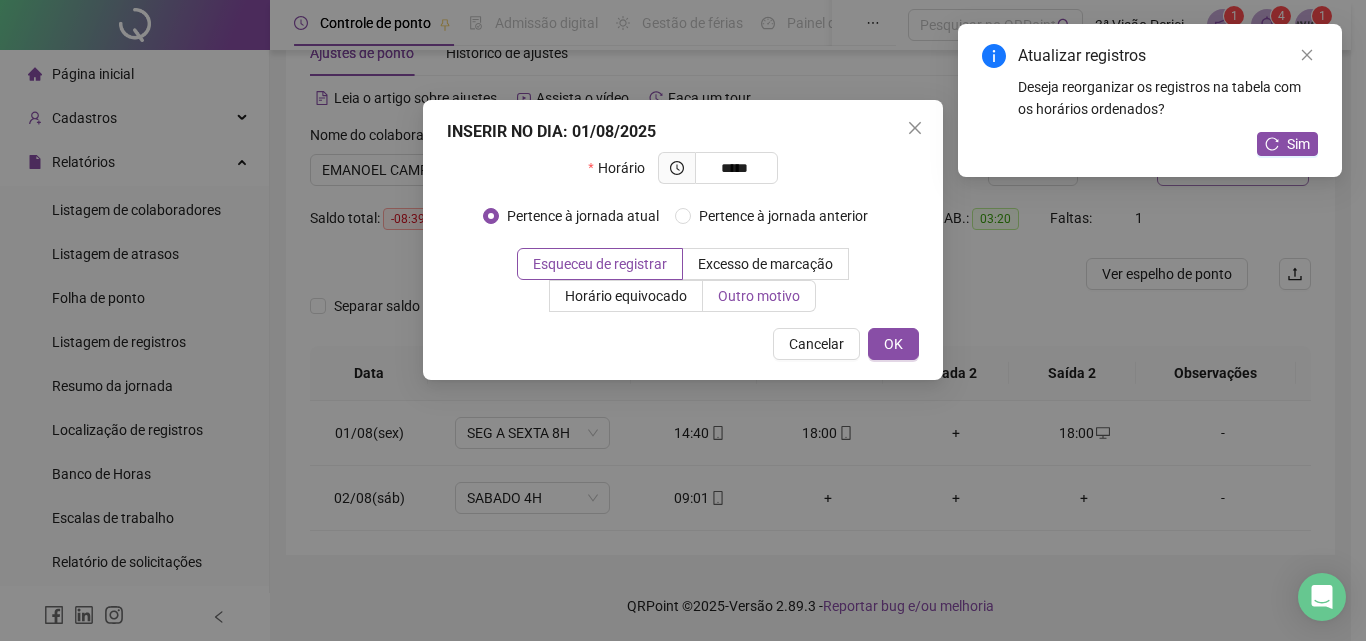 click on "Outro motivo" at bounding box center [759, 296] 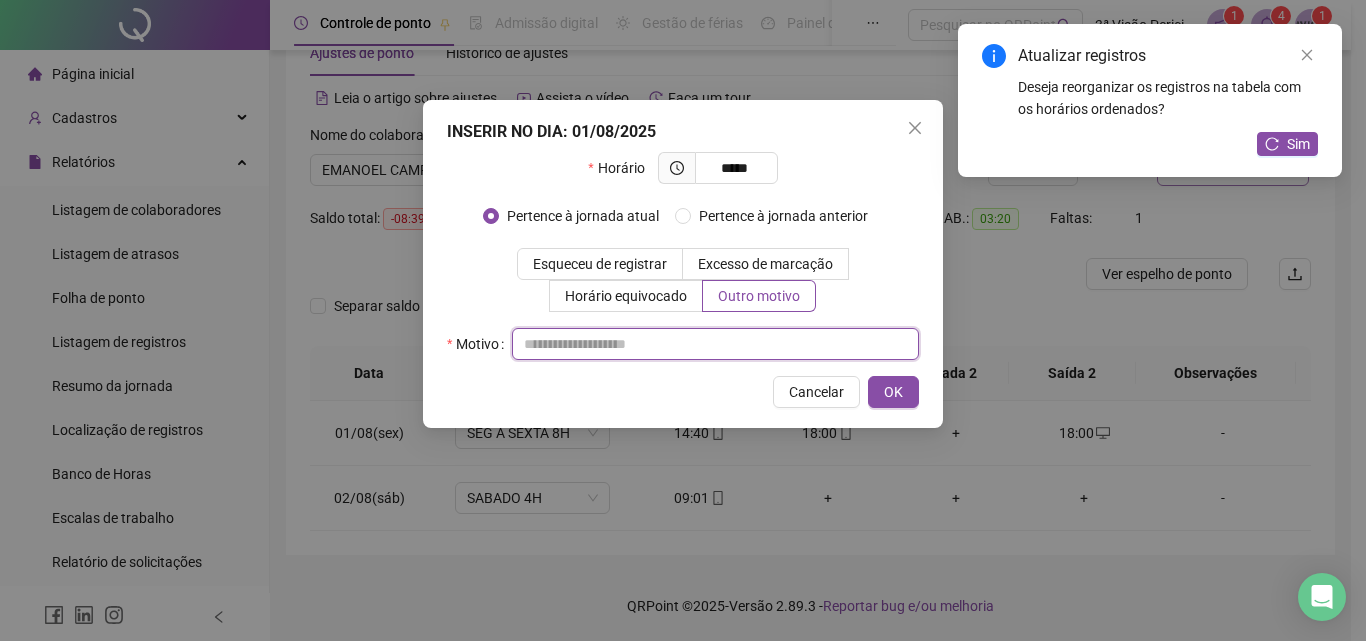 click at bounding box center [715, 344] 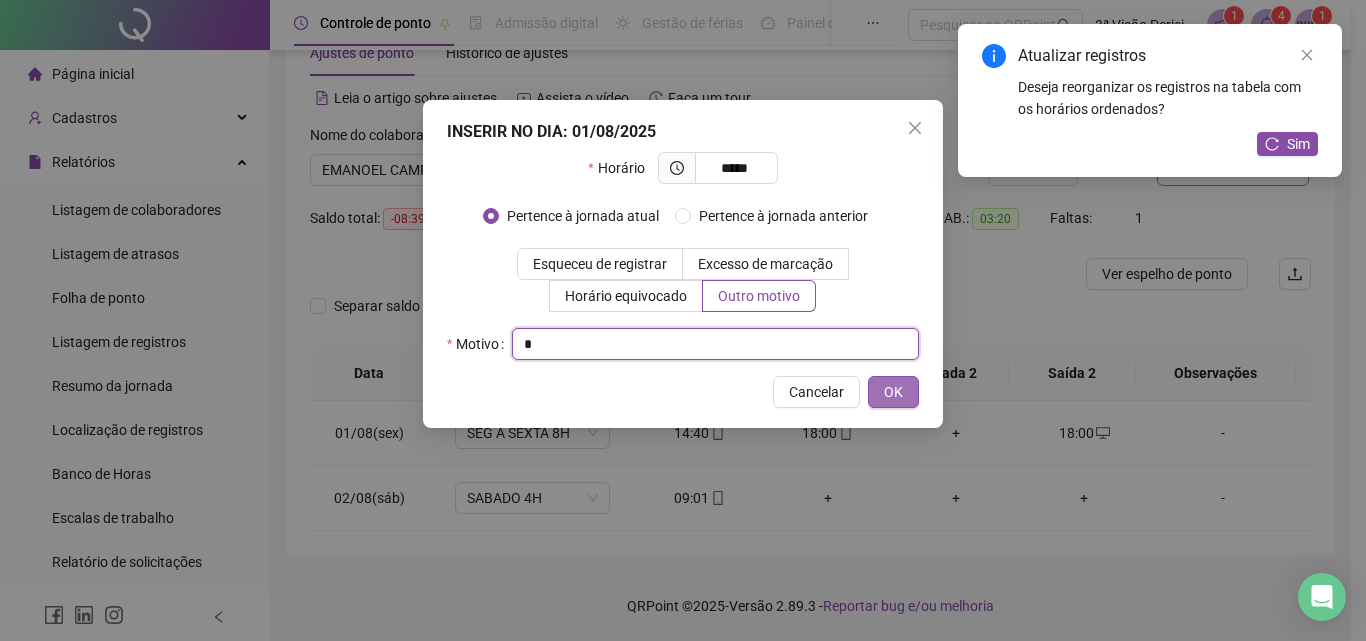 type on "*" 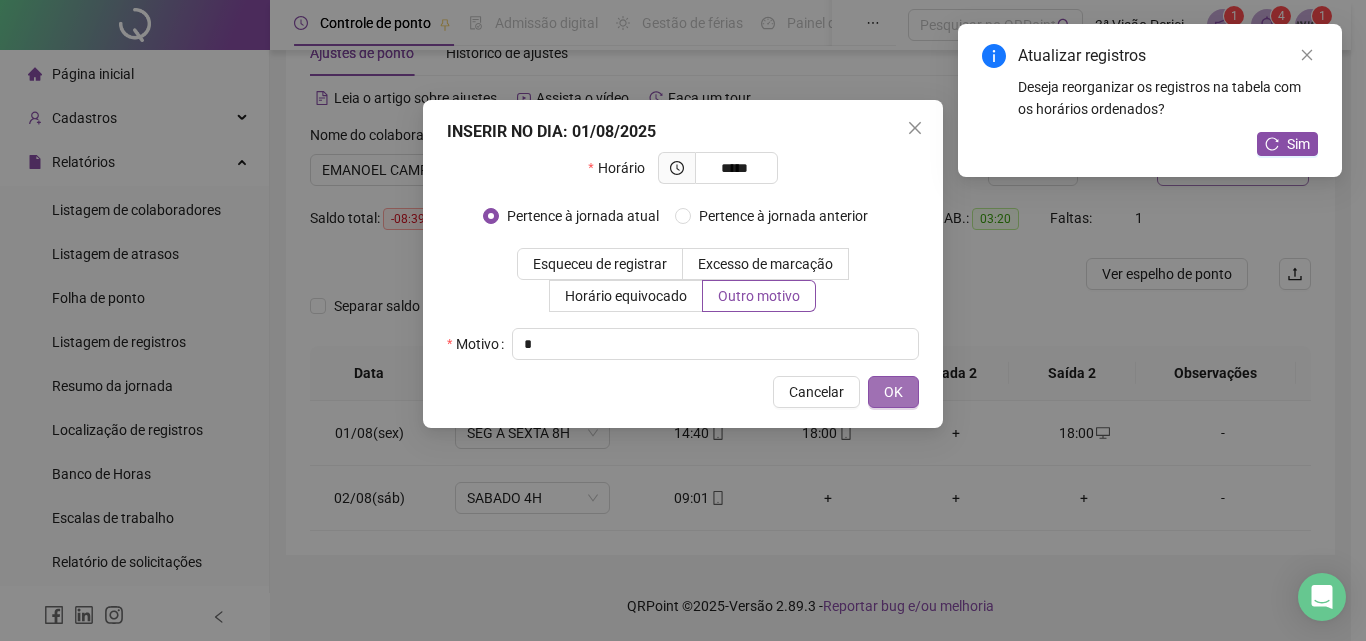 click on "OK" at bounding box center [893, 392] 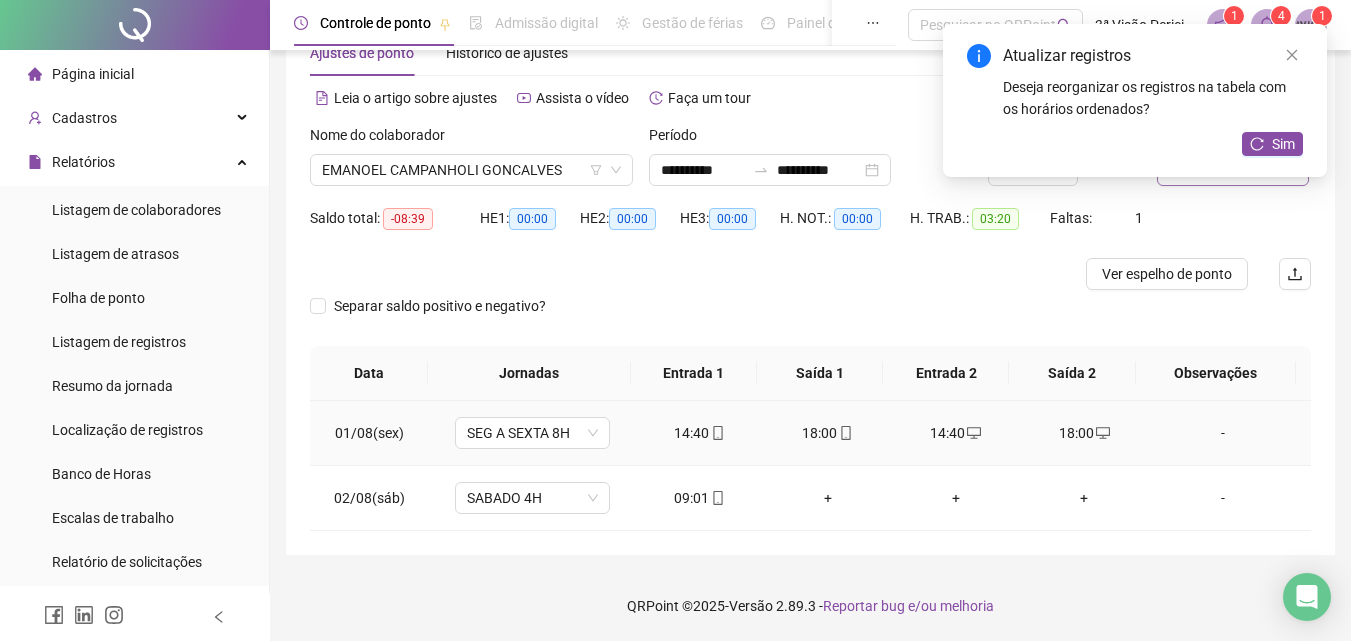 click 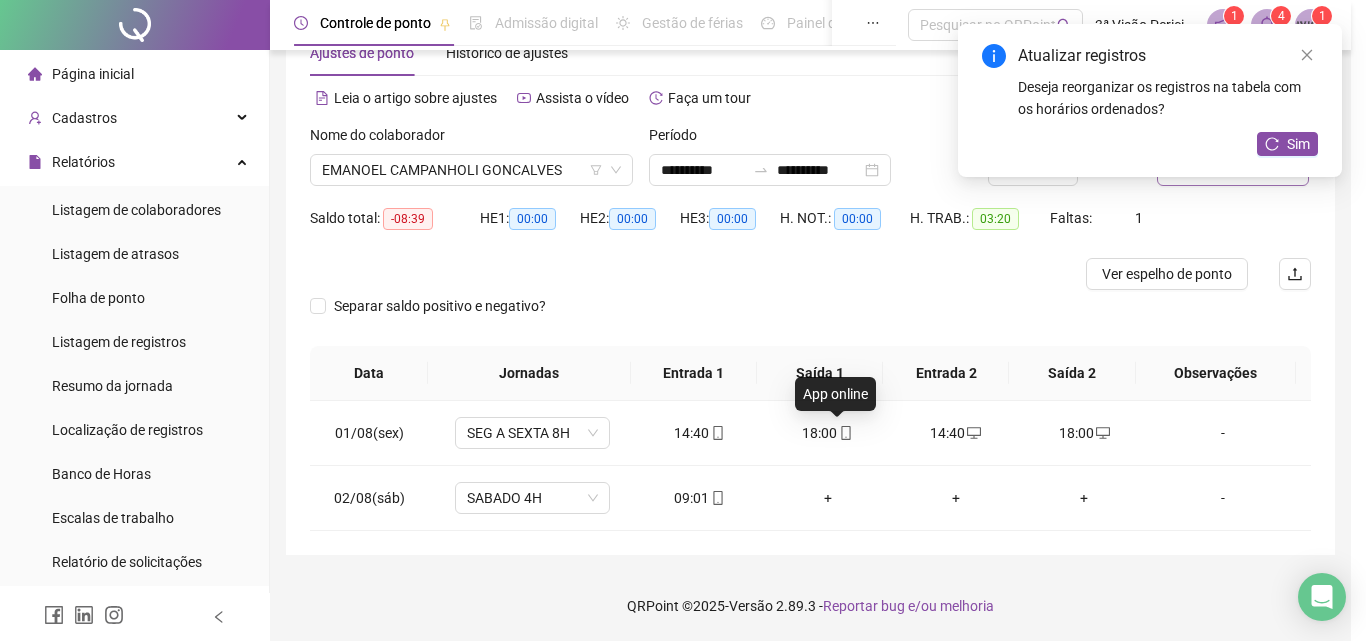 type on "**********" 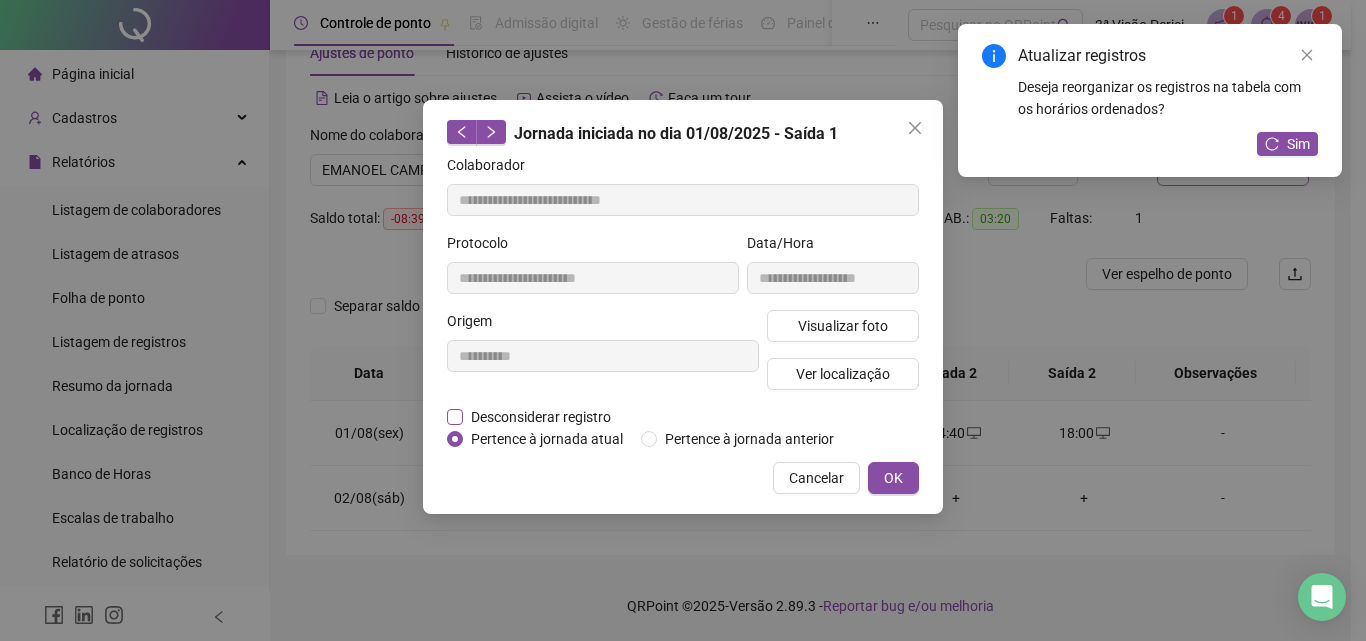 click on "Desconsiderar registro" at bounding box center [541, 417] 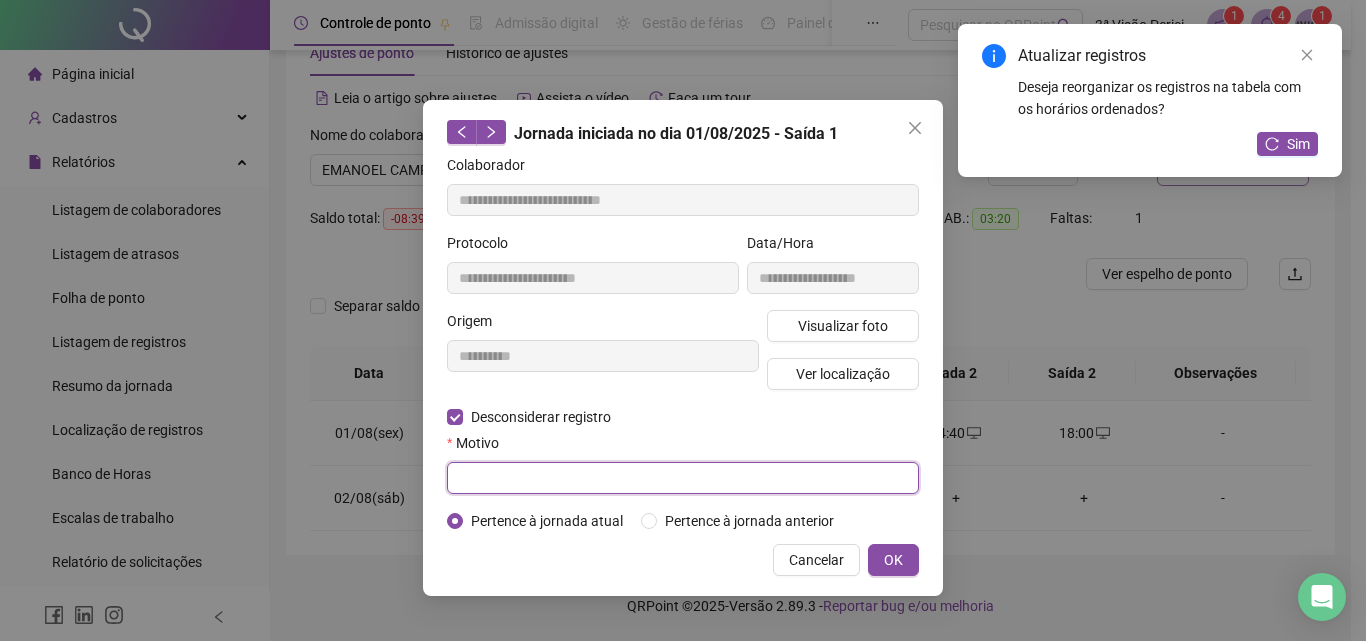 click at bounding box center [683, 478] 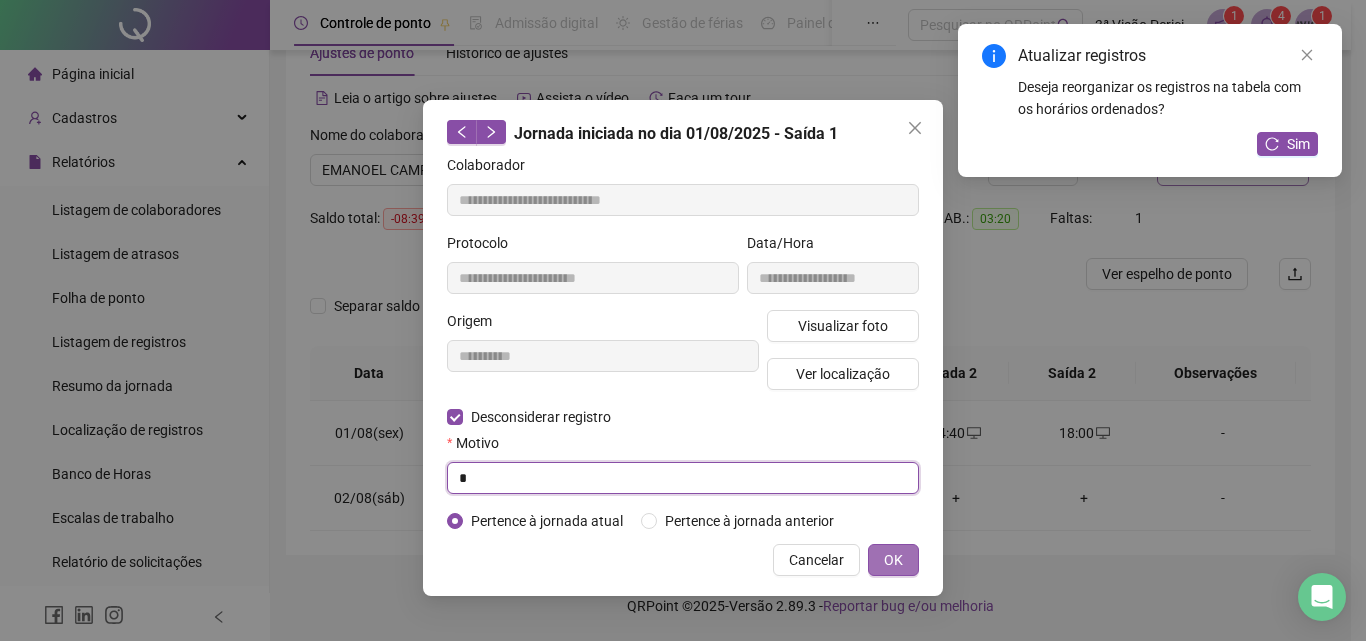 type on "*" 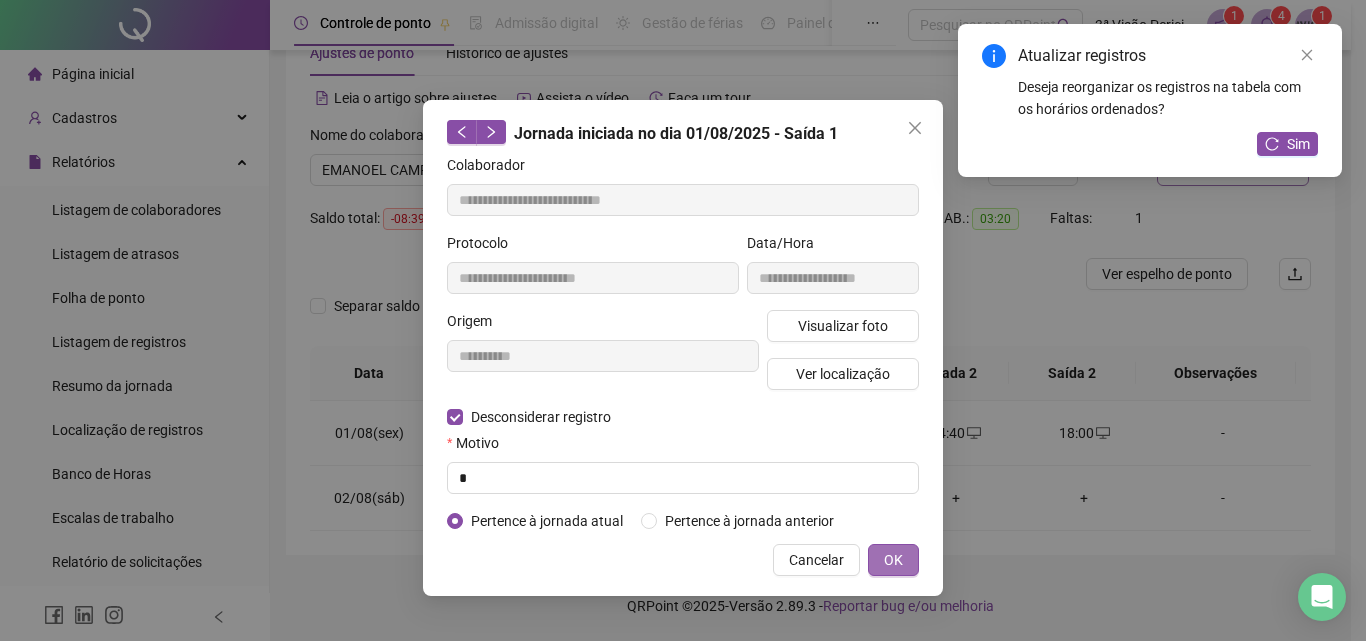 click on "OK" at bounding box center [893, 560] 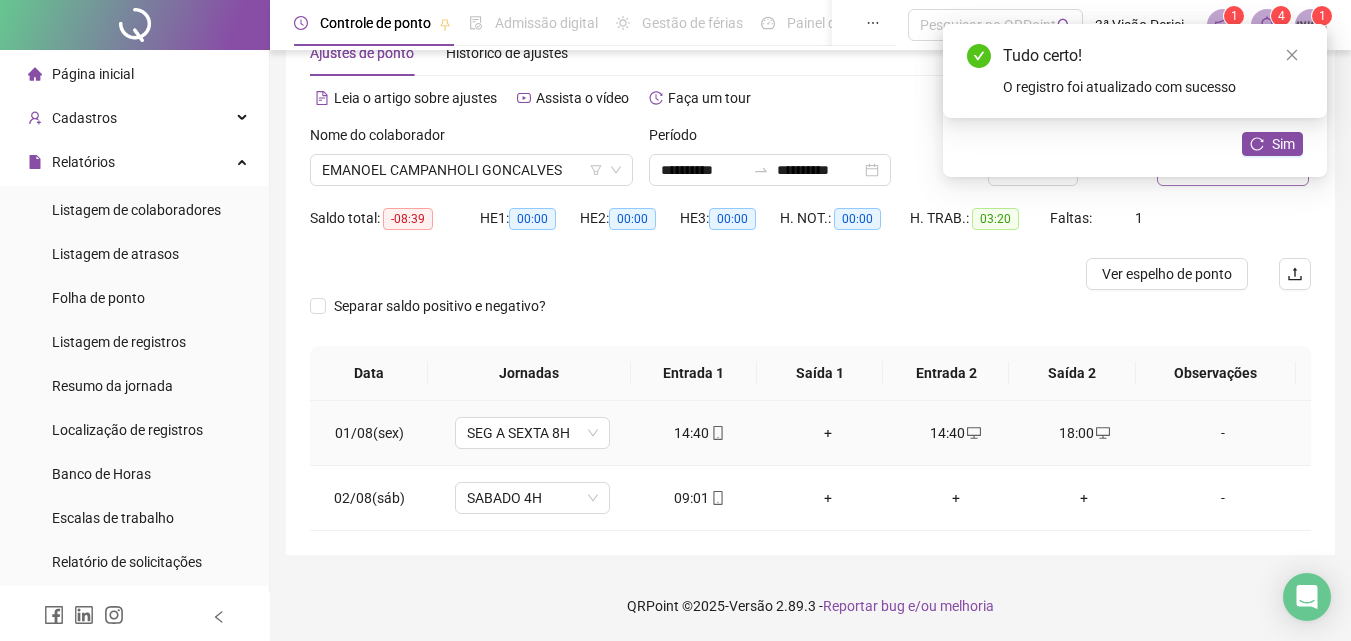 click on "+" at bounding box center [828, 433] 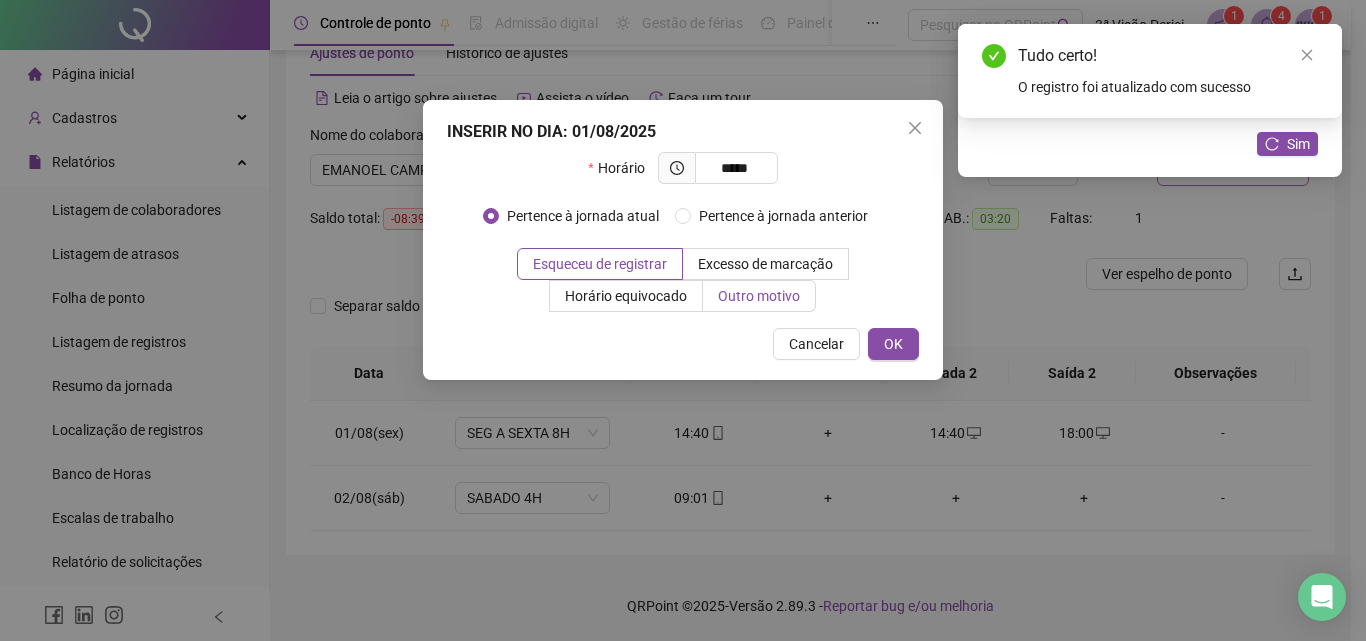 type on "*****" 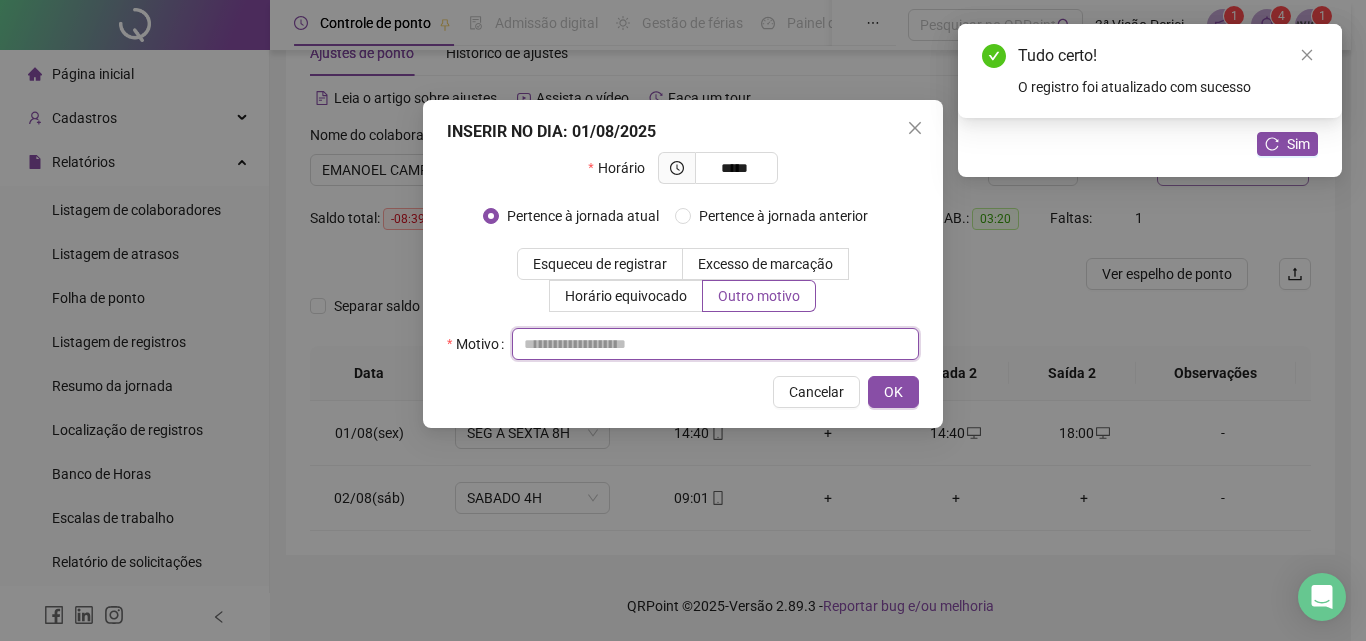 click at bounding box center (715, 344) 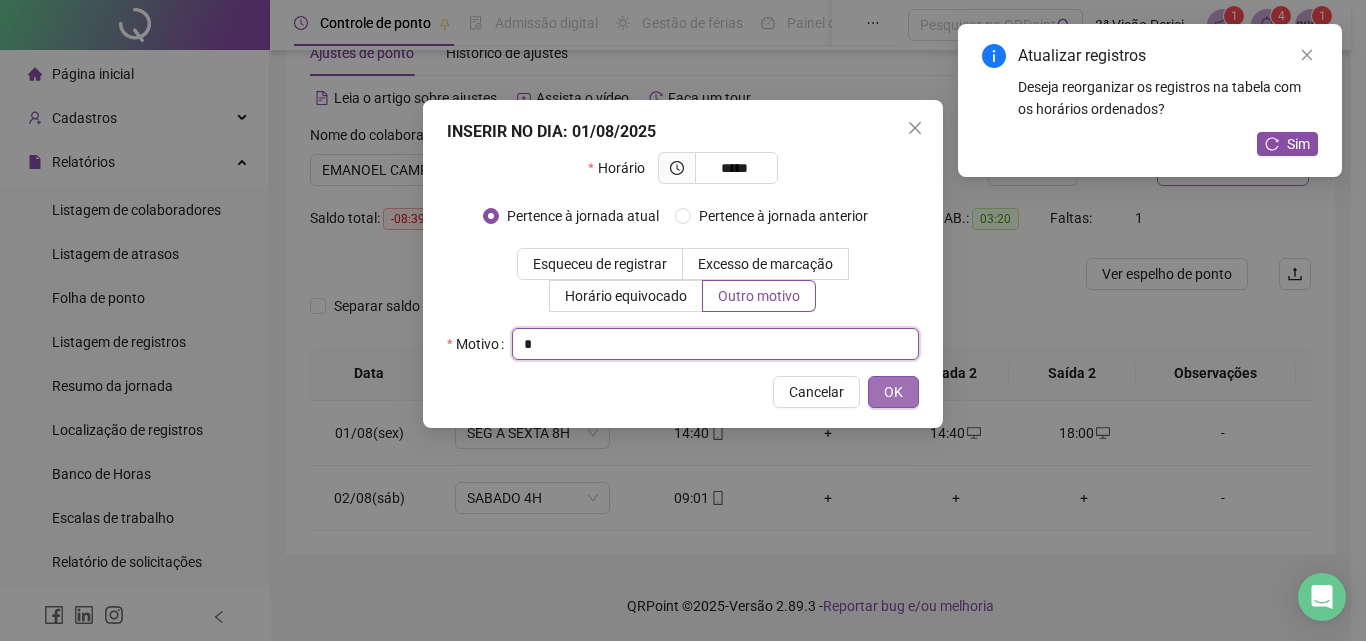 type on "*" 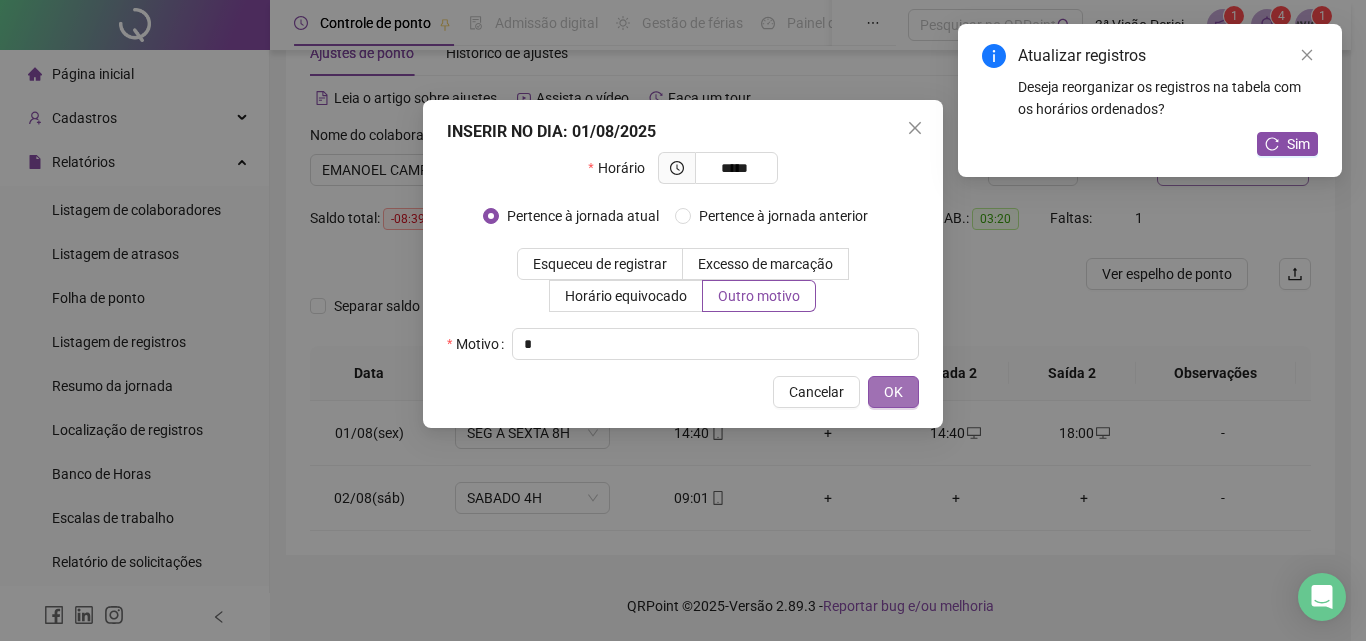 click on "OK" at bounding box center [893, 392] 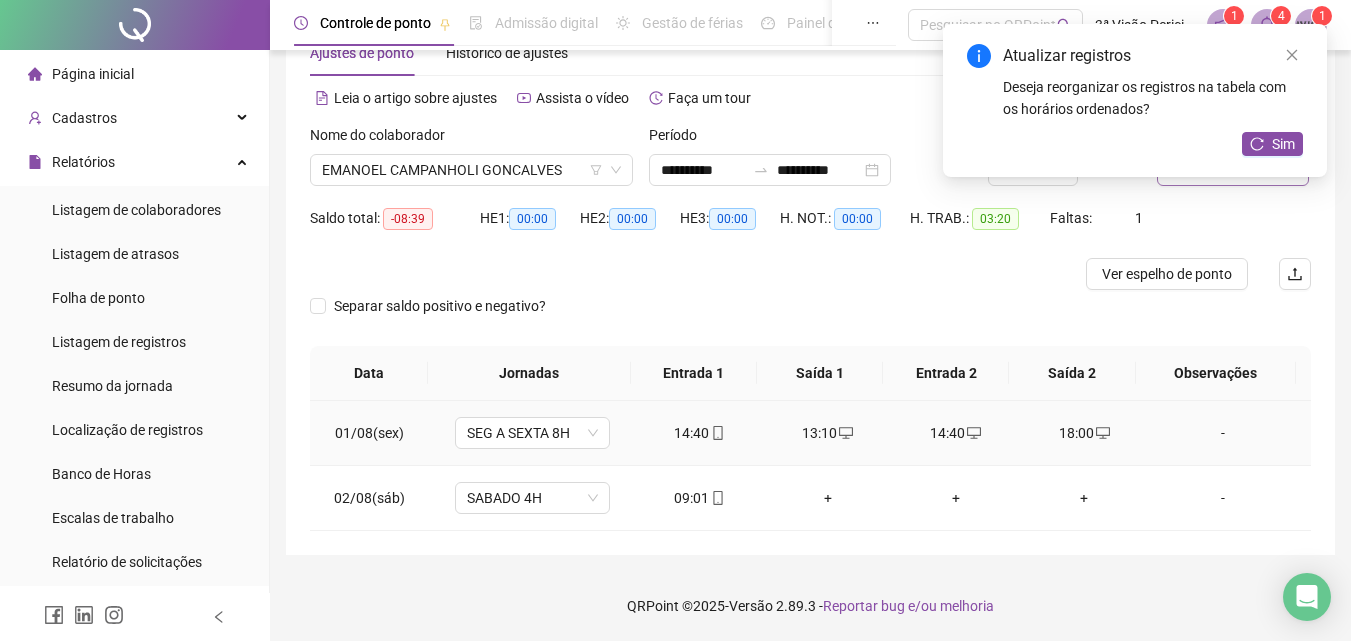 click 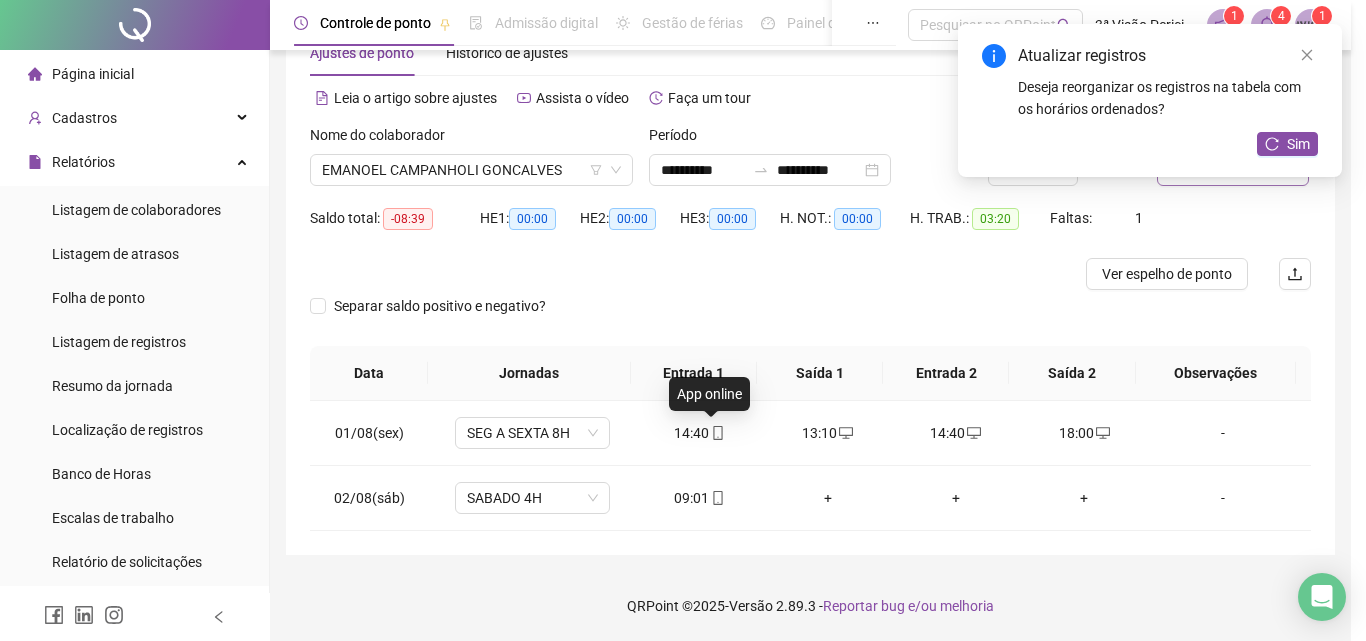 type on "**********" 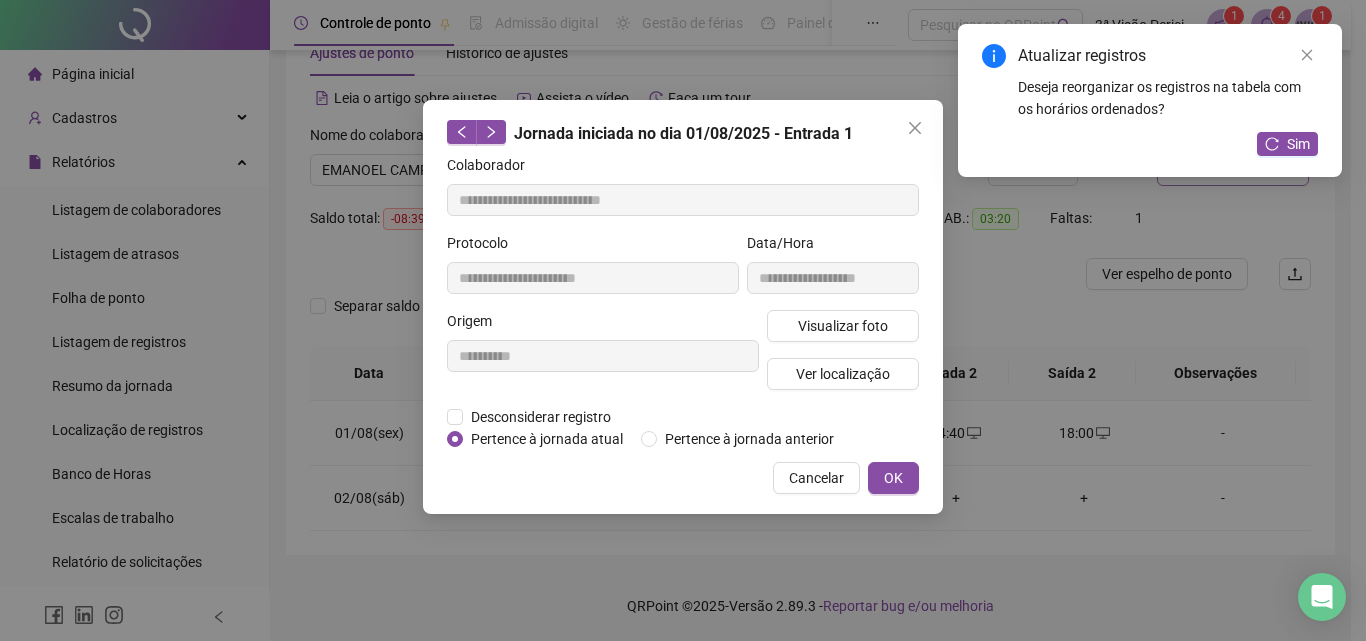 click on "Pertence à jornada atual" at bounding box center (547, 439) 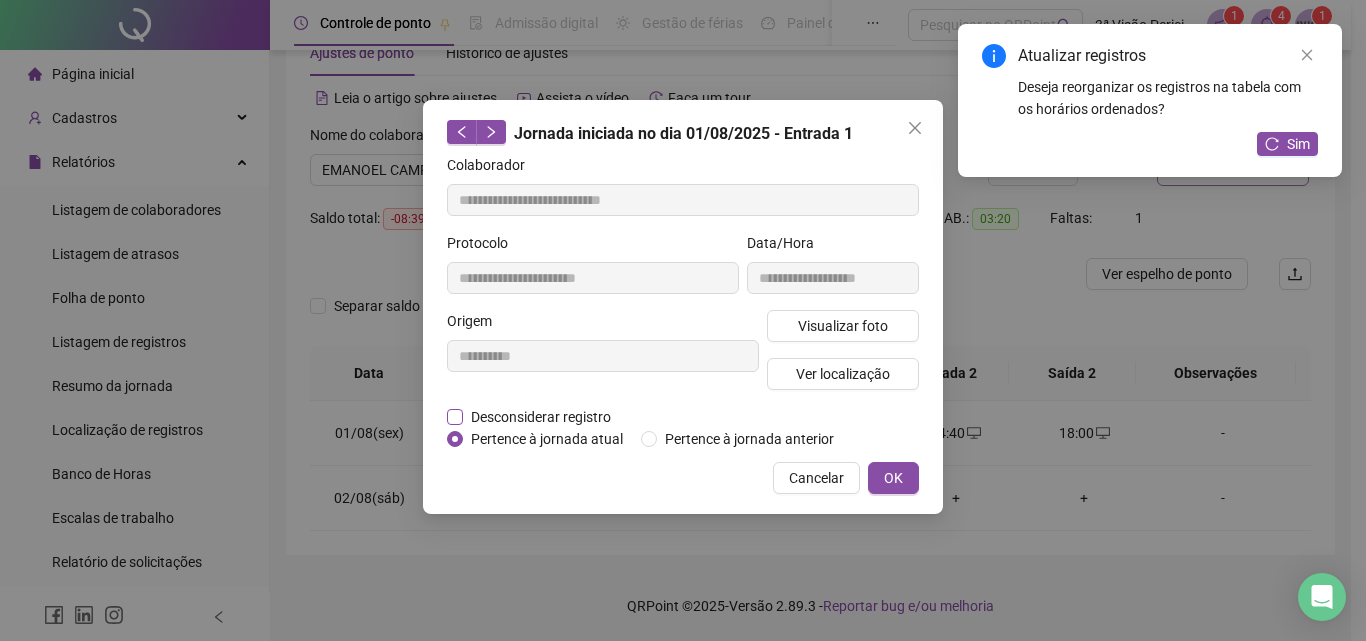 click on "Desconsiderar registro" at bounding box center (541, 417) 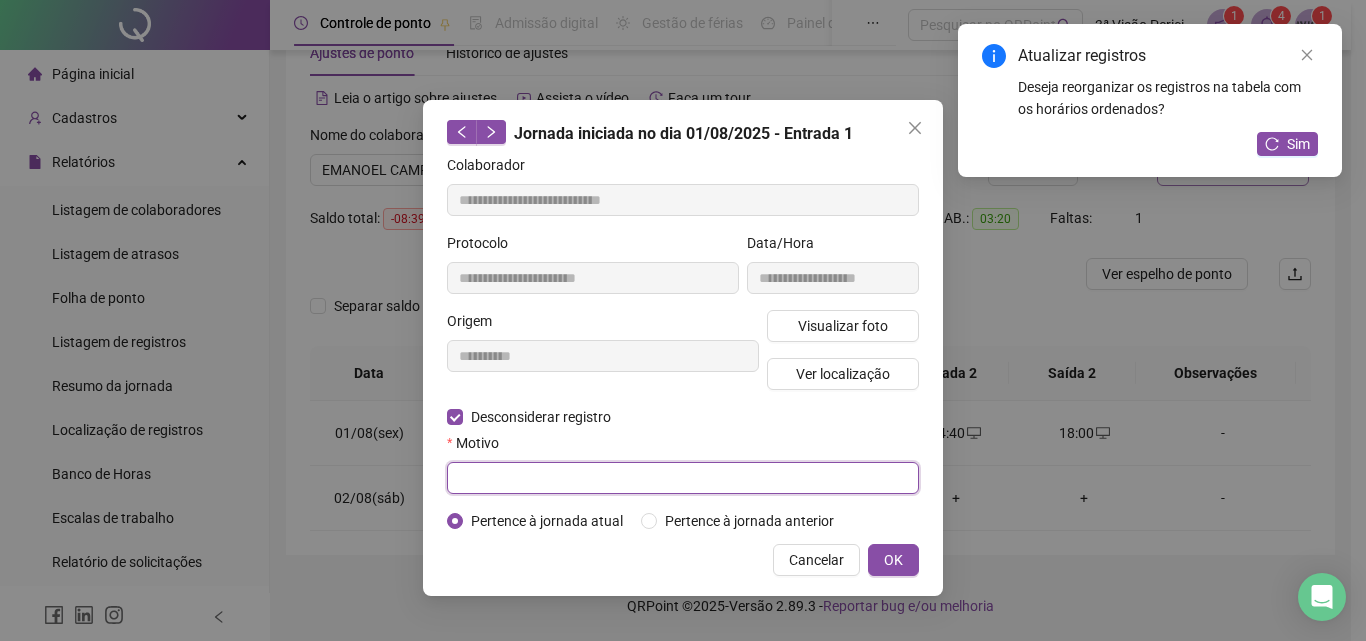 click at bounding box center (683, 478) 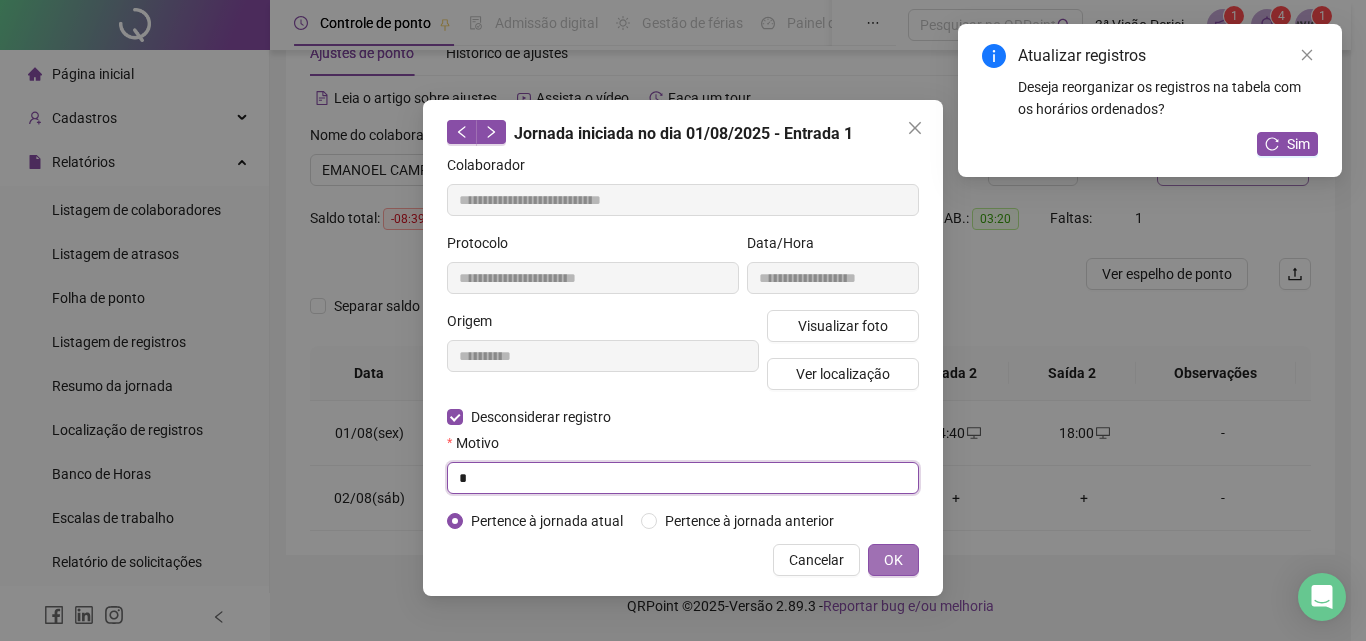type on "*" 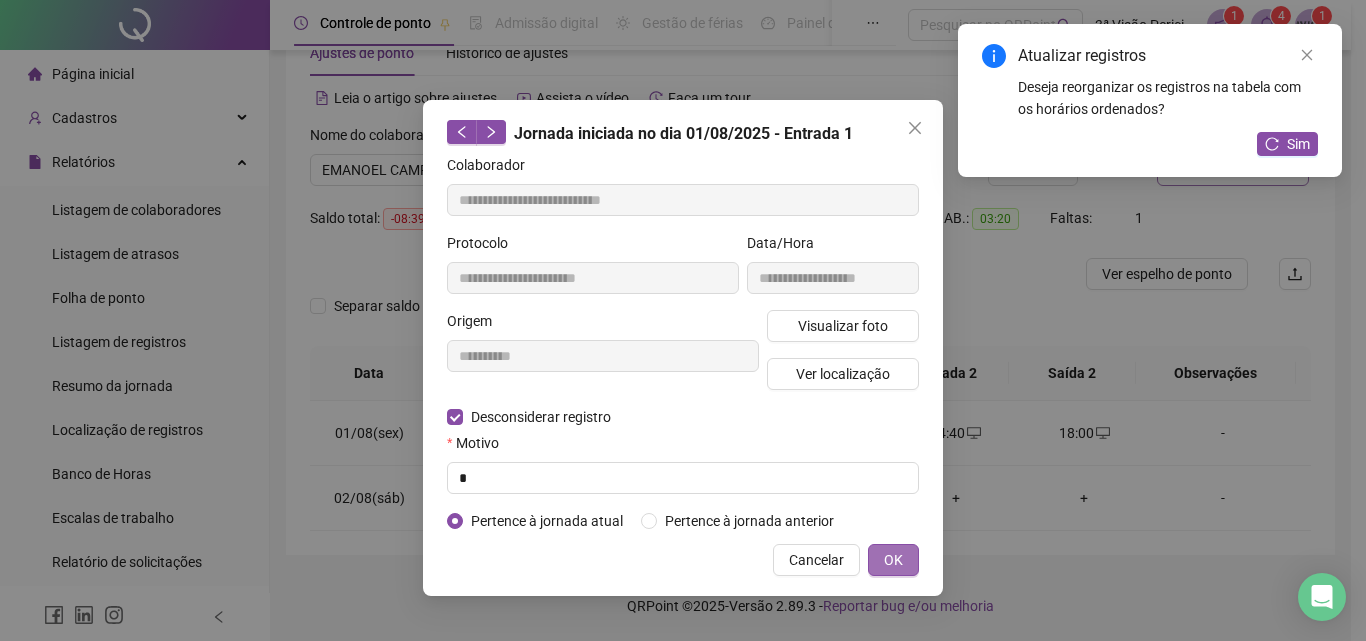 click on "OK" at bounding box center (893, 560) 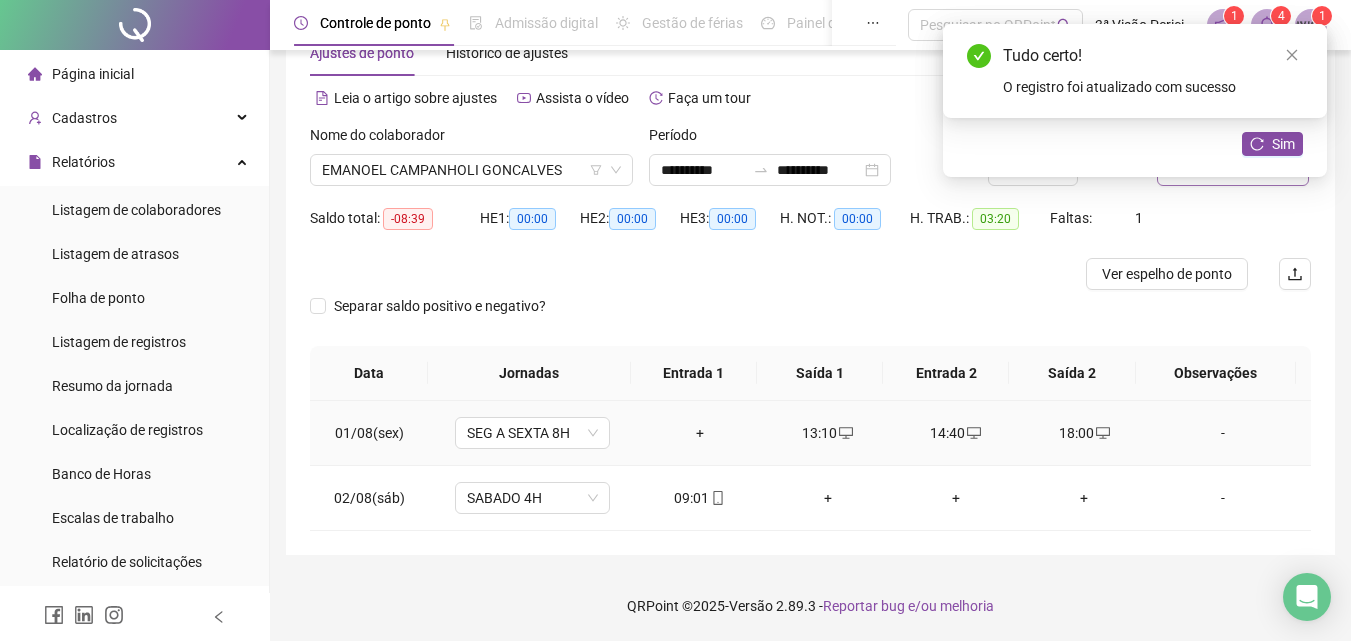 click on "+" at bounding box center (700, 433) 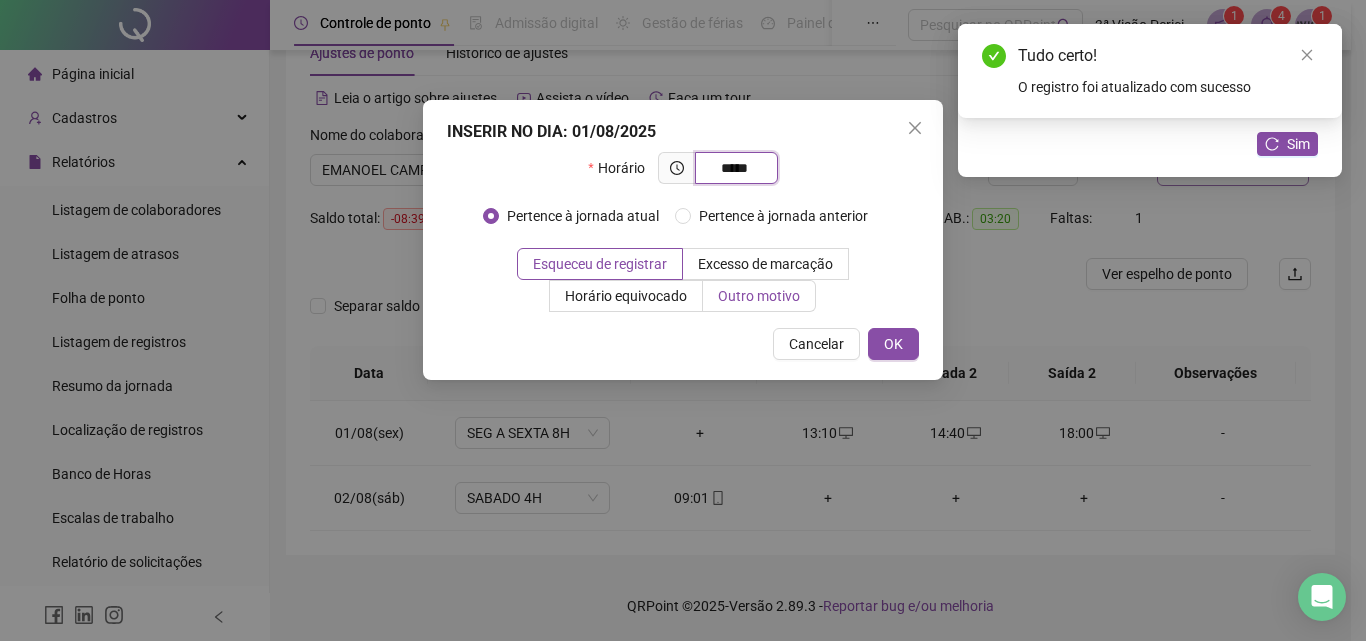 type on "*****" 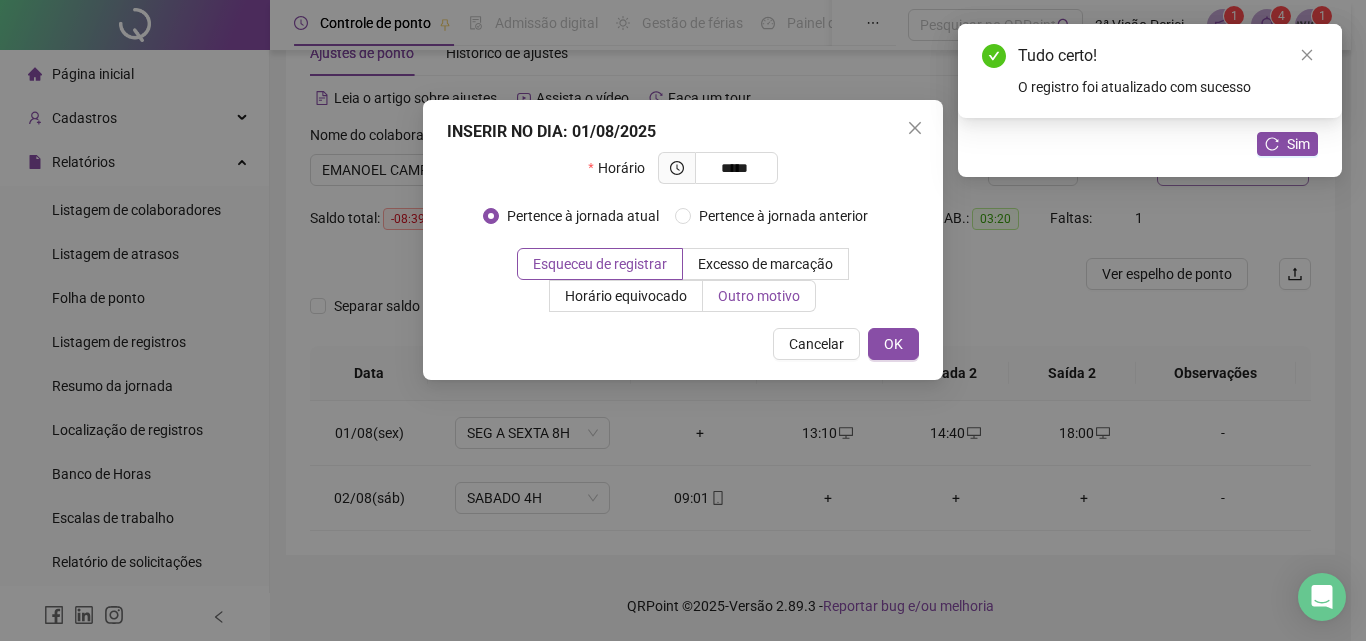 click on "Outro motivo" at bounding box center [759, 296] 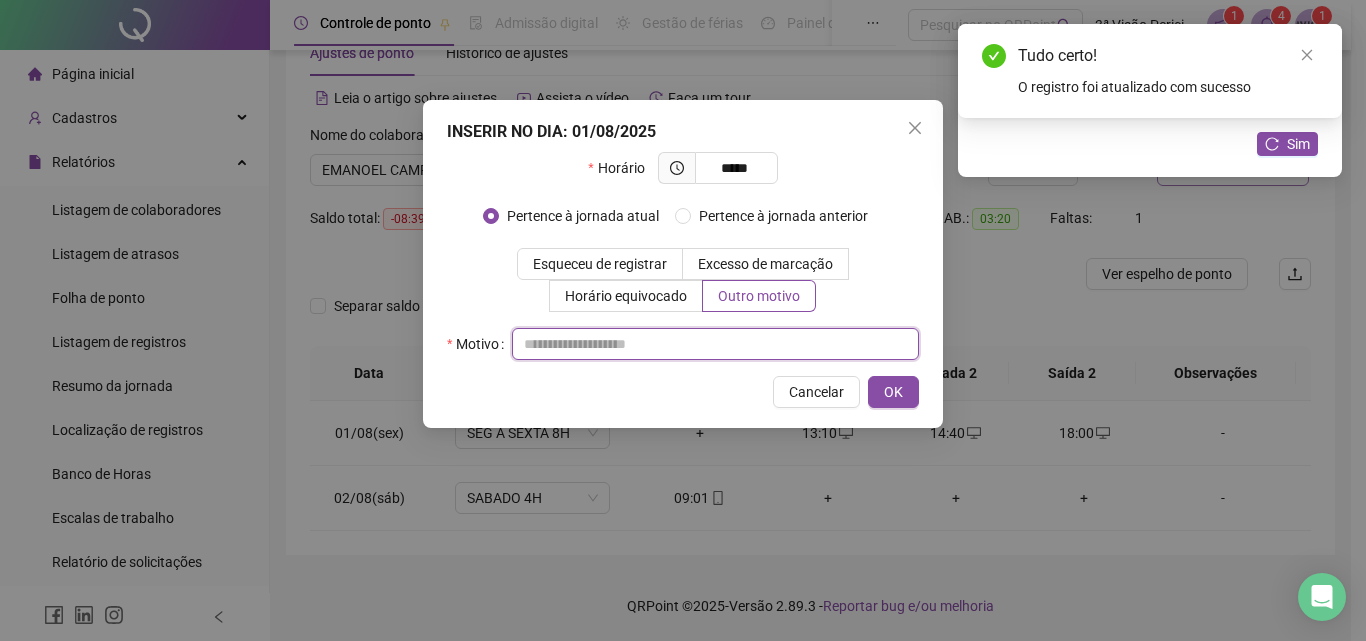 click at bounding box center [715, 344] 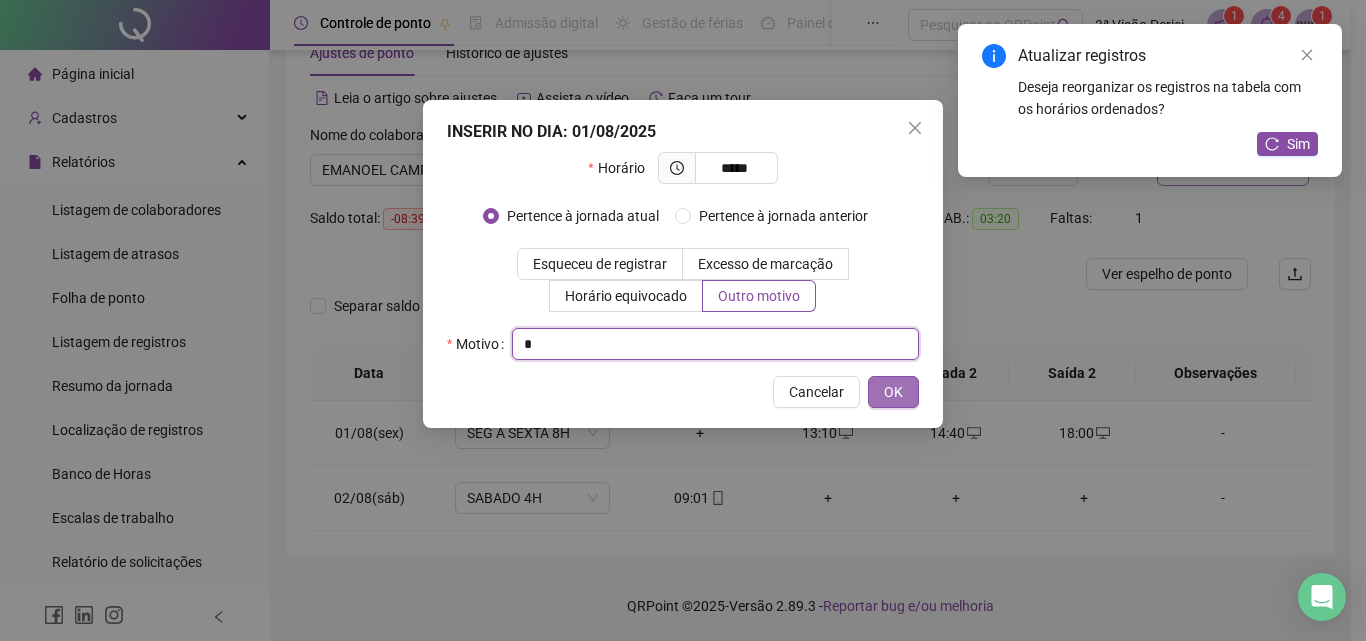 type on "*" 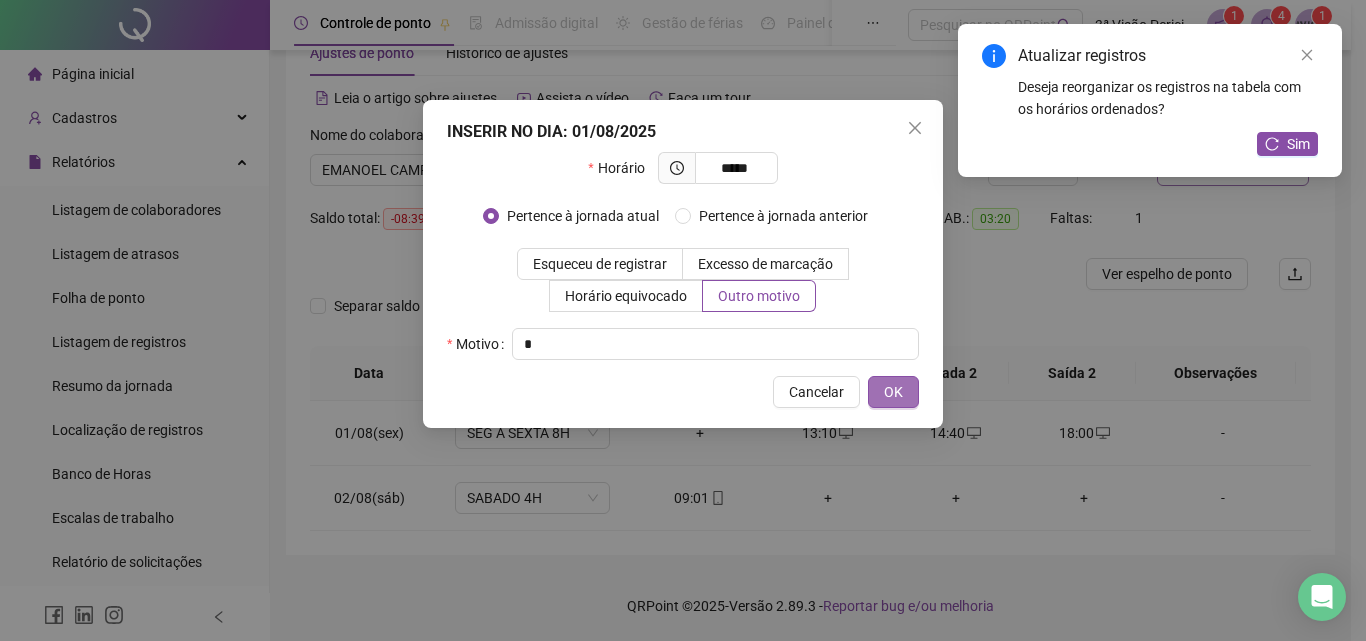 click on "OK" at bounding box center [893, 392] 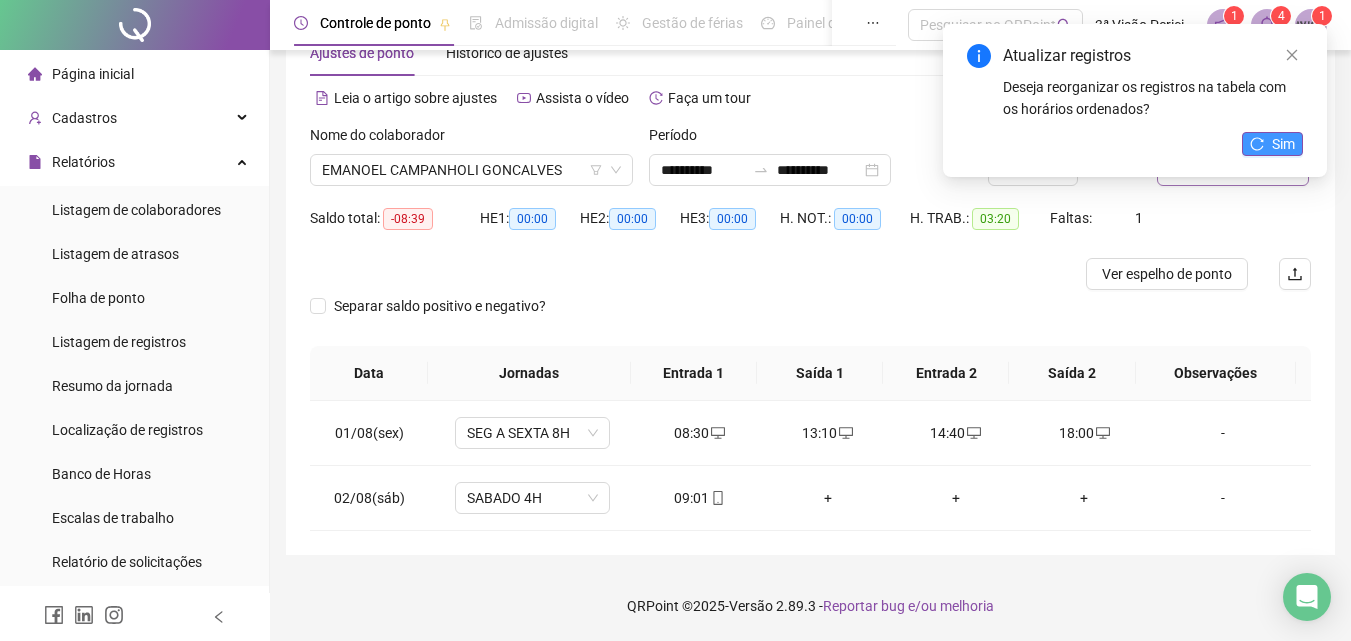 click on "Sim" at bounding box center [1272, 144] 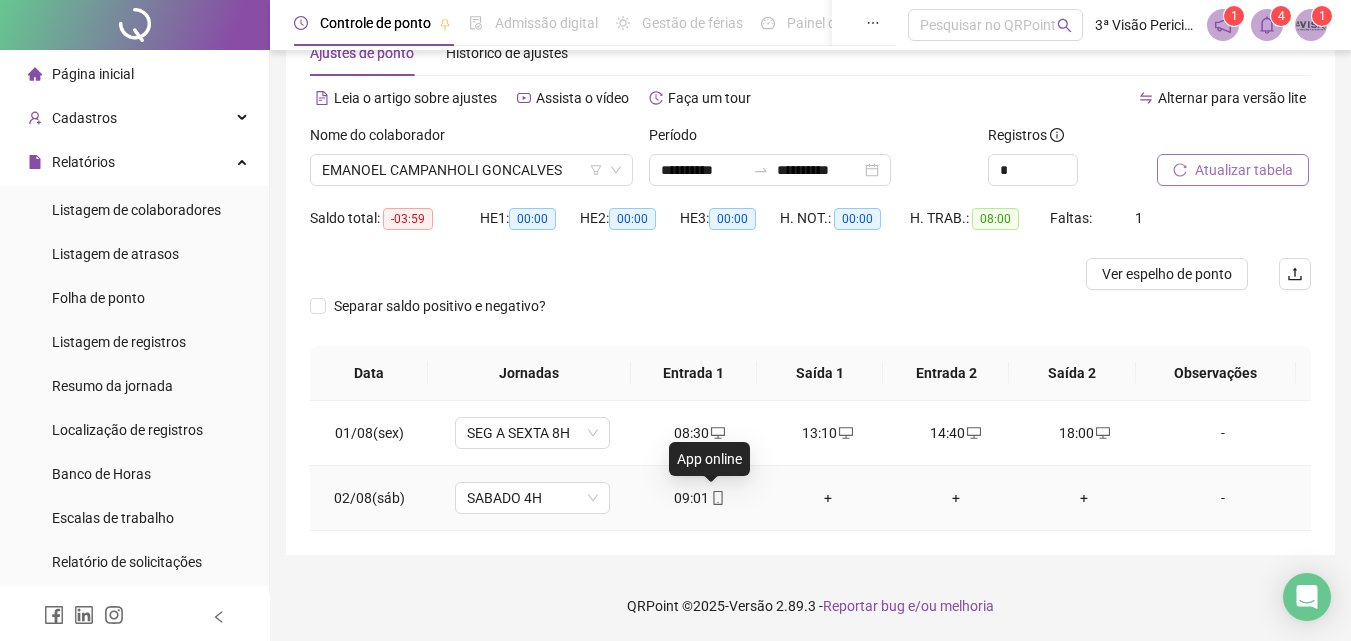 click at bounding box center (717, 498) 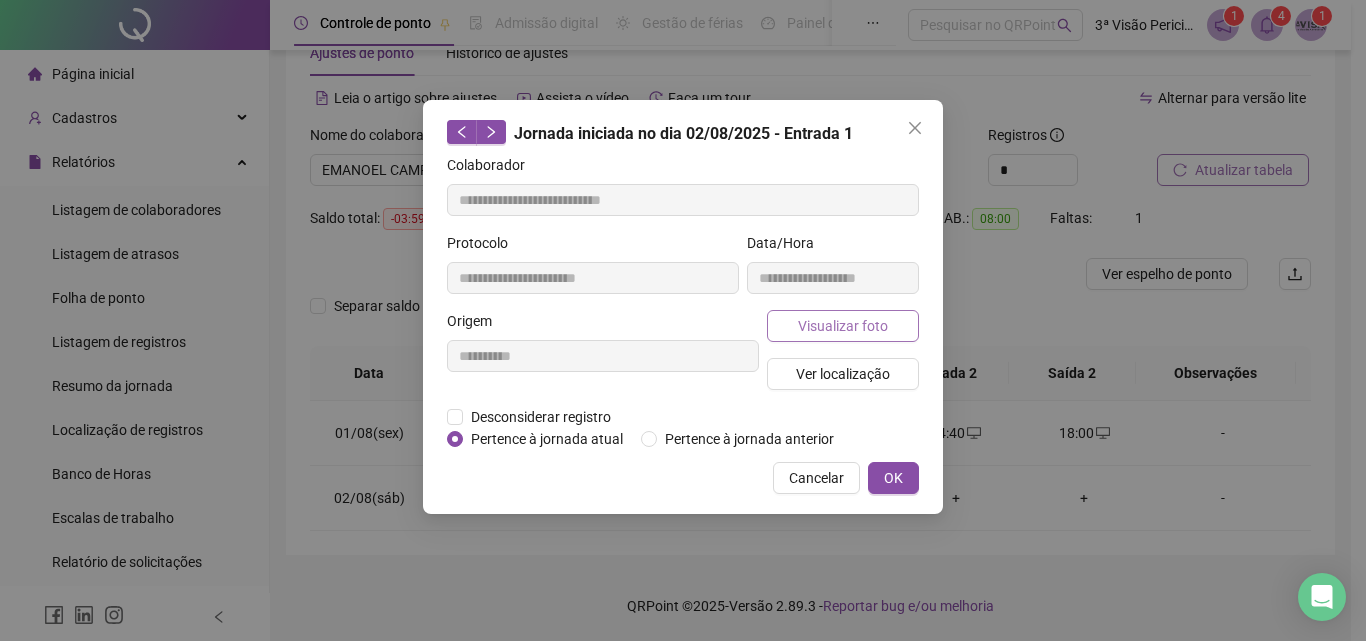 click on "Visualizar foto" at bounding box center [843, 326] 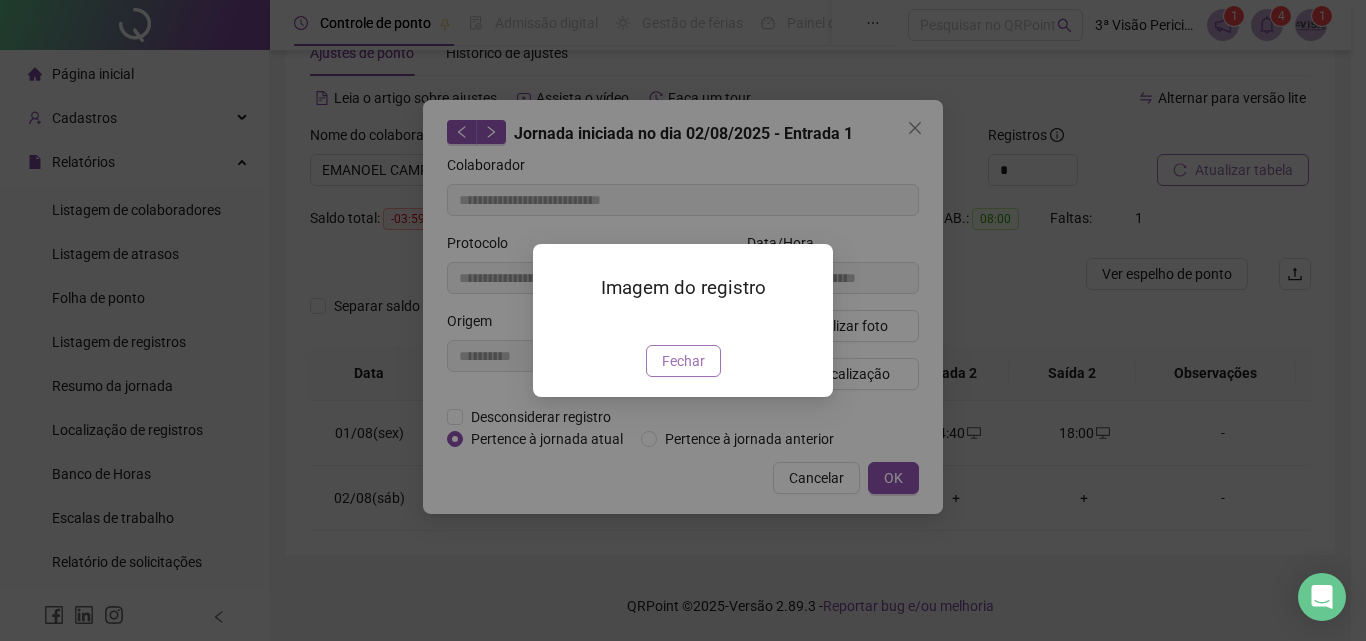 click on "Fechar" at bounding box center (683, 361) 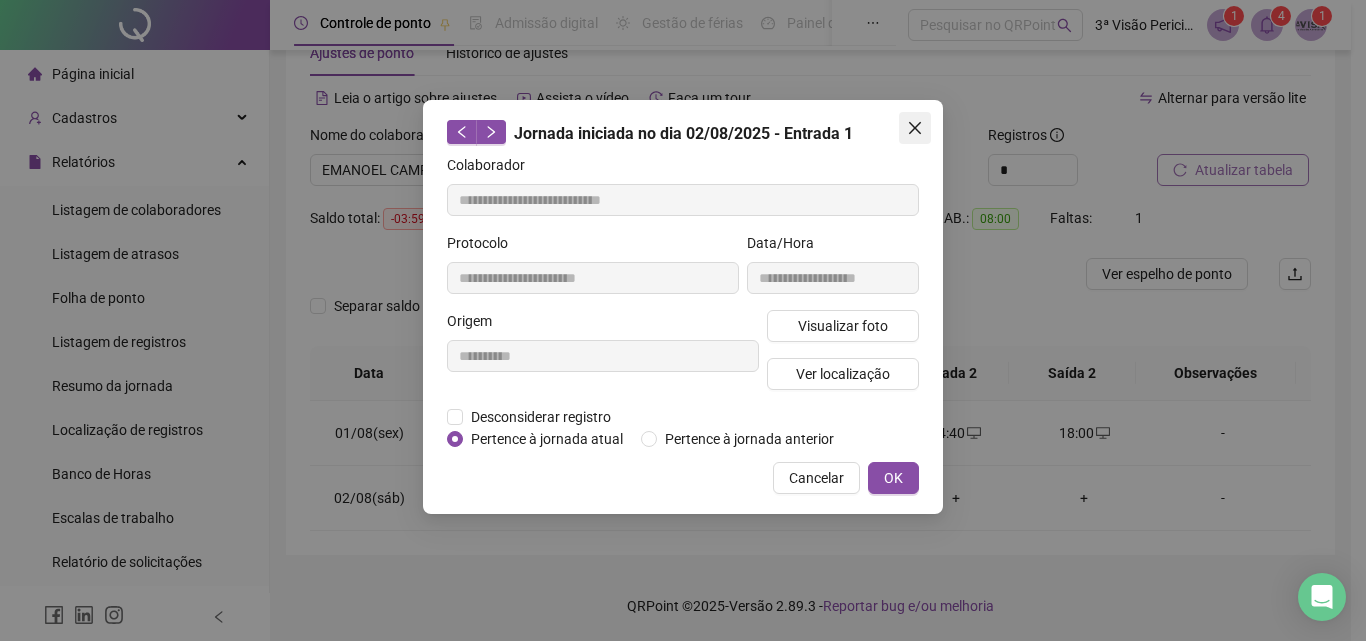 click at bounding box center [915, 128] 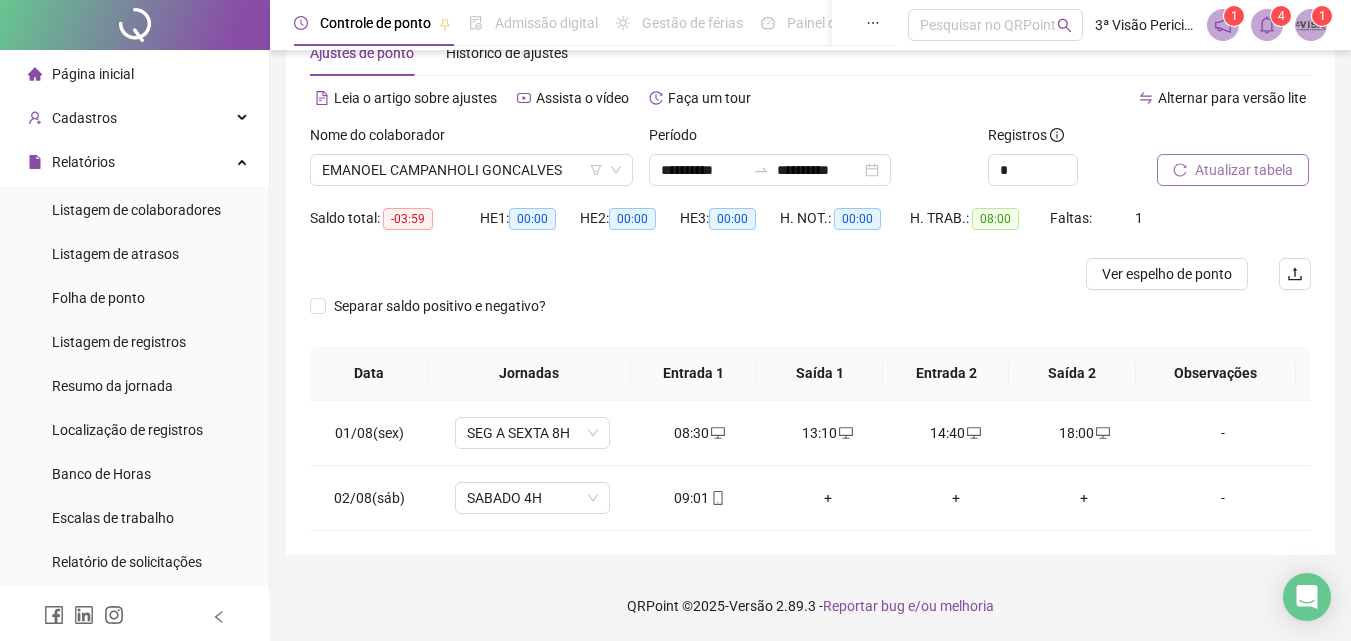 click on "Atualizar tabela" at bounding box center (1244, 170) 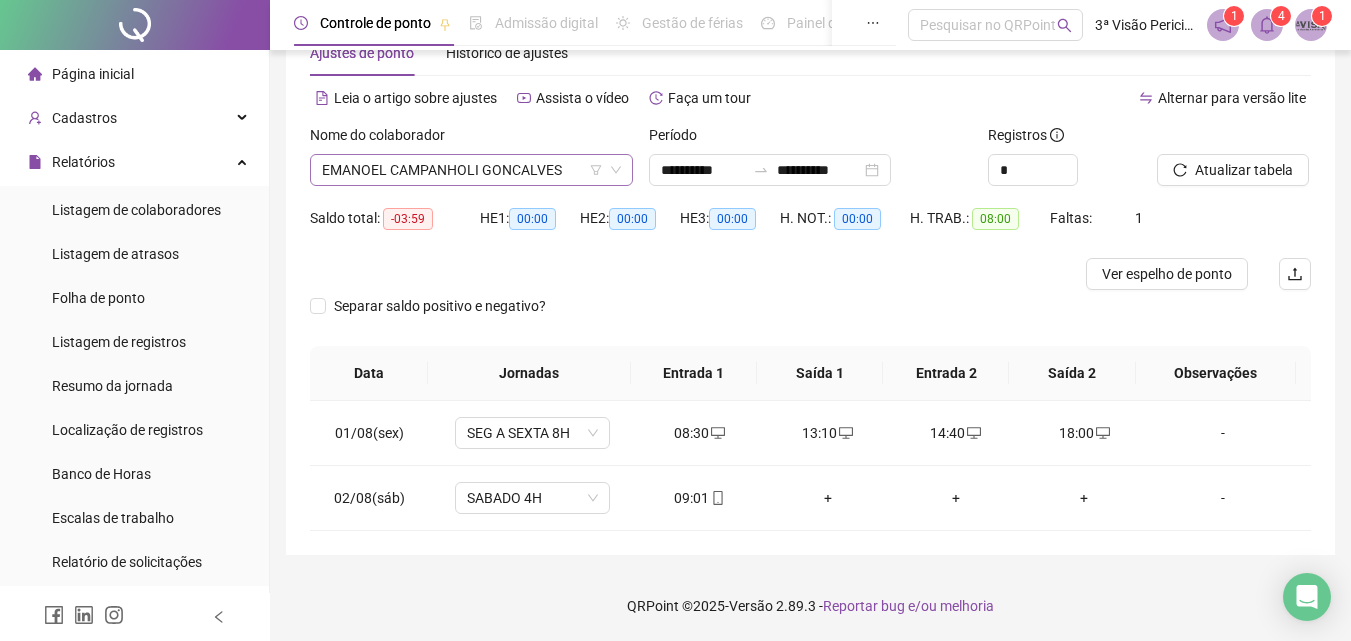 click on "EMANOEL CAMPANHOLI GONCALVES" at bounding box center [471, 170] 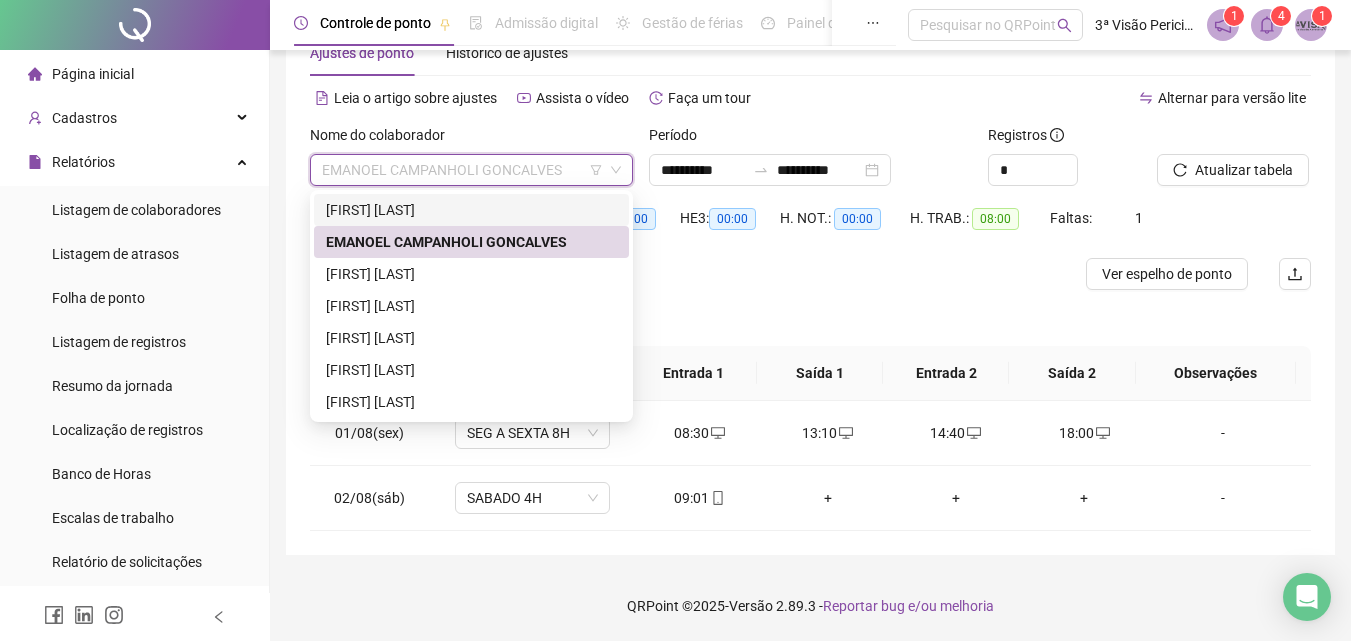 click on "[FIRST] [LAST]" at bounding box center [471, 210] 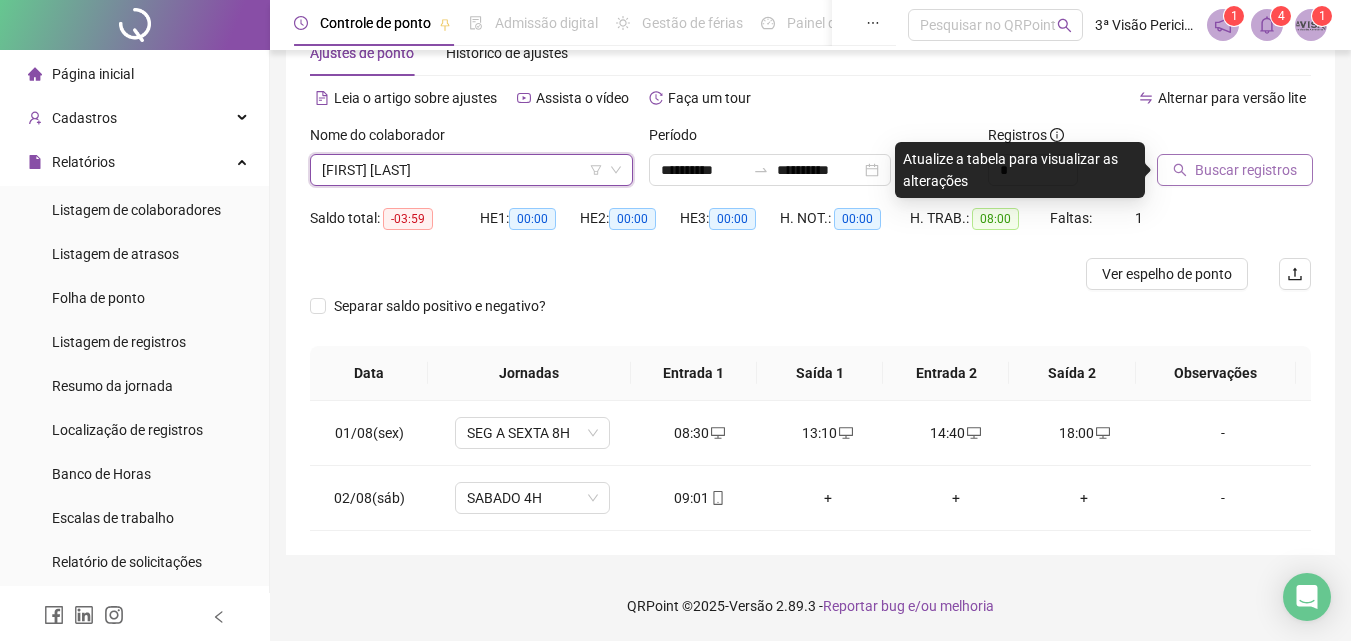 click on "Buscar registros" at bounding box center [1246, 170] 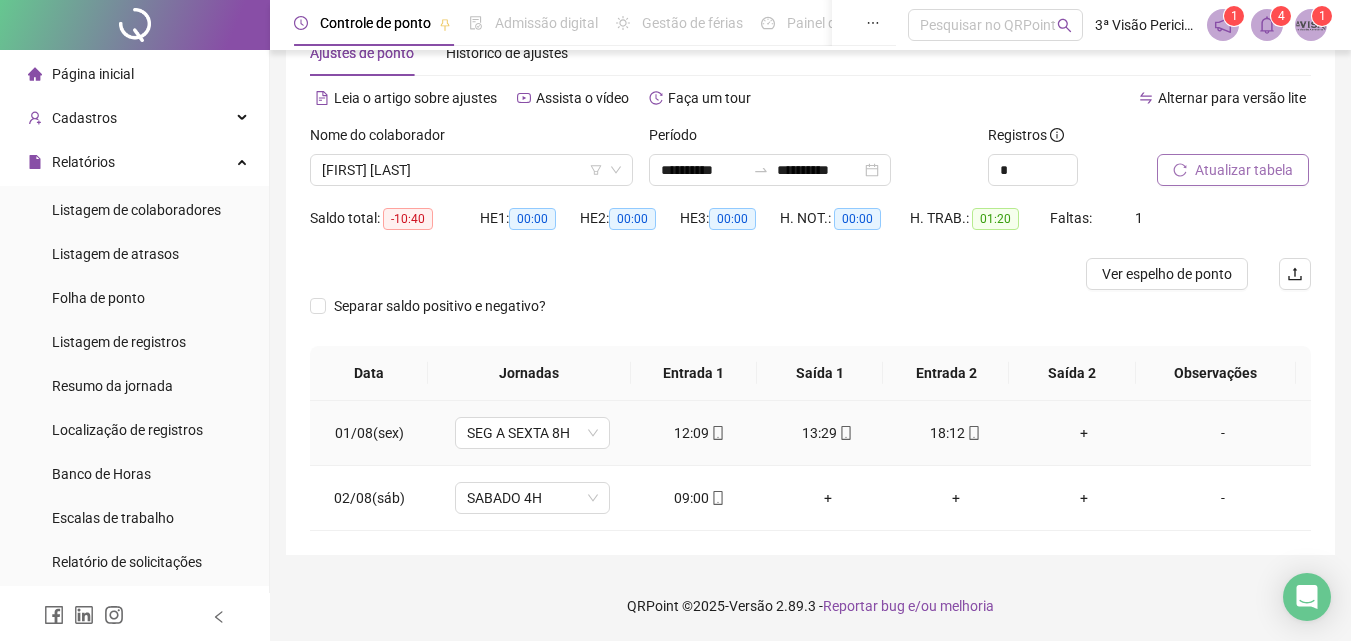 click on "+" at bounding box center (1084, 433) 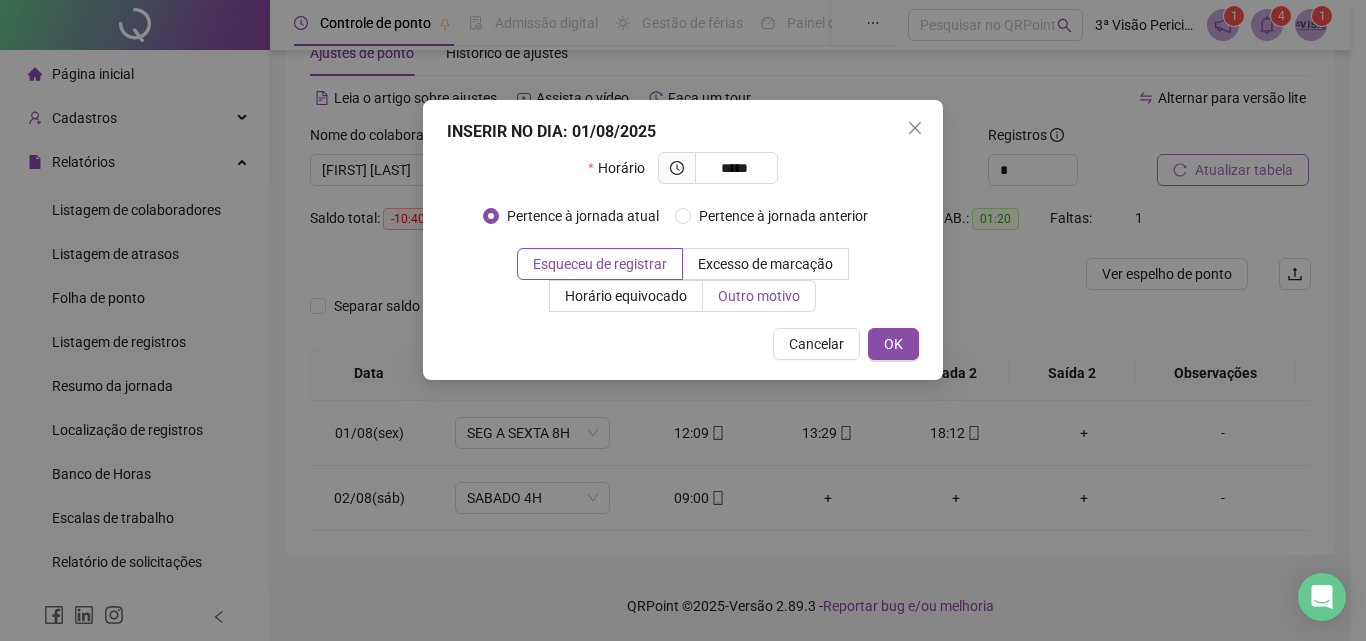 type on "*****" 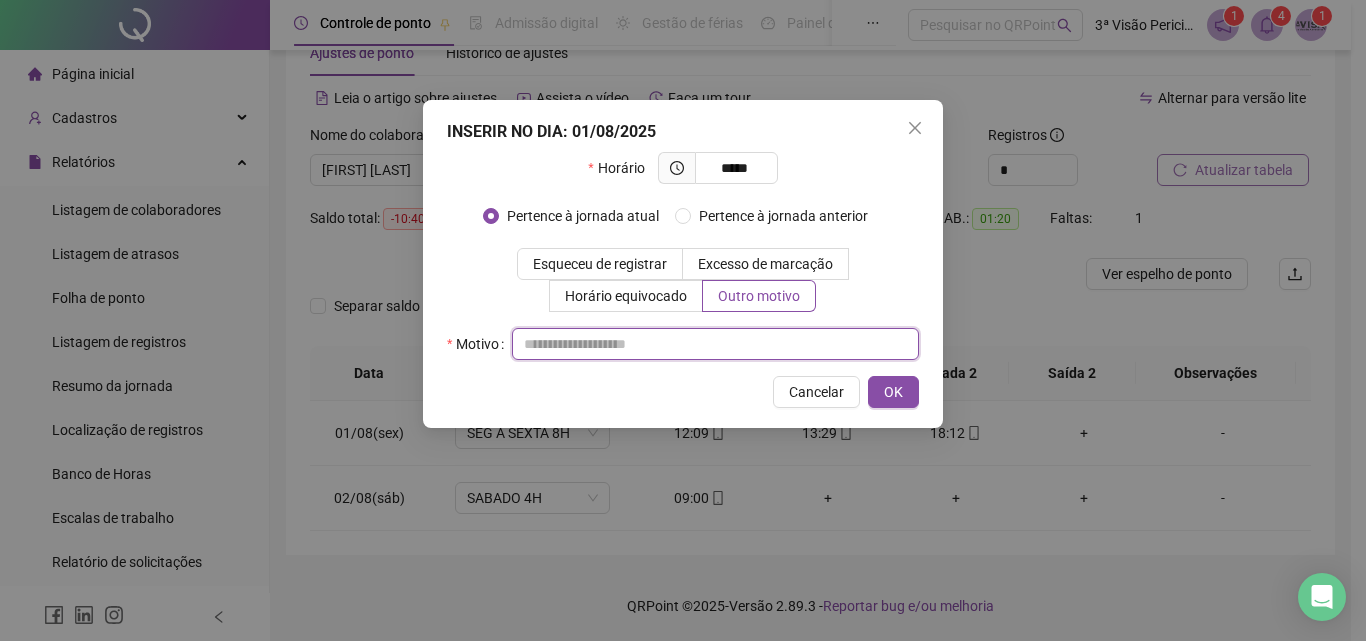 click at bounding box center [715, 344] 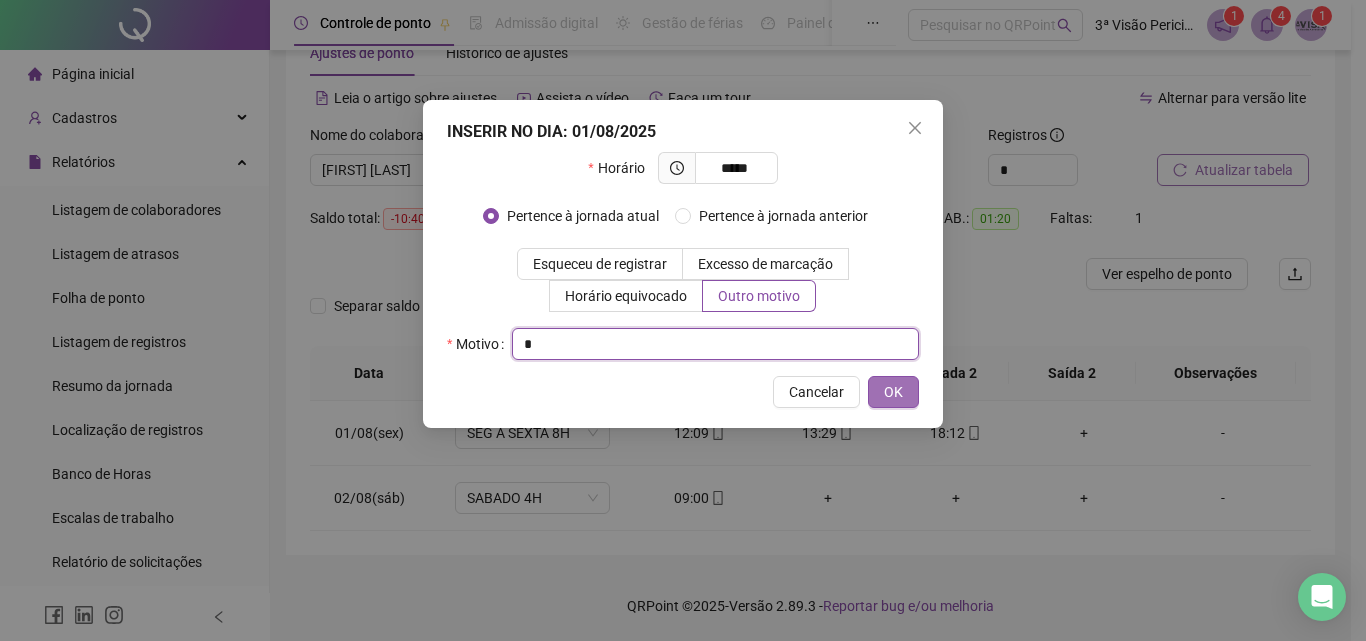 type on "*" 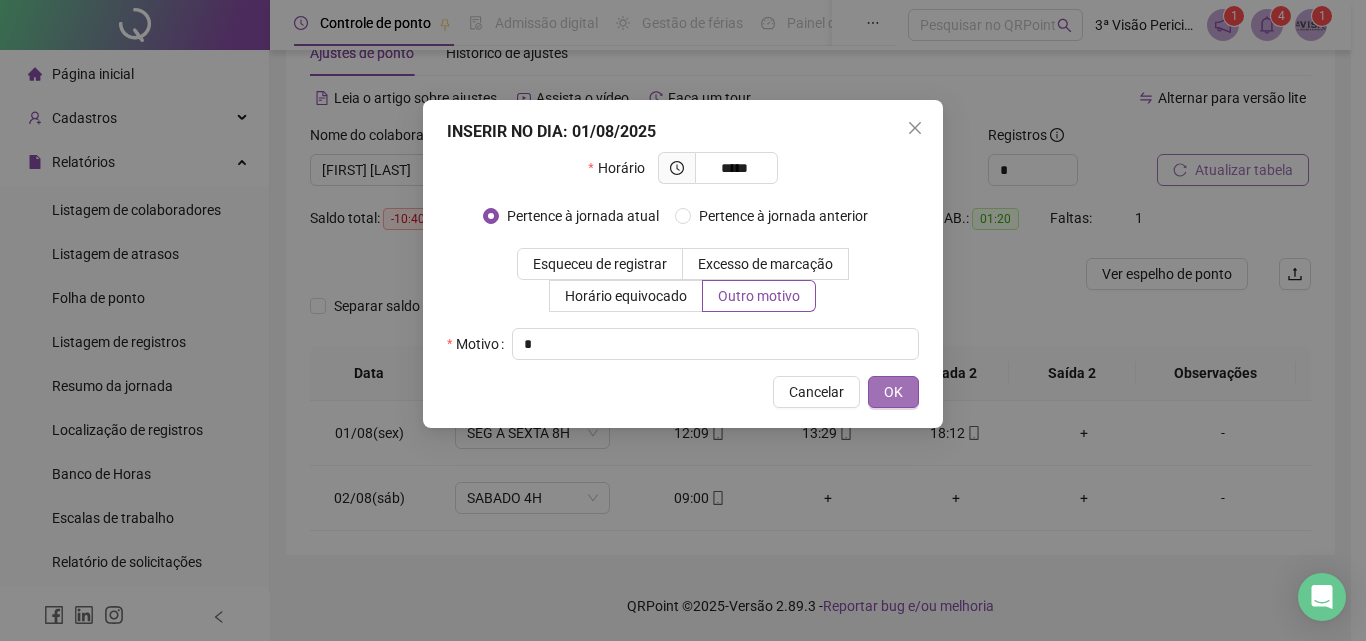 click on "OK" at bounding box center [893, 392] 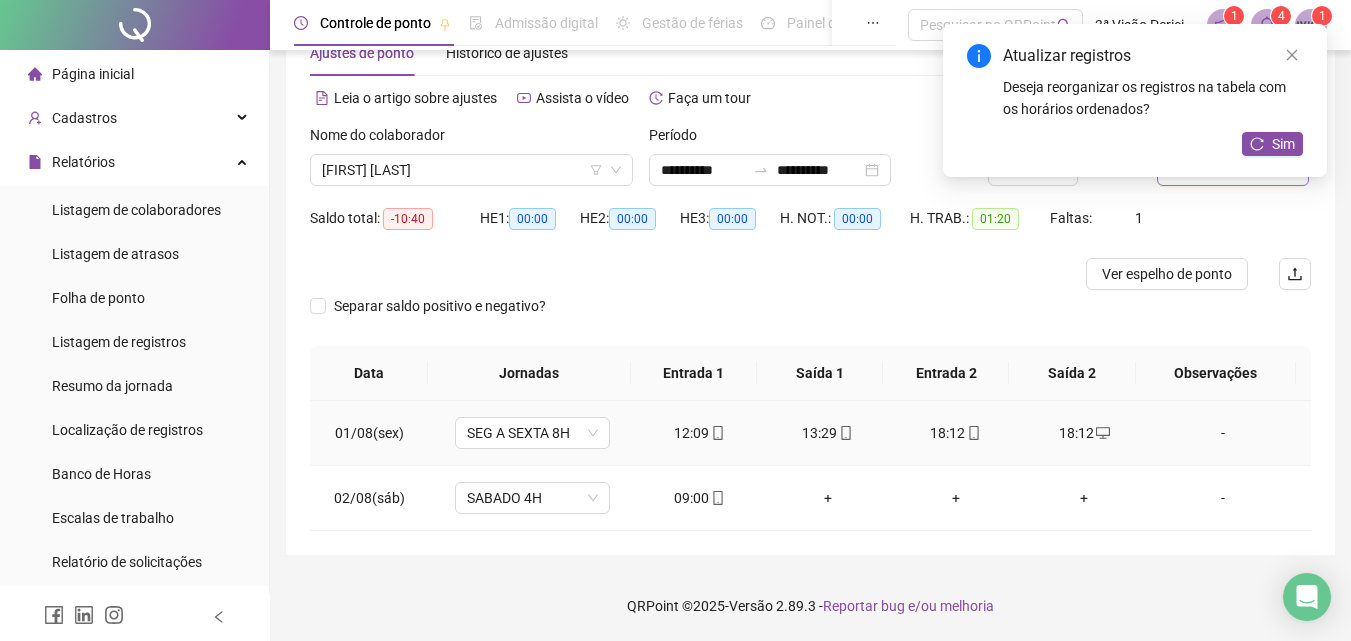 click 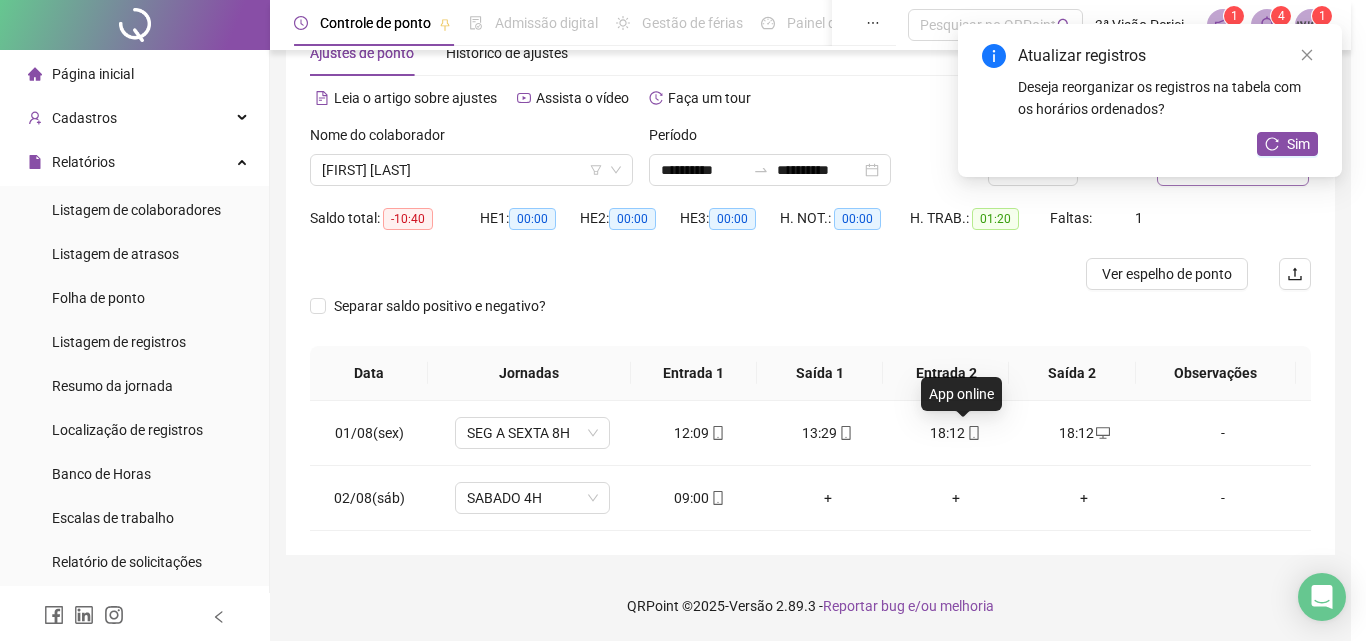type on "**********" 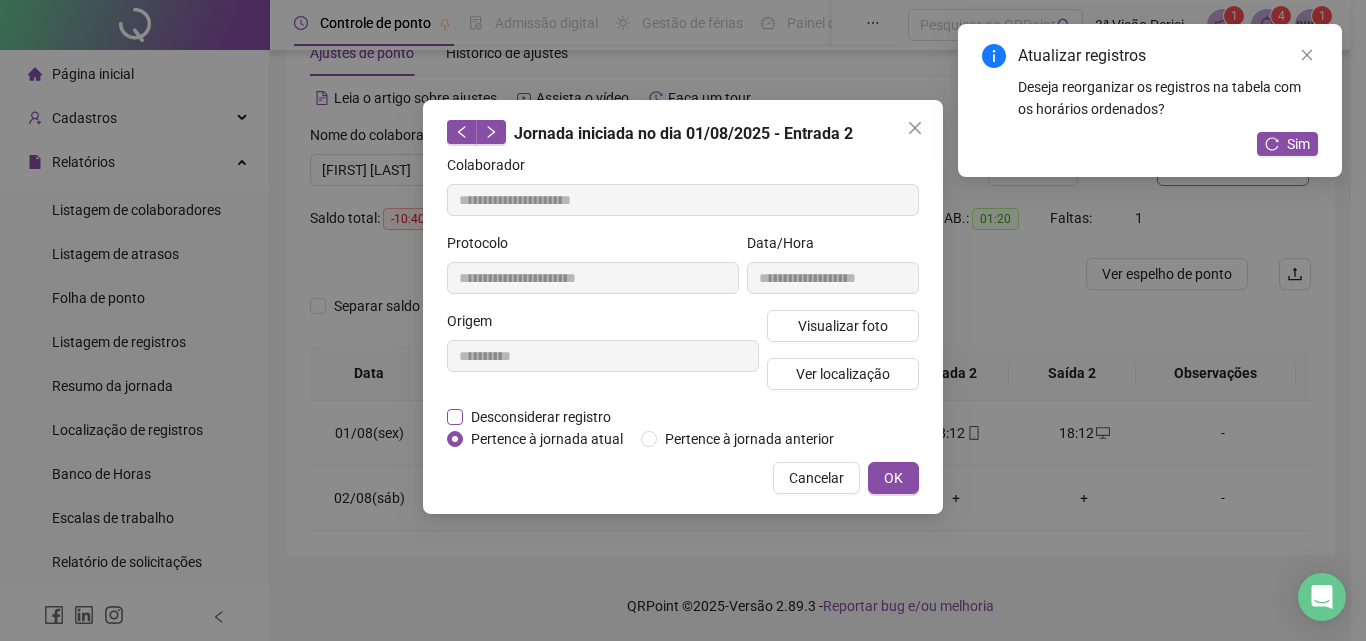 click on "Desconsiderar registro" at bounding box center [541, 417] 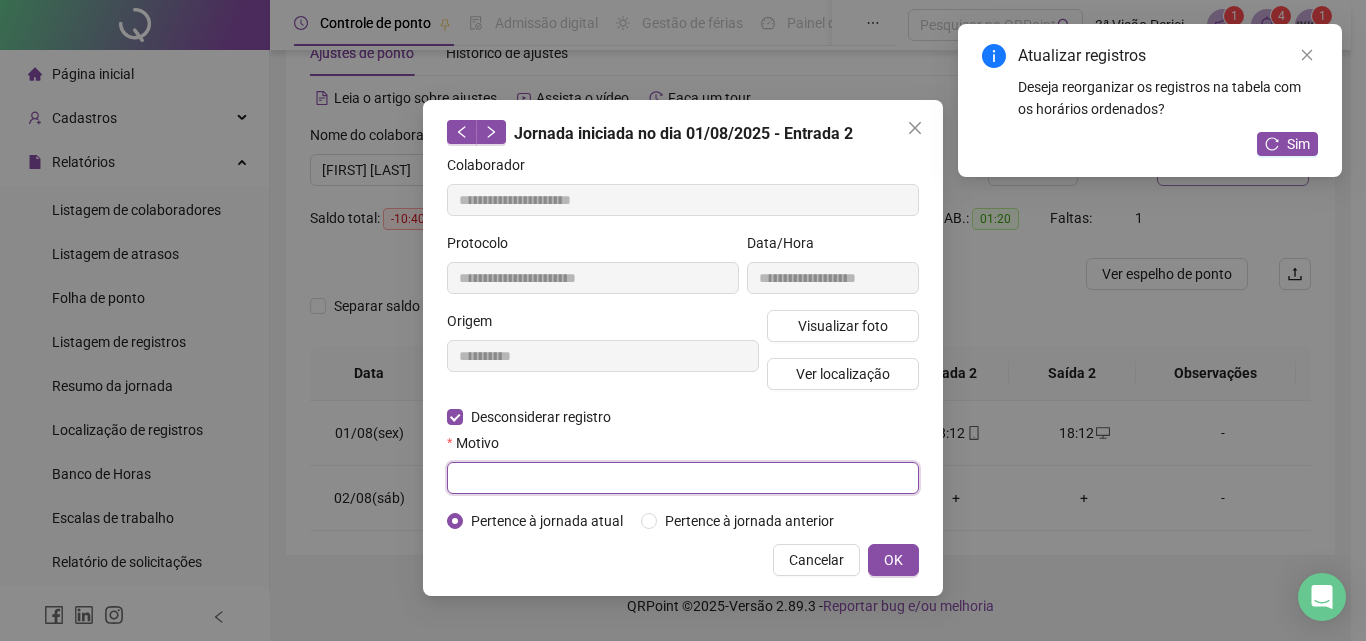 click at bounding box center [683, 478] 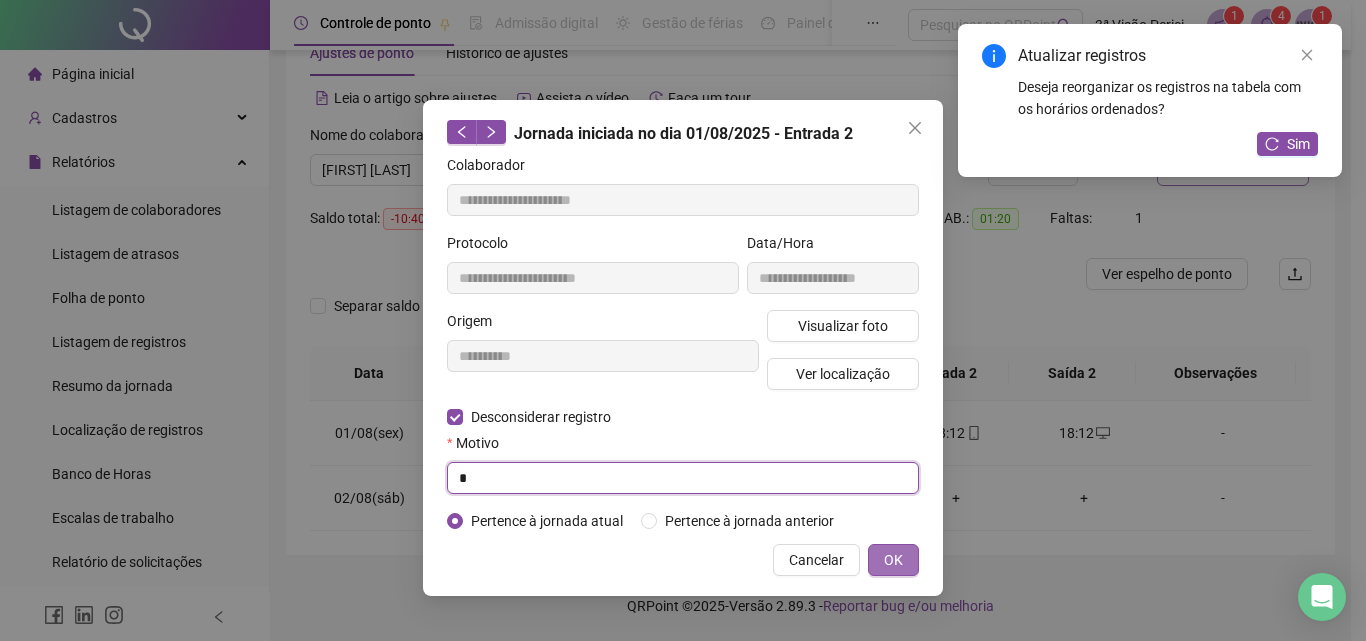 type on "*" 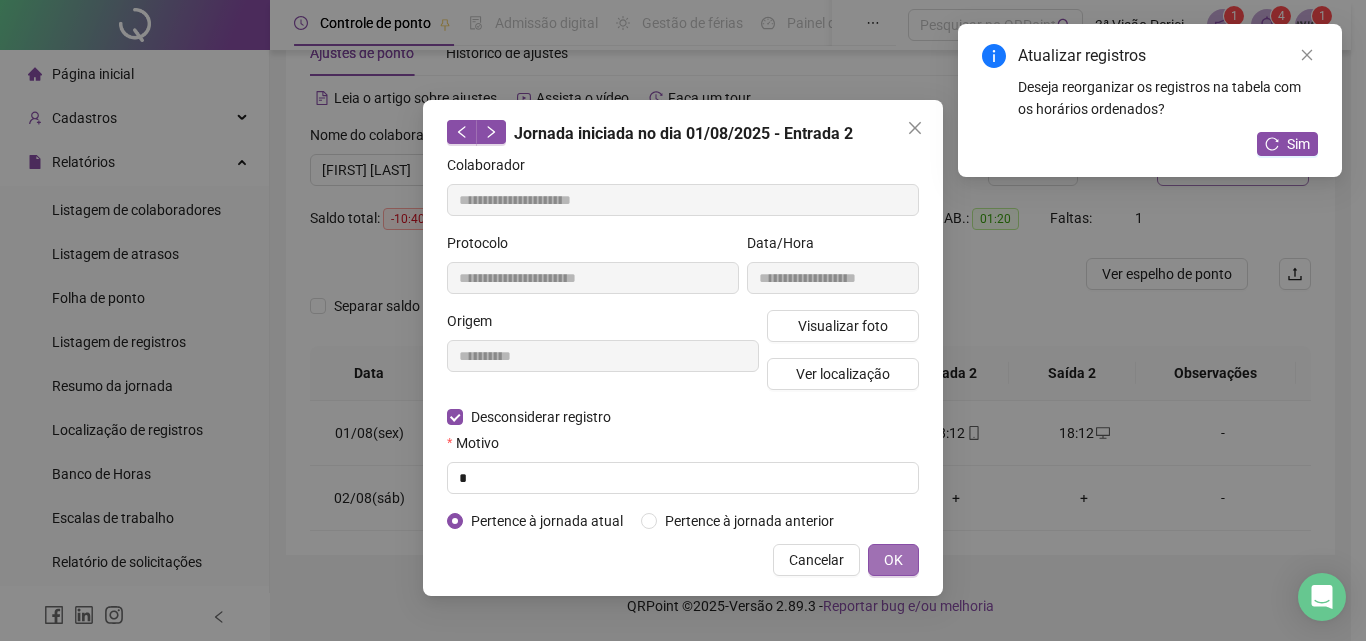 click on "OK" at bounding box center (893, 560) 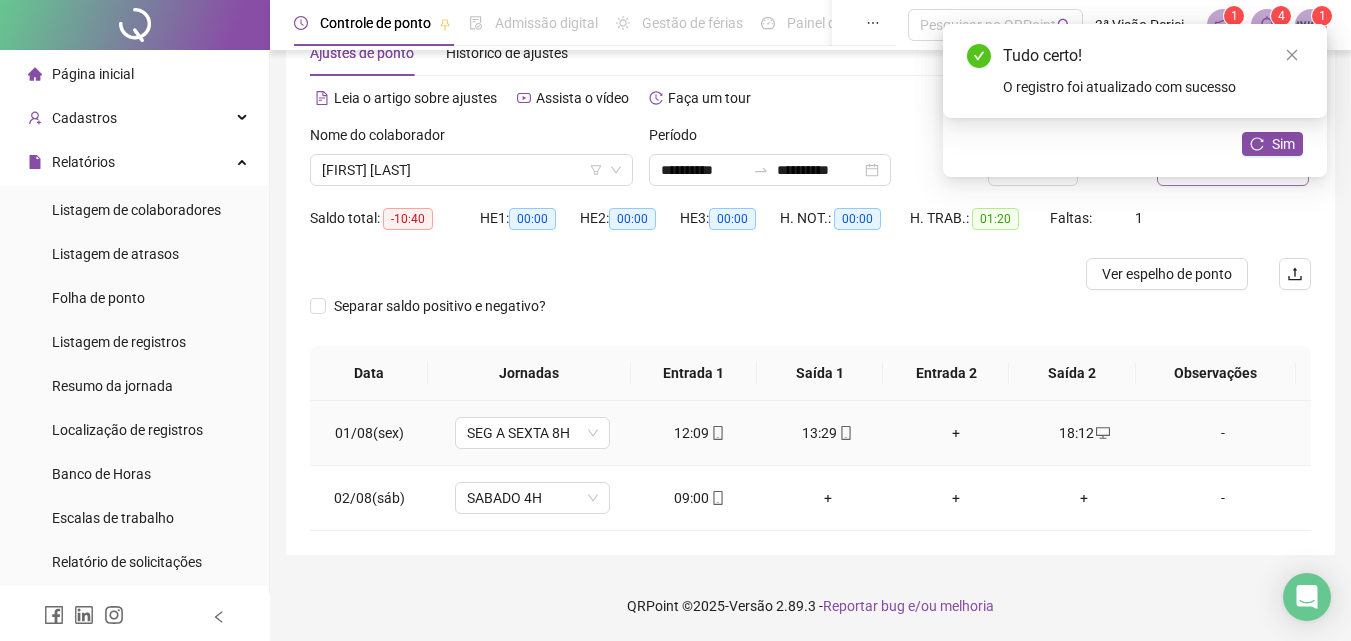 click on "+" at bounding box center (956, 433) 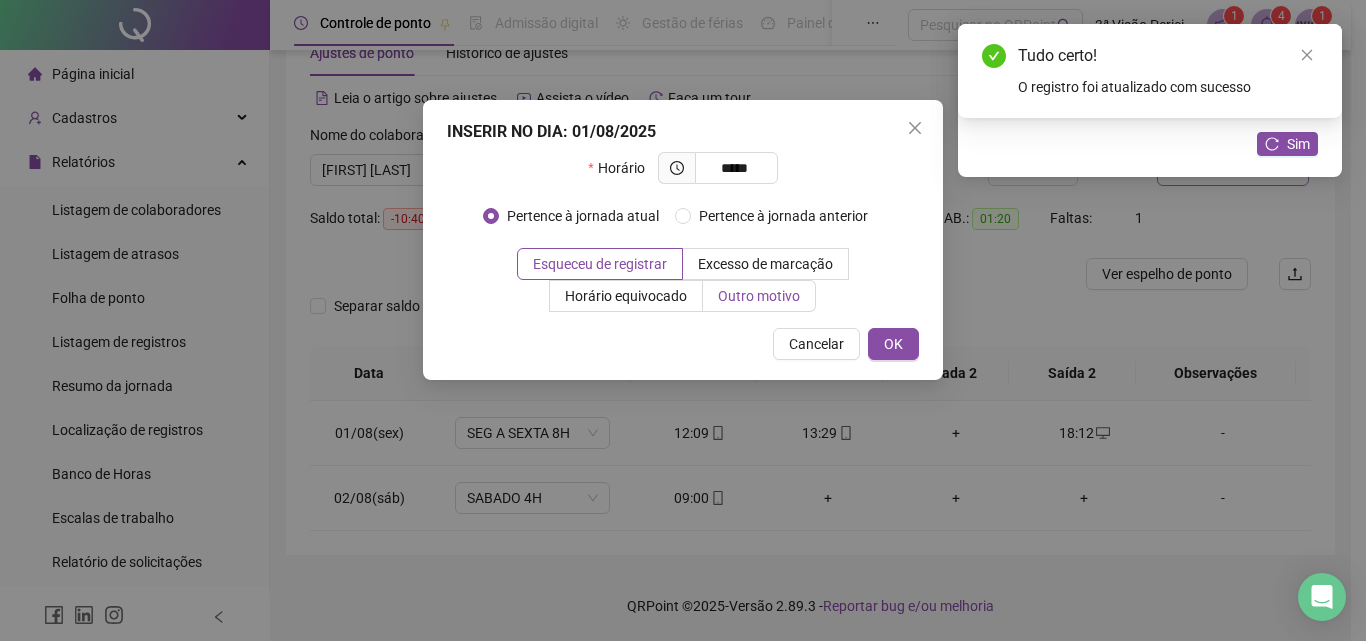 type on "*****" 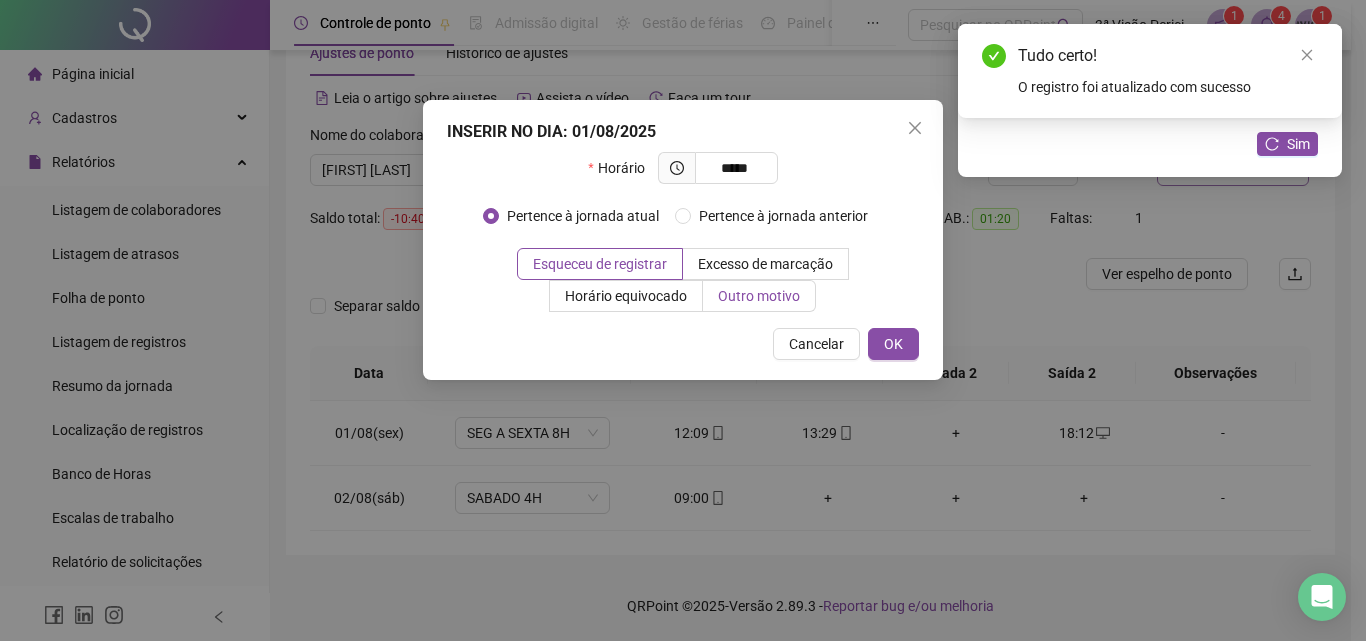 click on "Outro motivo" at bounding box center (759, 296) 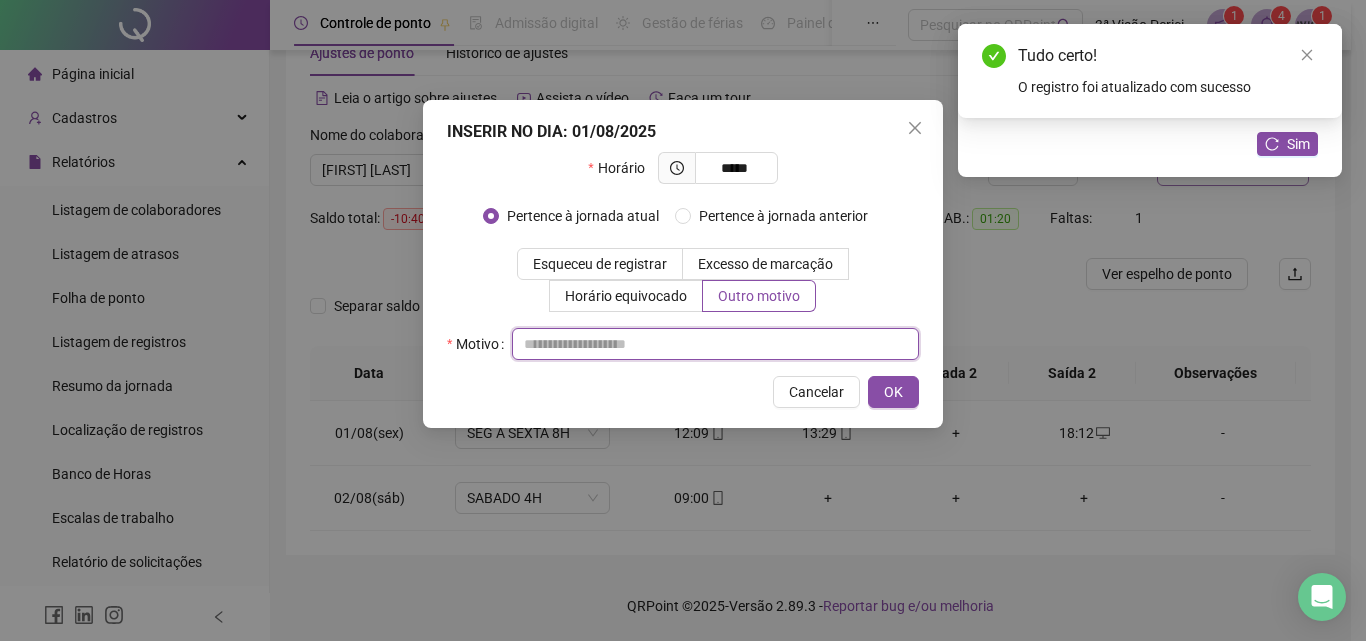 click at bounding box center (715, 344) 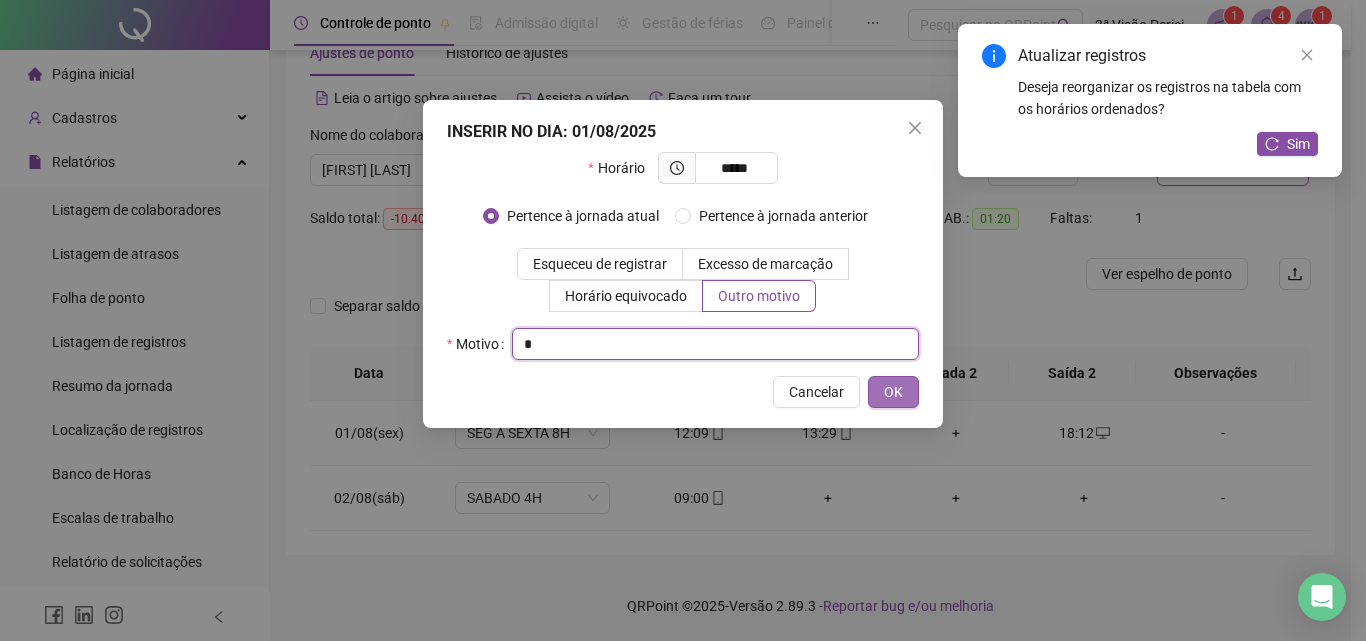 type on "*" 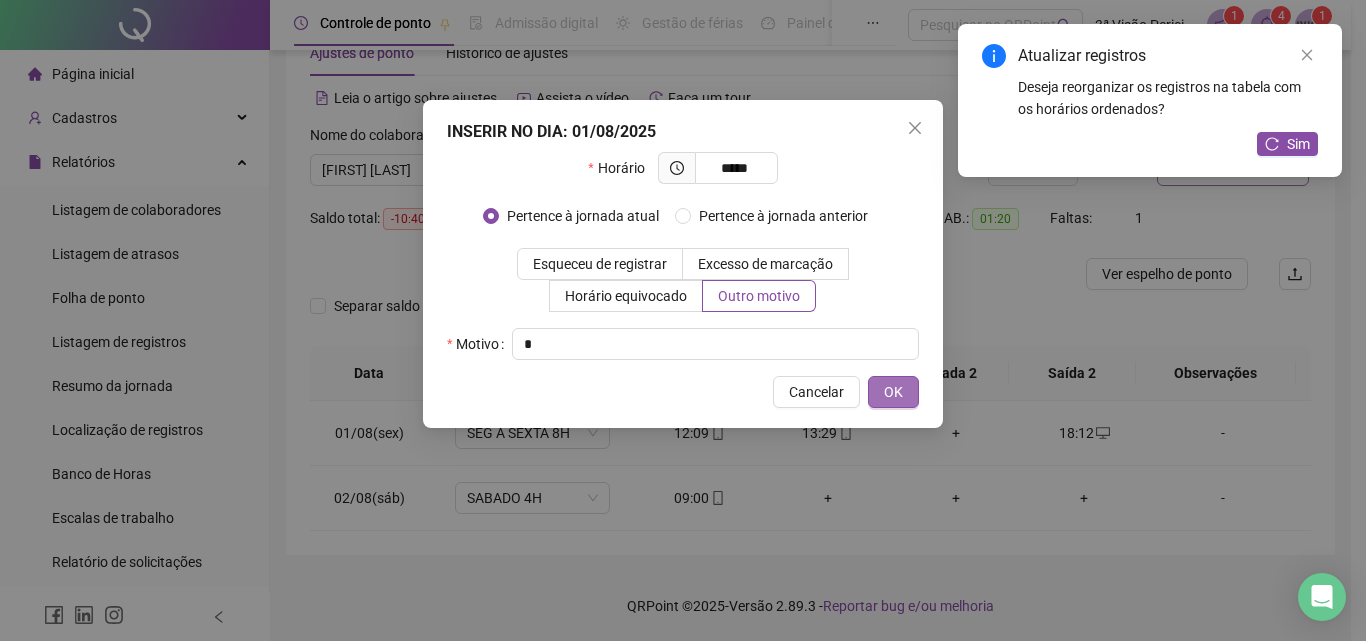click on "OK" at bounding box center [893, 392] 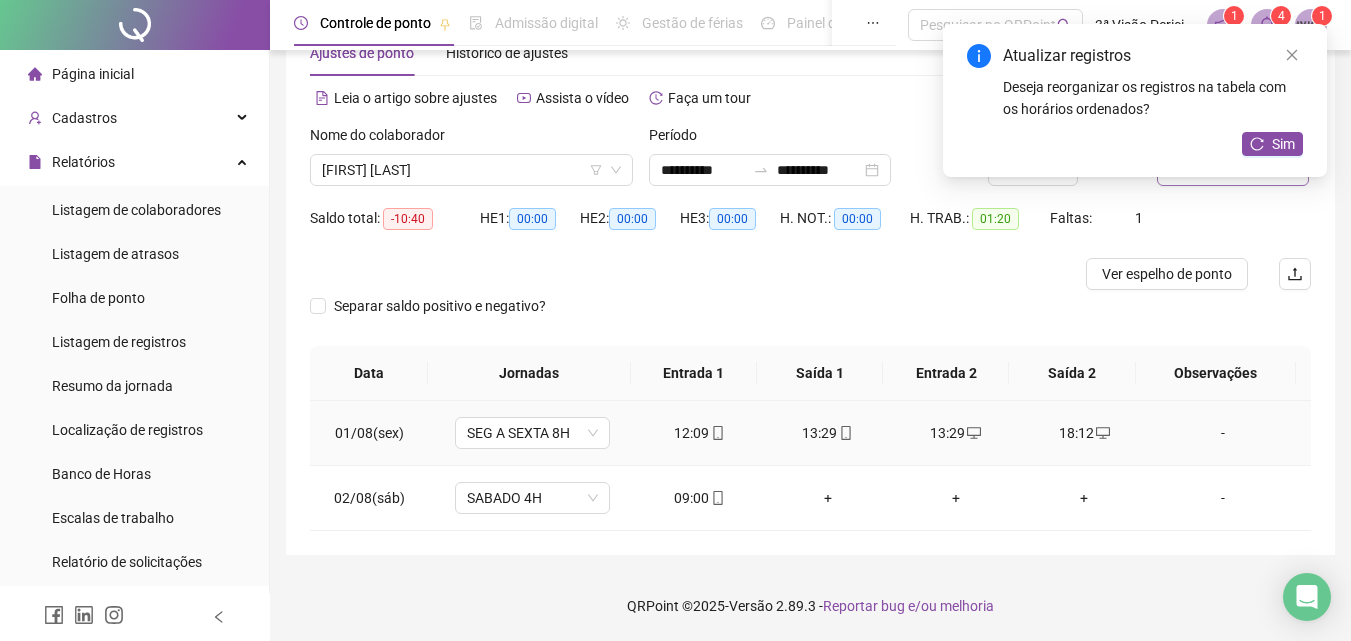 click 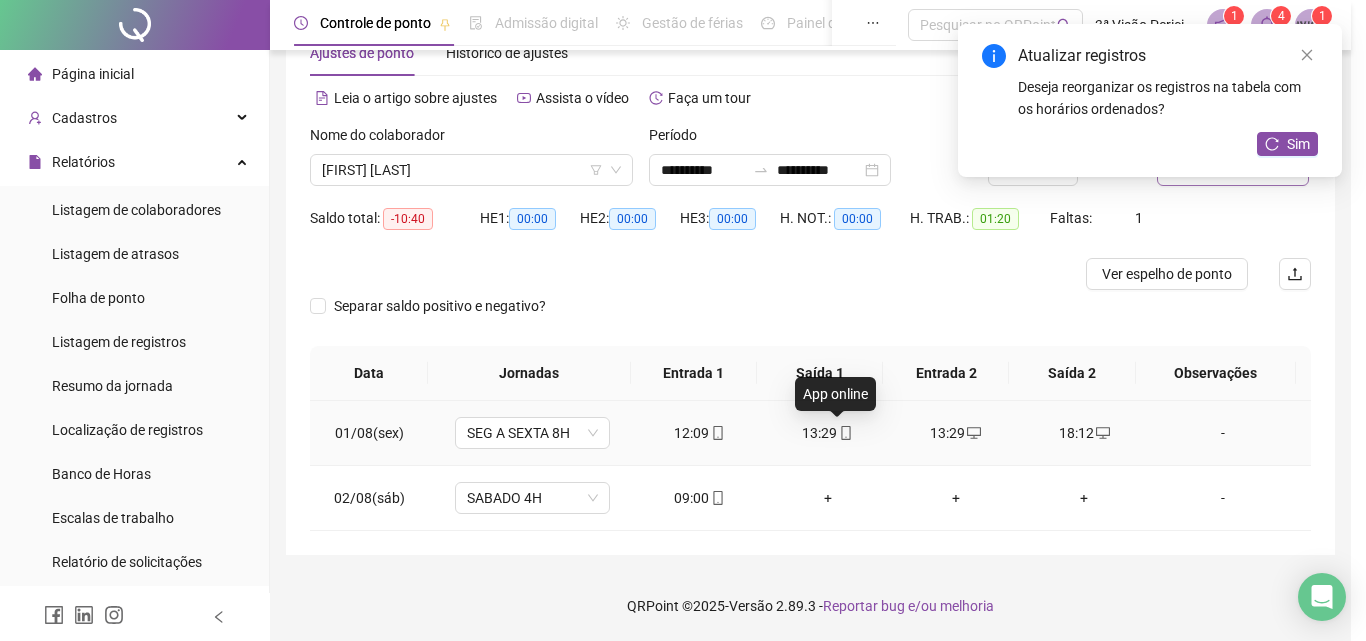 type on "**********" 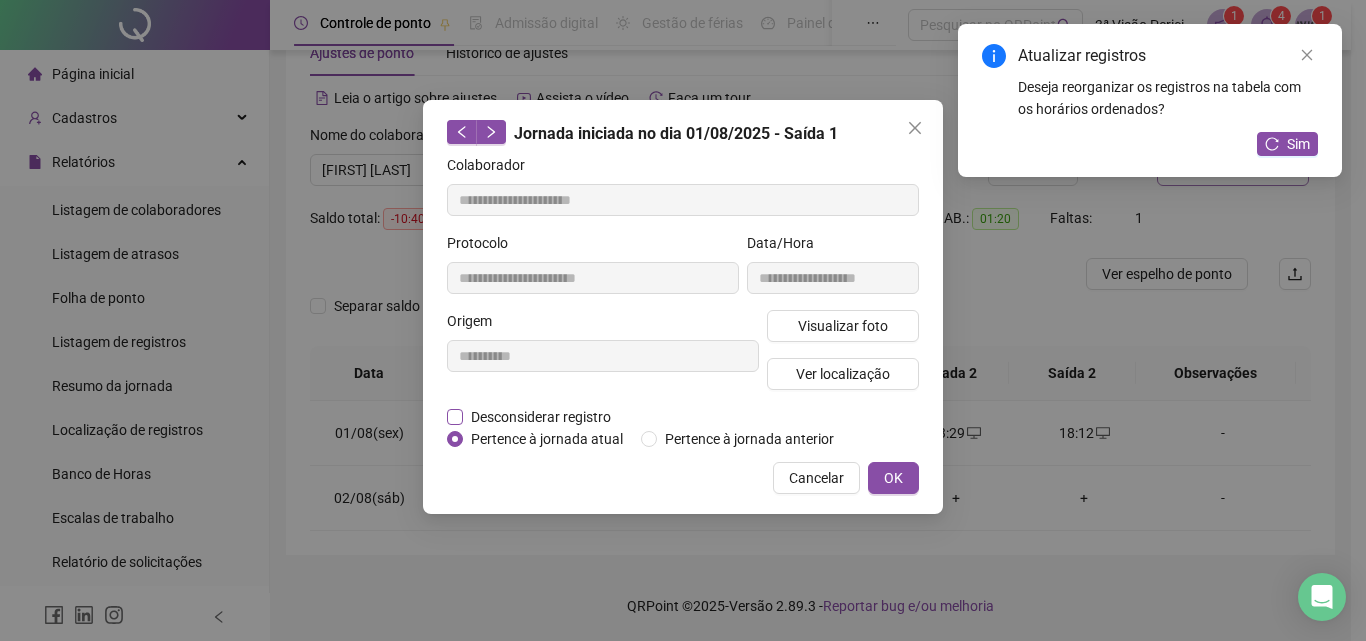 click on "Desconsiderar registro" at bounding box center [541, 417] 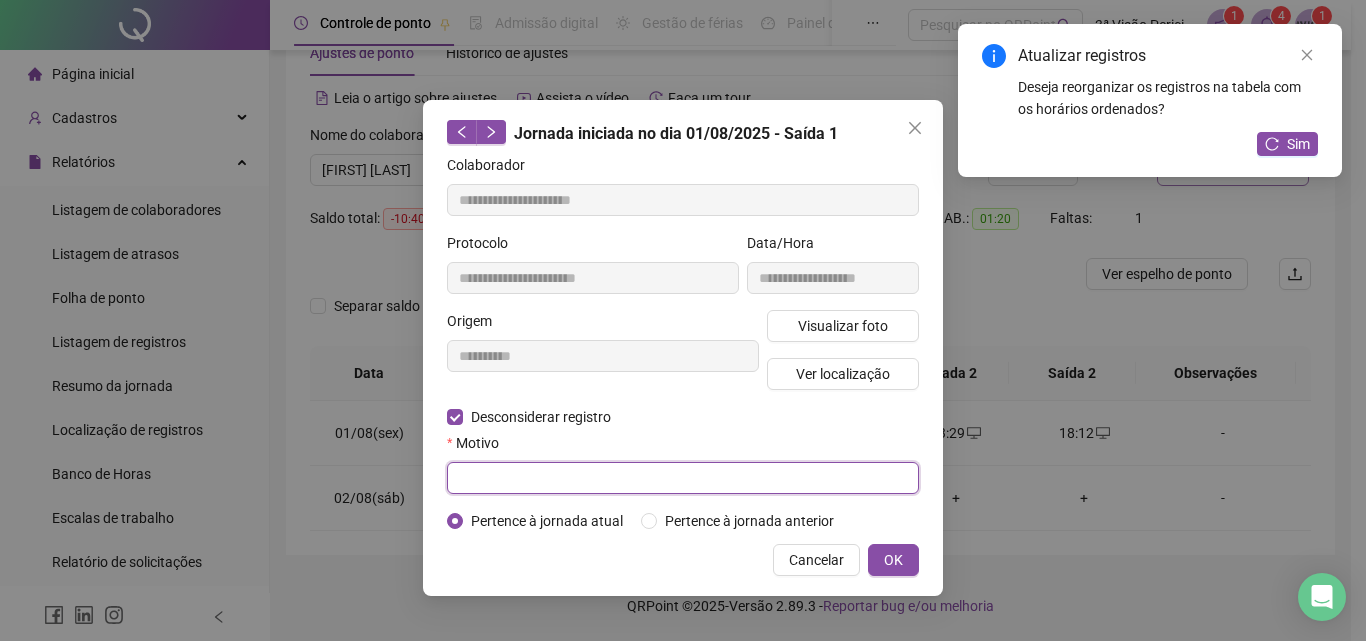 click at bounding box center (683, 478) 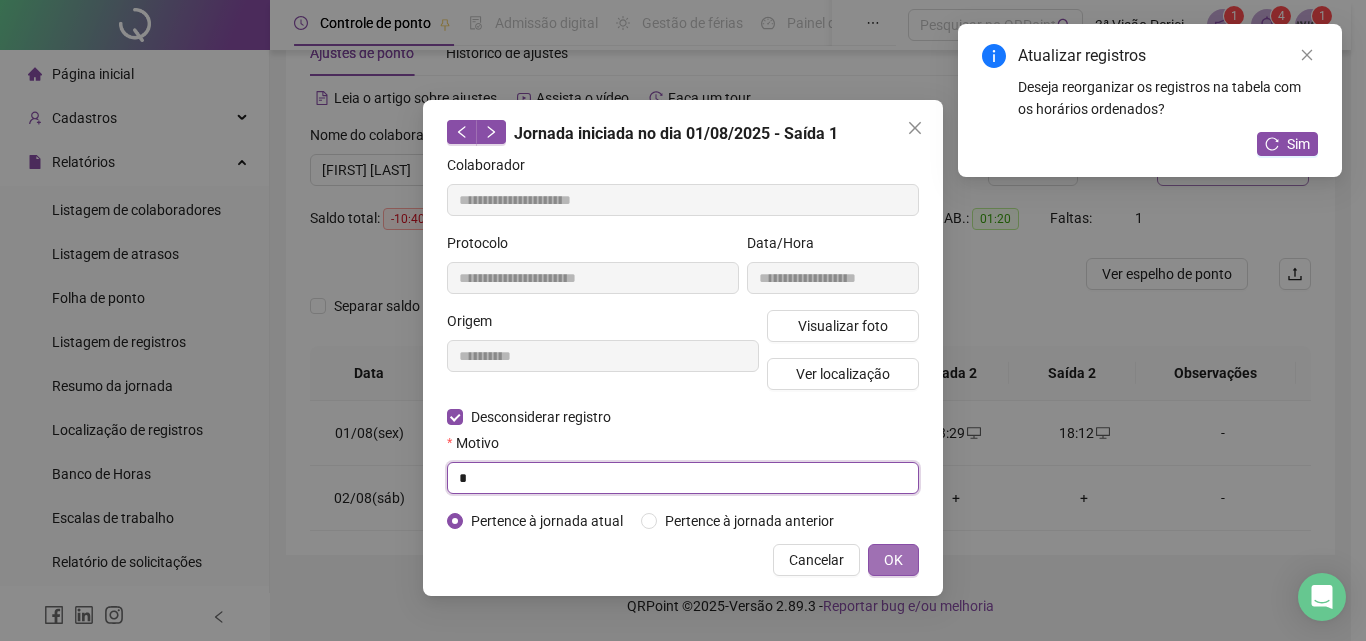 type on "*" 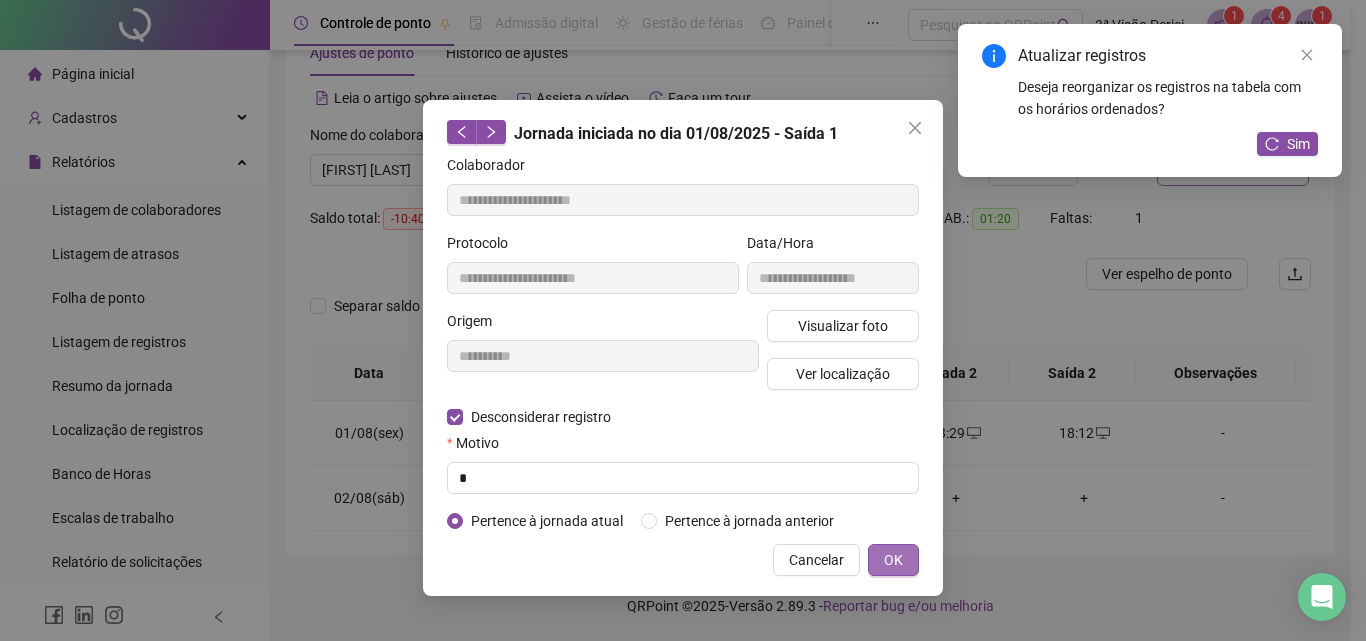click on "OK" at bounding box center [893, 560] 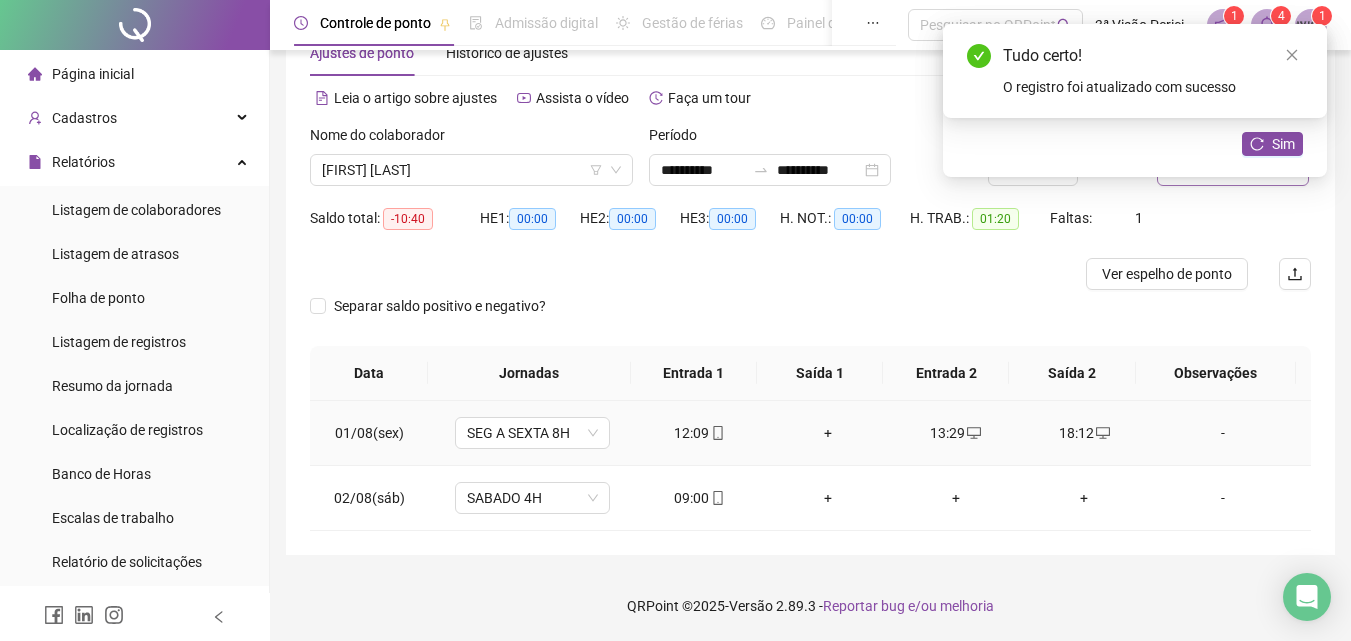 click on "+" at bounding box center [828, 433] 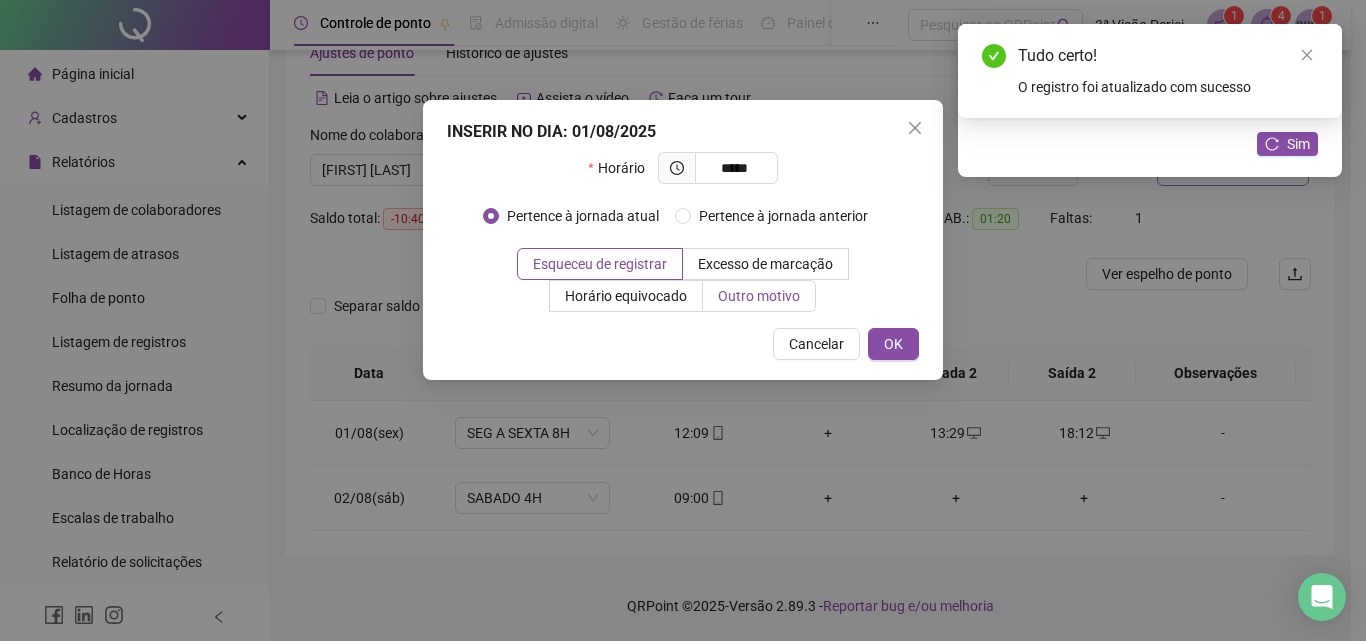 type on "*****" 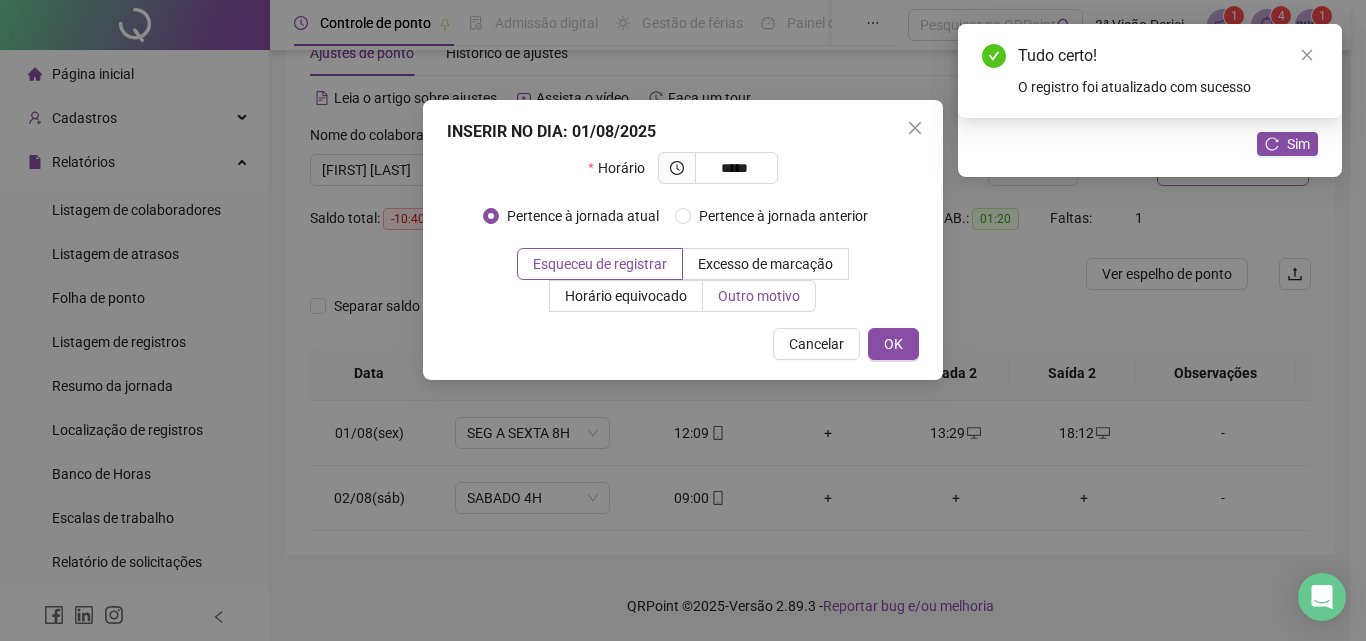 click on "Outro motivo" at bounding box center [759, 296] 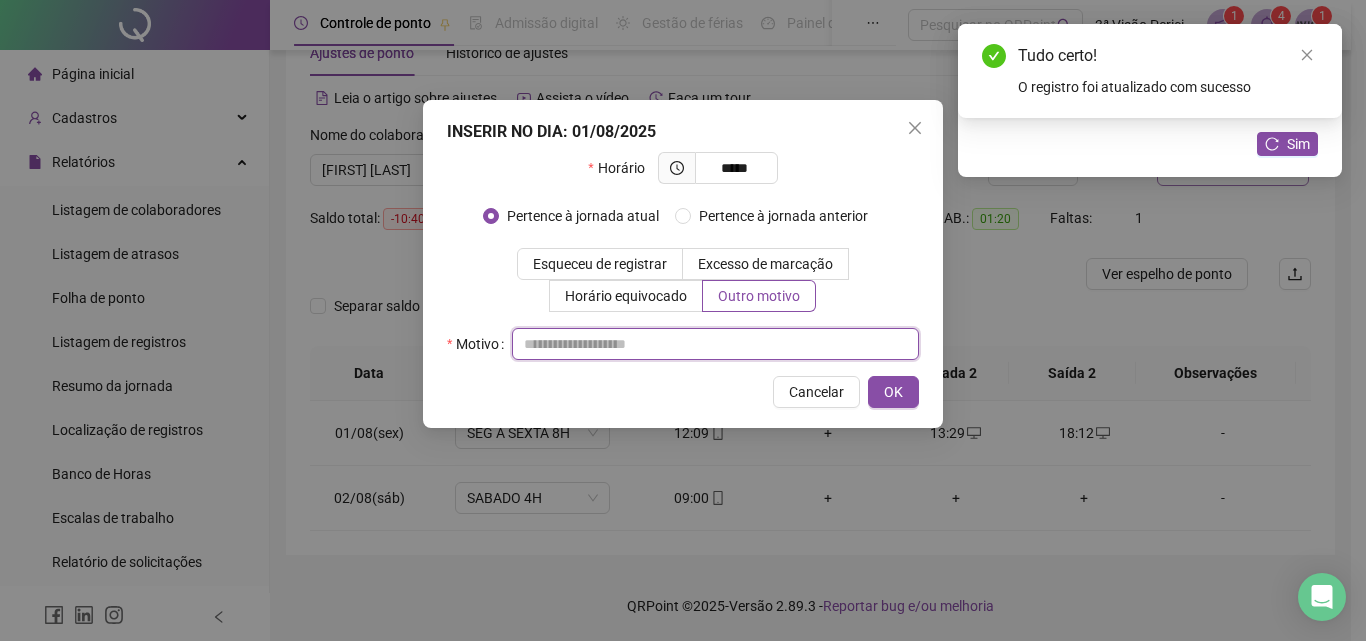 click at bounding box center (715, 344) 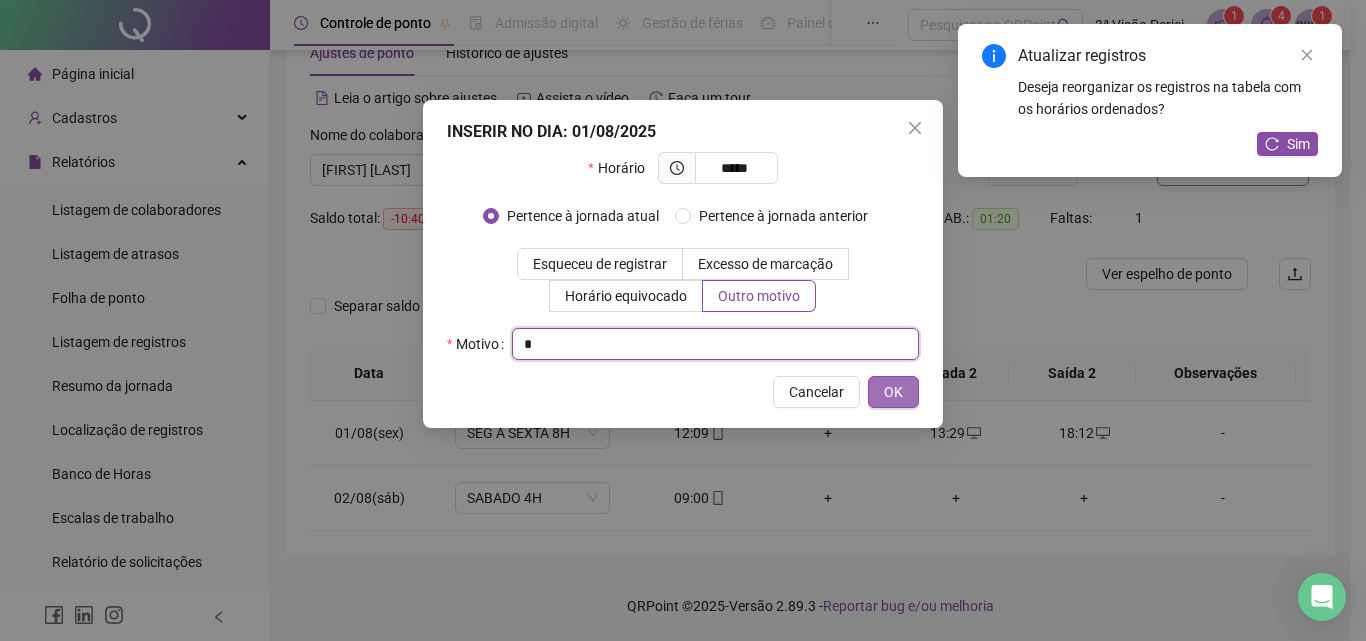 type on "*" 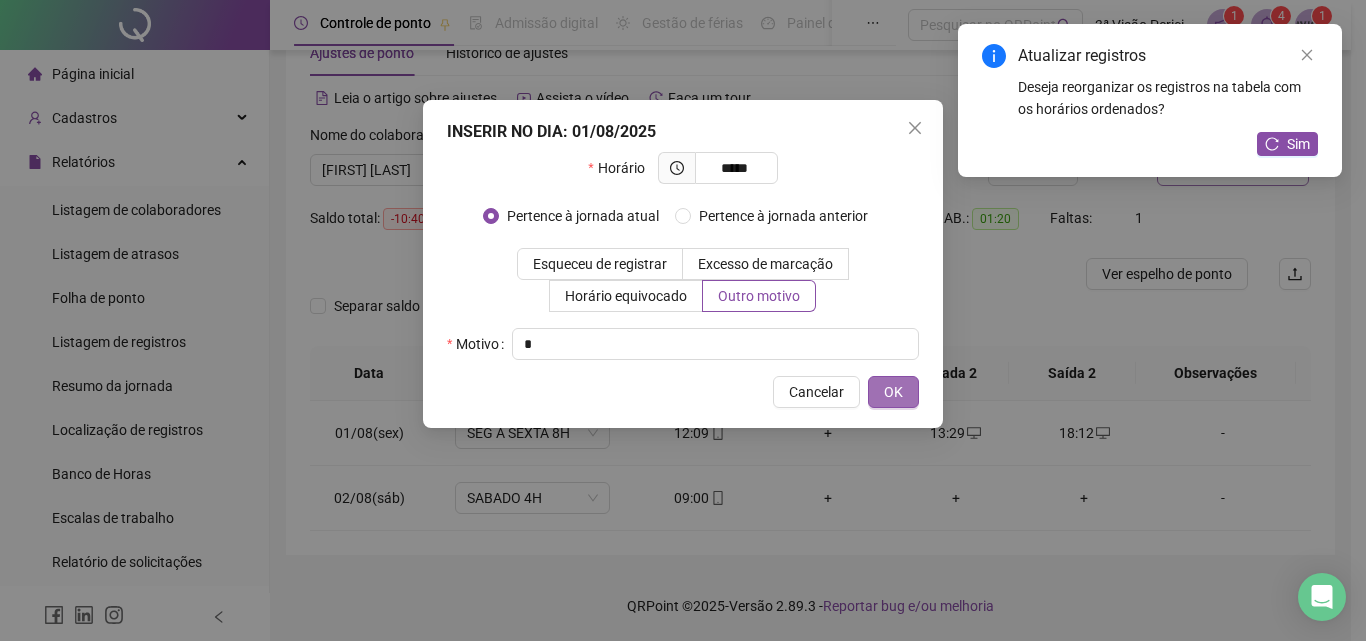 click on "OK" at bounding box center [893, 392] 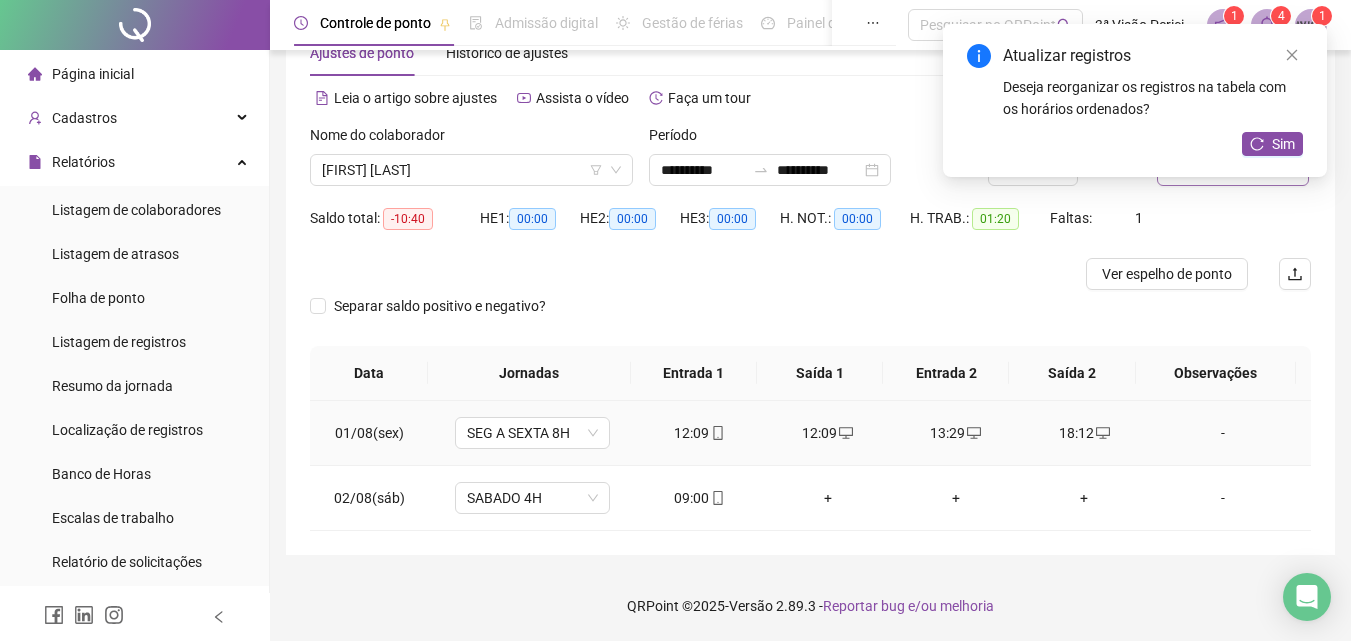 click on "12:09" at bounding box center [700, 433] 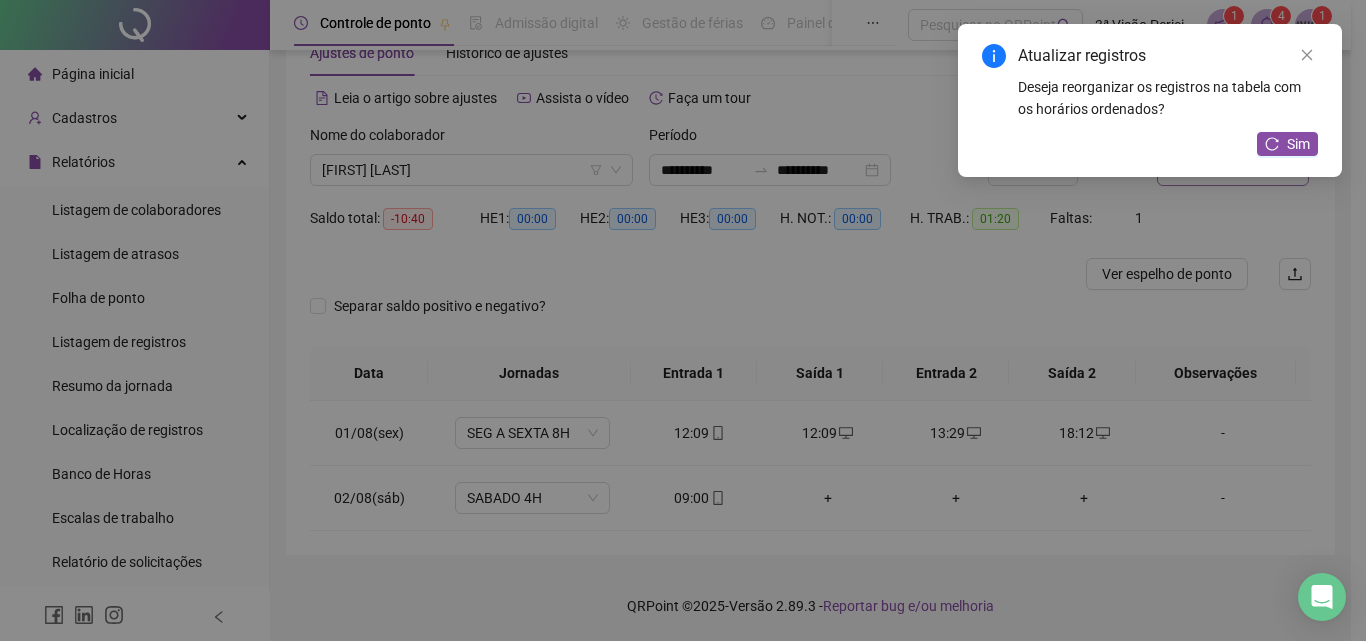 type on "**********" 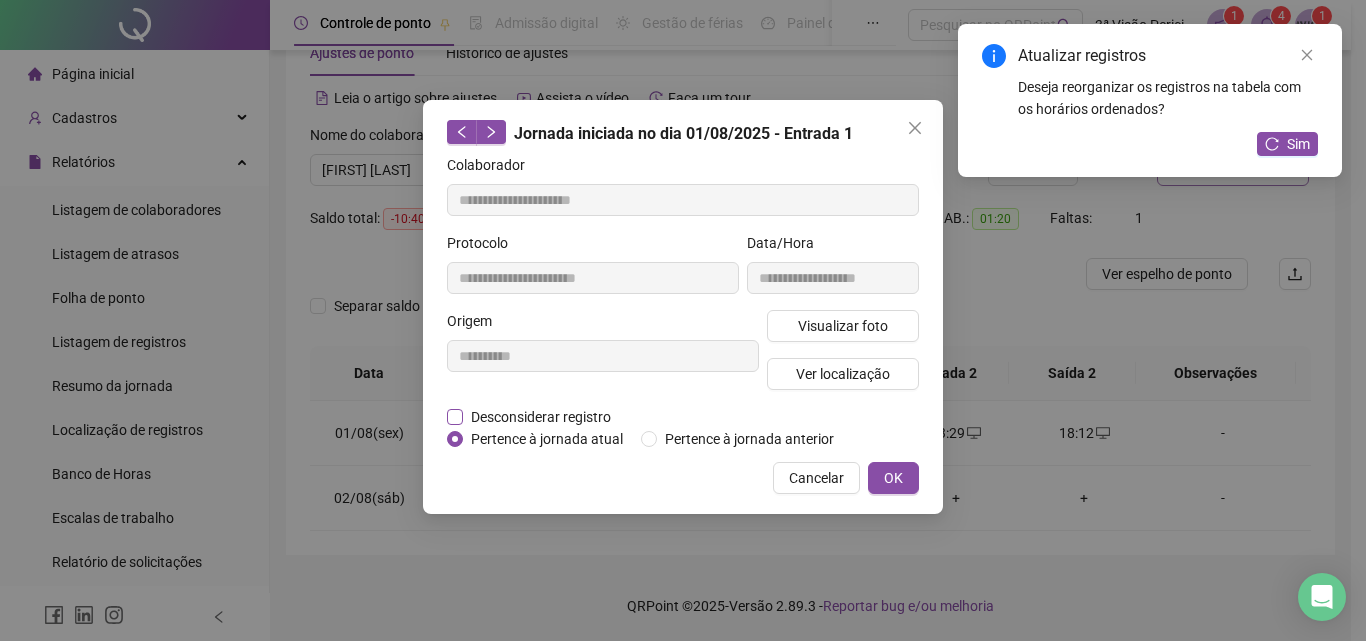 click on "Desconsiderar registro" at bounding box center [541, 417] 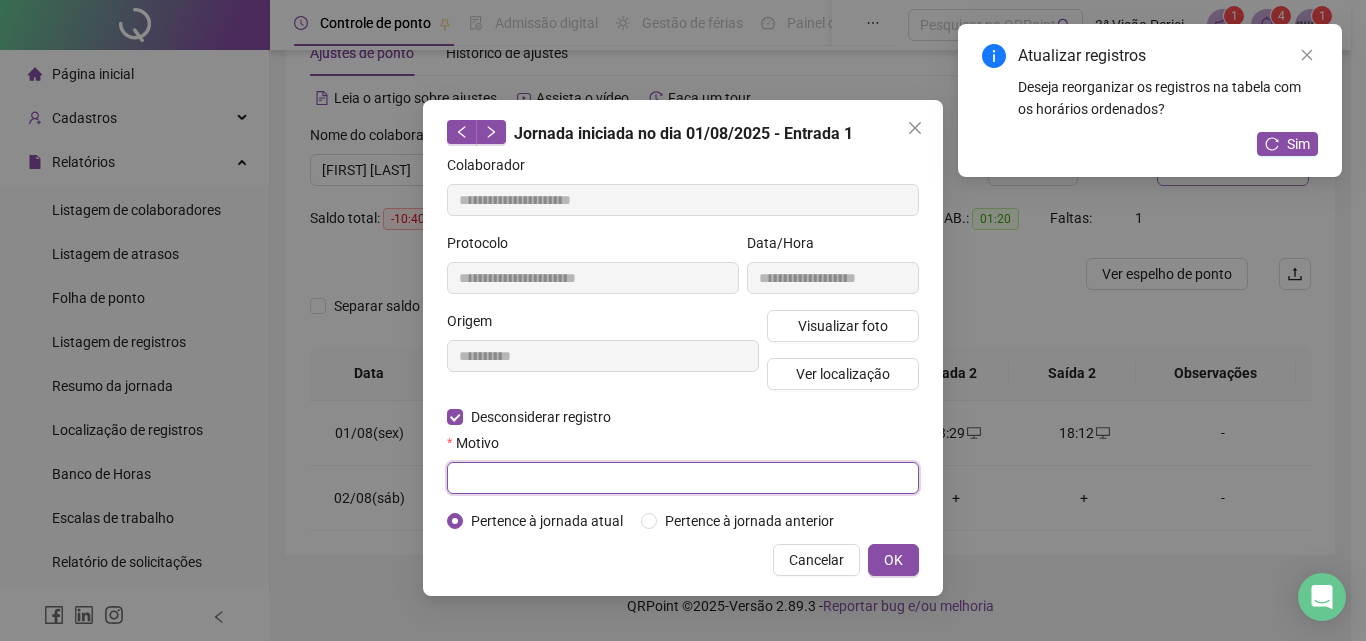 click at bounding box center [683, 478] 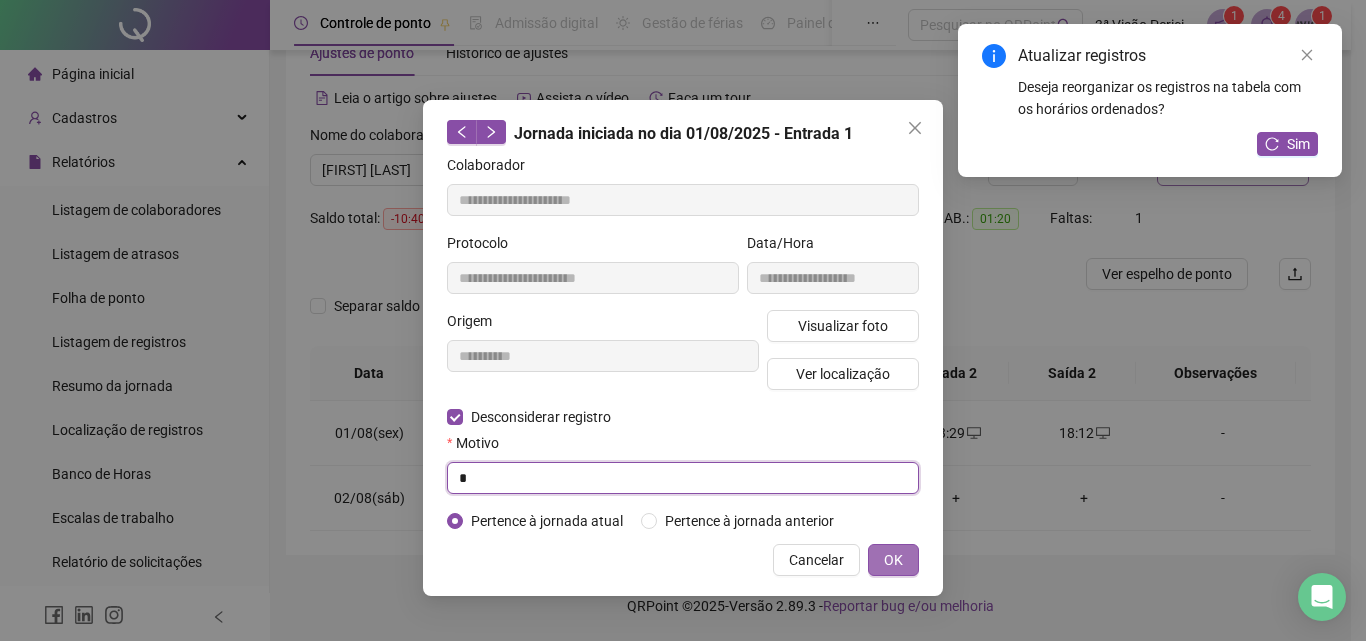 type on "*" 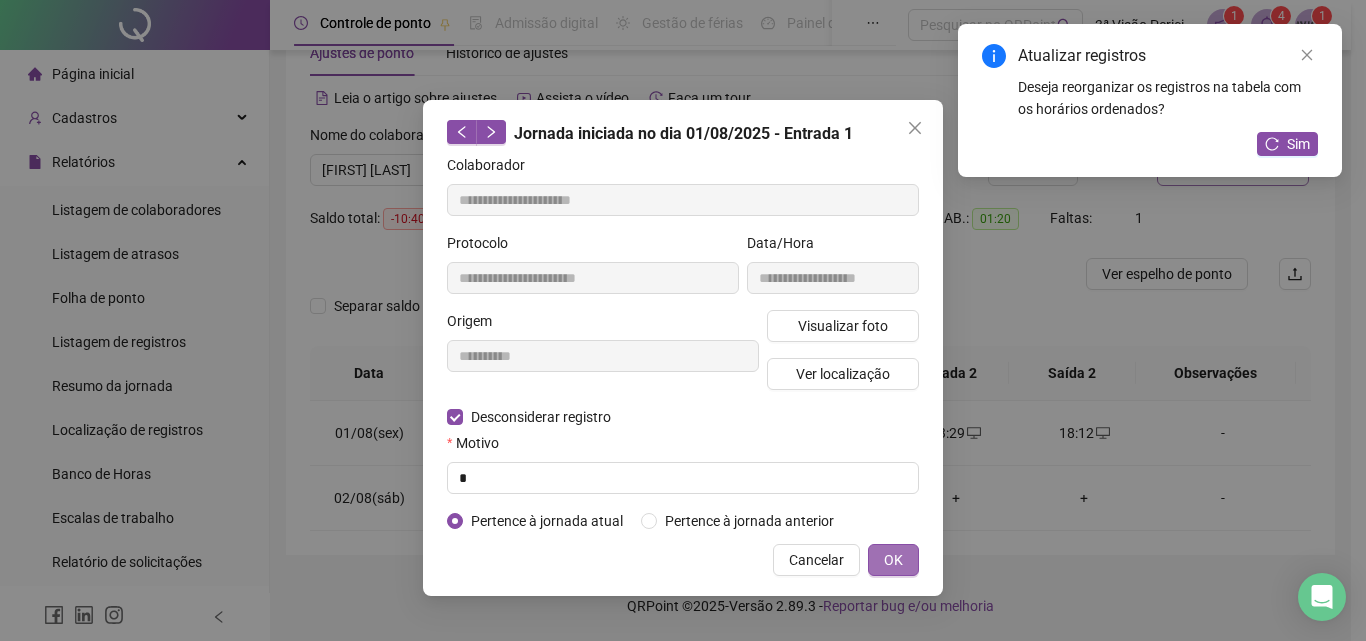 click on "OK" at bounding box center (893, 560) 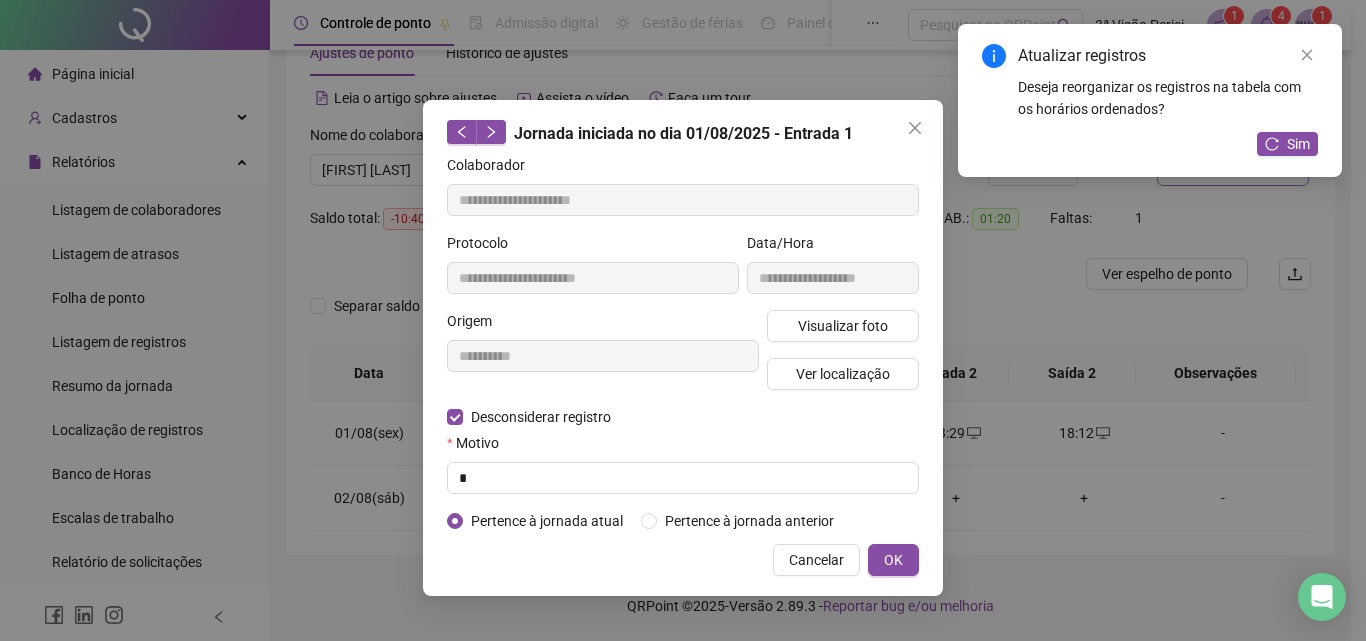click on "OK" at bounding box center (893, 560) 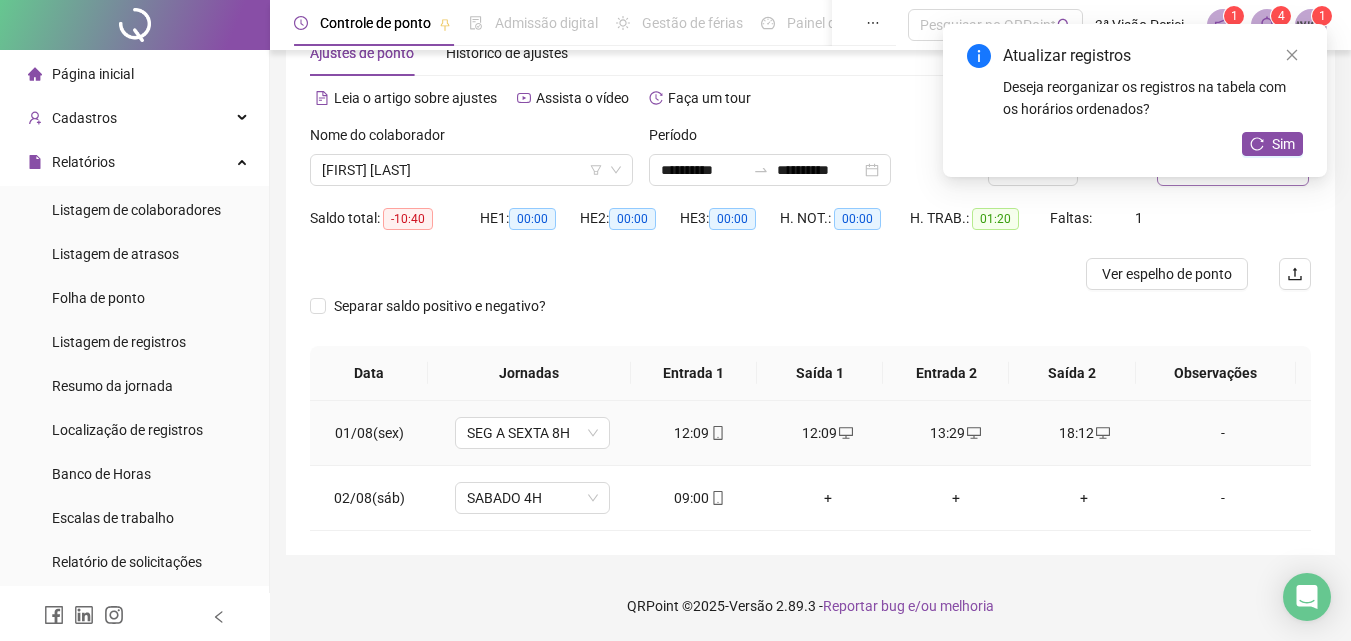 click on "12:09" at bounding box center [700, 433] 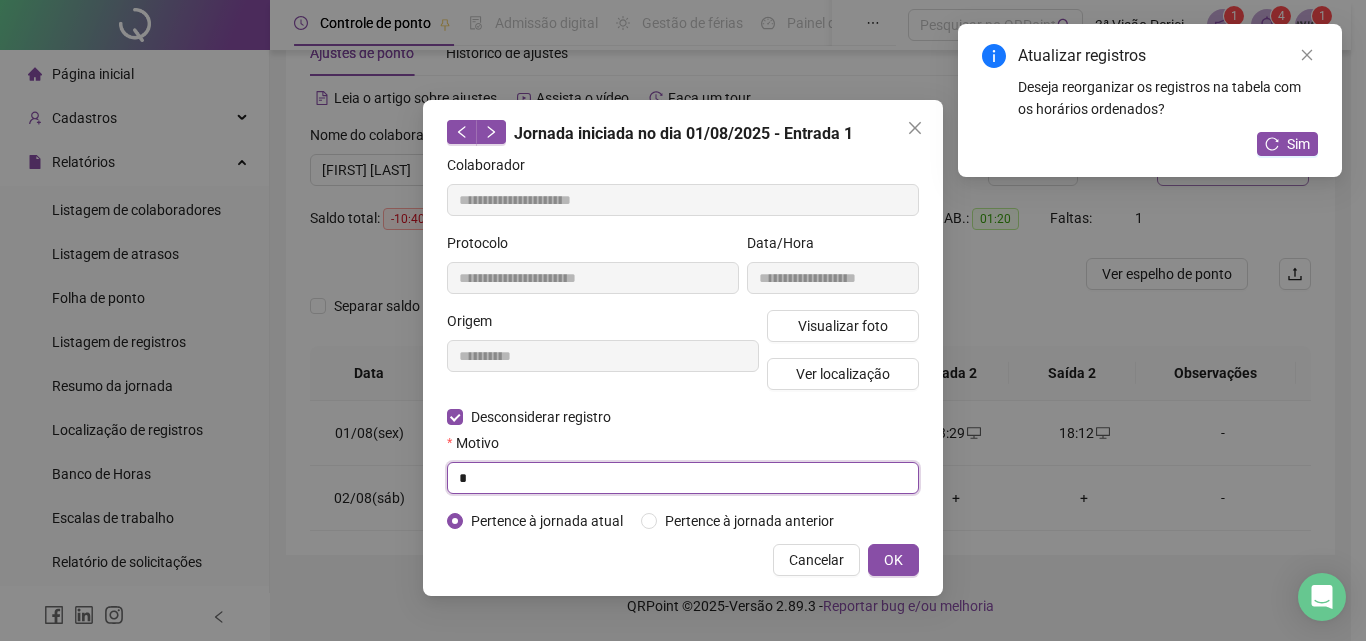 click on "*" at bounding box center (683, 478) 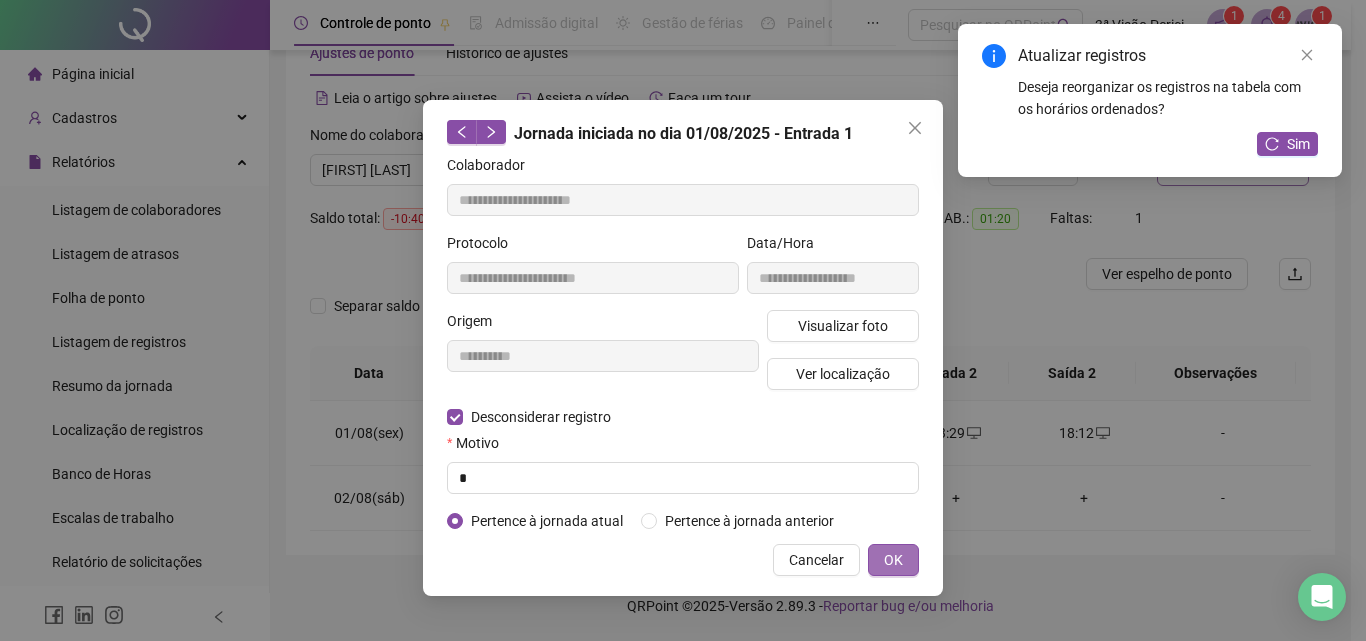click on "OK" at bounding box center (893, 560) 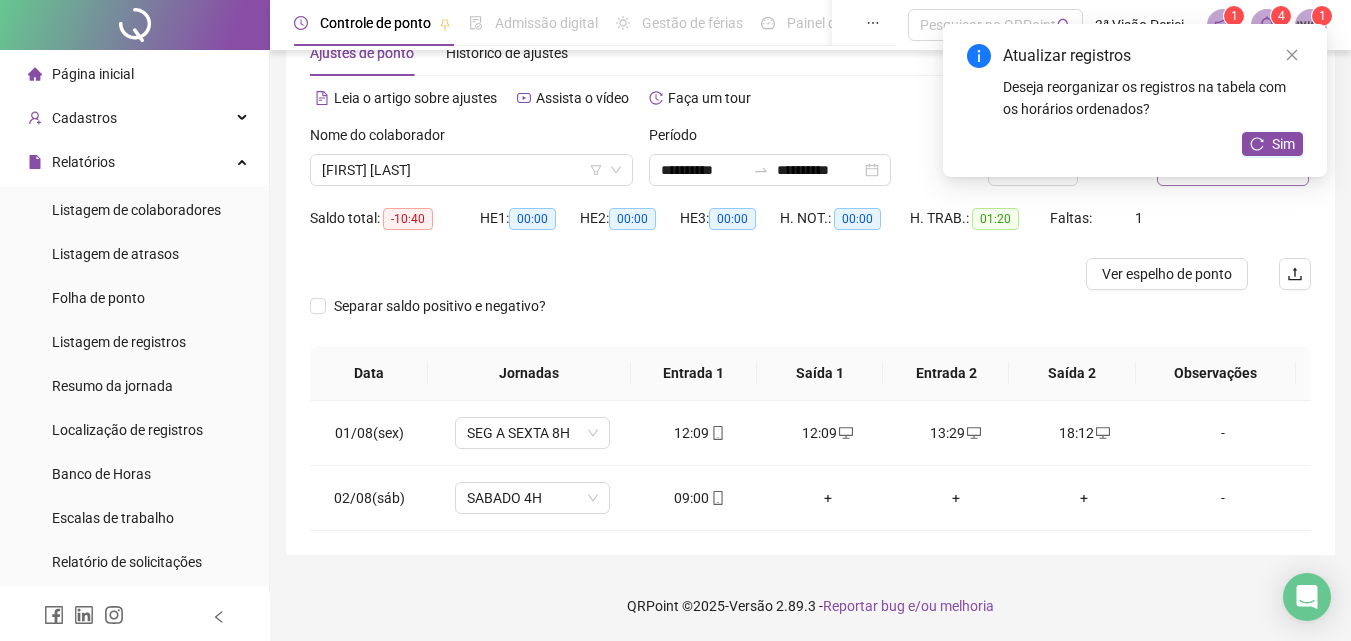 click on "Atualizar registros" at bounding box center (1153, 56) 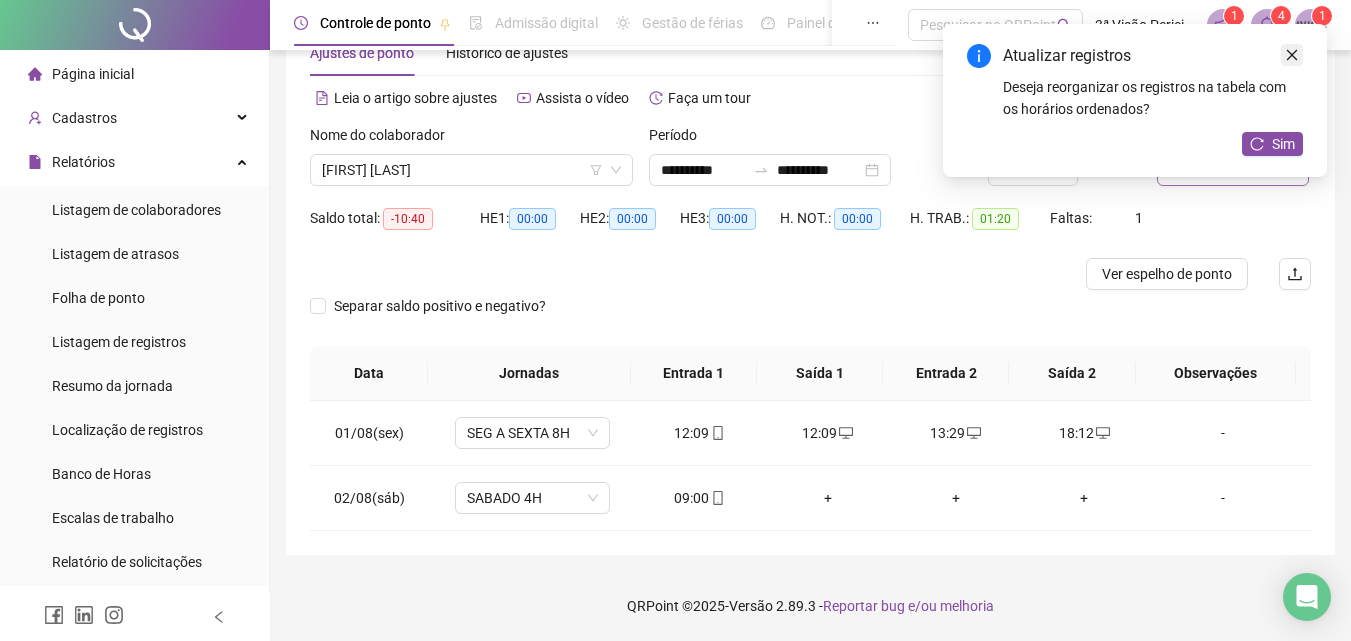 click at bounding box center [1292, 55] 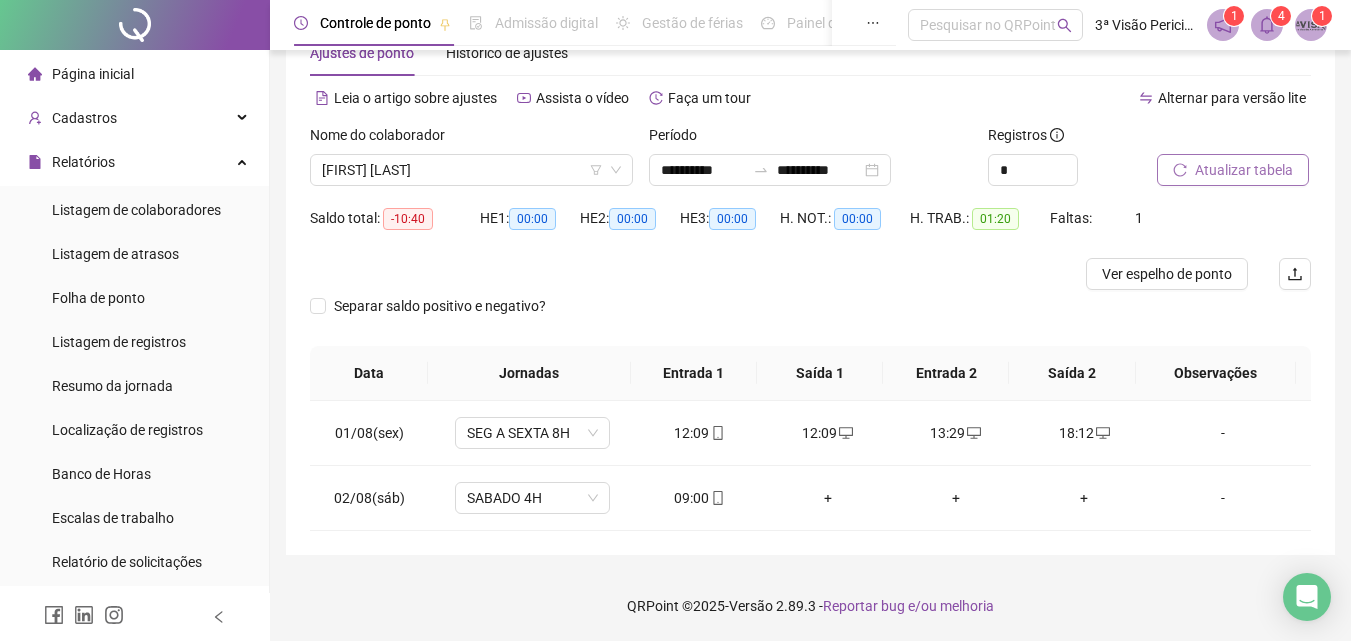 click on "Atualizar tabela" at bounding box center (1244, 170) 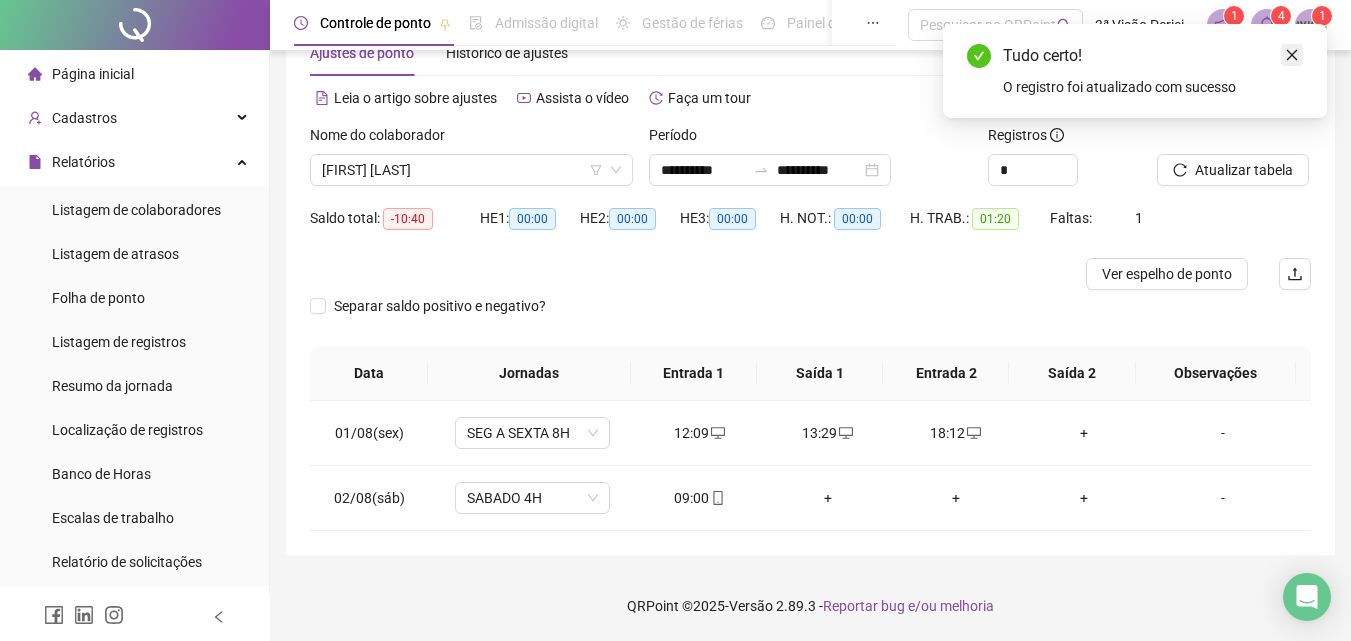 click at bounding box center [1292, 55] 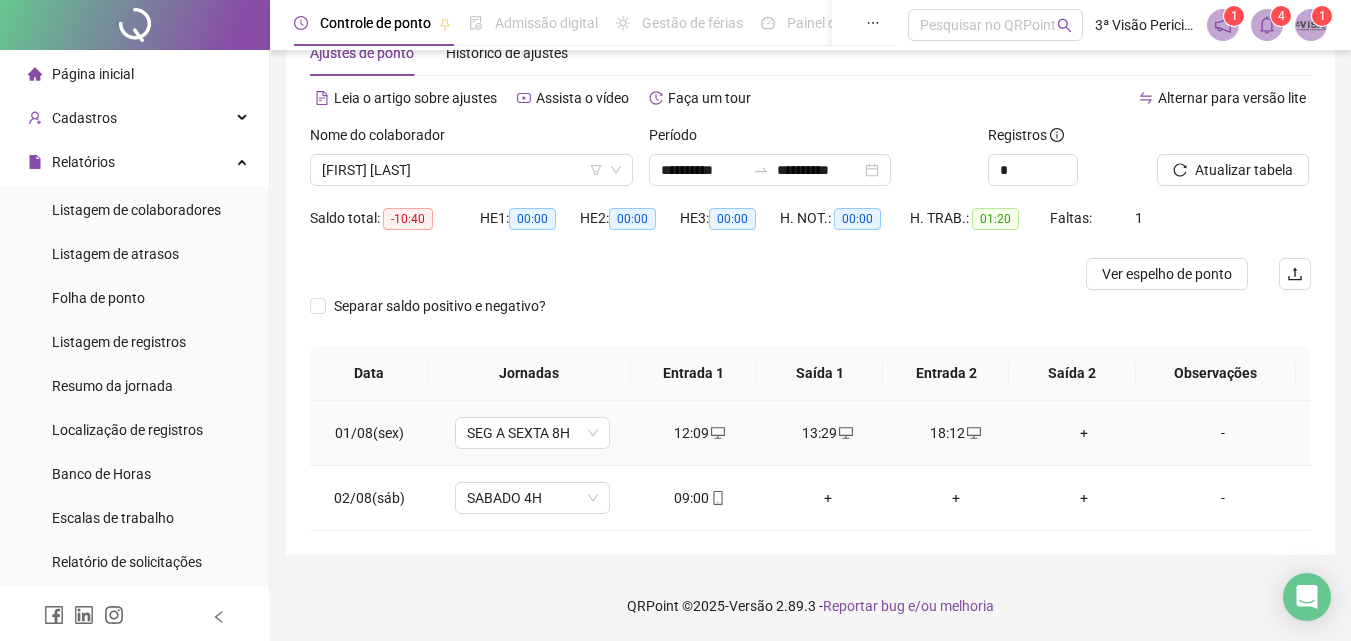 click on "+" at bounding box center (1084, 433) 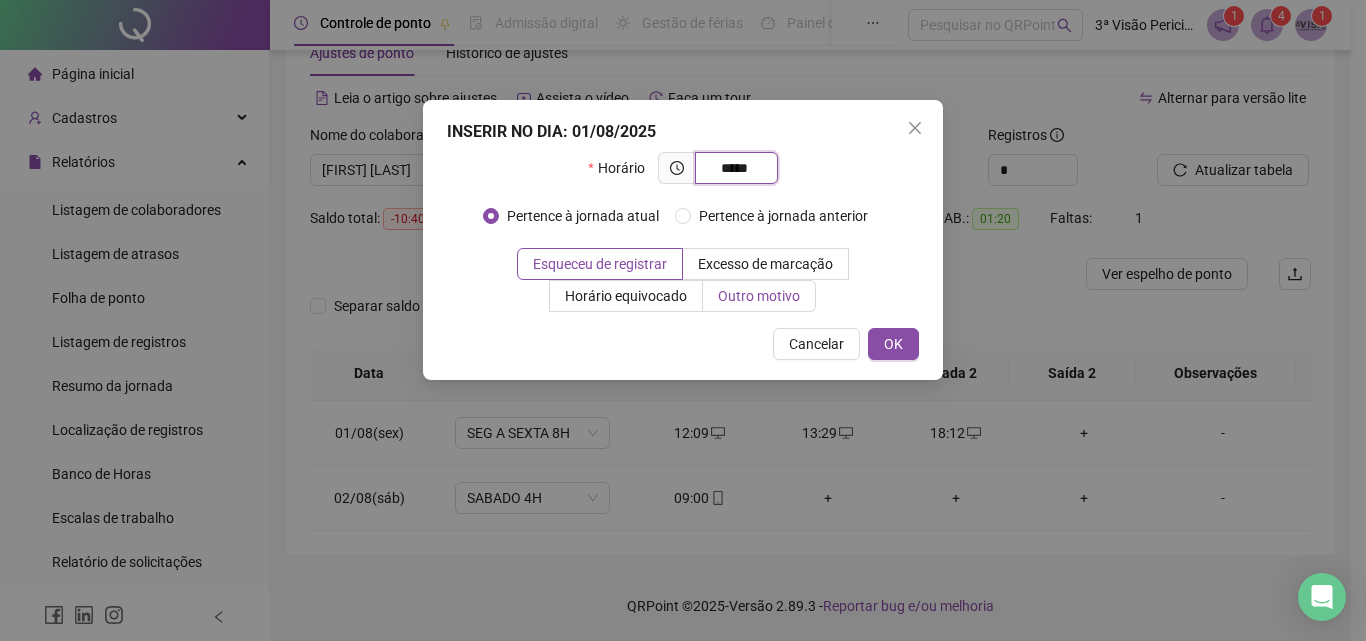 type on "*****" 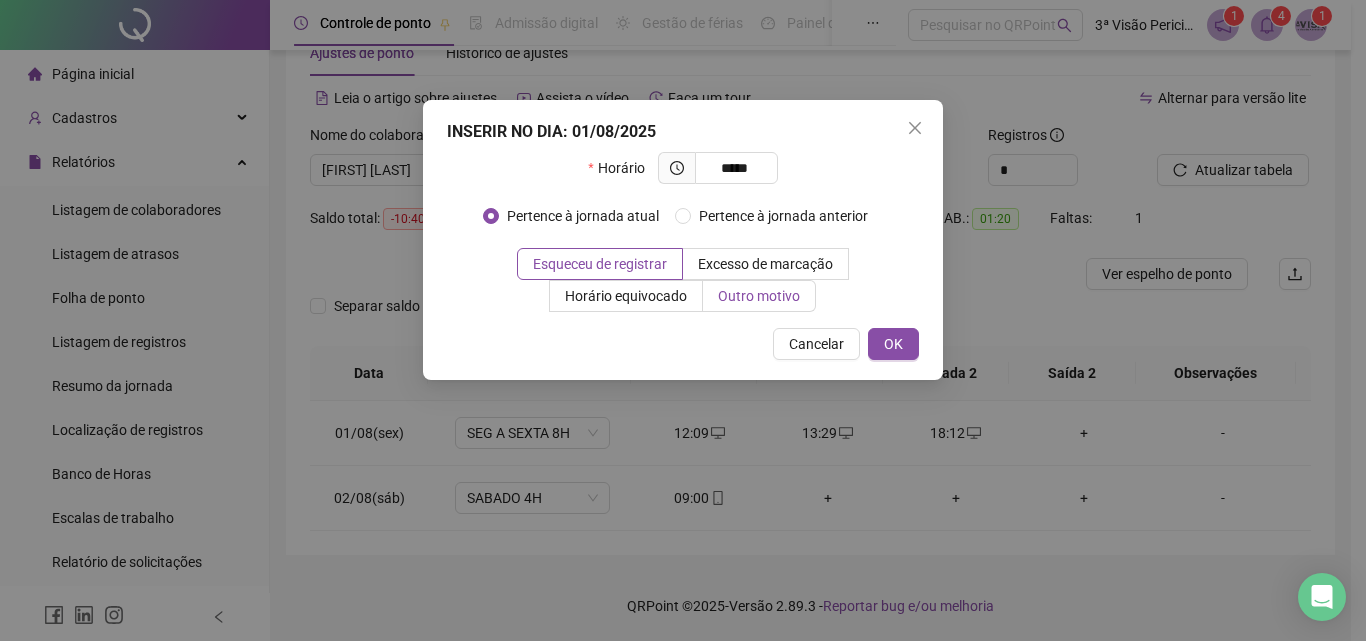 click on "Outro motivo" at bounding box center (759, 296) 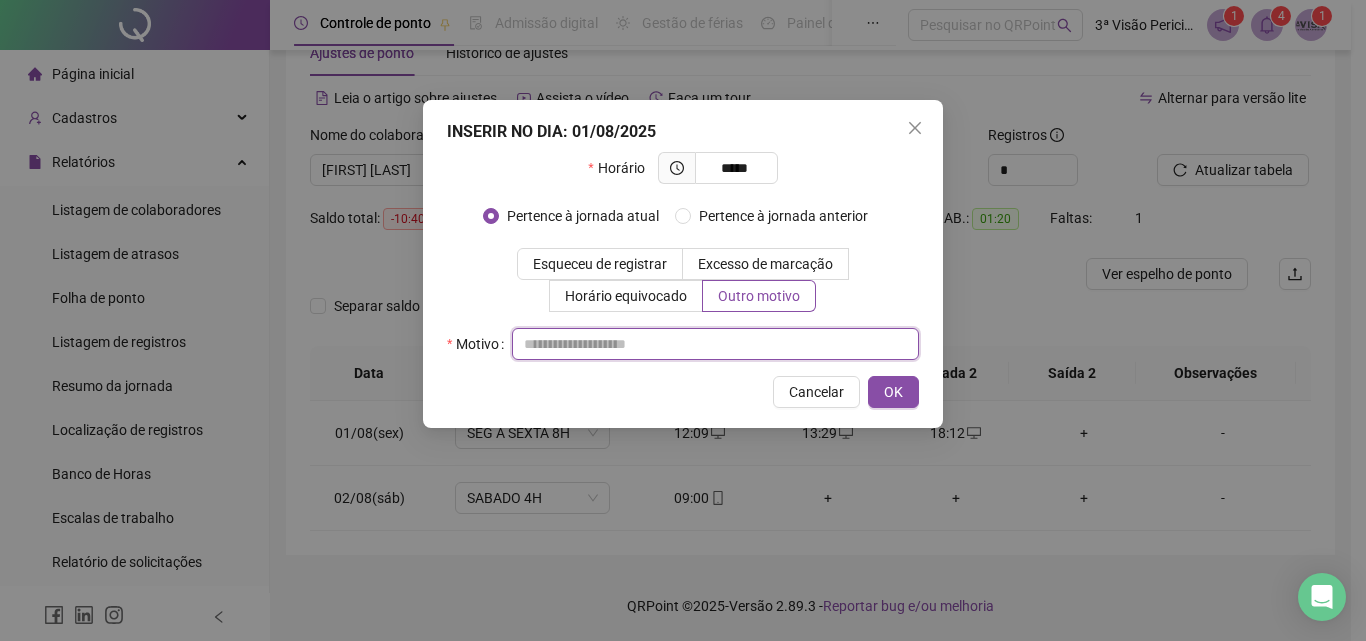 click at bounding box center (715, 344) 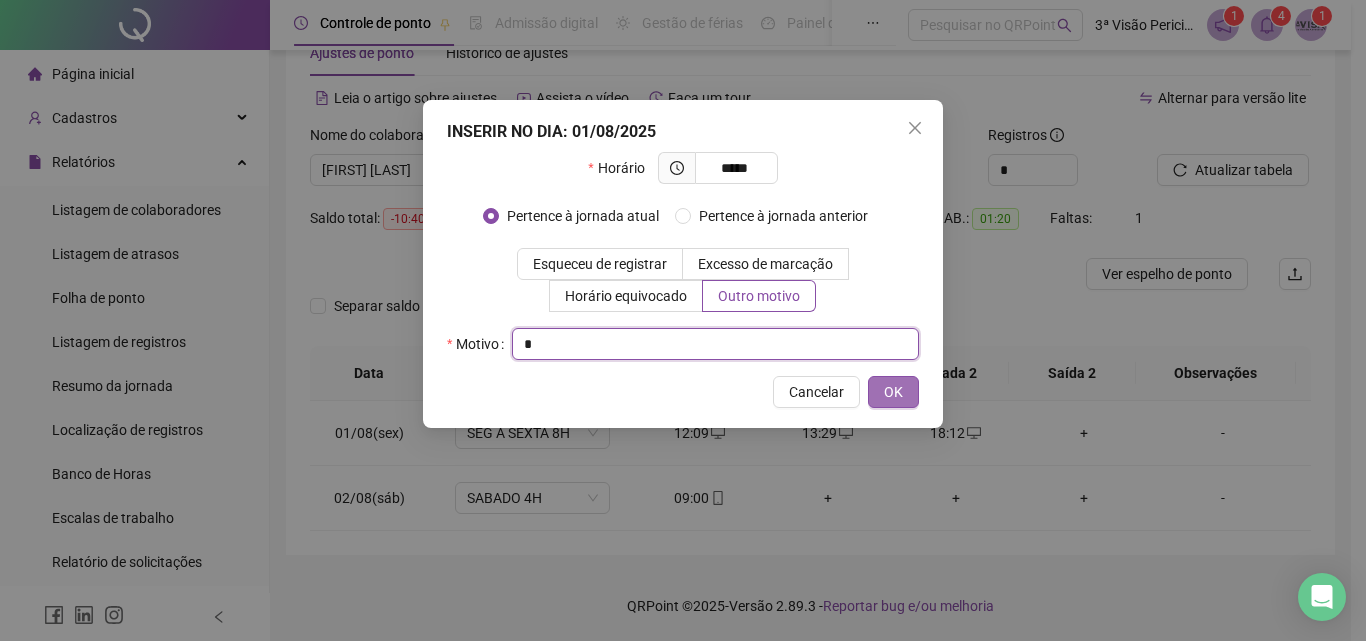 type on "*" 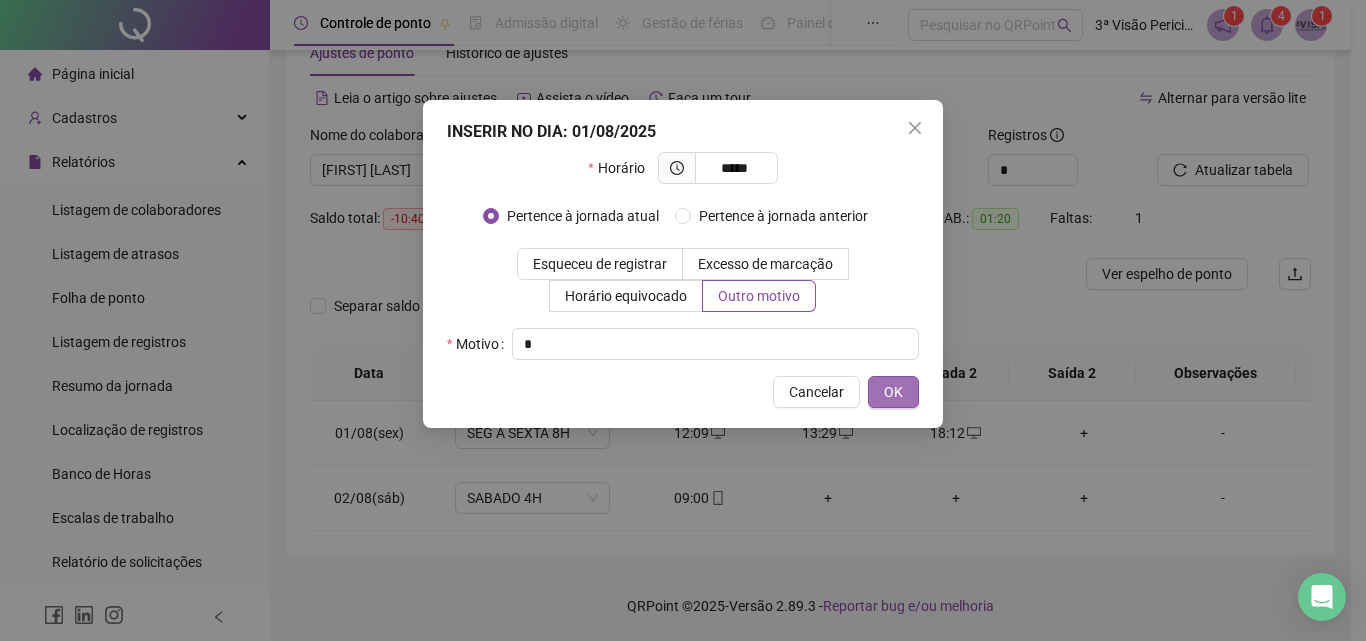click on "OK" at bounding box center [893, 392] 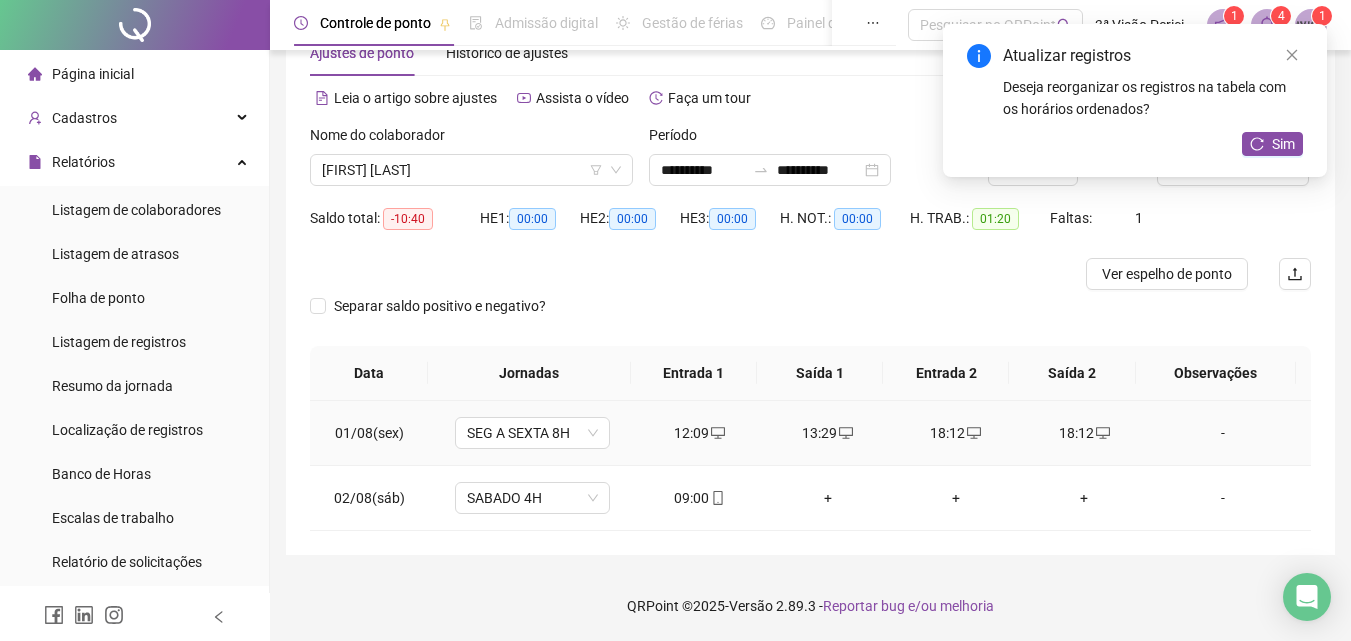 click on "18:12" at bounding box center [956, 433] 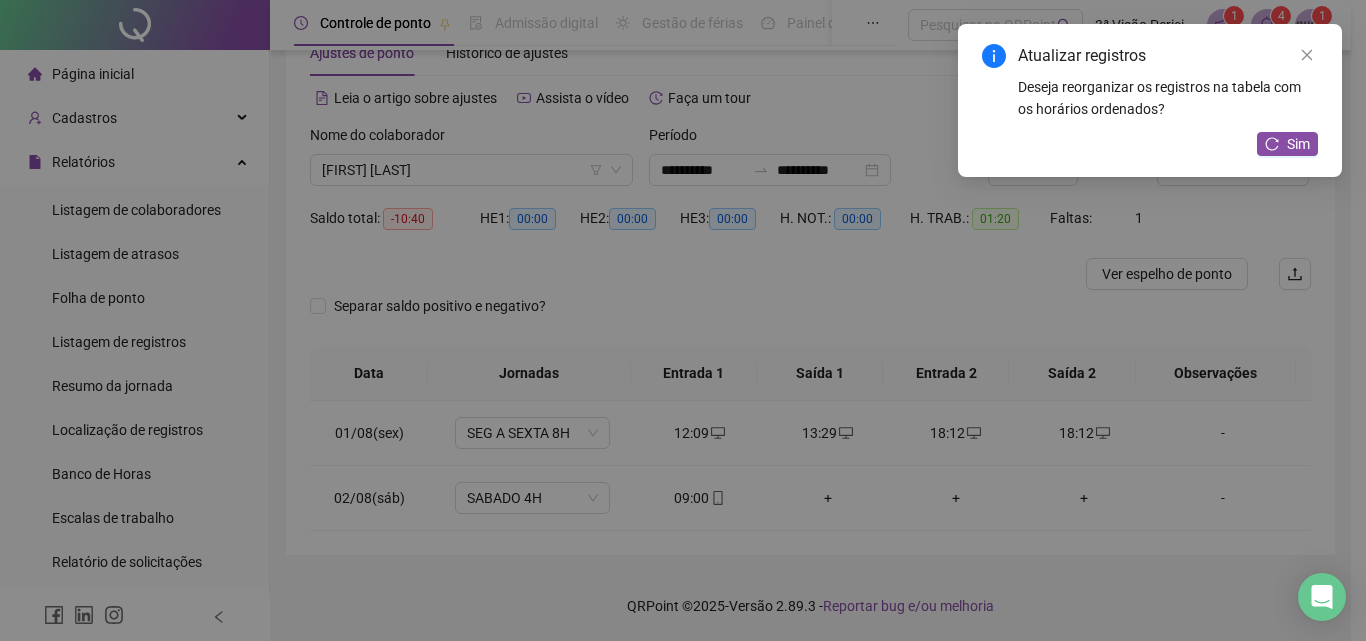 type on "**********" 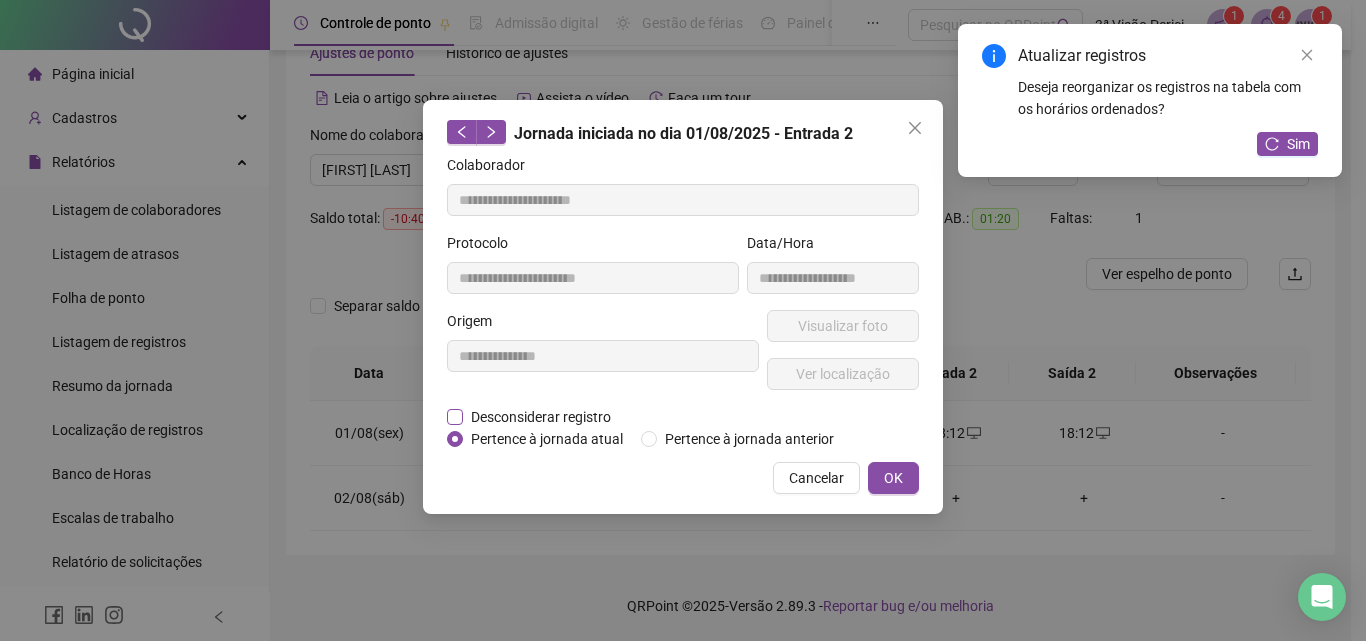click on "Desconsiderar registro" at bounding box center [541, 417] 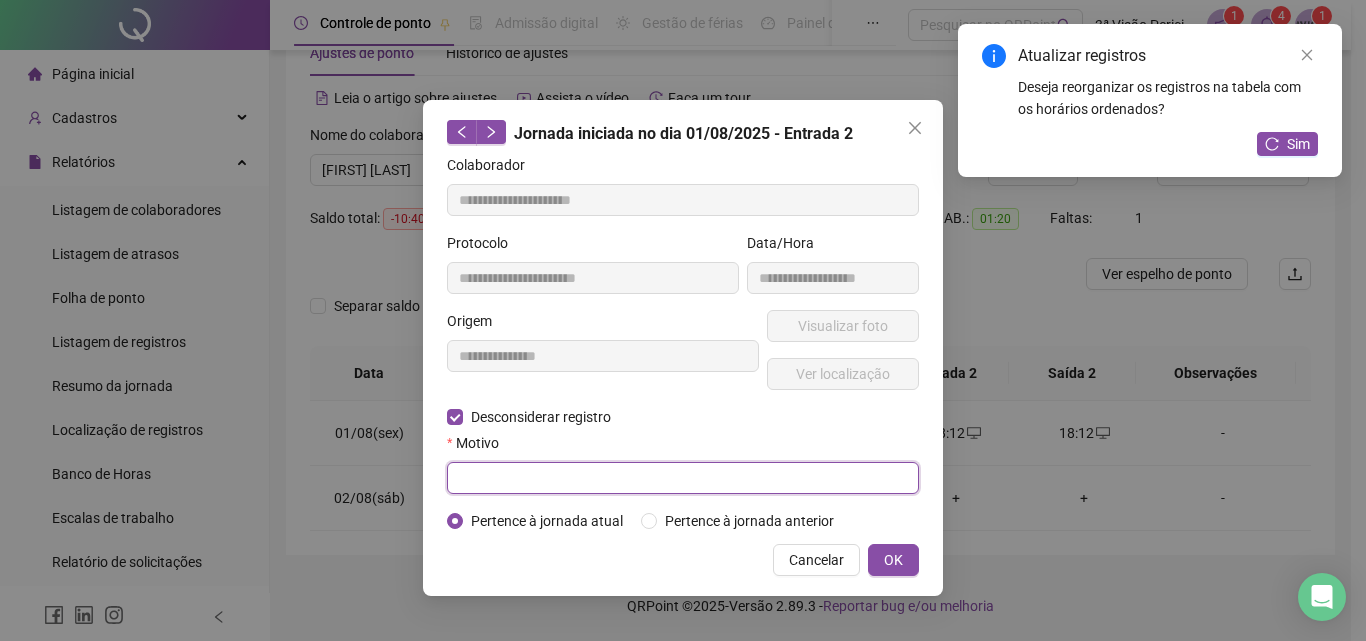 click at bounding box center (683, 478) 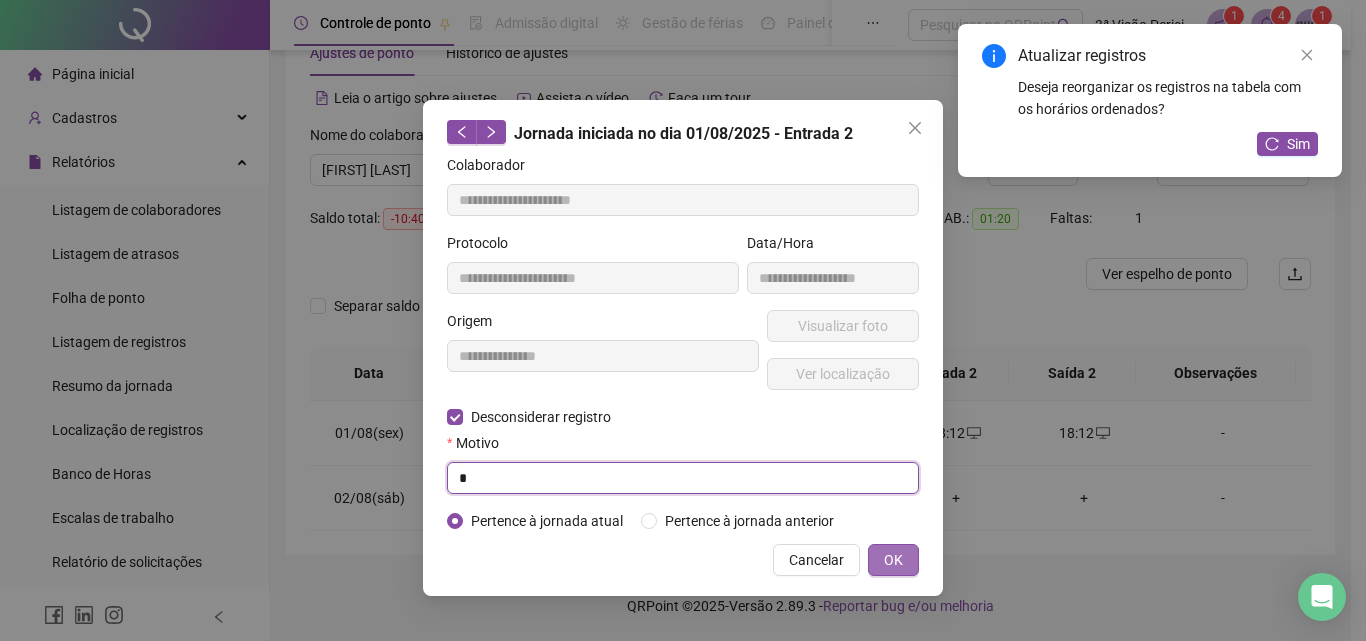 type on "*" 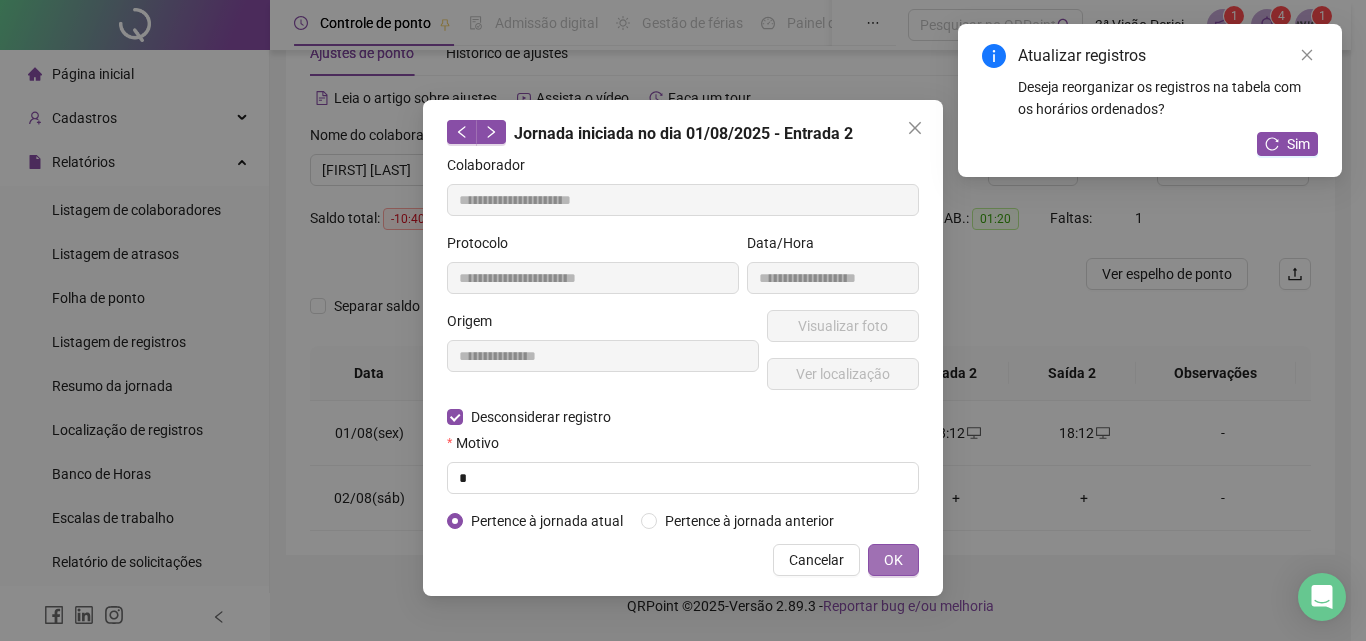 click on "OK" at bounding box center (893, 560) 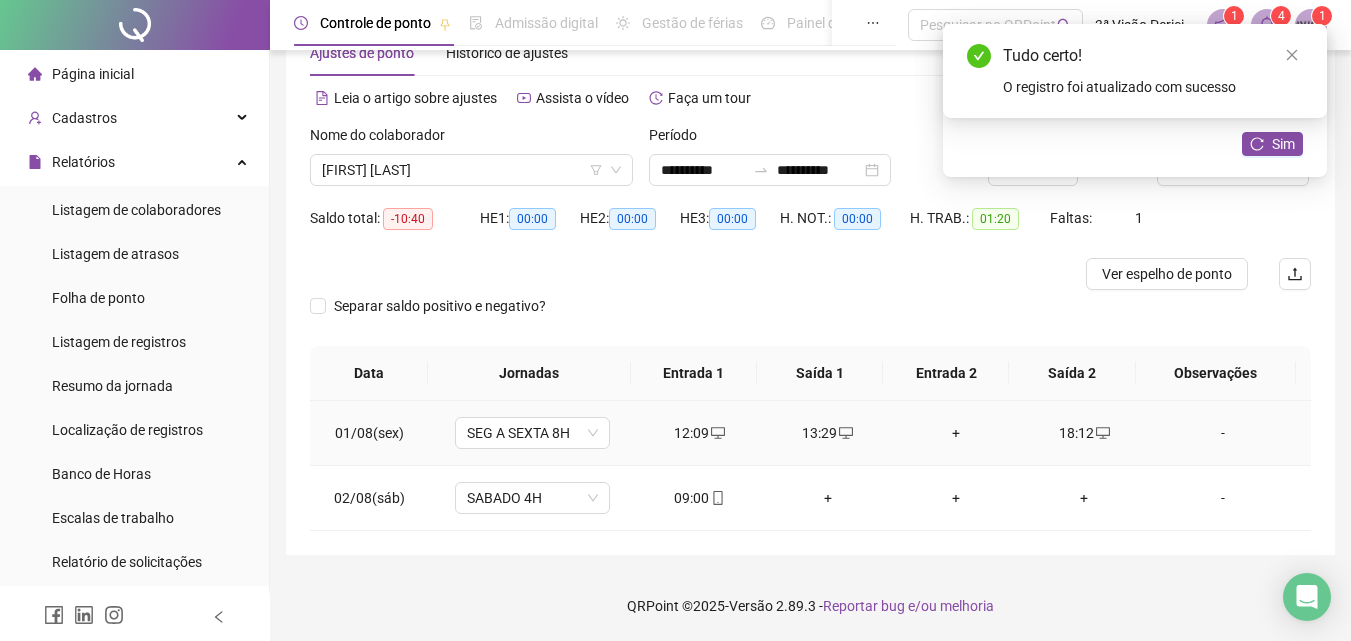 click on "+" at bounding box center [956, 433] 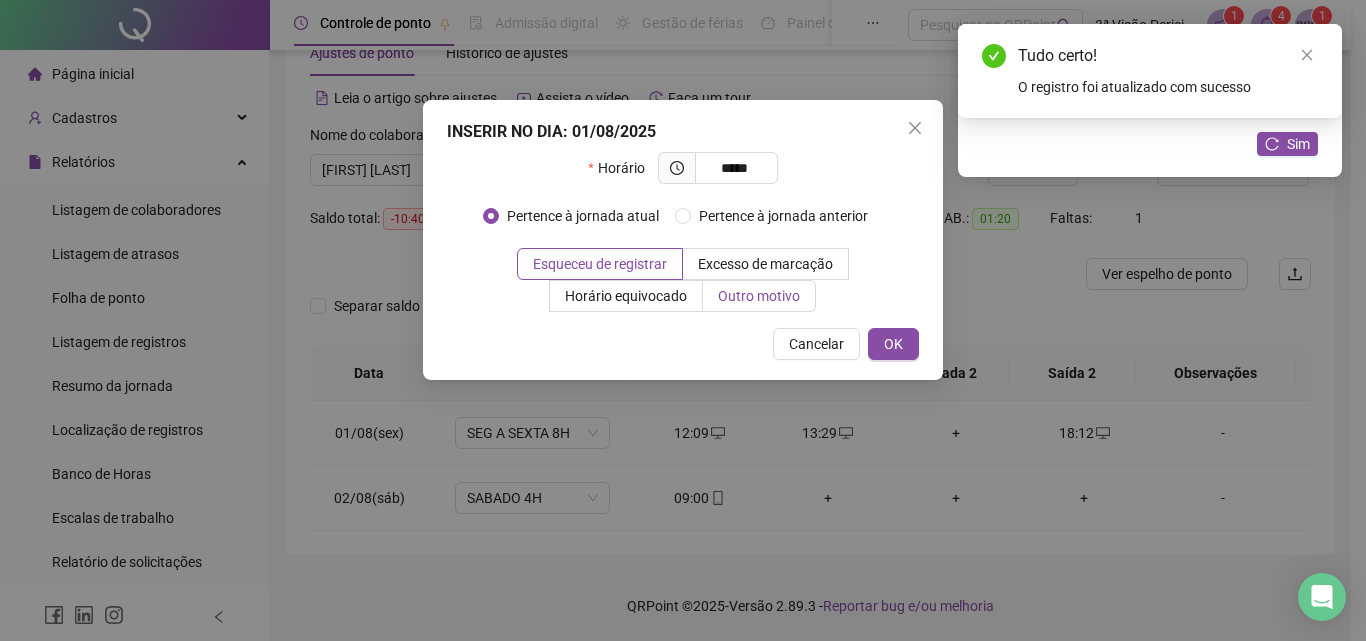 type on "*****" 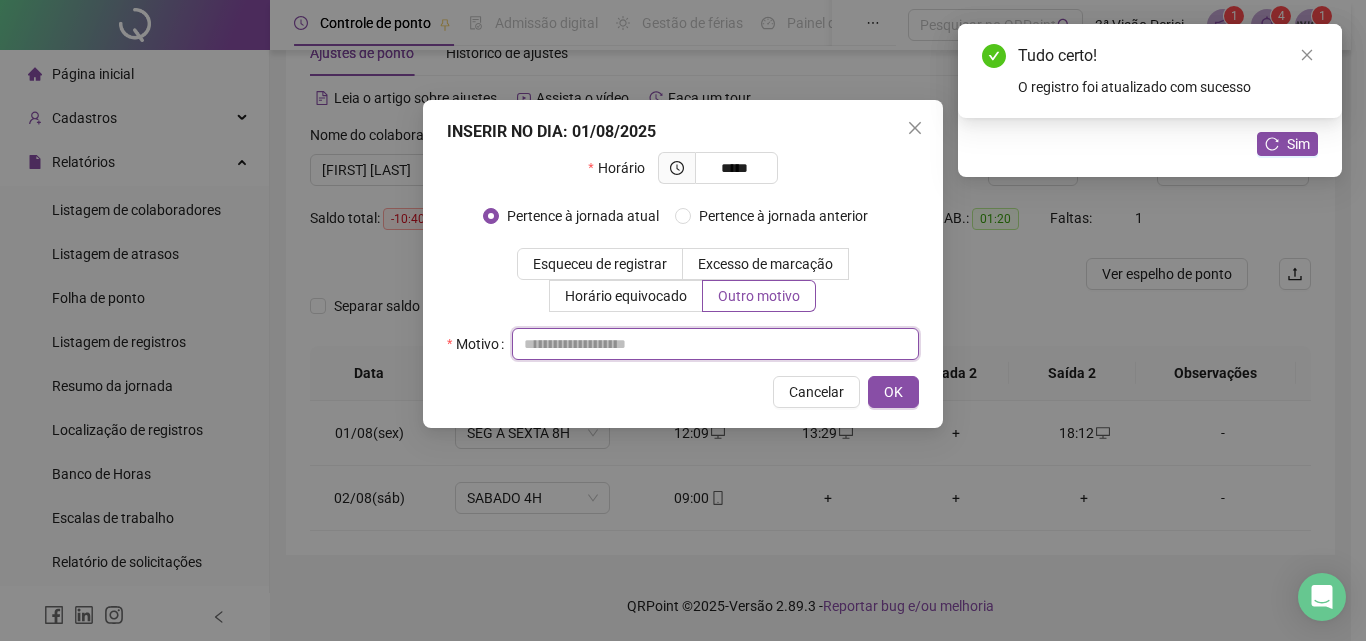 click at bounding box center [715, 344] 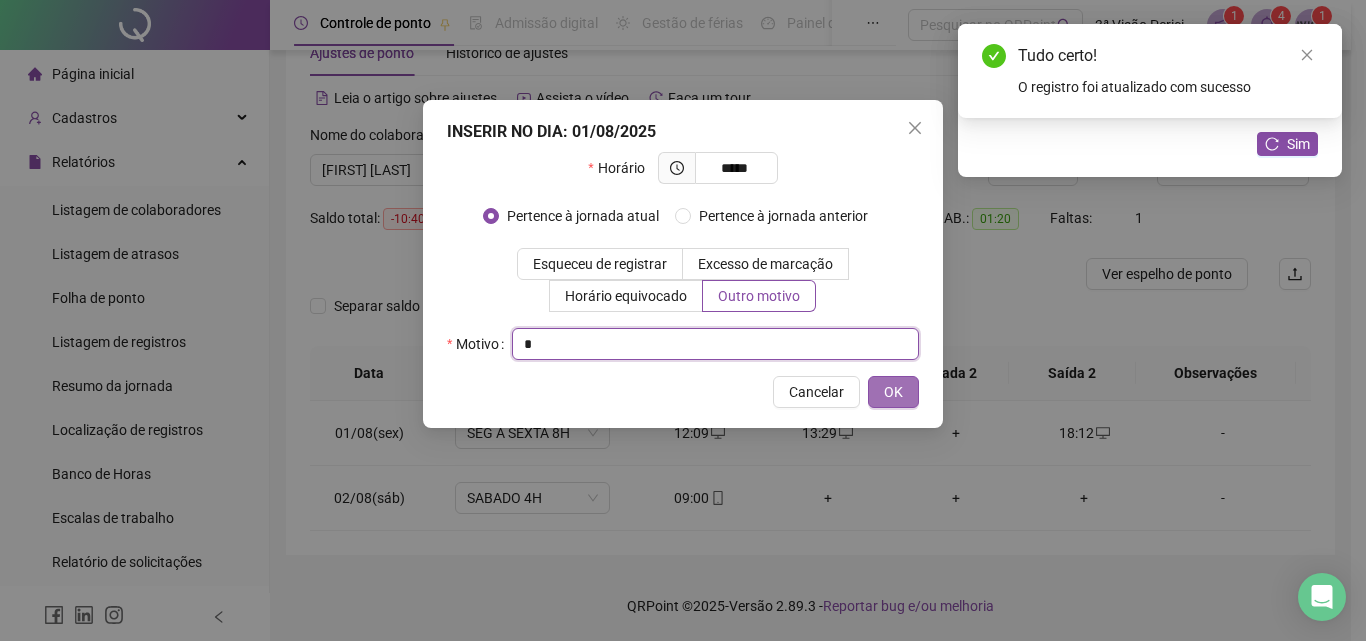 type on "*" 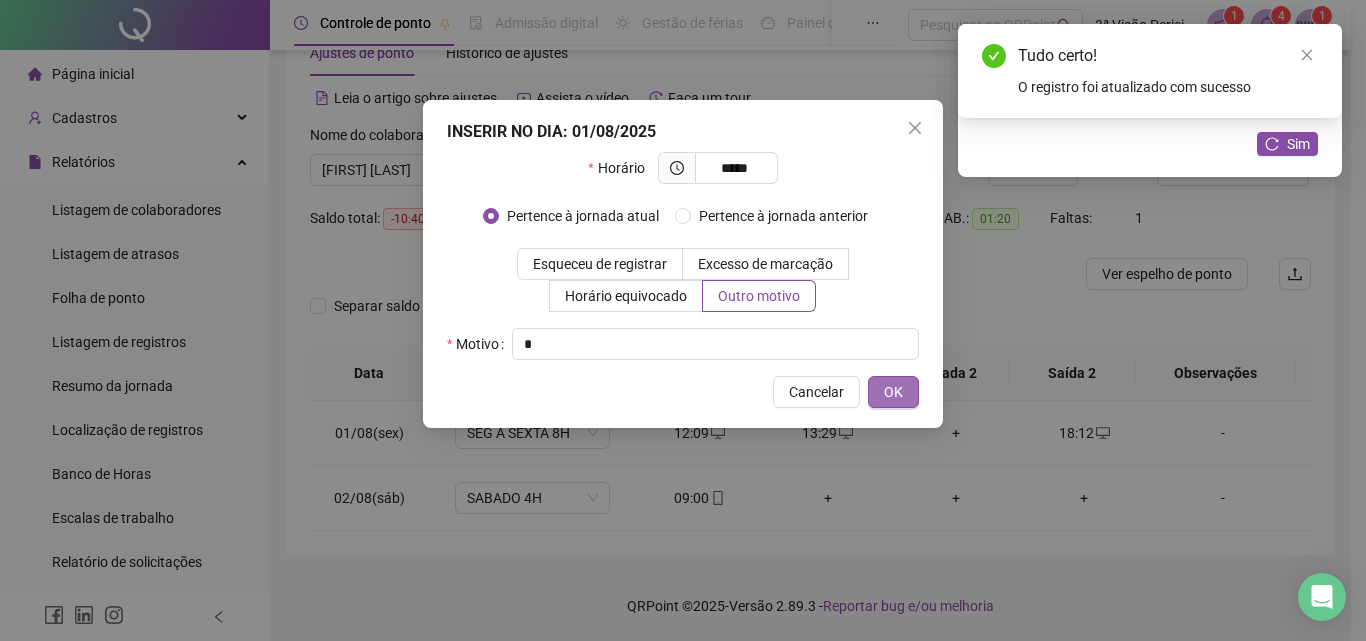 click on "OK" at bounding box center (893, 392) 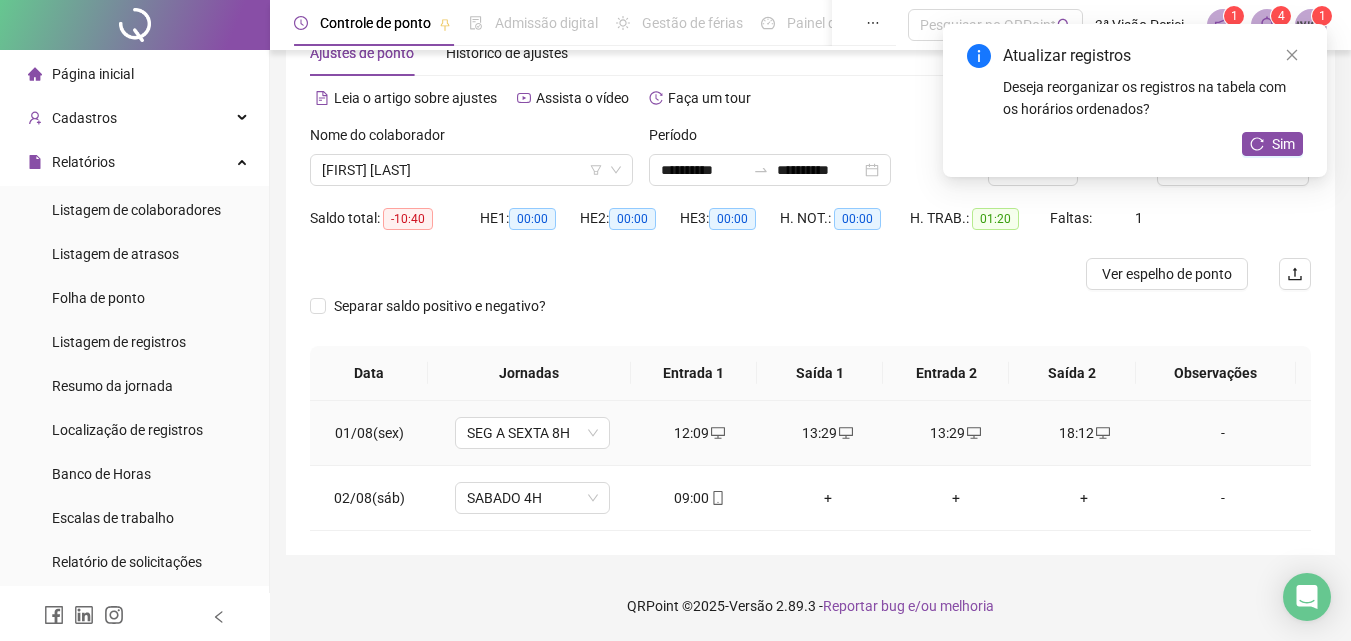 click on "13:29" at bounding box center [828, 433] 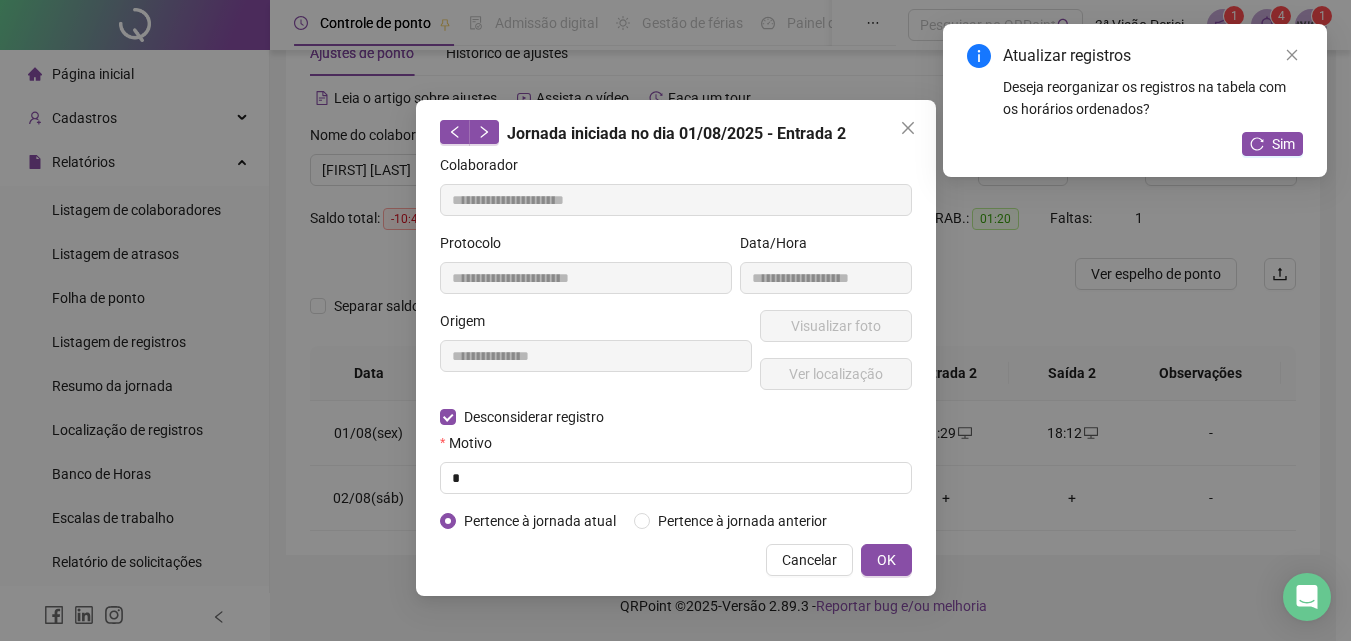type on "**********" 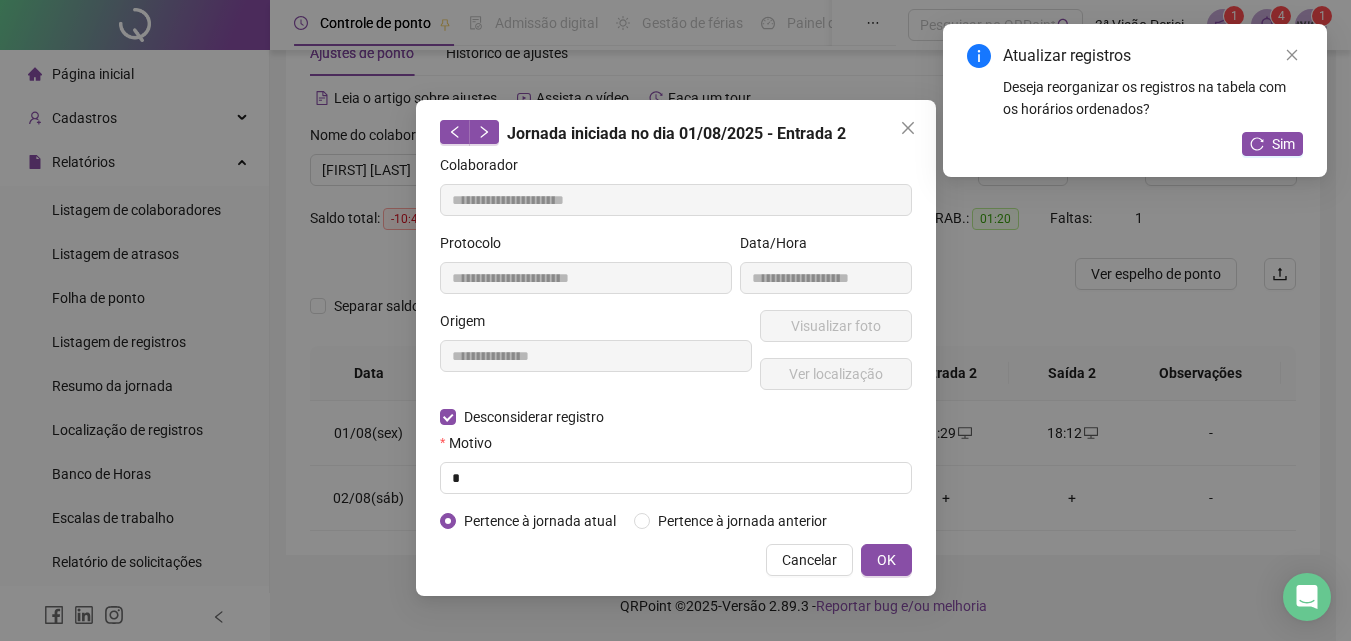 type on "**********" 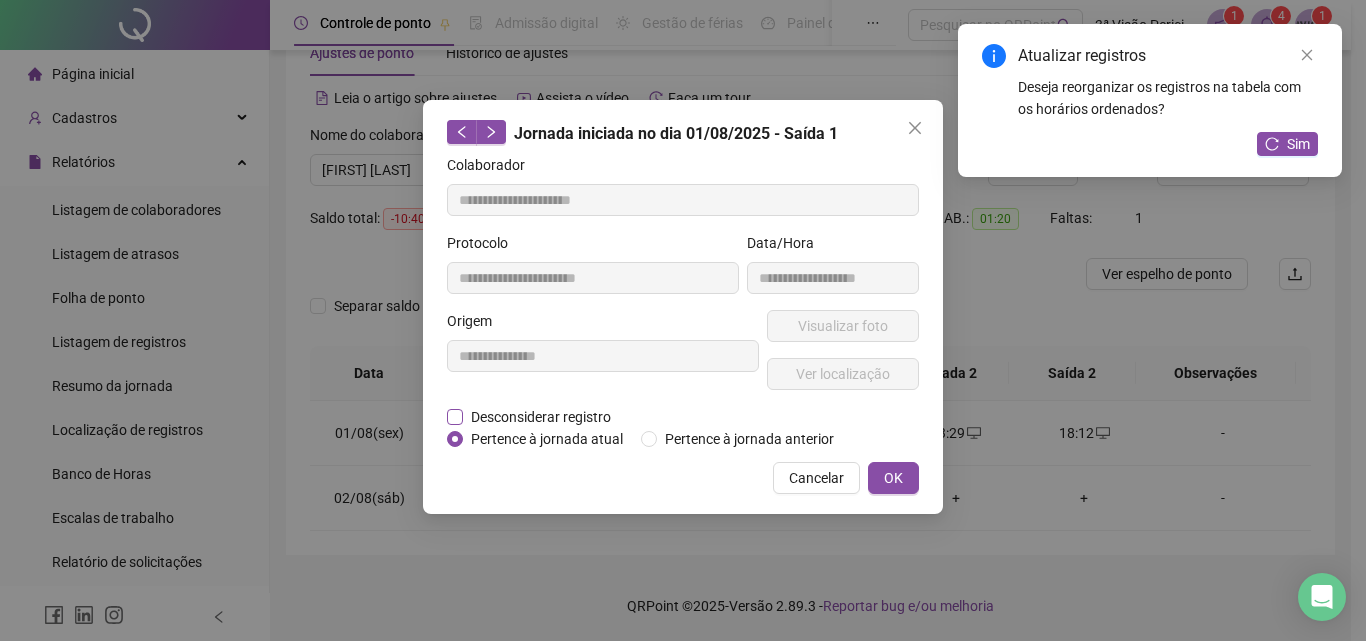 click on "Desconsiderar registro" at bounding box center [541, 417] 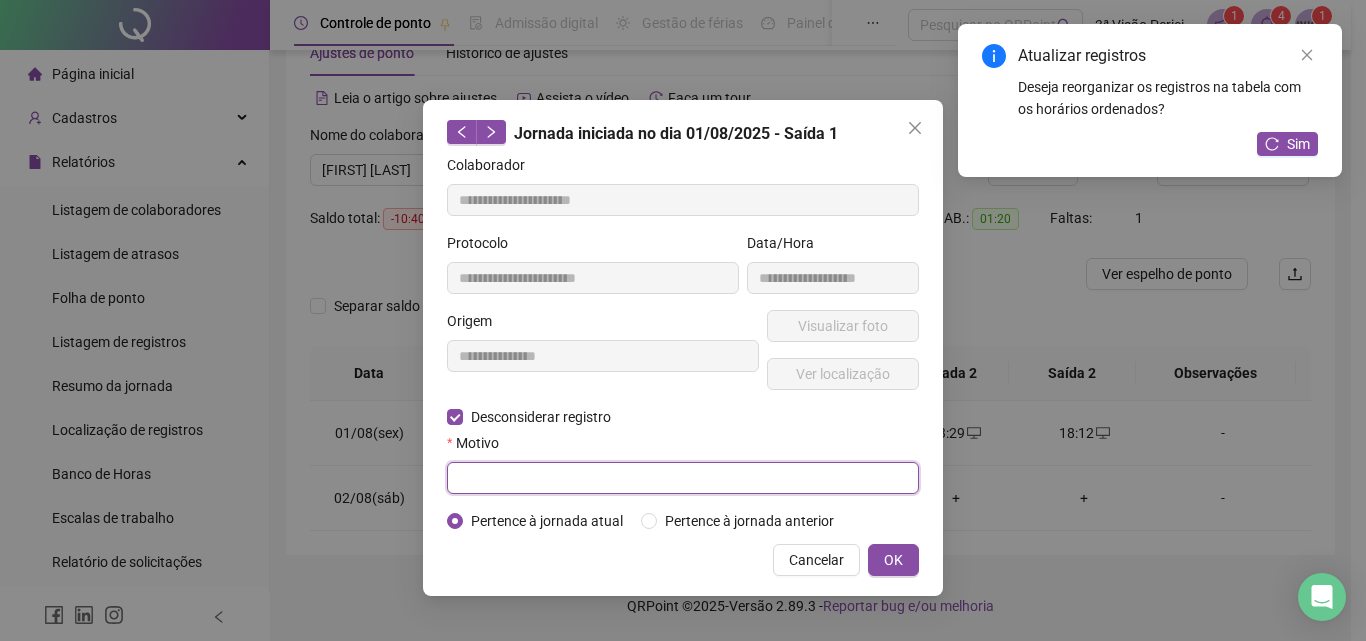 click at bounding box center (683, 478) 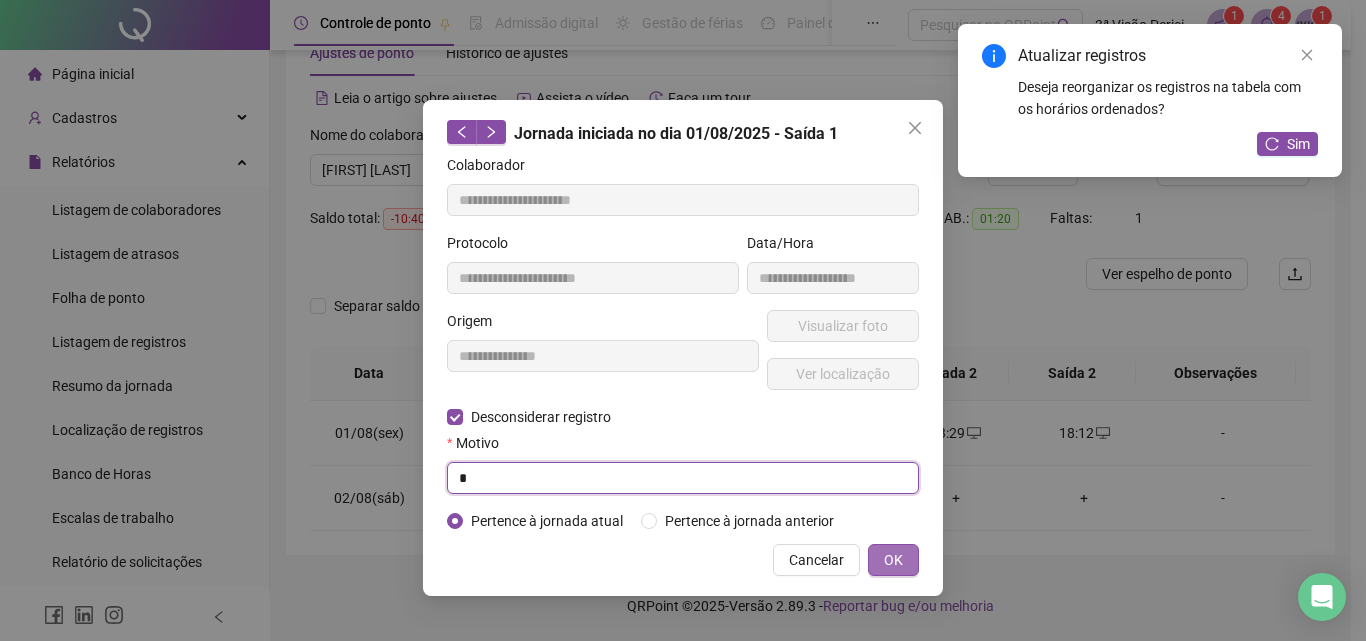 type on "*" 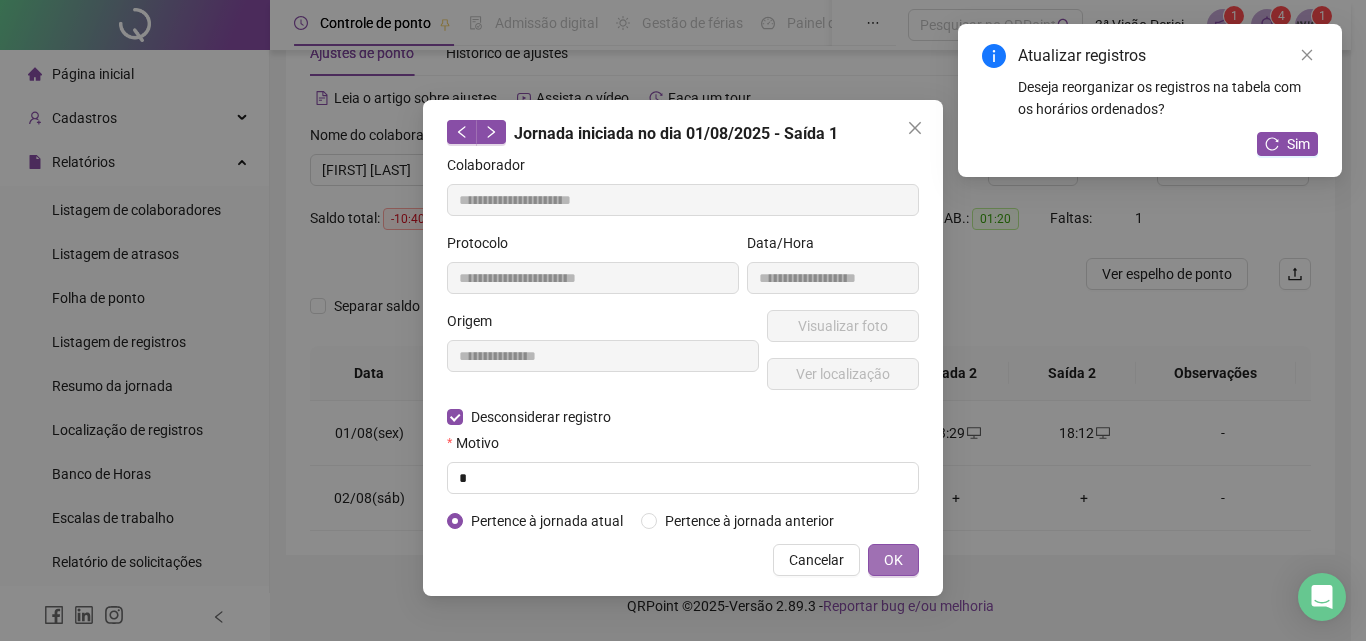 click on "OK" at bounding box center [893, 560] 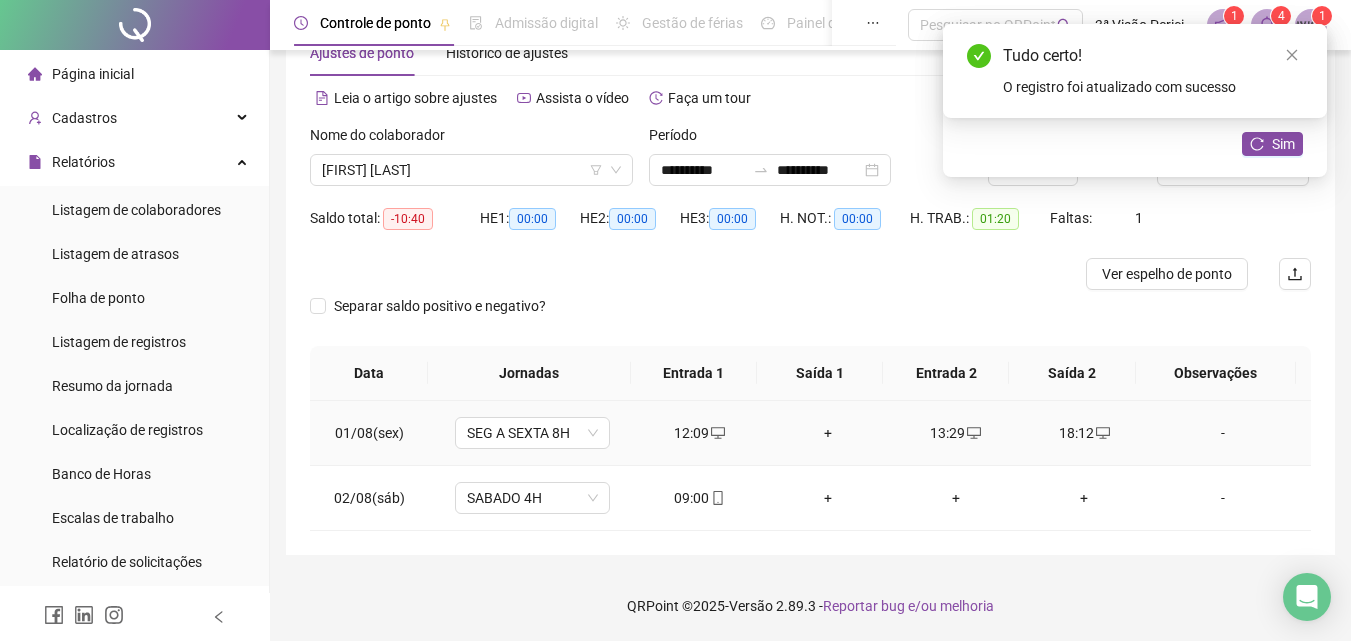 click on "+" at bounding box center [828, 433] 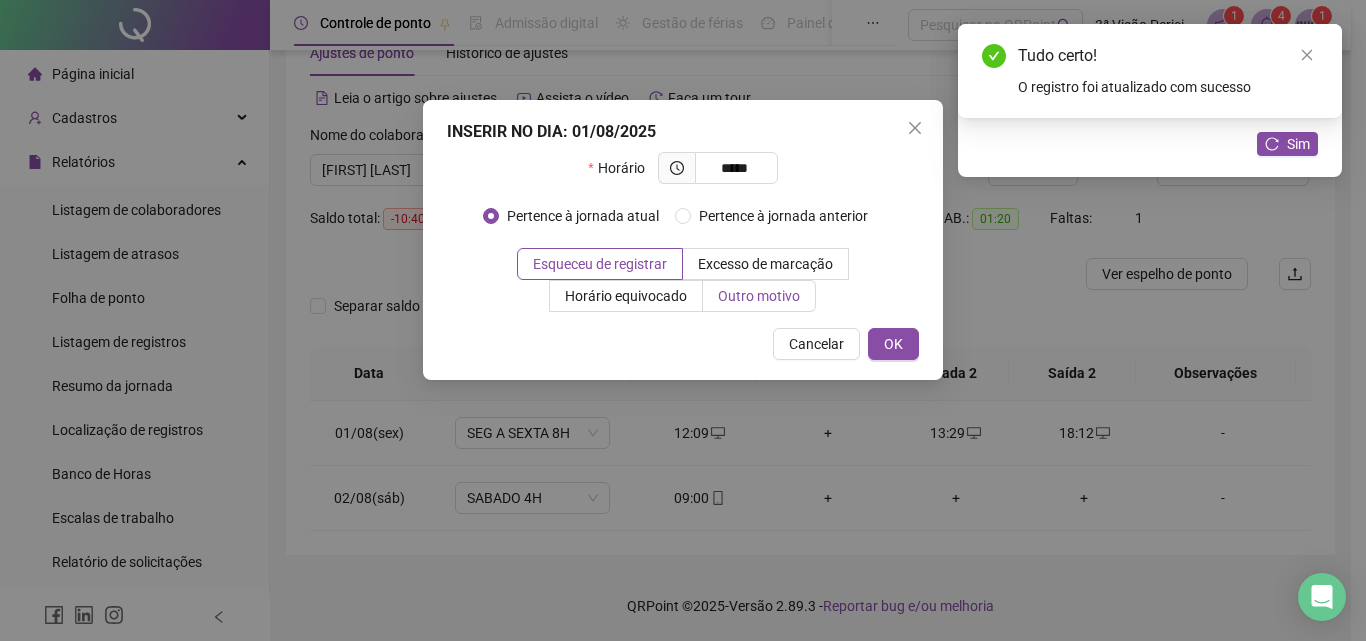 type on "*****" 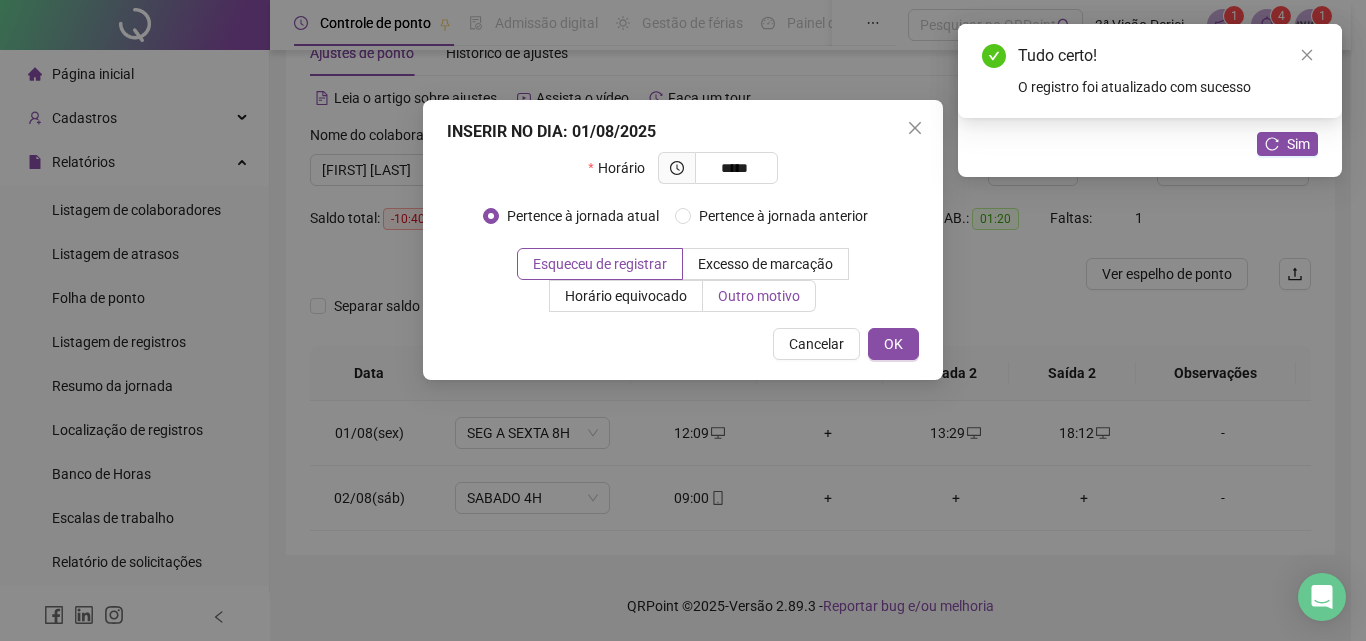 click on "Outro motivo" at bounding box center [759, 296] 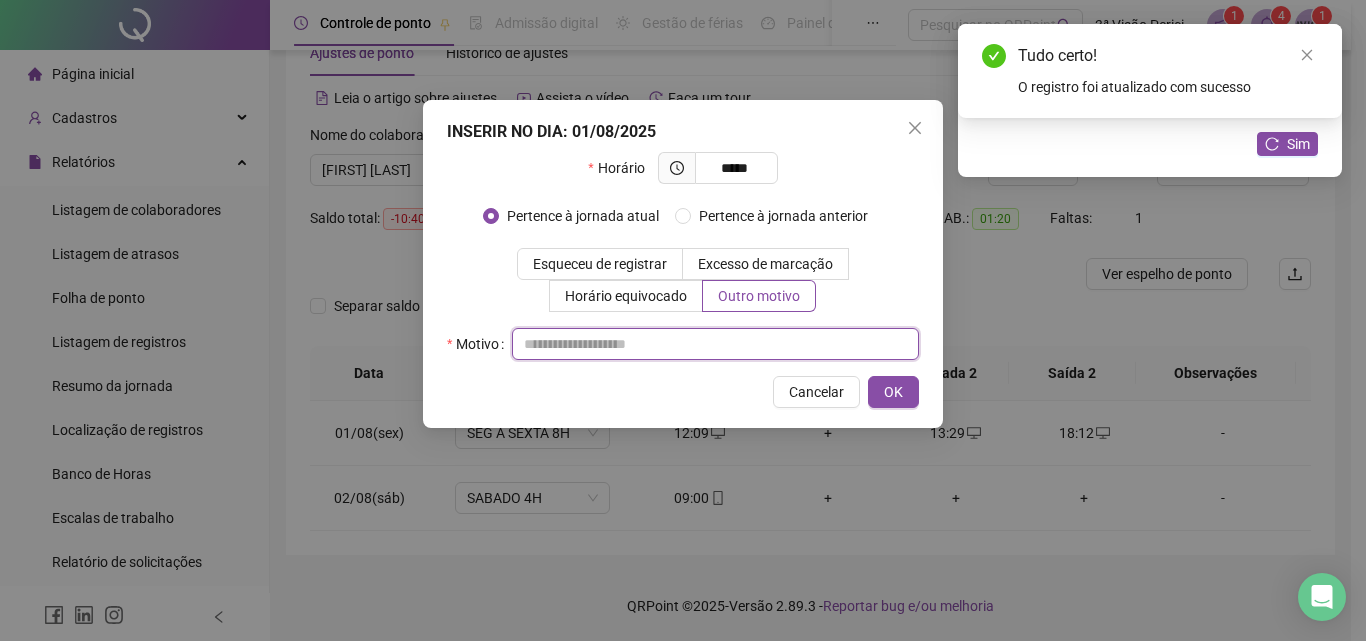 click at bounding box center (715, 344) 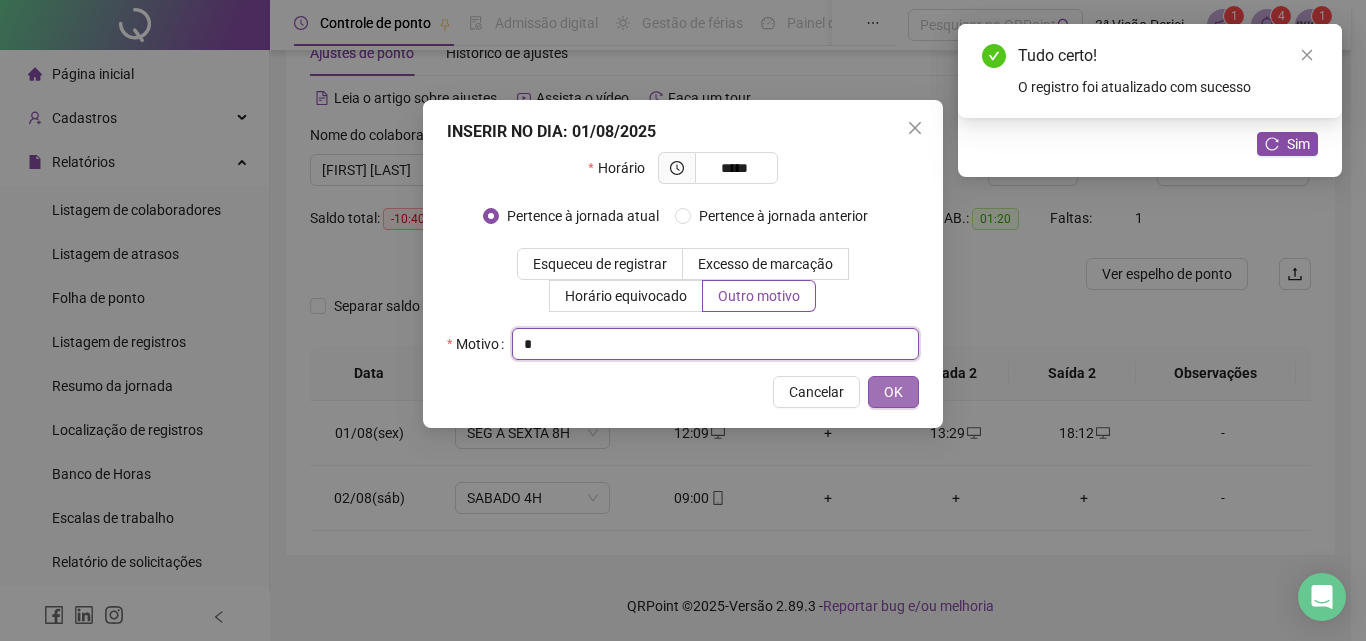 type on "*" 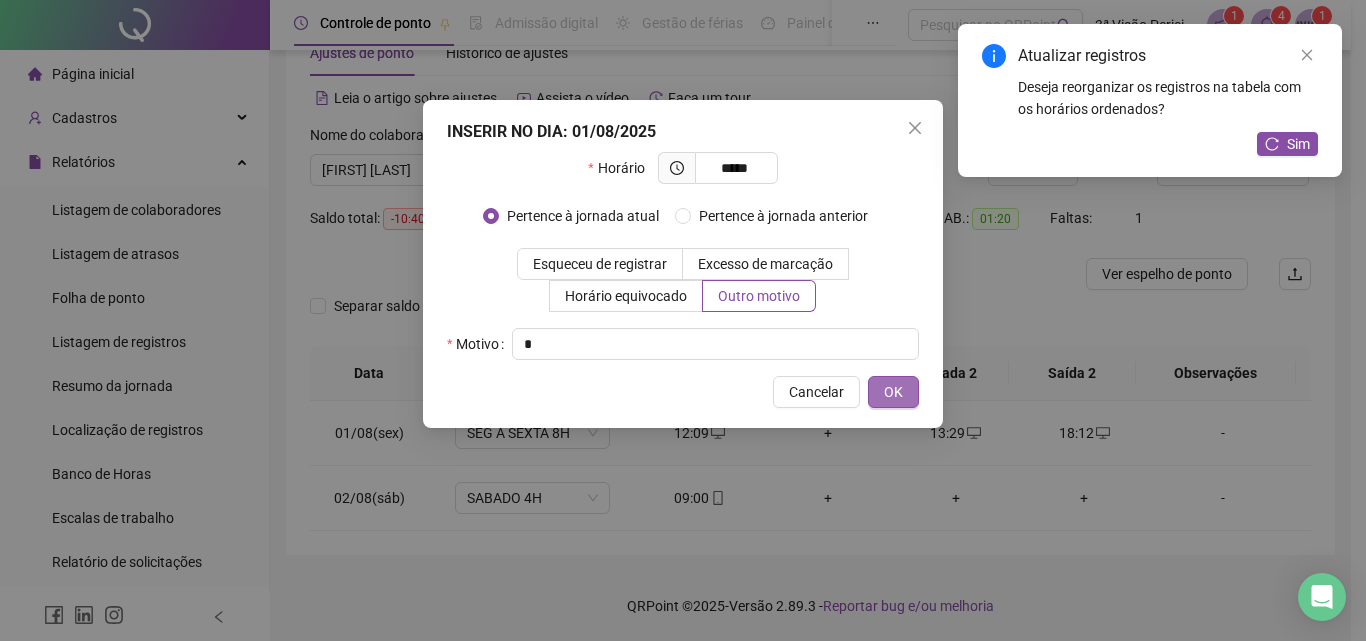 click on "OK" at bounding box center [893, 392] 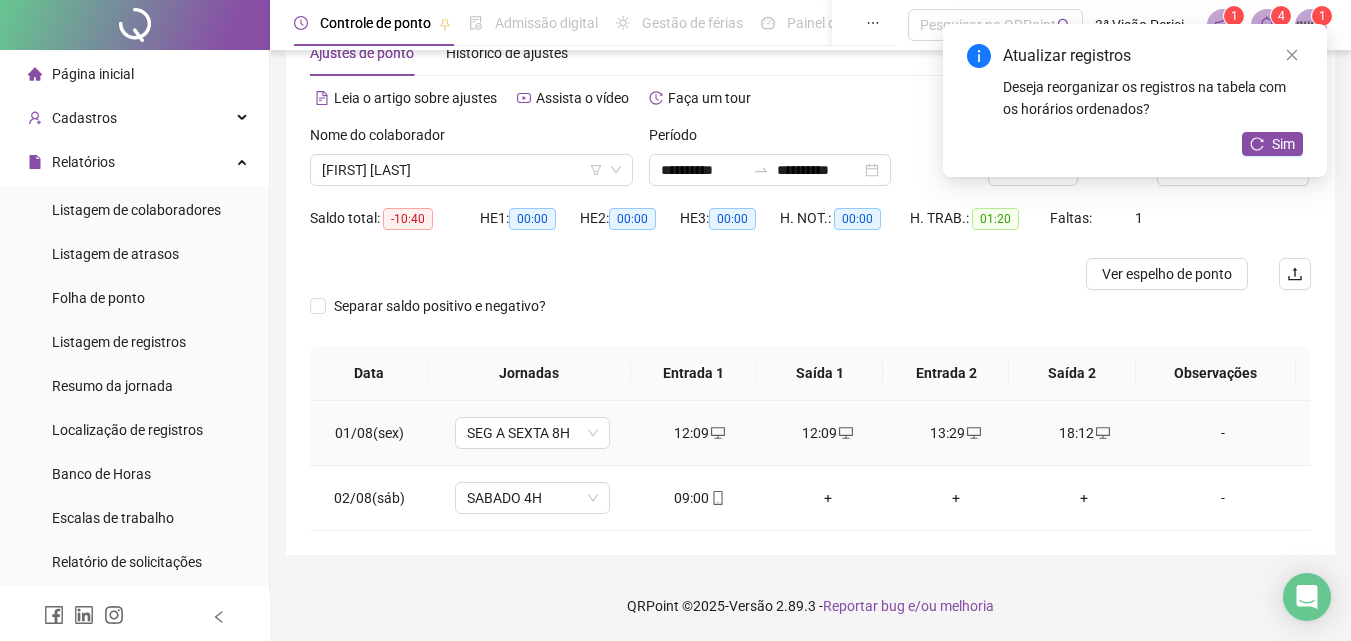 click 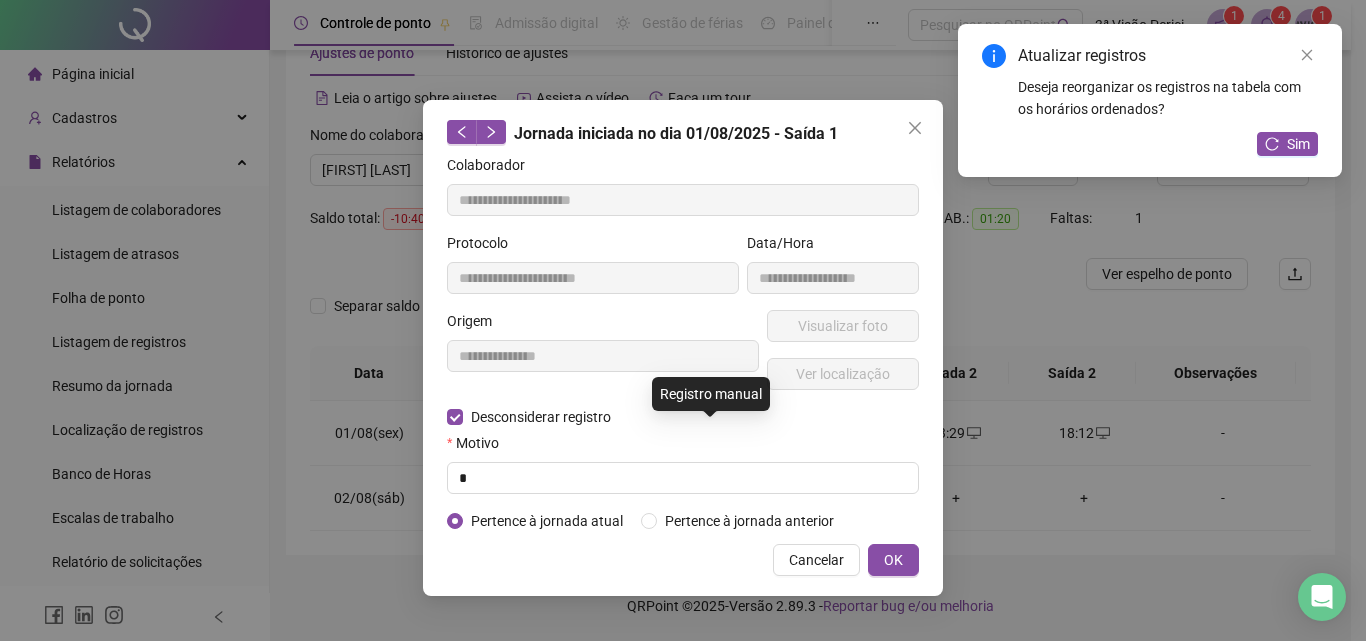type on "**********" 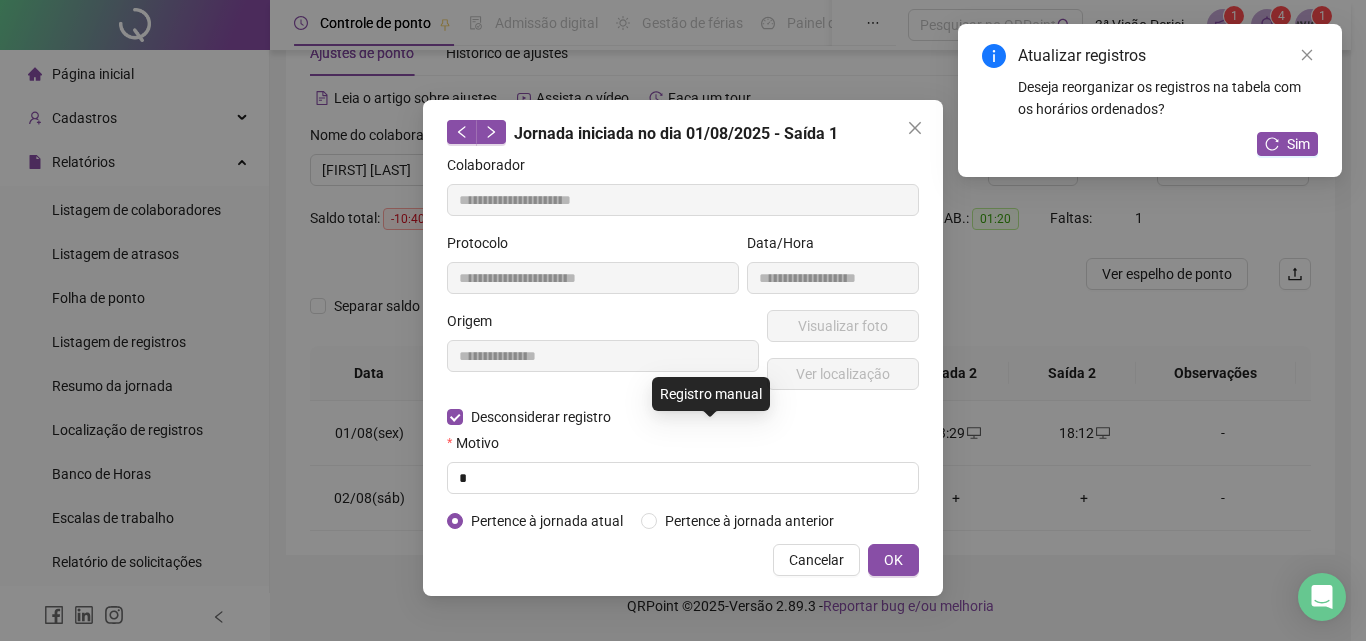 type on "**********" 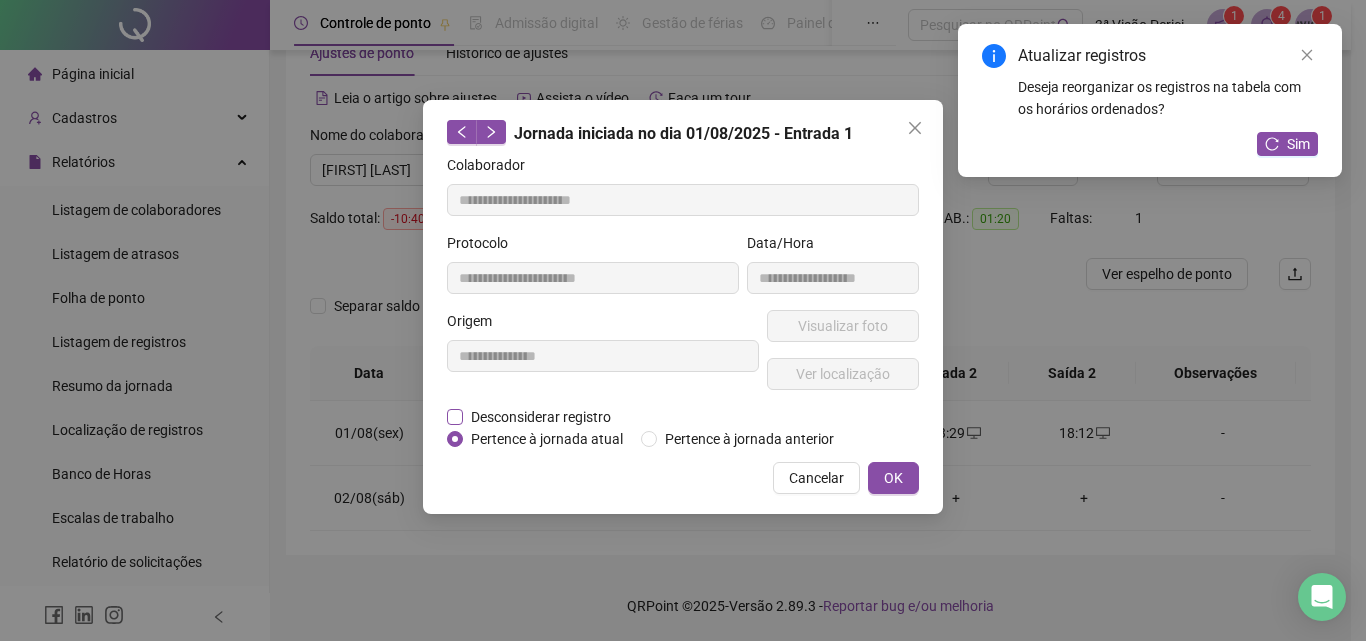 click on "Desconsiderar registro" at bounding box center (541, 417) 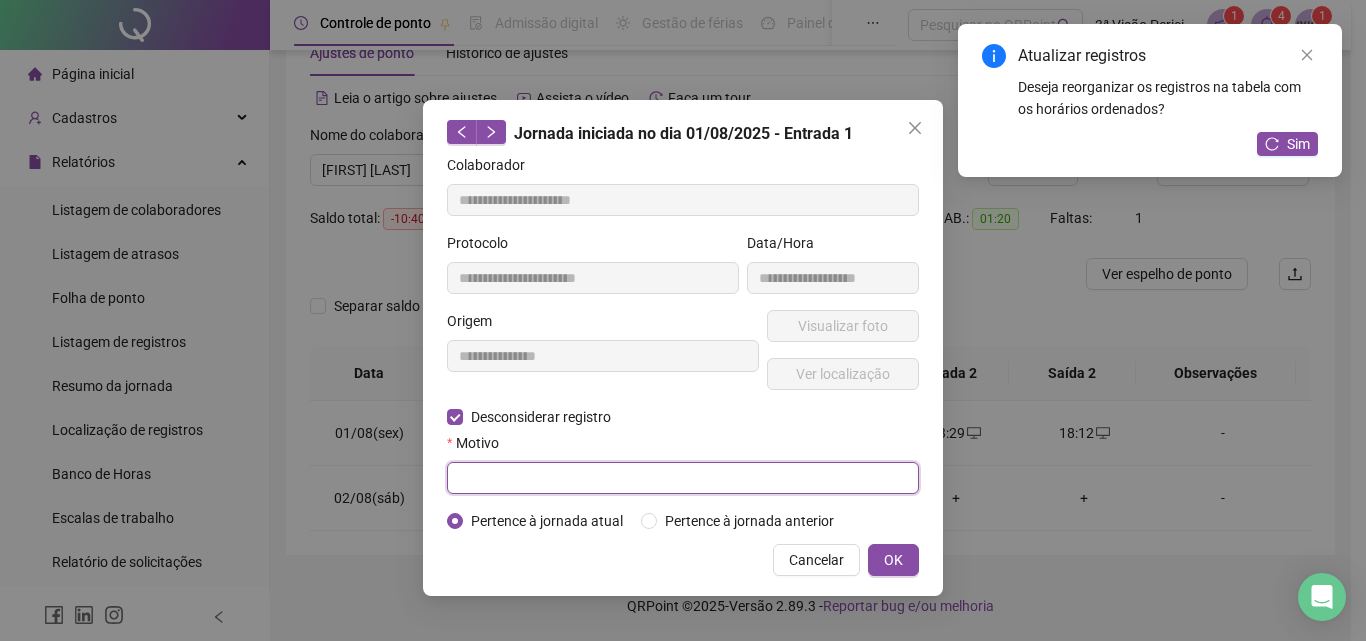 click at bounding box center (683, 478) 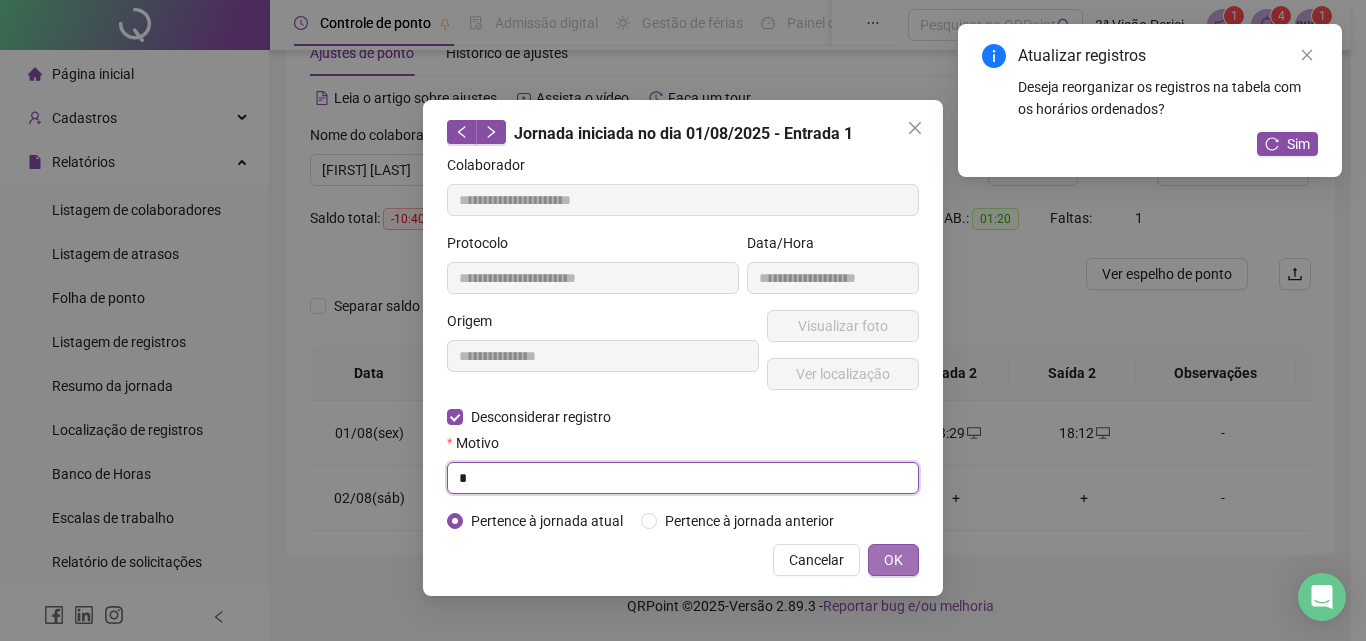 type on "*" 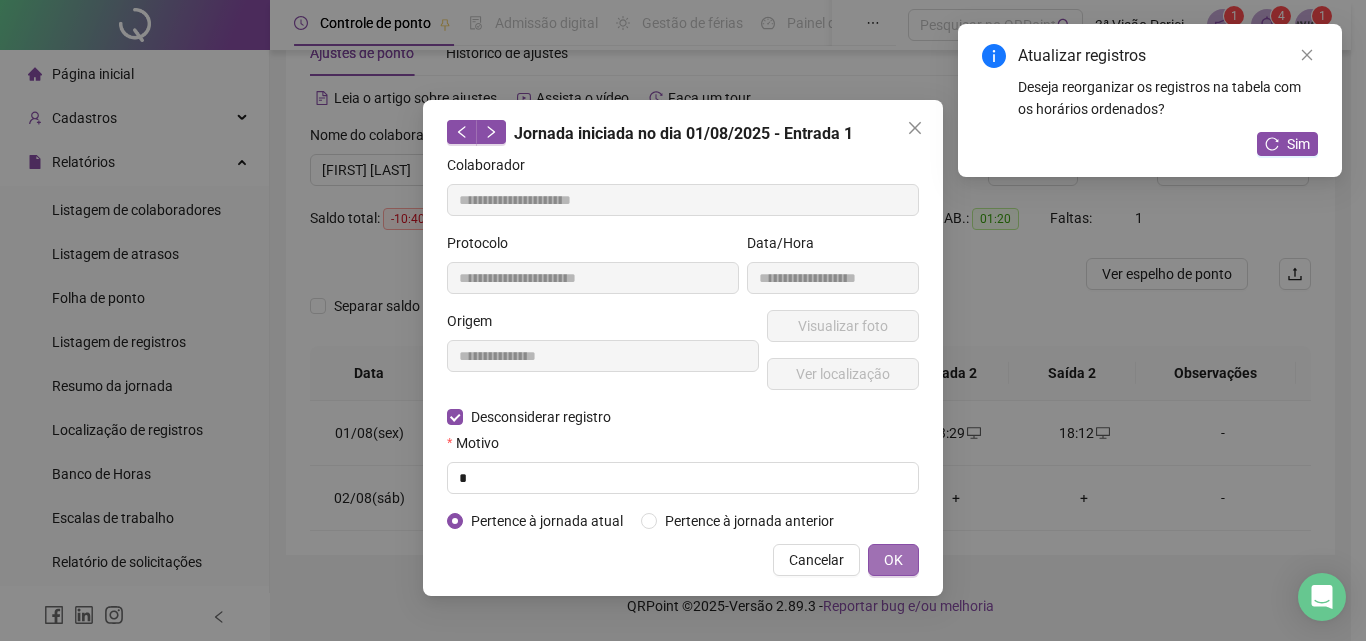 click on "OK" at bounding box center (893, 560) 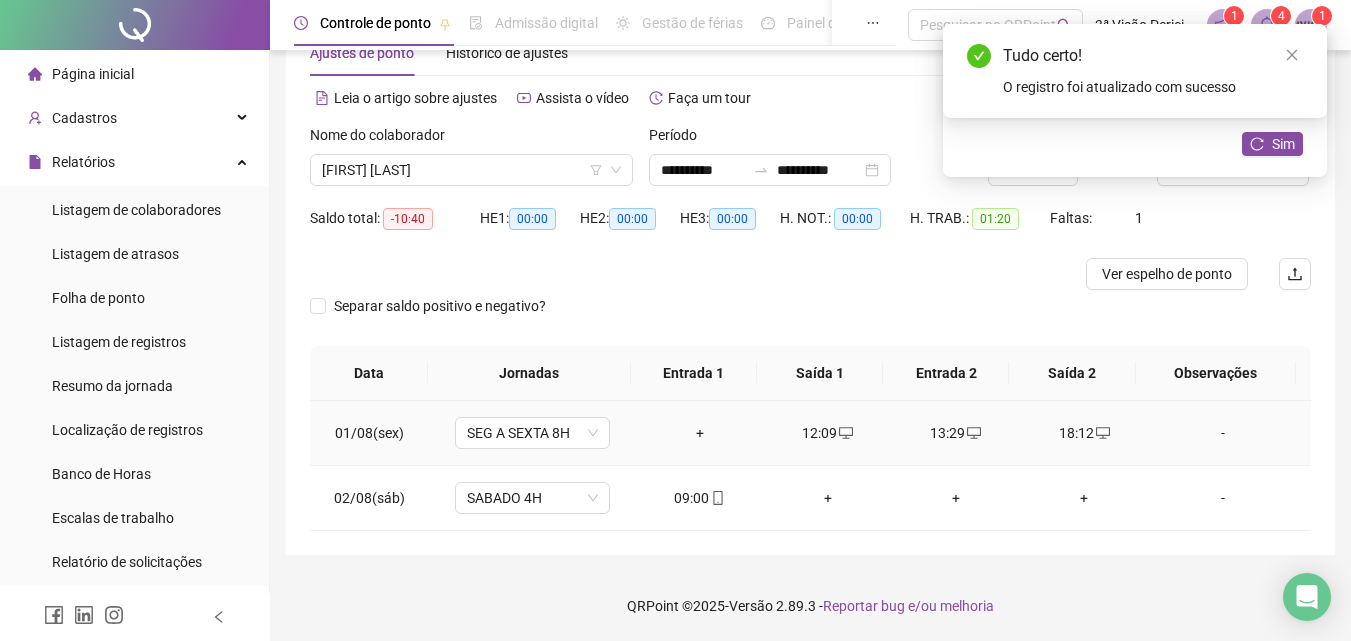 click on "+" at bounding box center [700, 433] 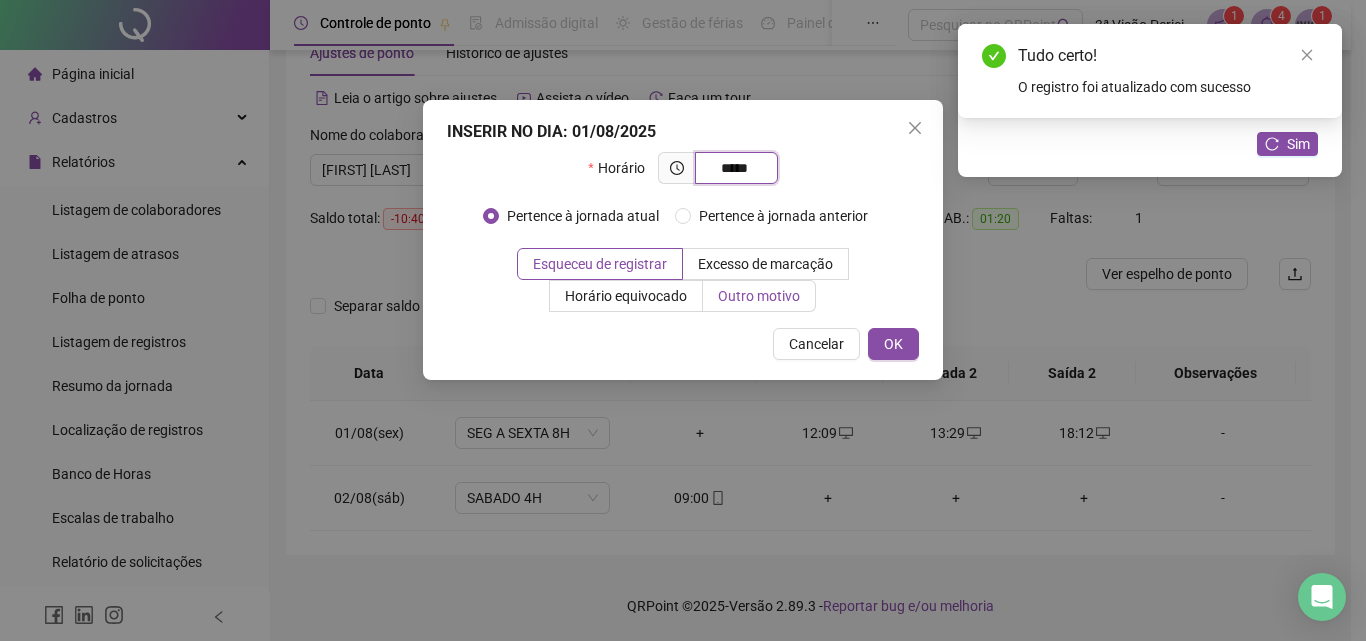 type on "*****" 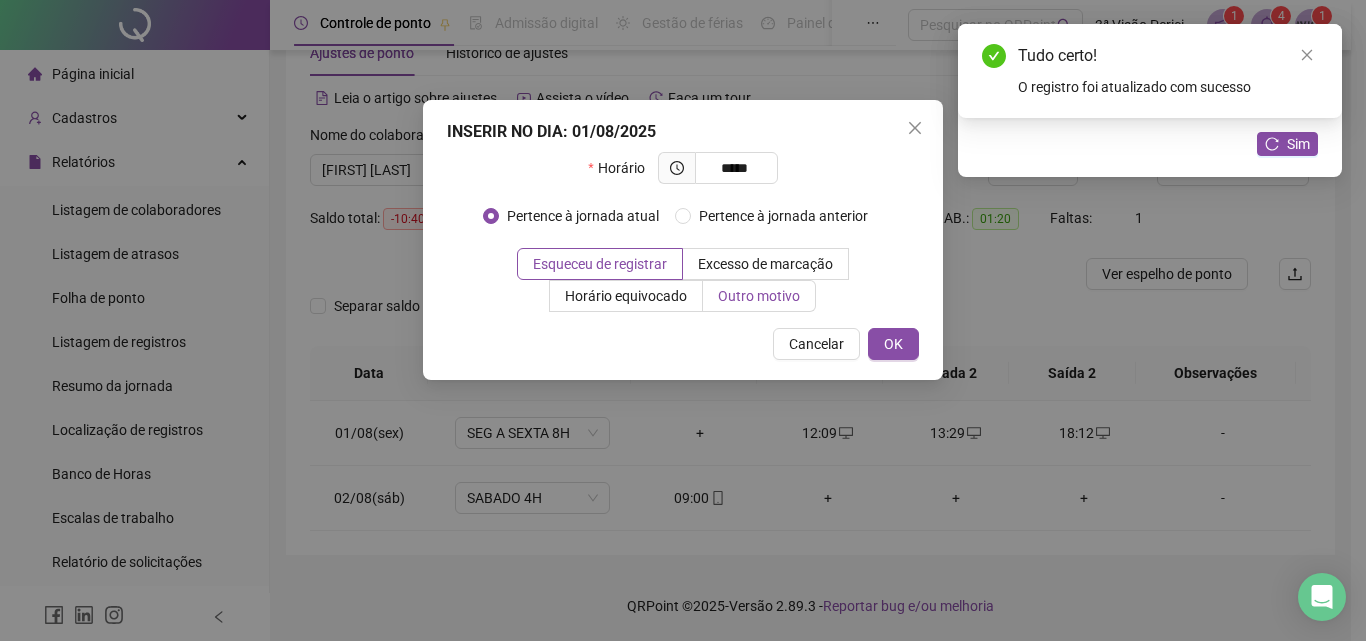click on "Outro motivo" at bounding box center [759, 296] 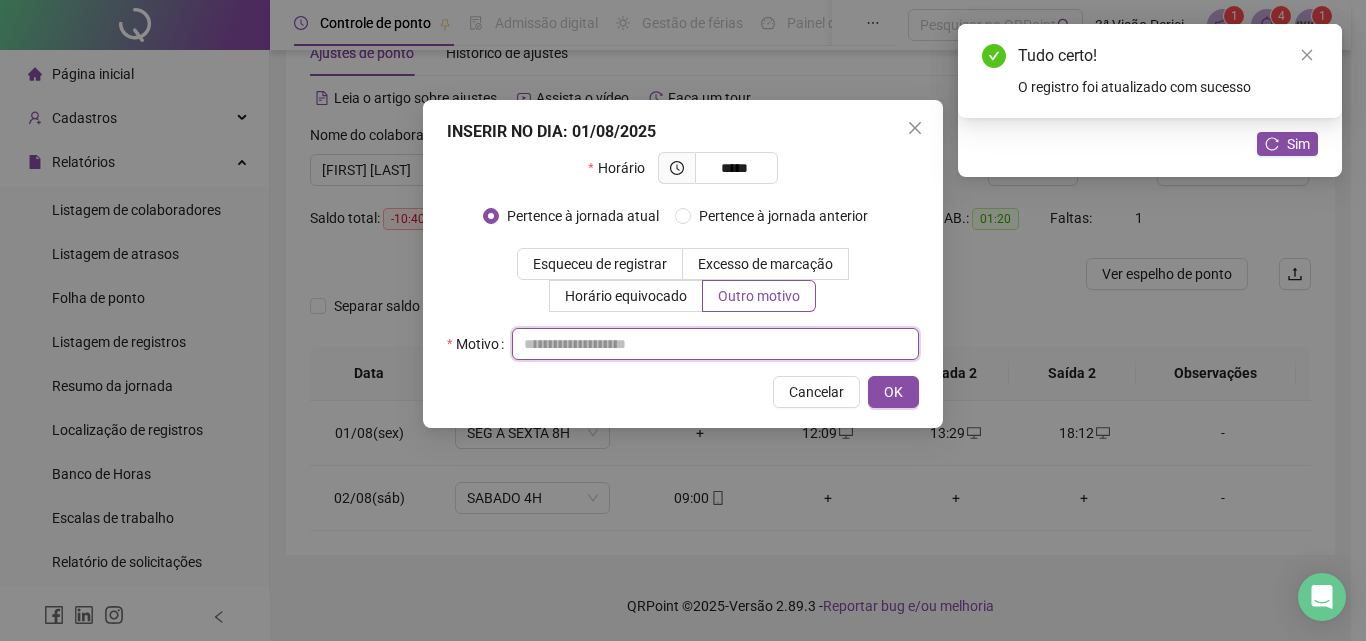 click at bounding box center (715, 344) 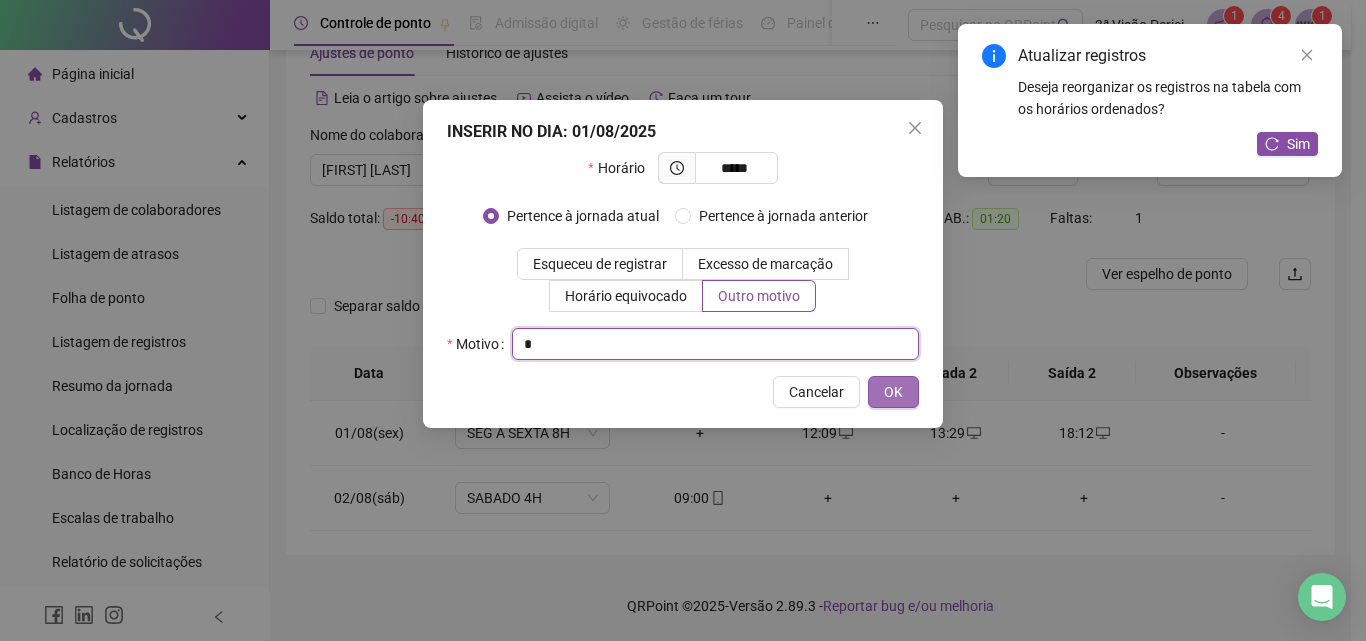 type on "*" 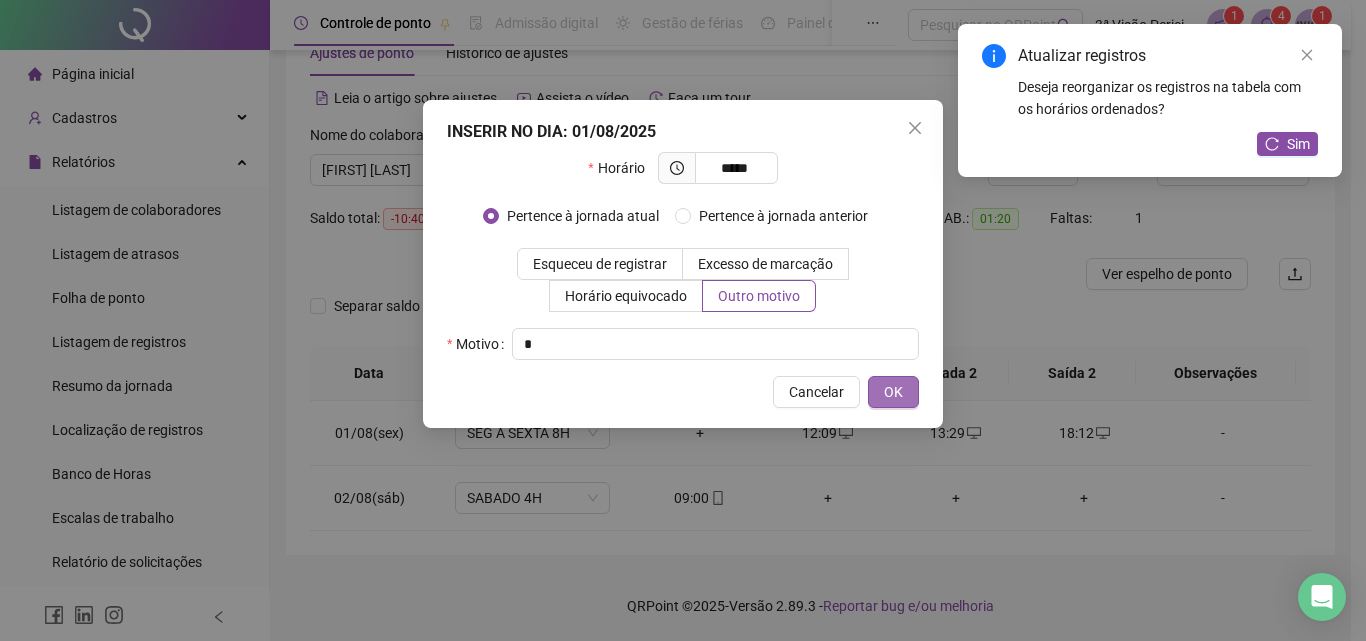 click on "OK" at bounding box center (893, 392) 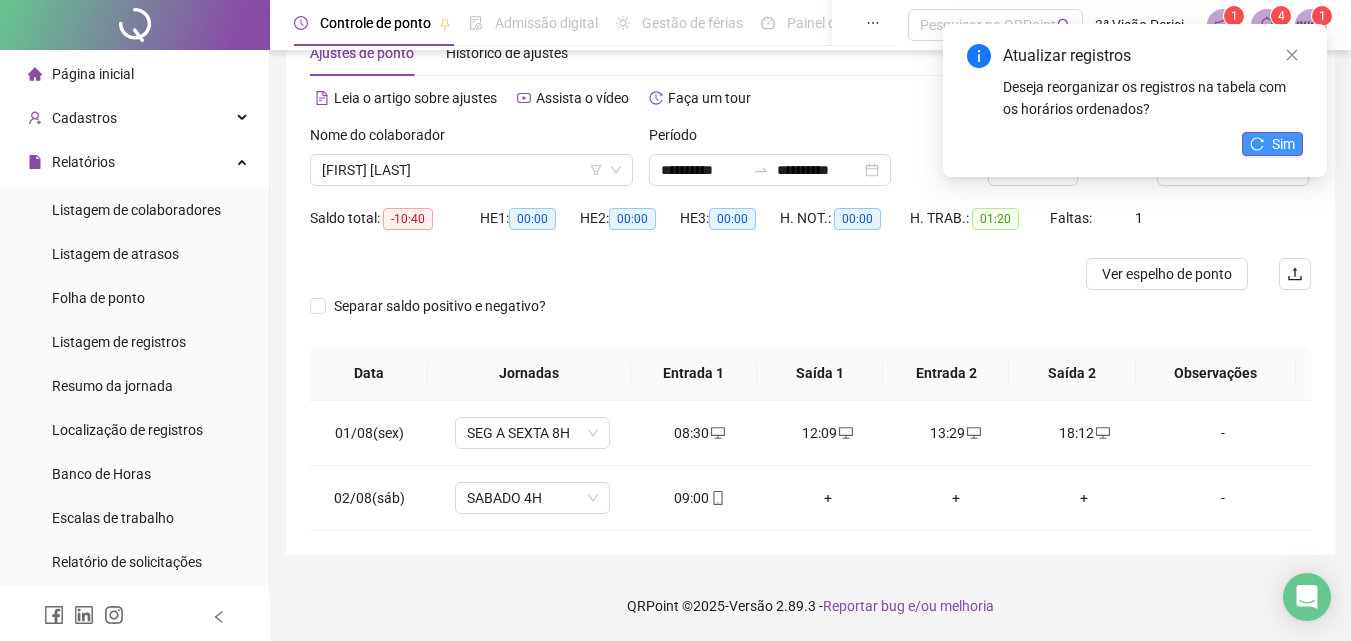 click on "Sim" at bounding box center [1283, 144] 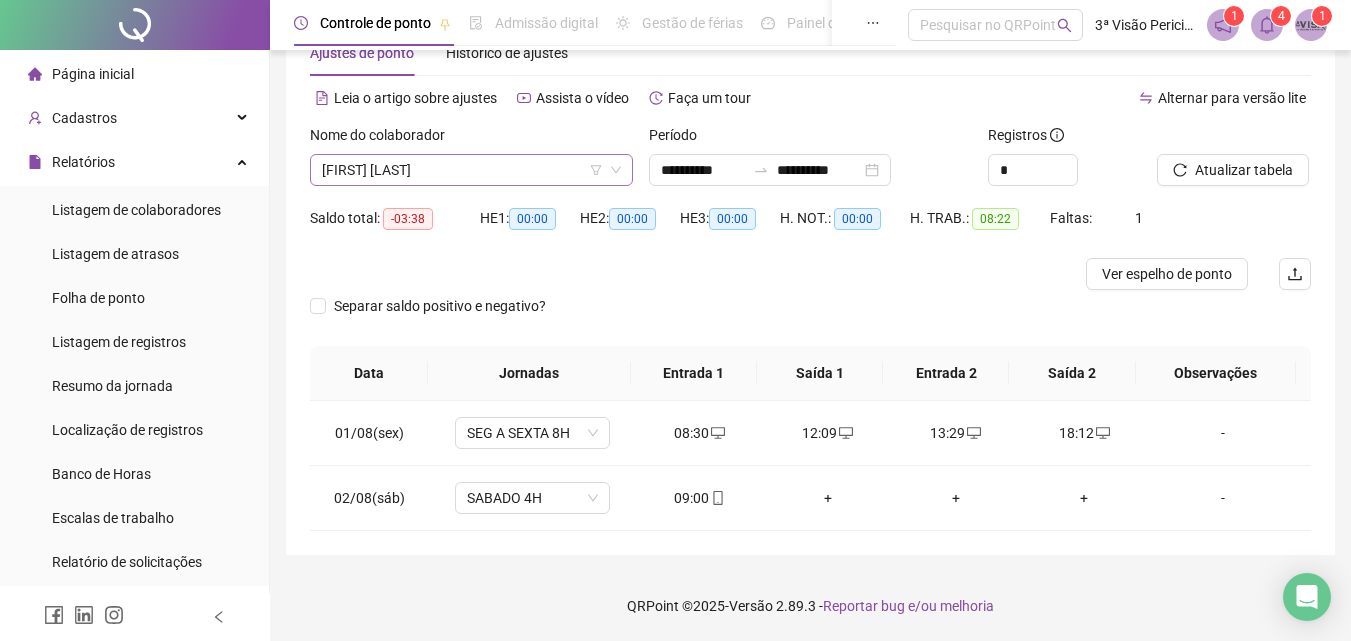 click on "[FIRST] [LAST]" at bounding box center (471, 170) 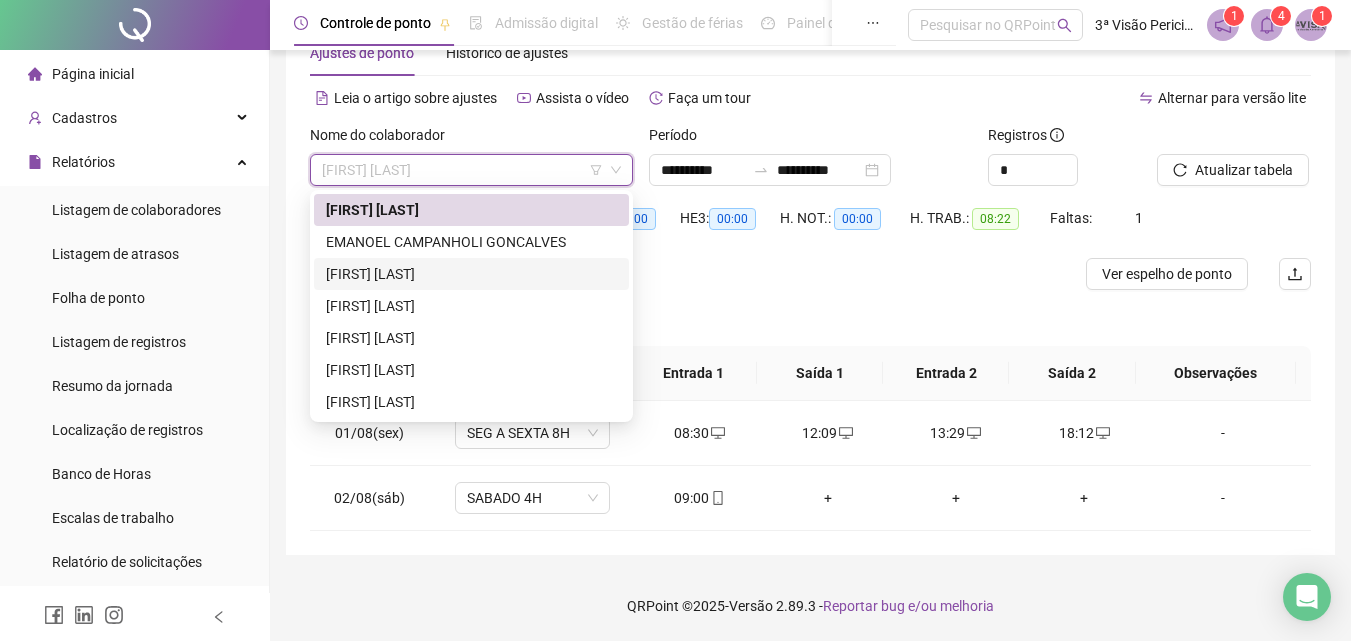 click on "[FIRST] [LAST]" at bounding box center [471, 274] 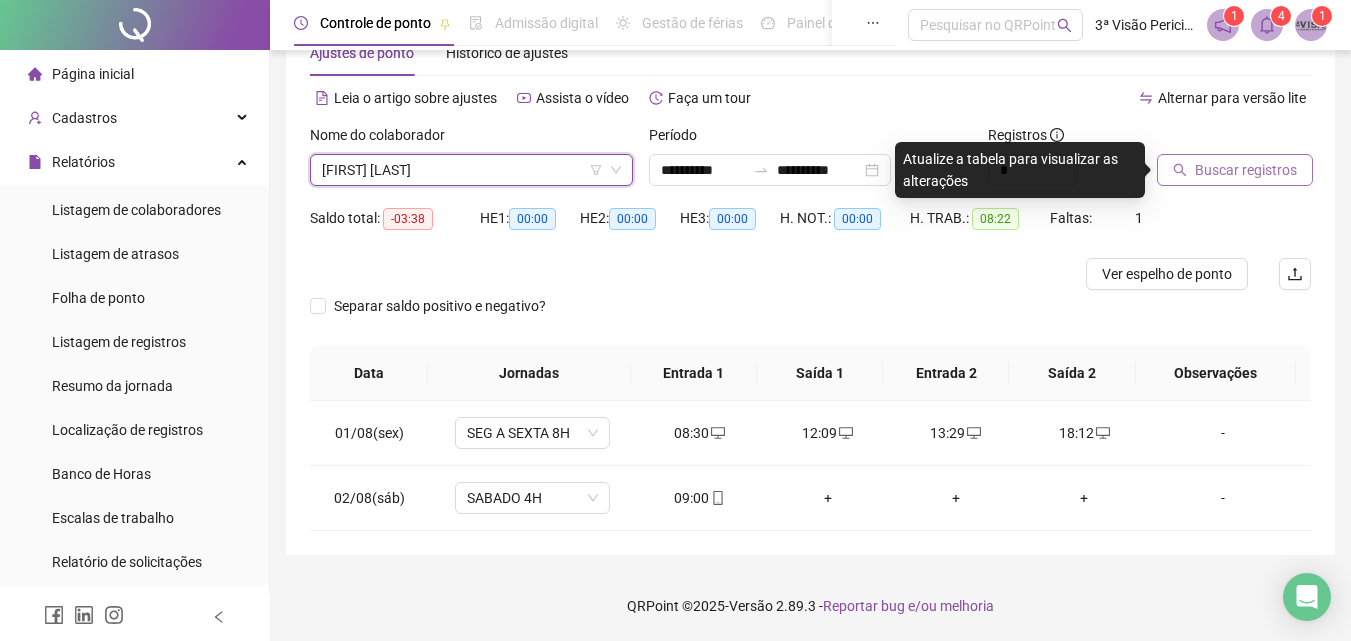 click on "Buscar registros" at bounding box center (1246, 170) 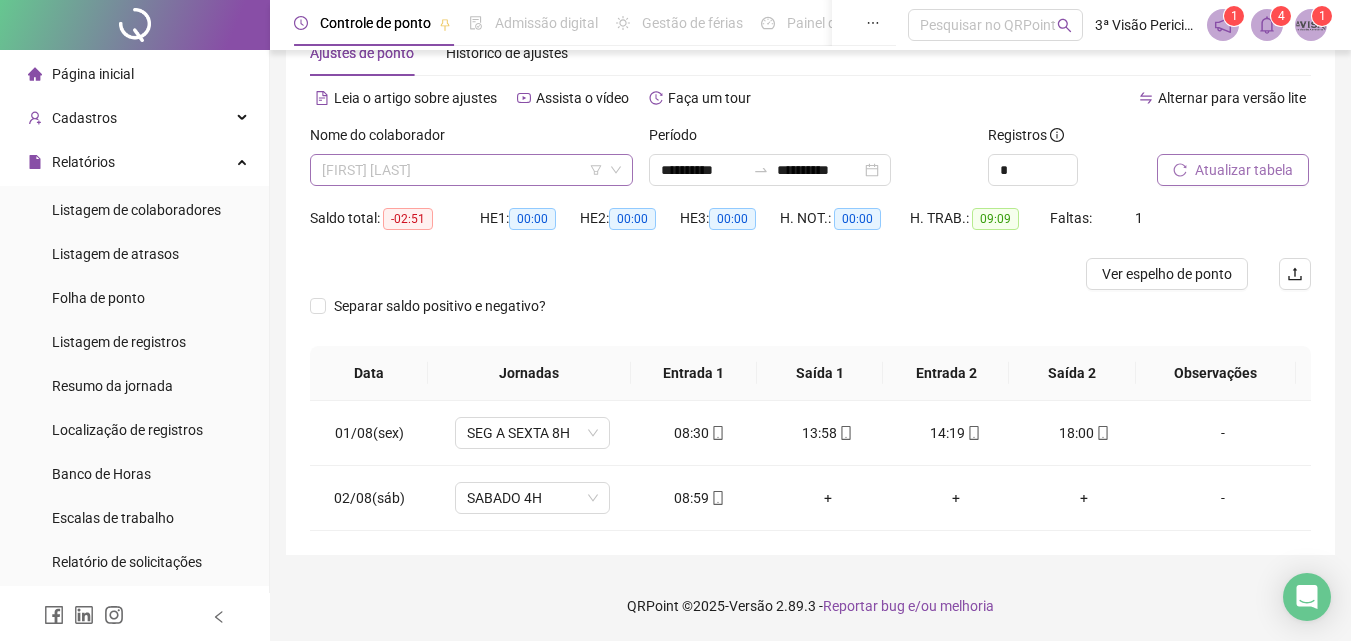 click on "[FIRST] [LAST]" at bounding box center (471, 170) 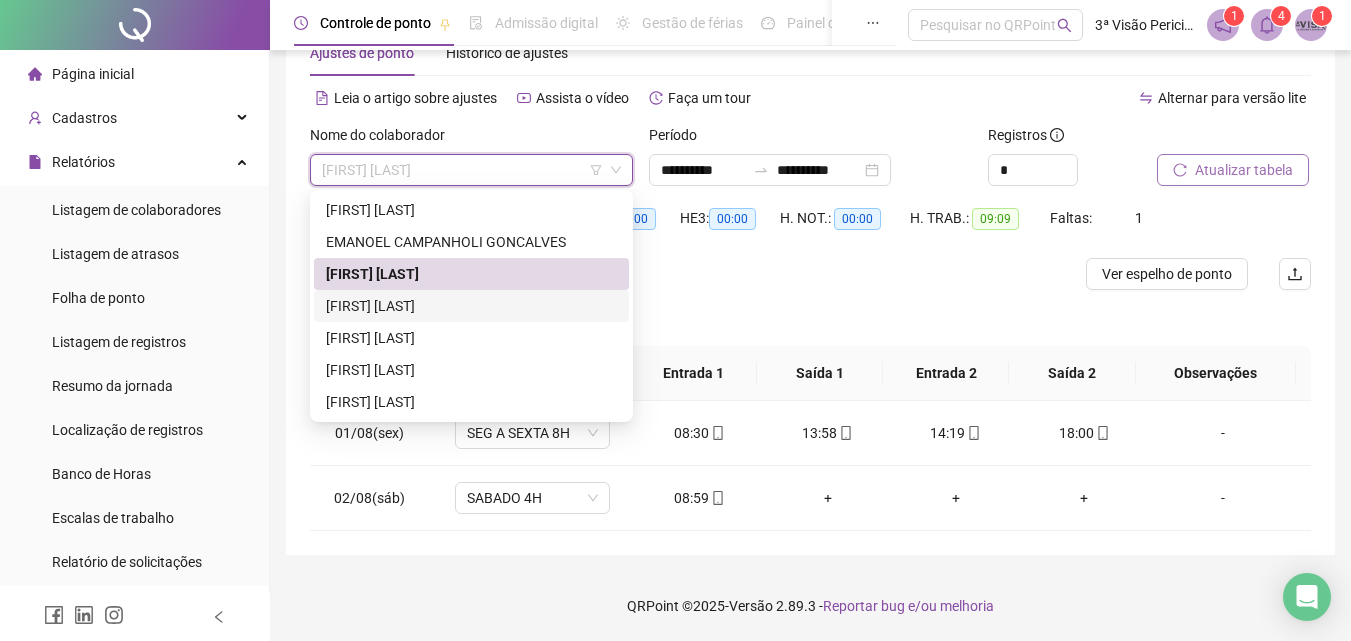 click on "[FIRST] [LAST]" at bounding box center (471, 306) 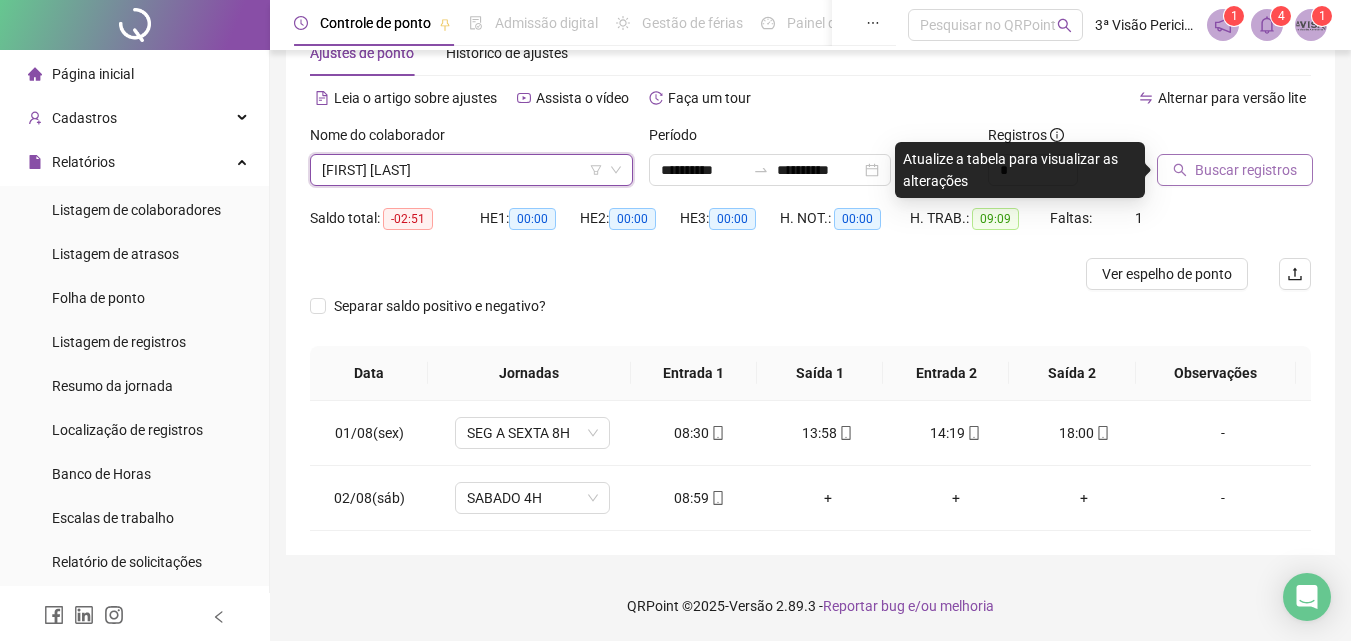 click on "Buscar registros" at bounding box center [1246, 170] 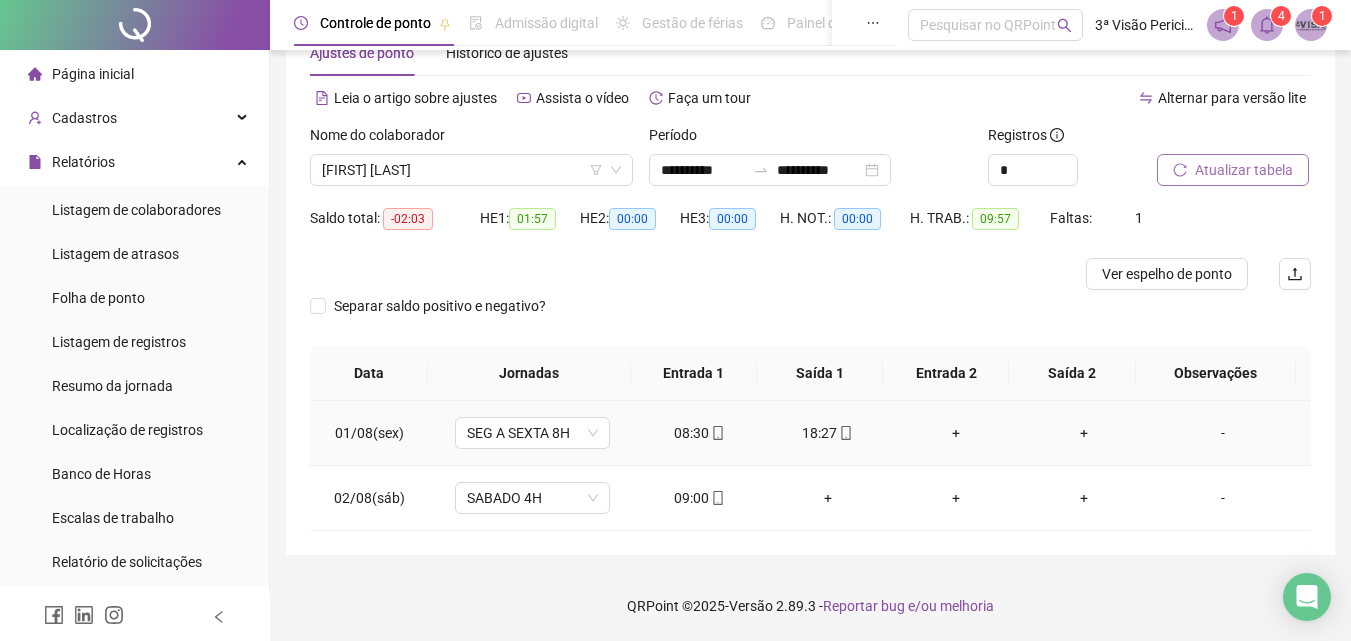 click on "+" at bounding box center [956, 433] 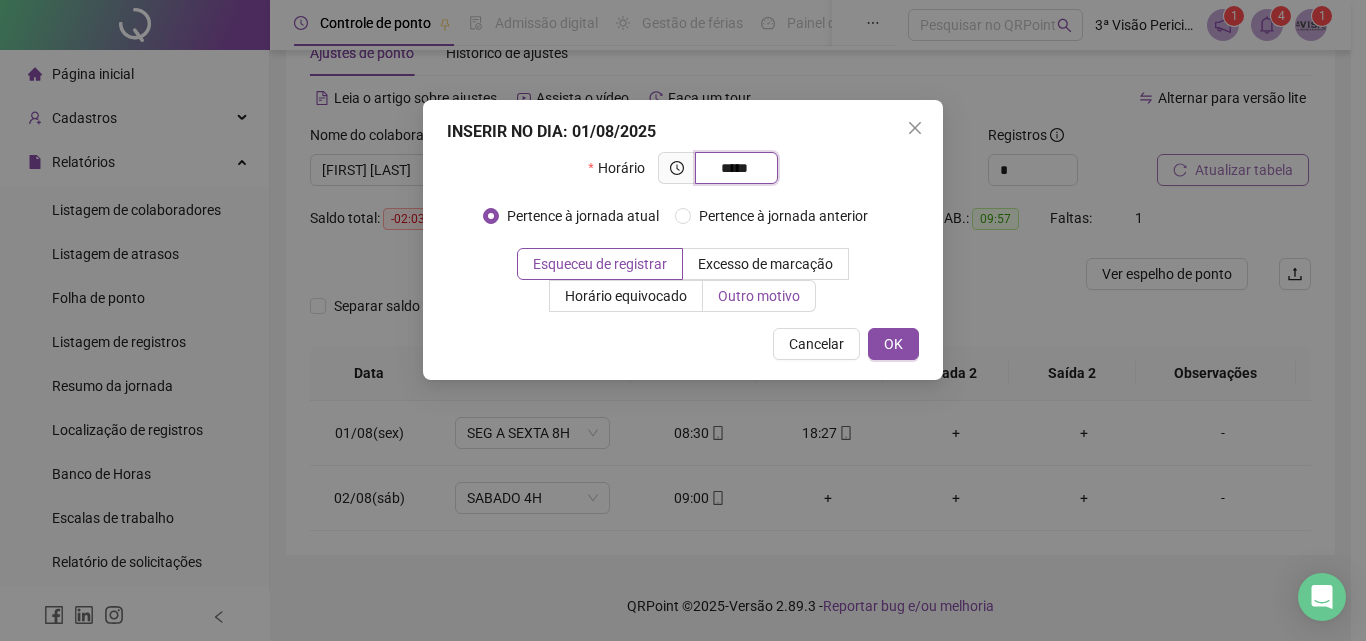 type on "*****" 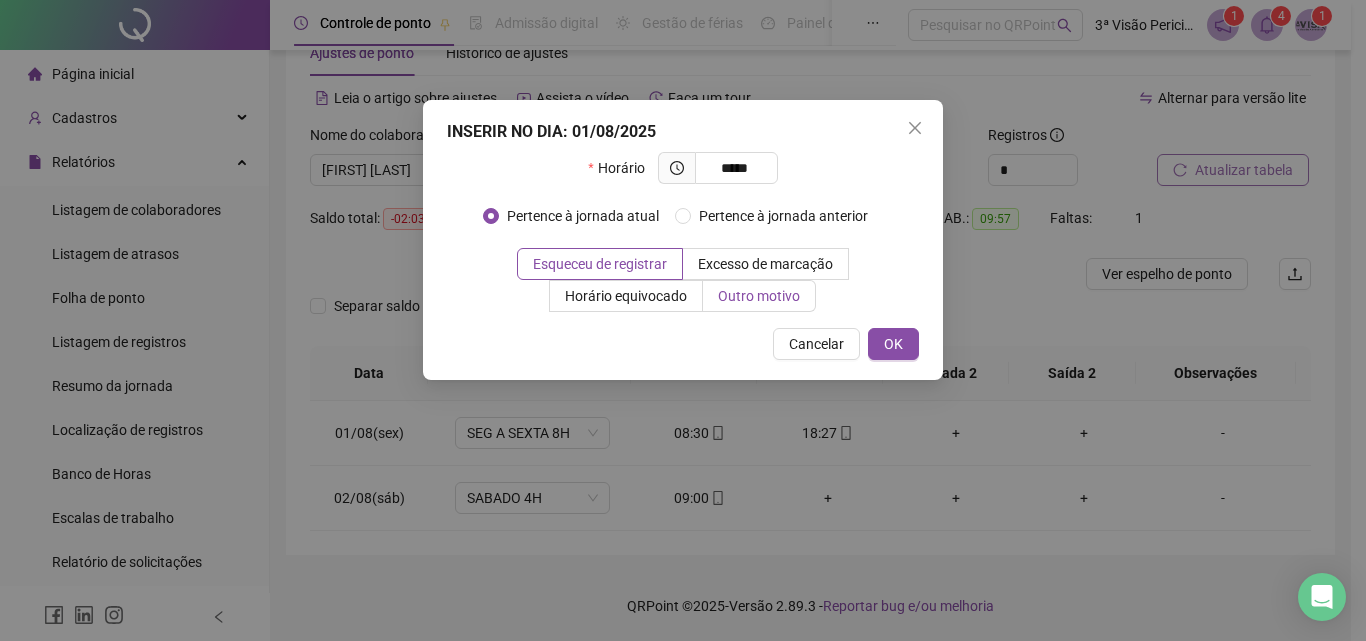 click on "Outro motivo" at bounding box center [759, 296] 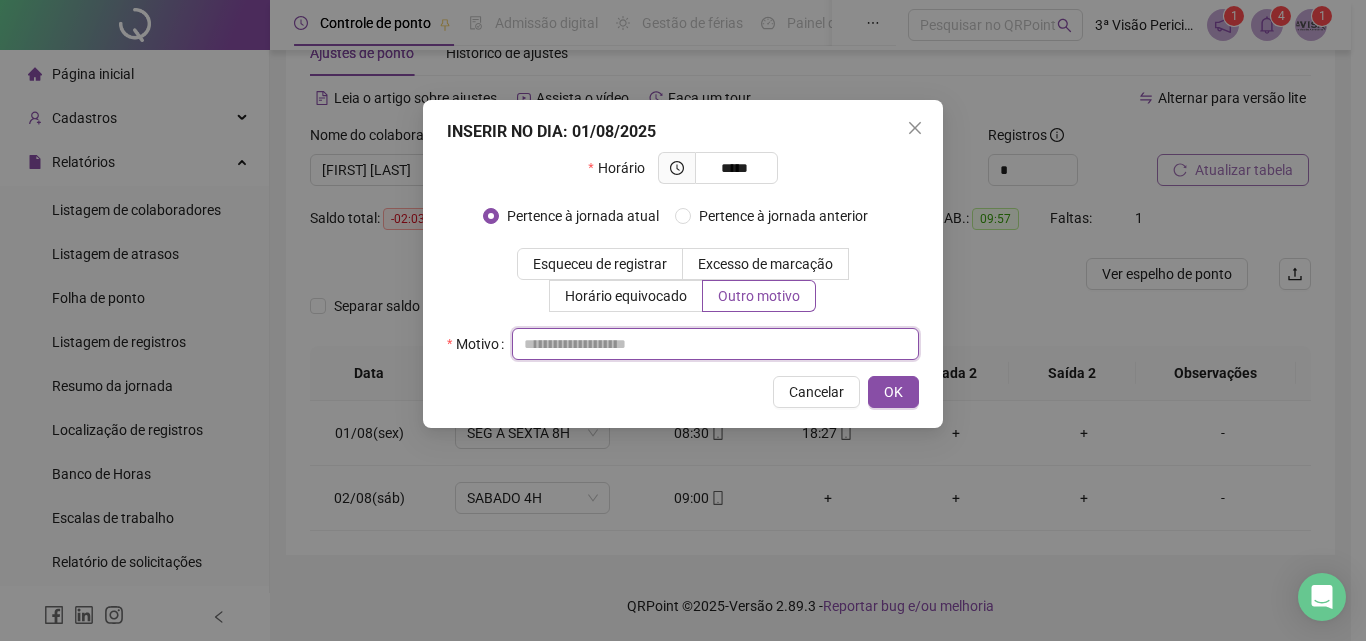 click at bounding box center [715, 344] 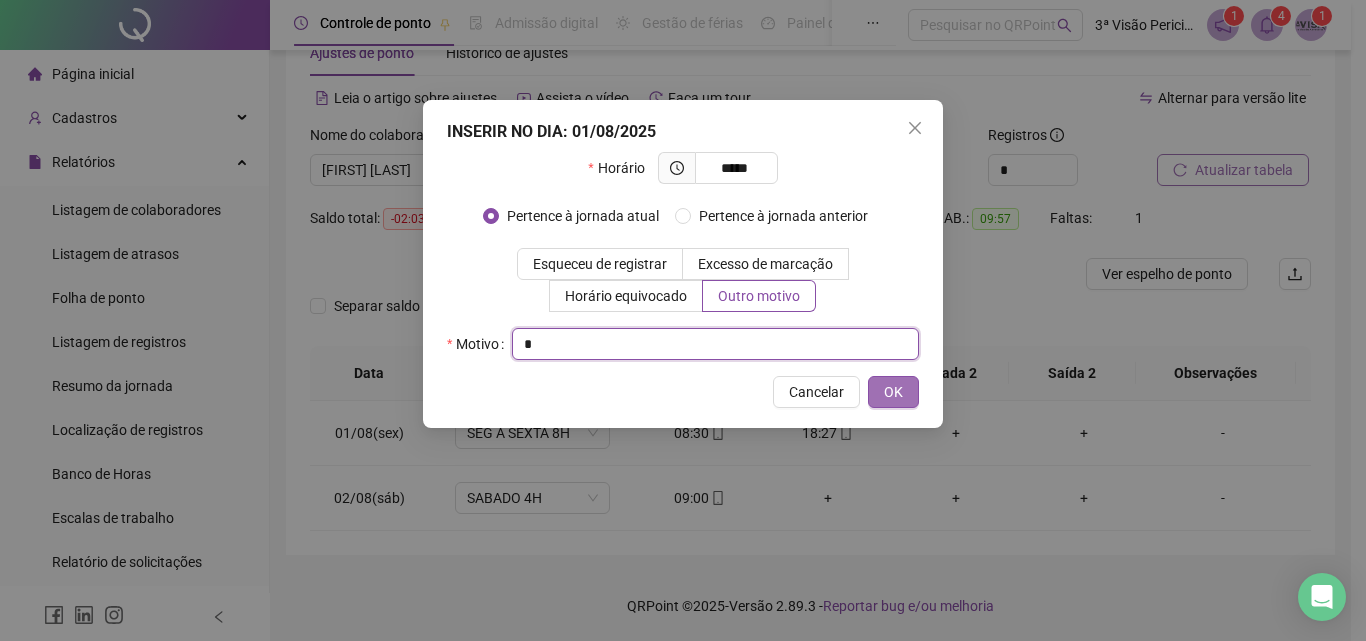 type on "*" 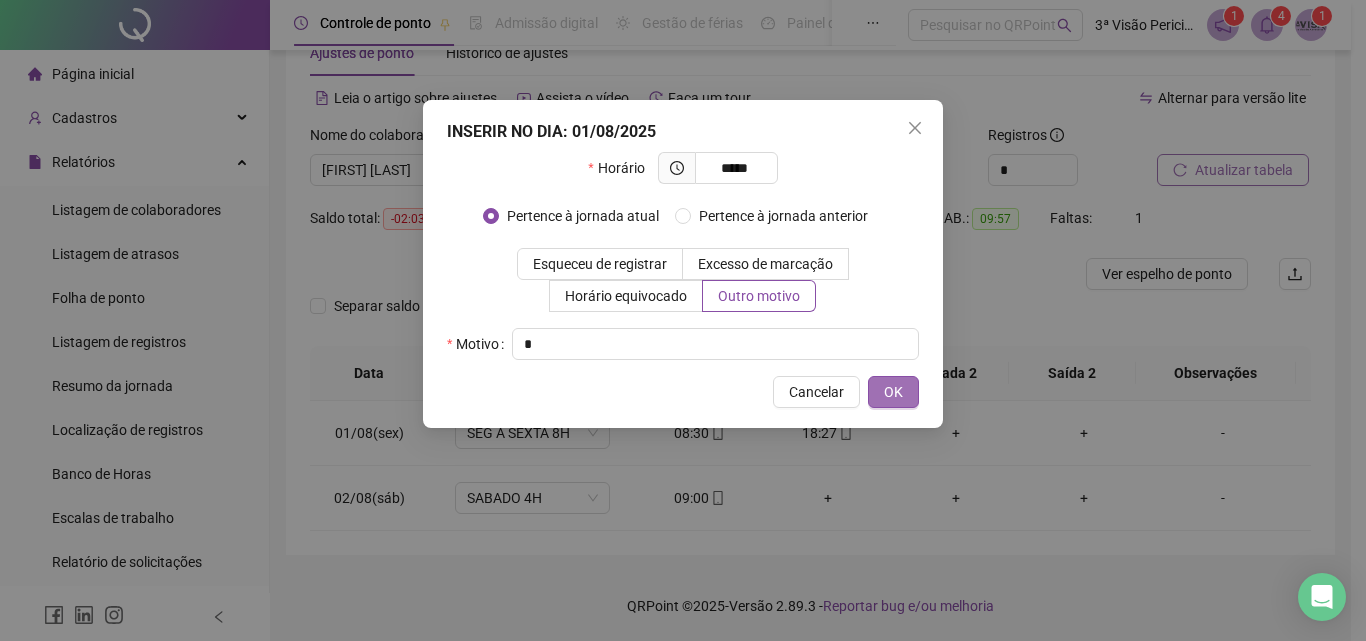 click on "OK" at bounding box center (893, 392) 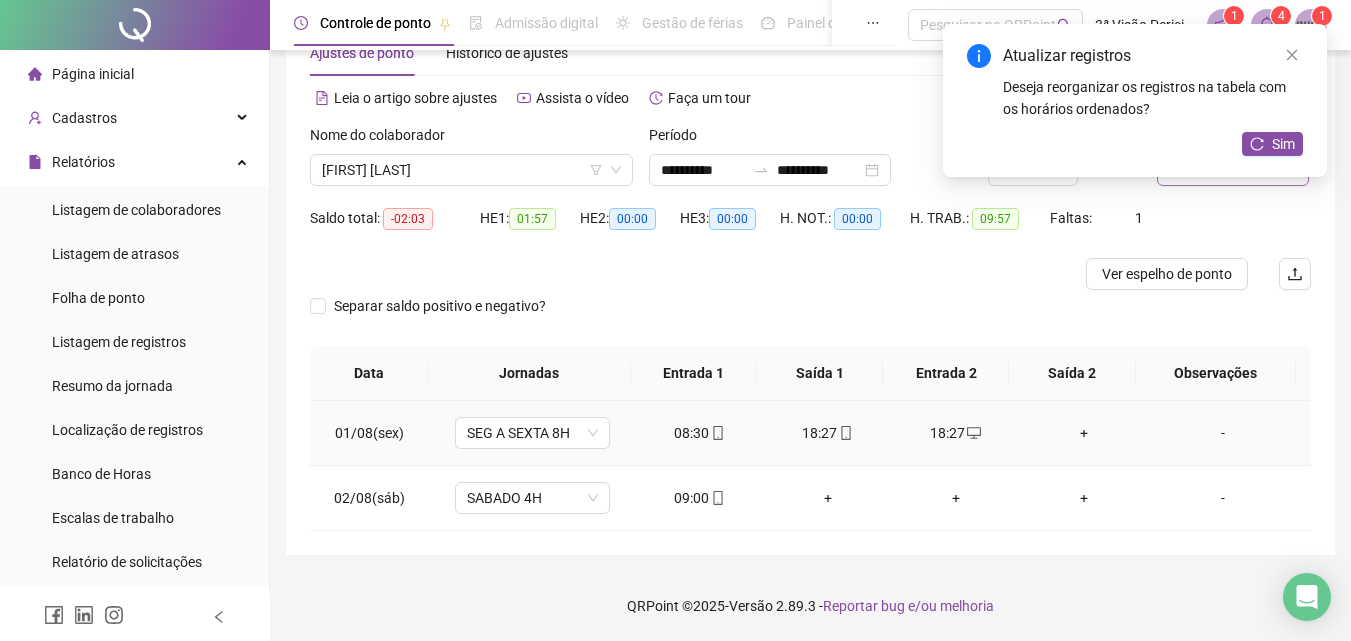 click on "+" at bounding box center [1084, 433] 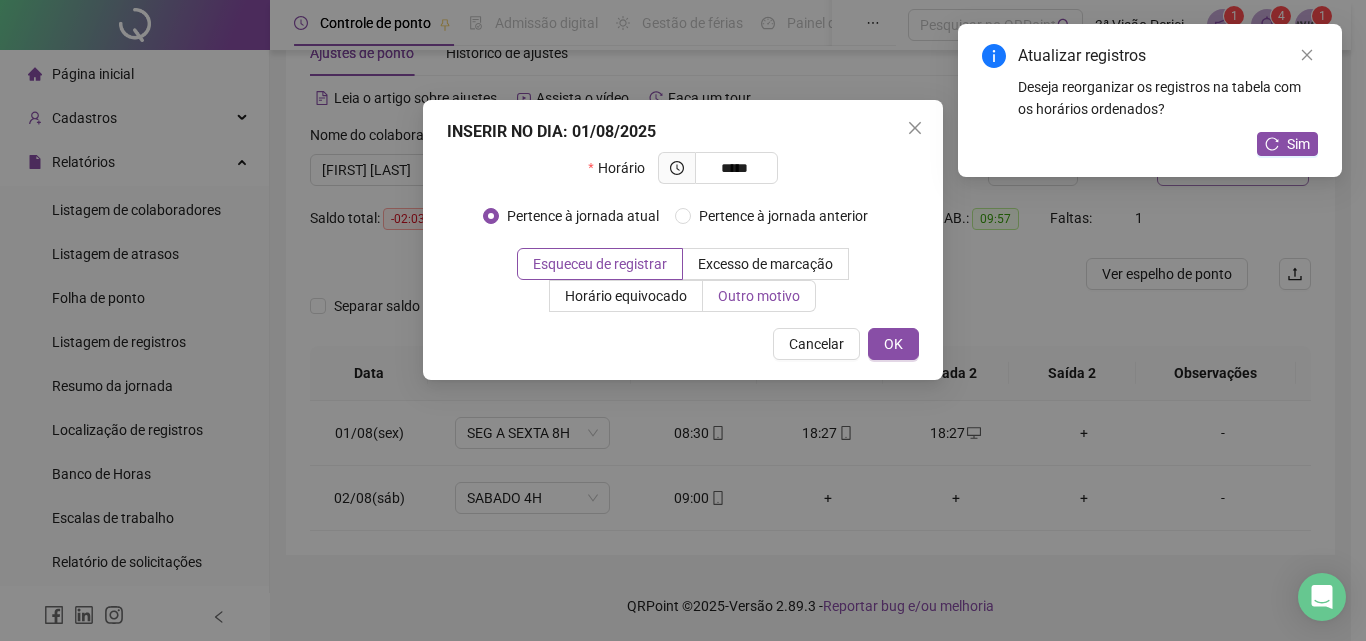 type on "*****" 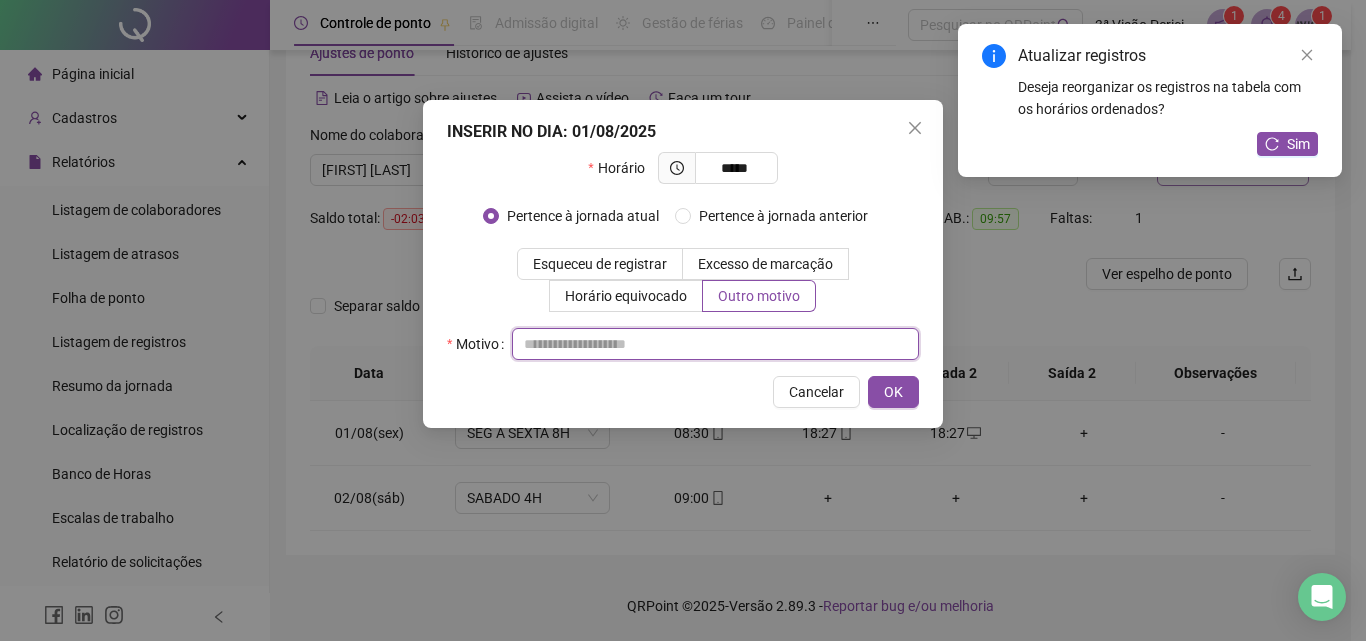 click at bounding box center [715, 344] 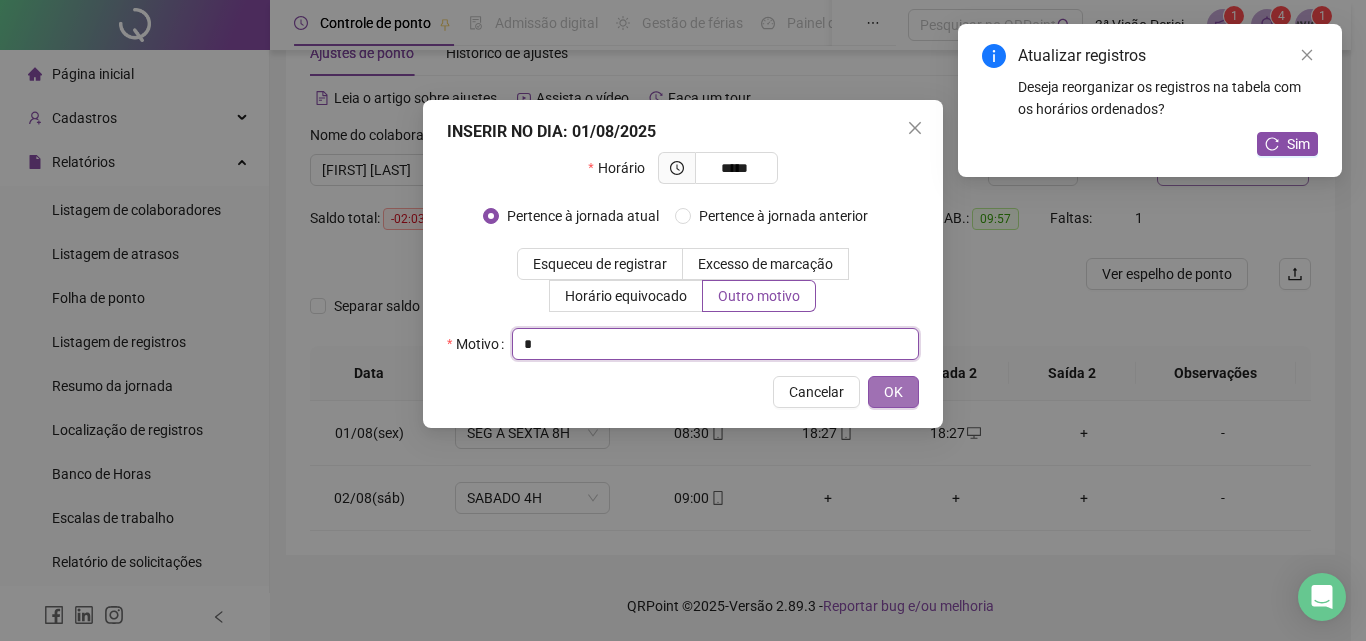 type on "*" 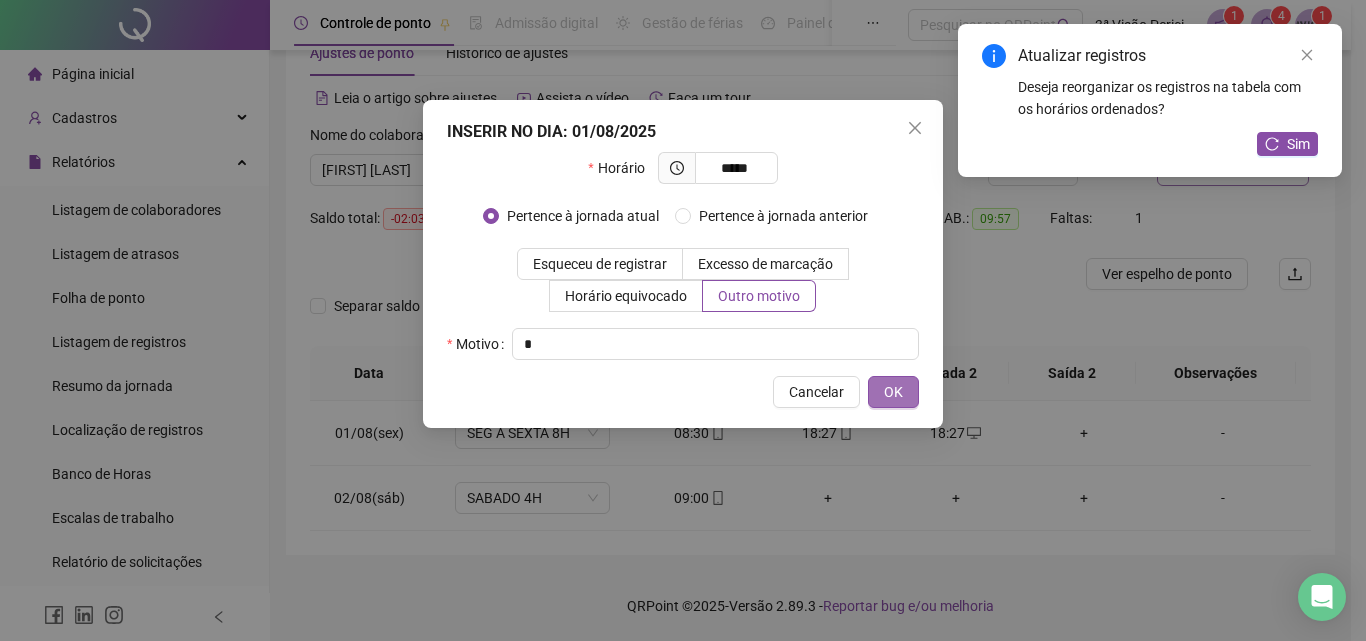click on "OK" at bounding box center (893, 392) 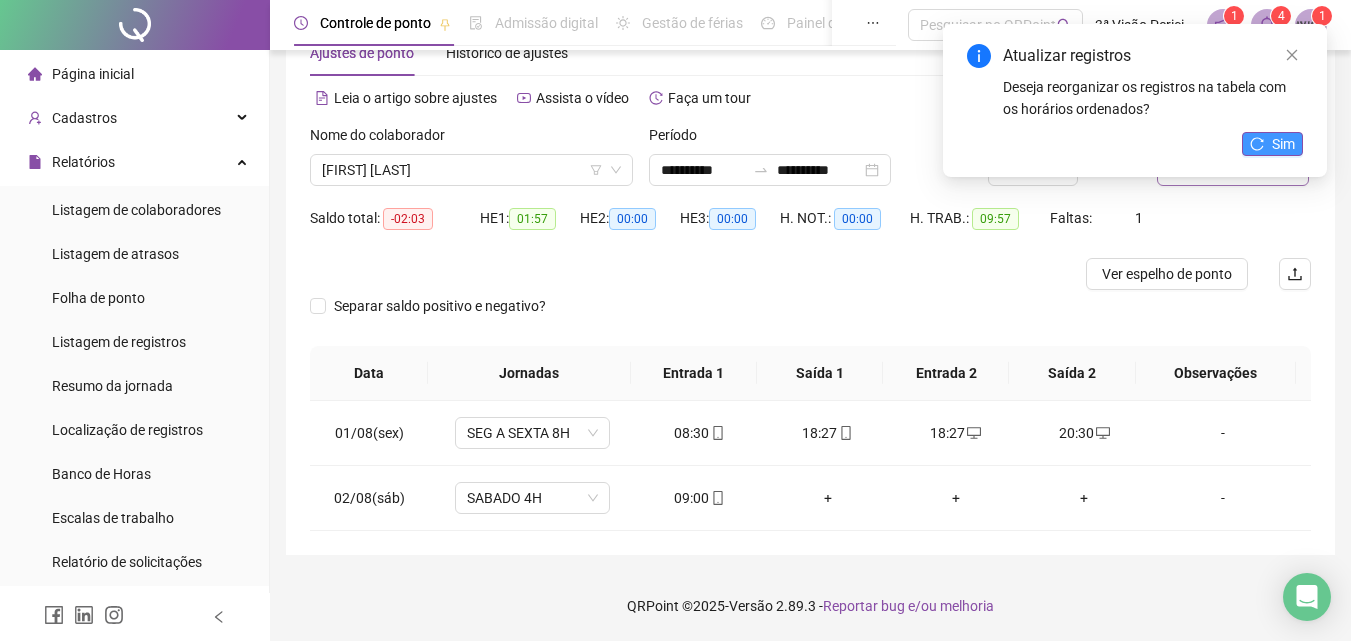 click on "Sim" at bounding box center [1283, 144] 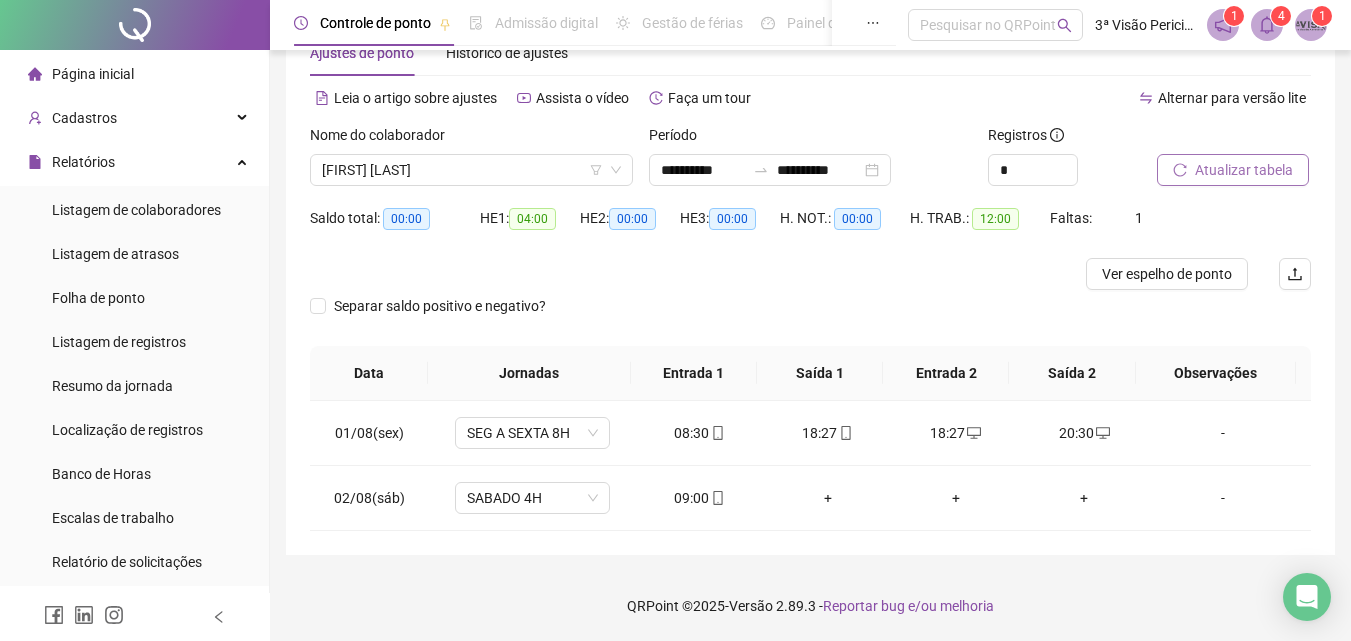 click on "Atualizar tabela" at bounding box center (1244, 170) 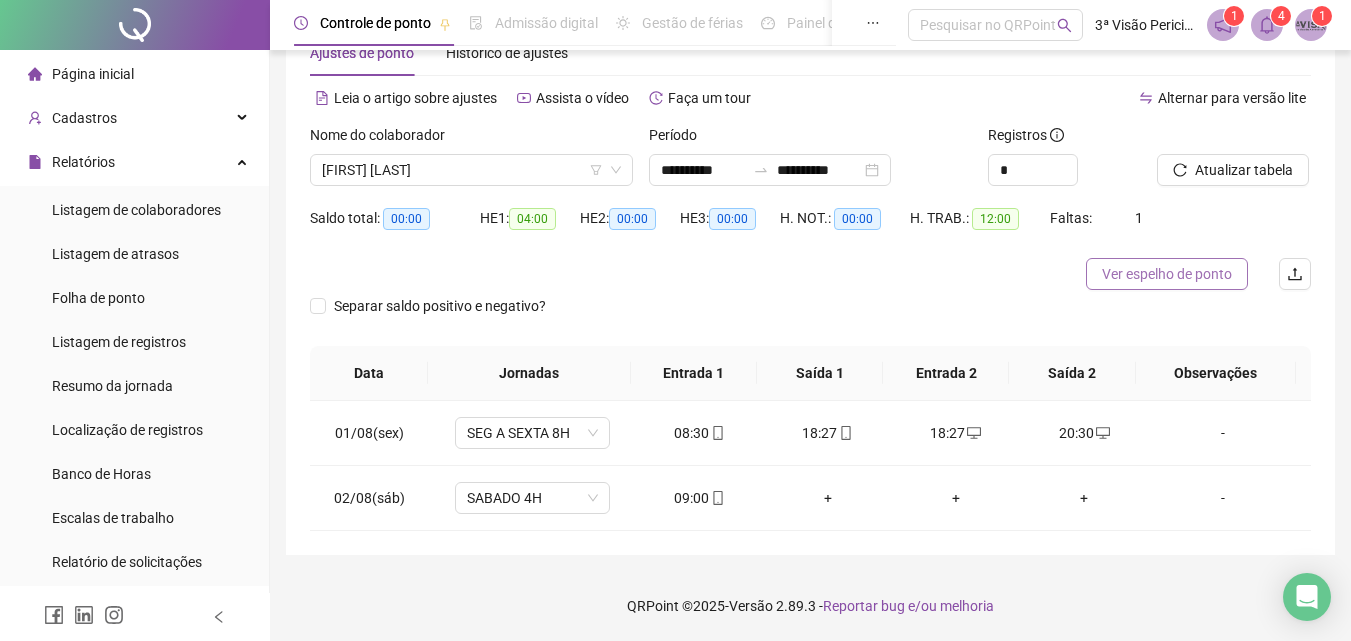 click on "Ver espelho de ponto" at bounding box center (1167, 274) 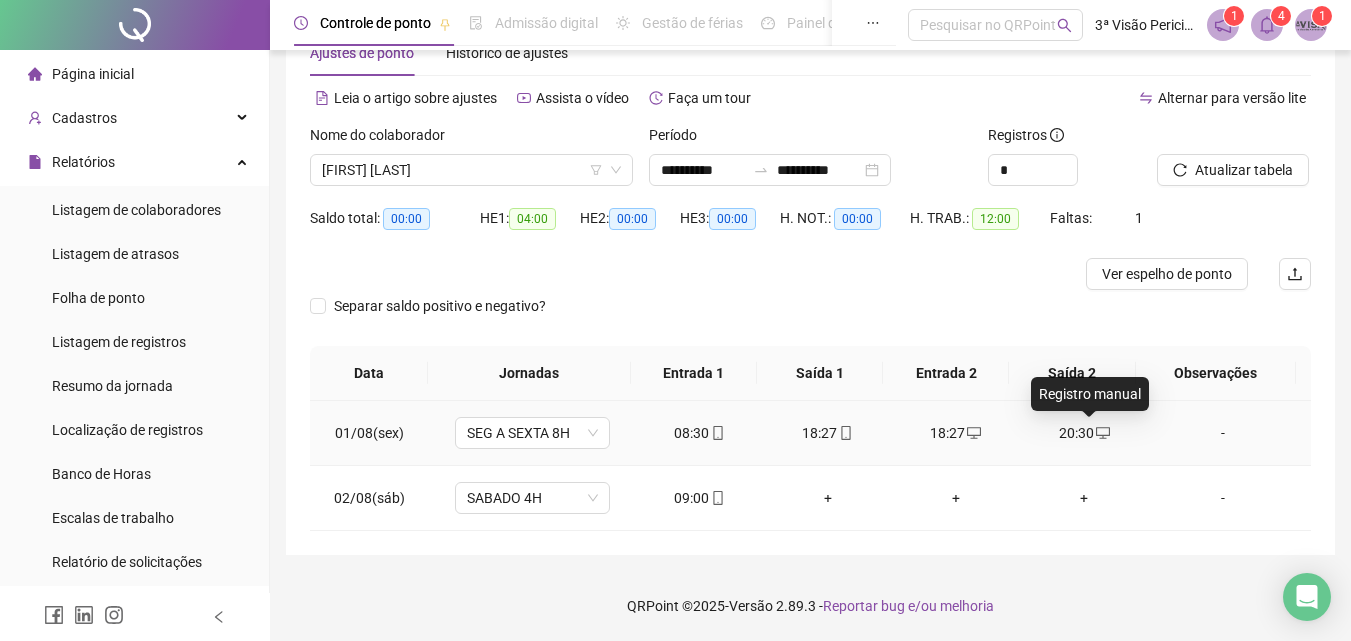 click 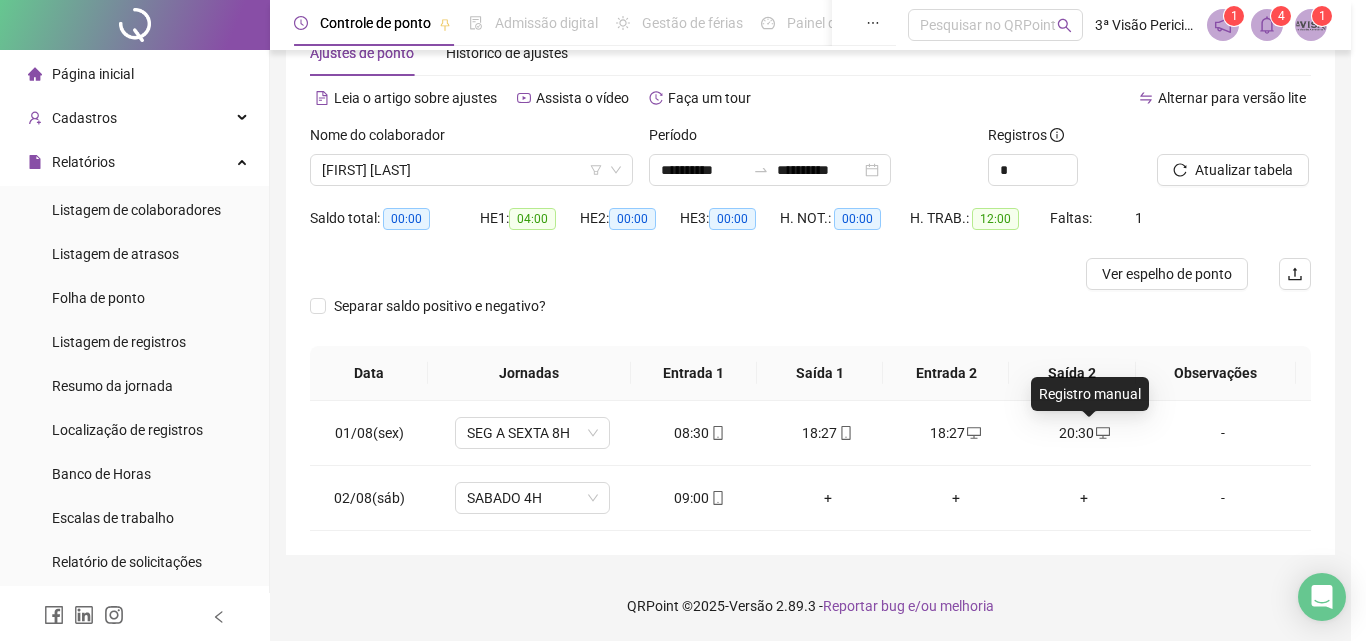 type on "**********" 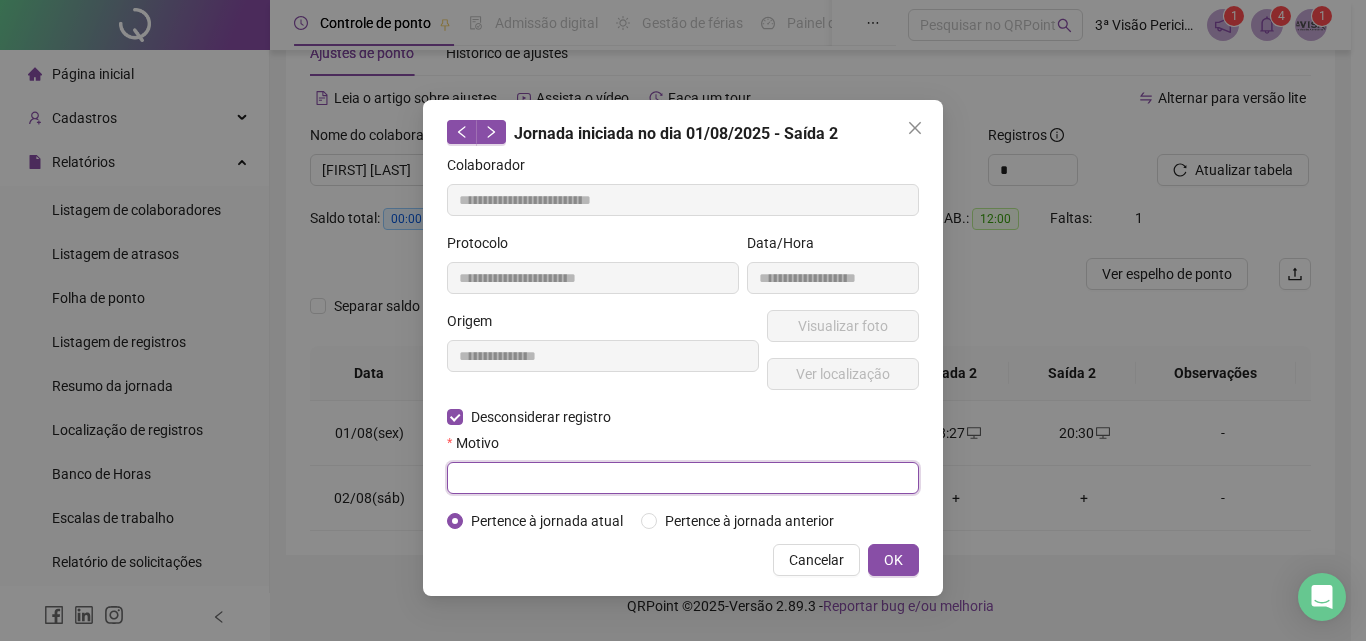 click at bounding box center (683, 478) 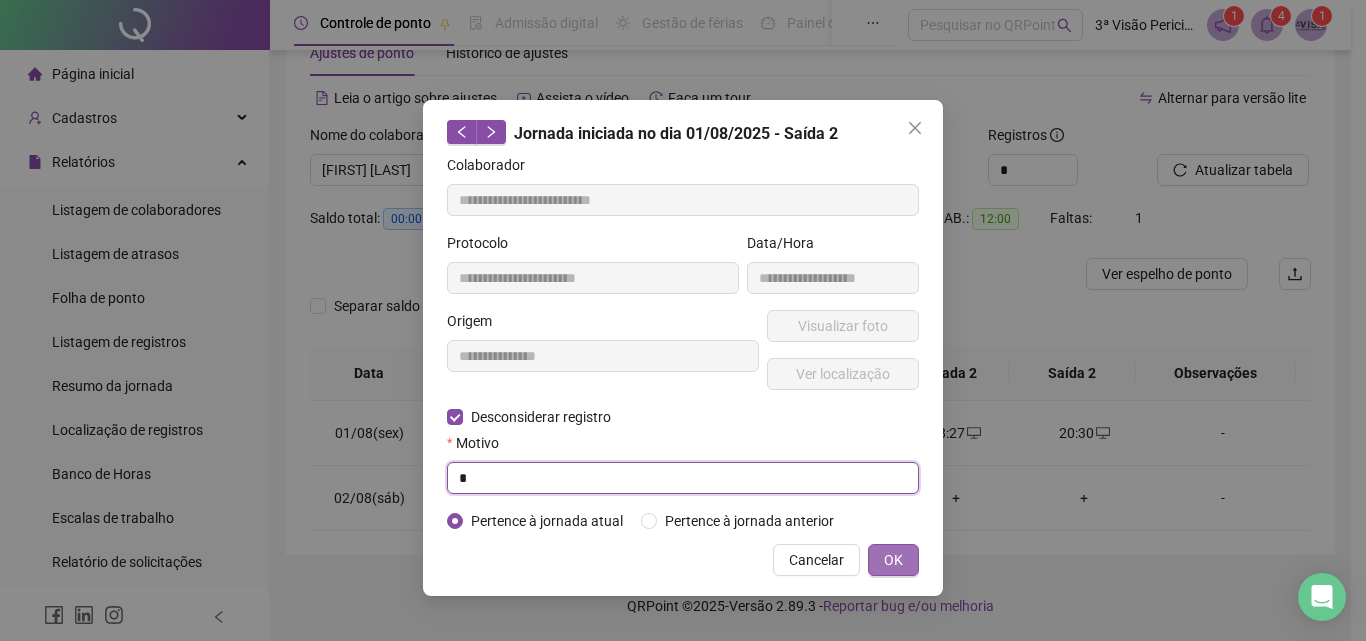 type on "*" 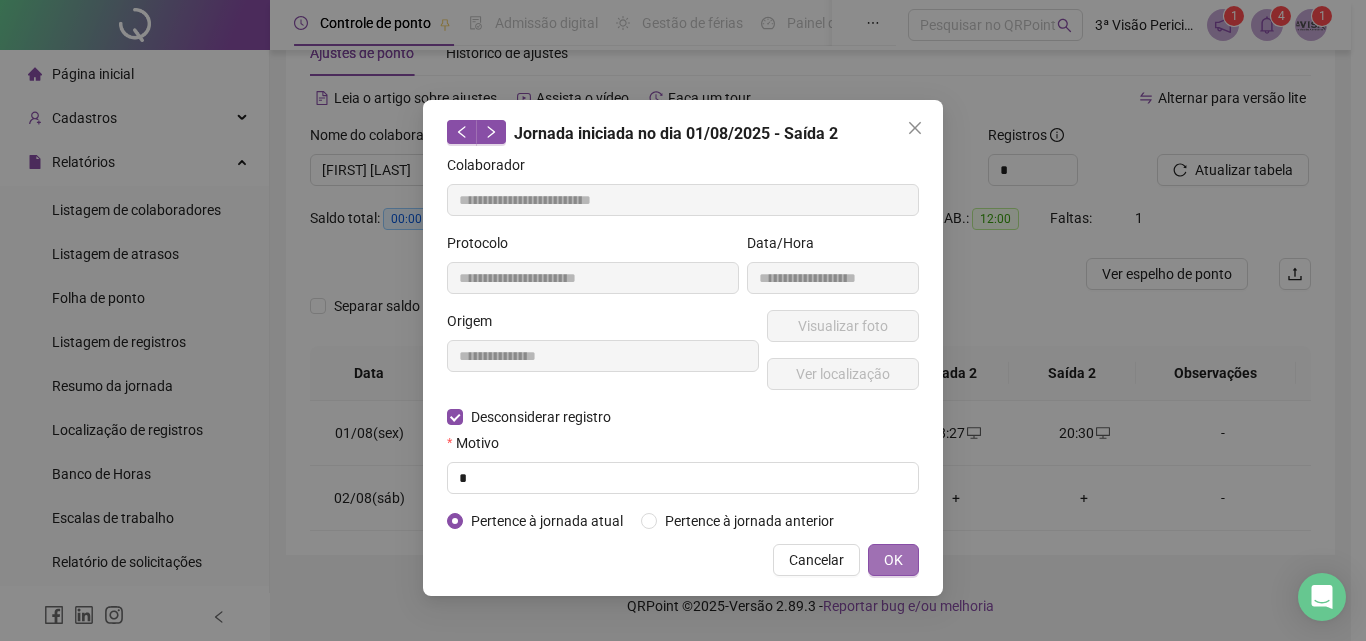 click on "OK" at bounding box center (893, 560) 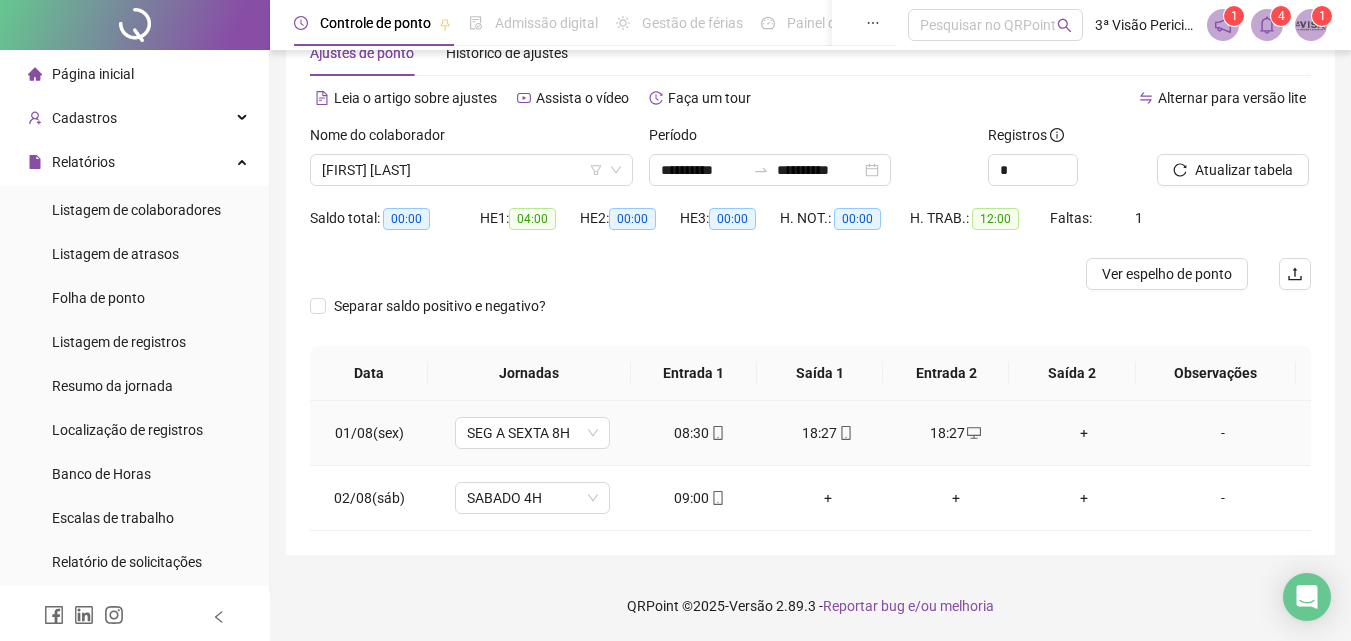 click on "+" at bounding box center (1084, 433) 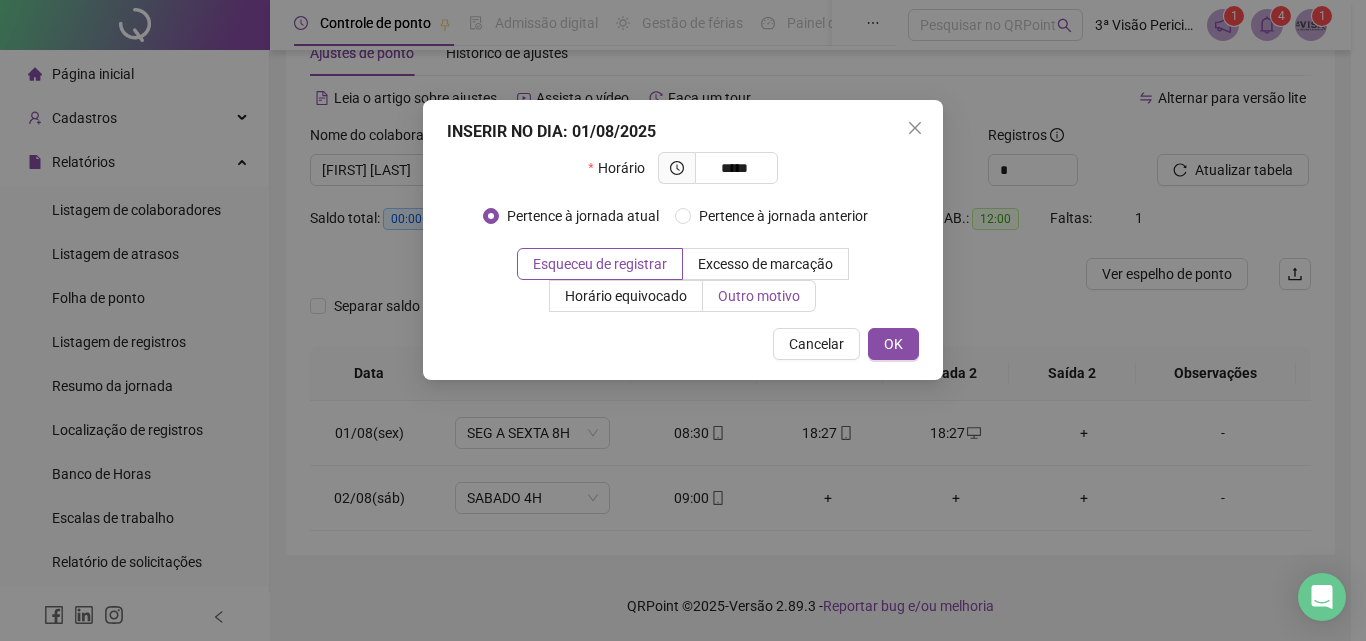 type on "*****" 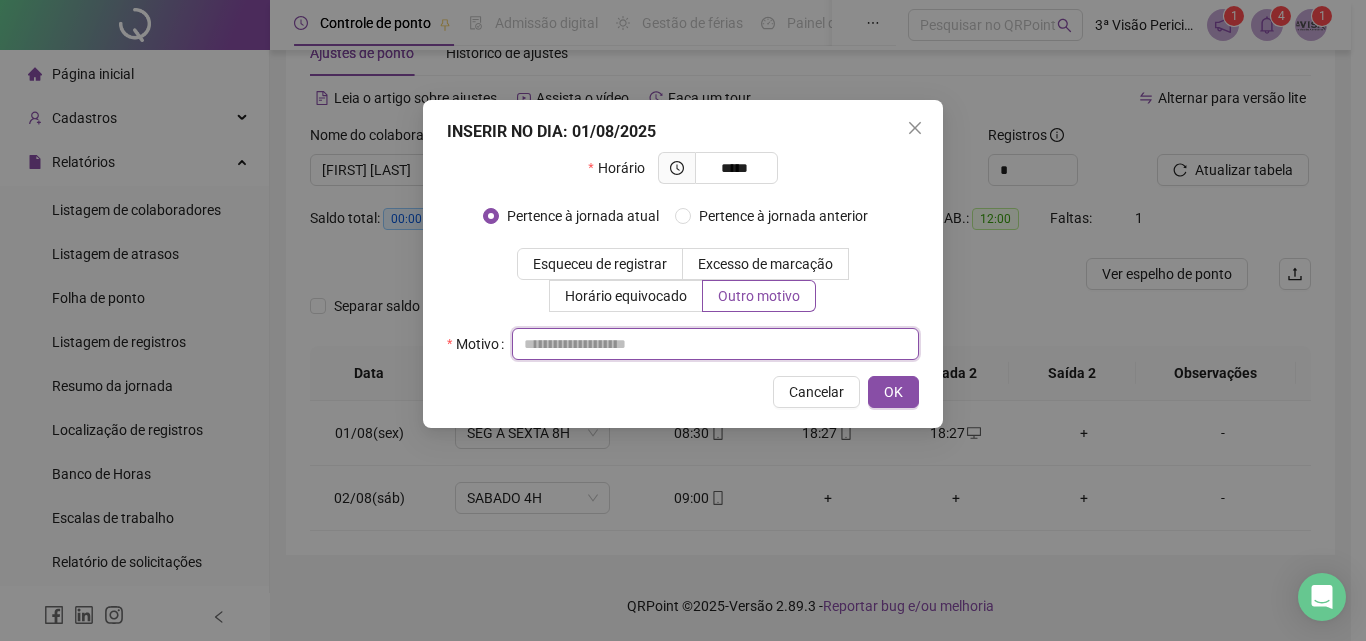 click at bounding box center (715, 344) 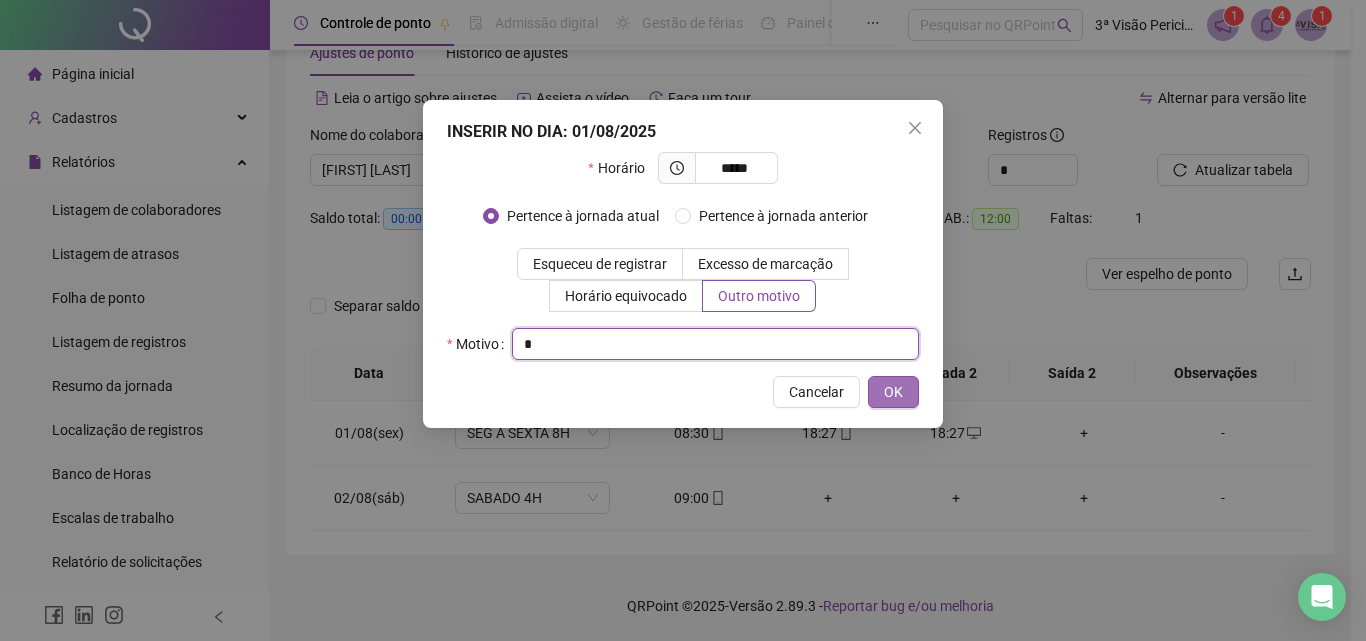 type on "*" 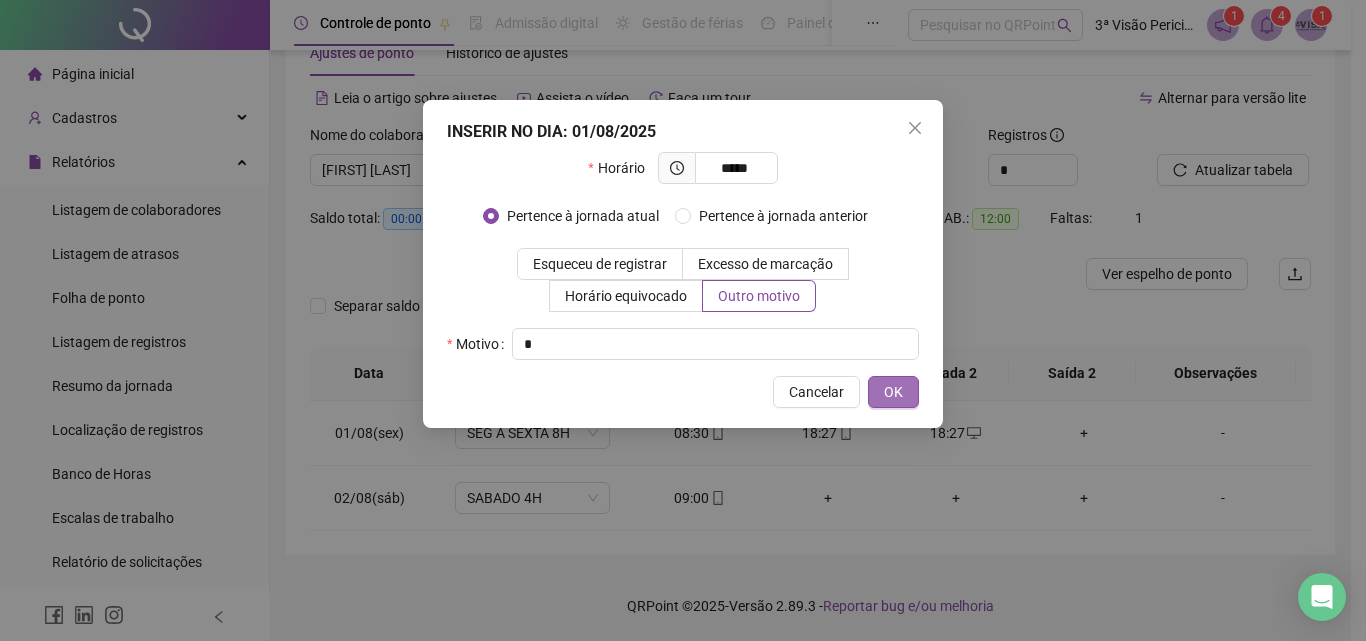 click on "OK" at bounding box center (893, 392) 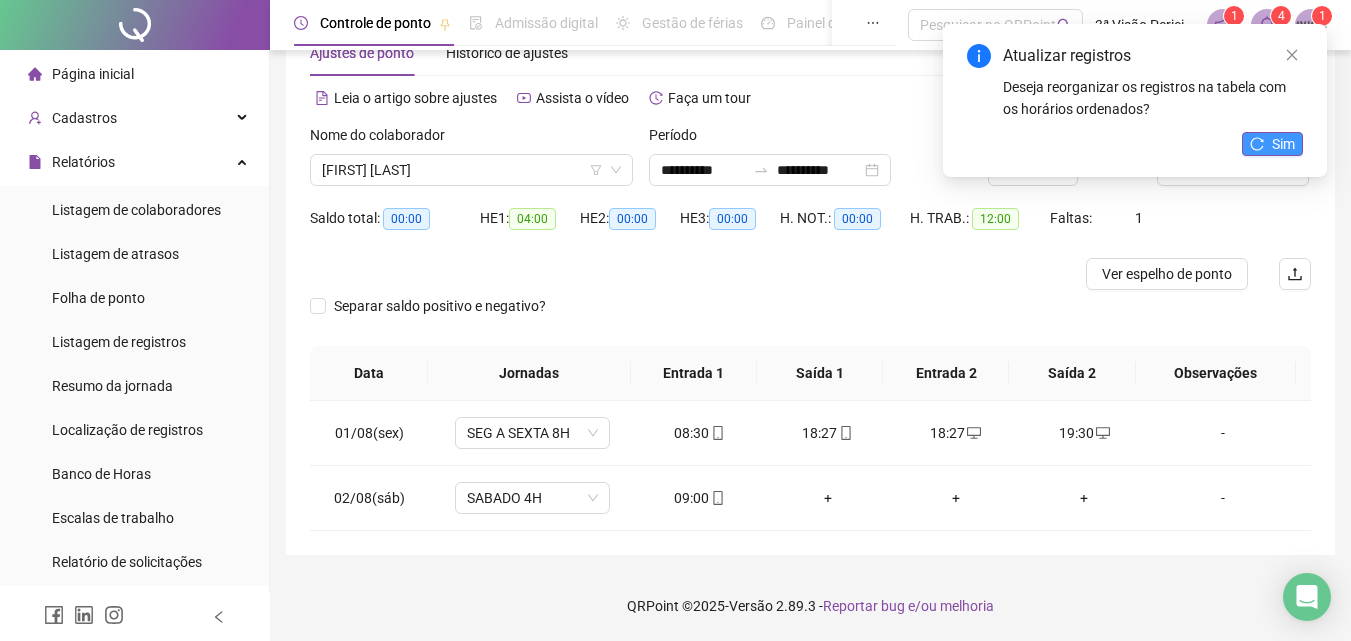 click on "Sim" at bounding box center [1283, 144] 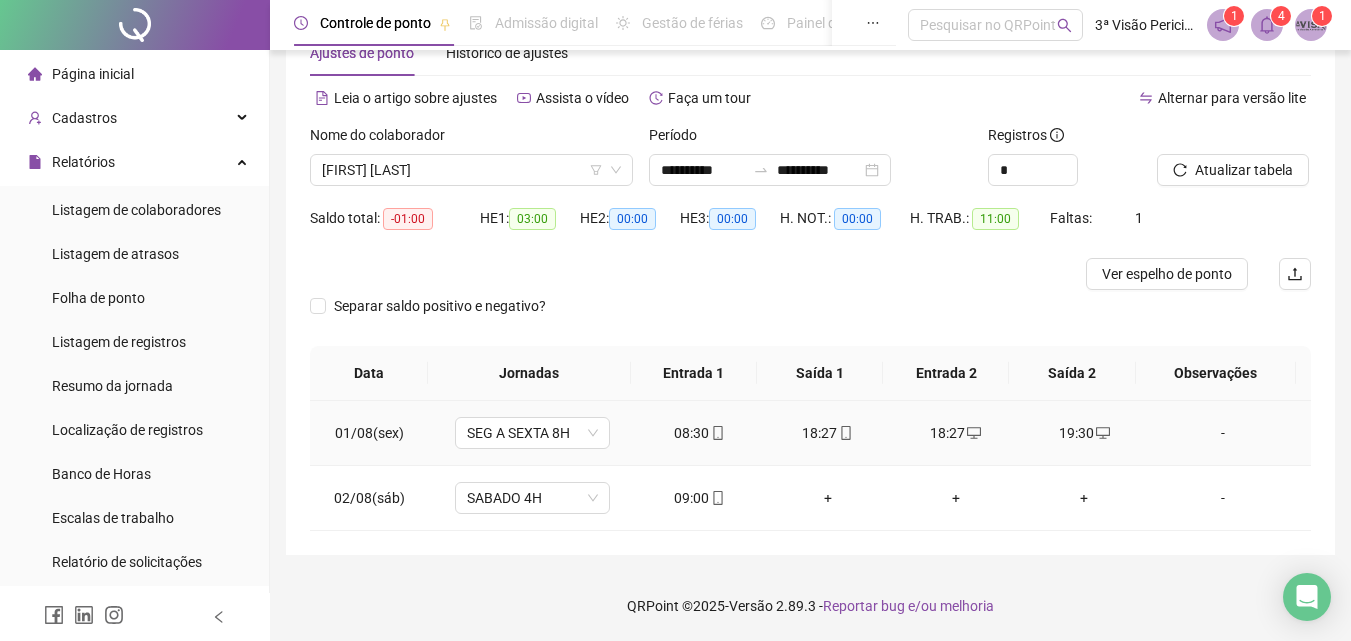scroll, scrollTop: 0, scrollLeft: 0, axis: both 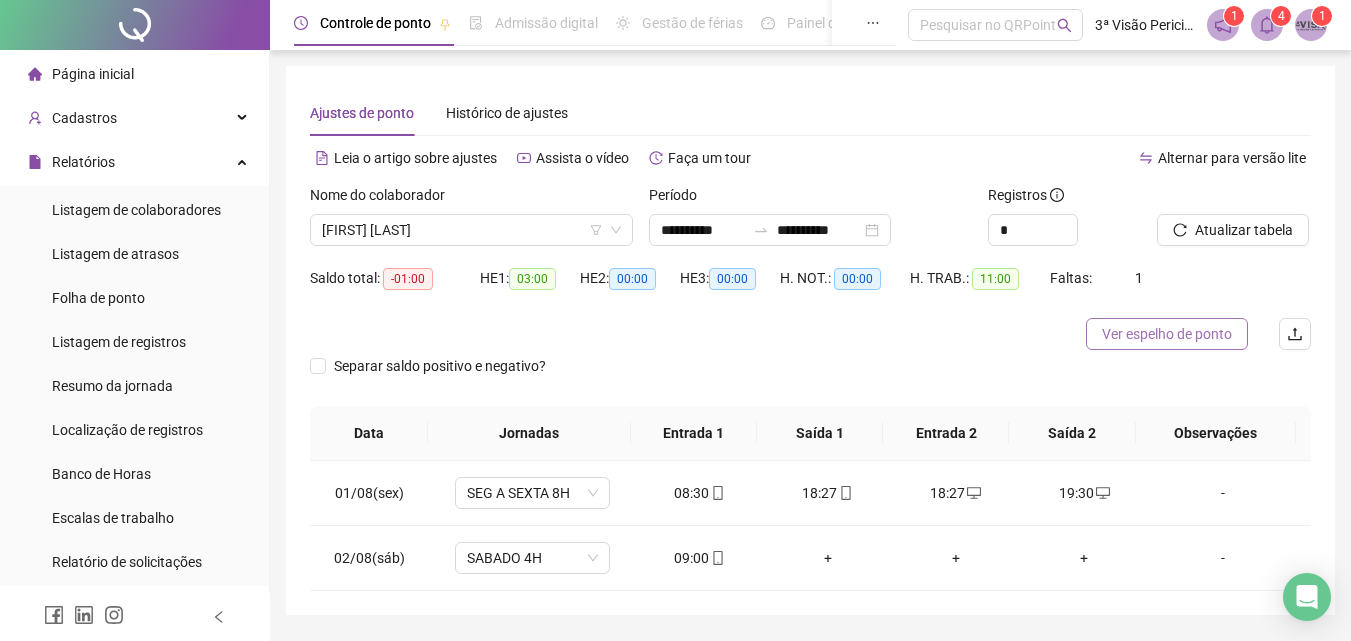 click on "Ver espelho de ponto" at bounding box center (1167, 334) 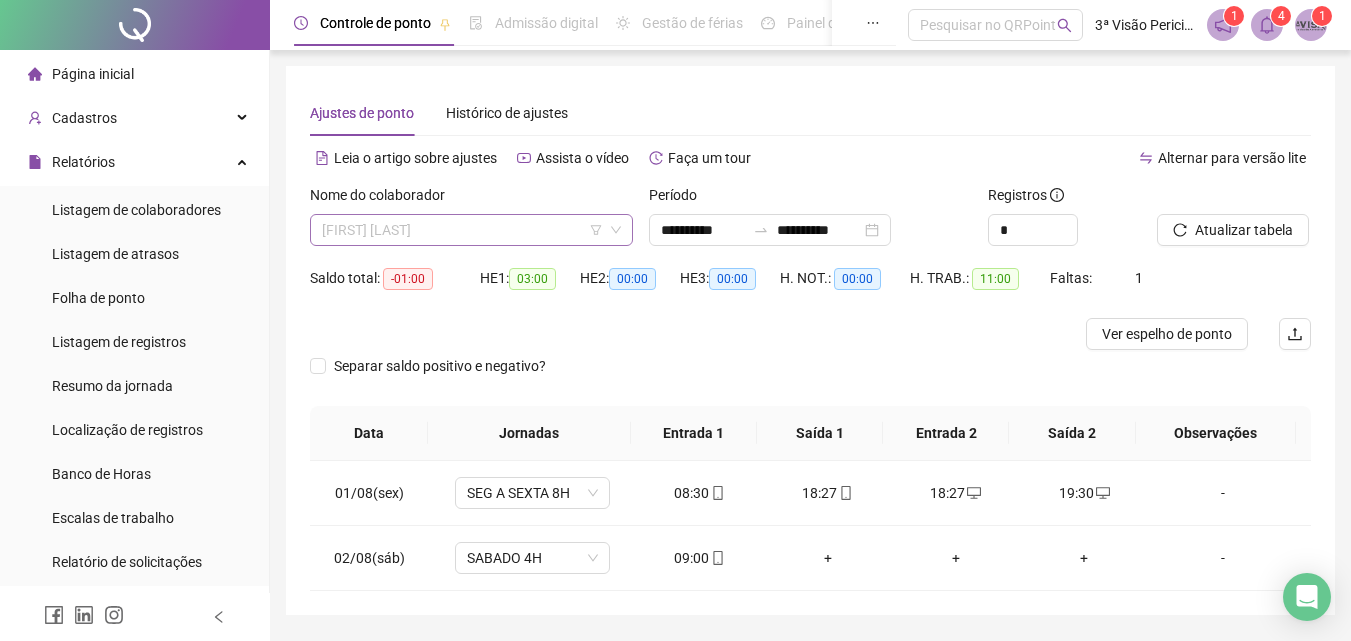 click on "[FIRST] [LAST]" at bounding box center (471, 230) 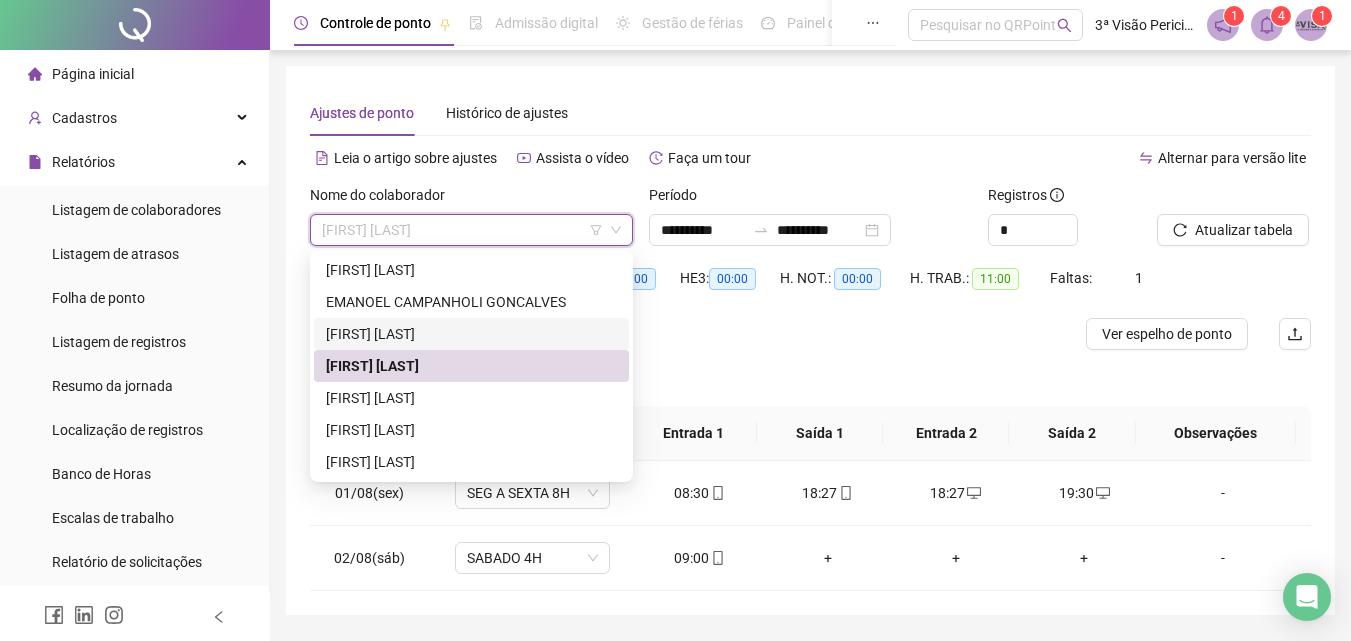 click on "**********" at bounding box center [810, 350] 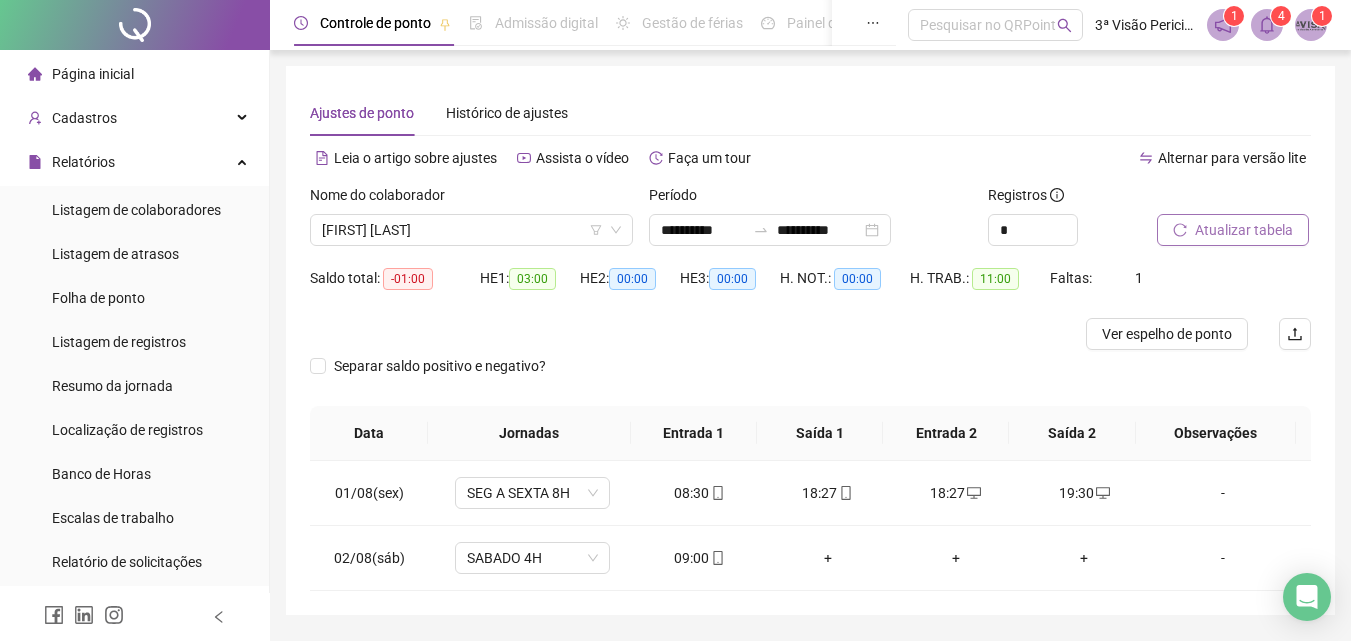 click on "Atualizar tabela" at bounding box center [1244, 230] 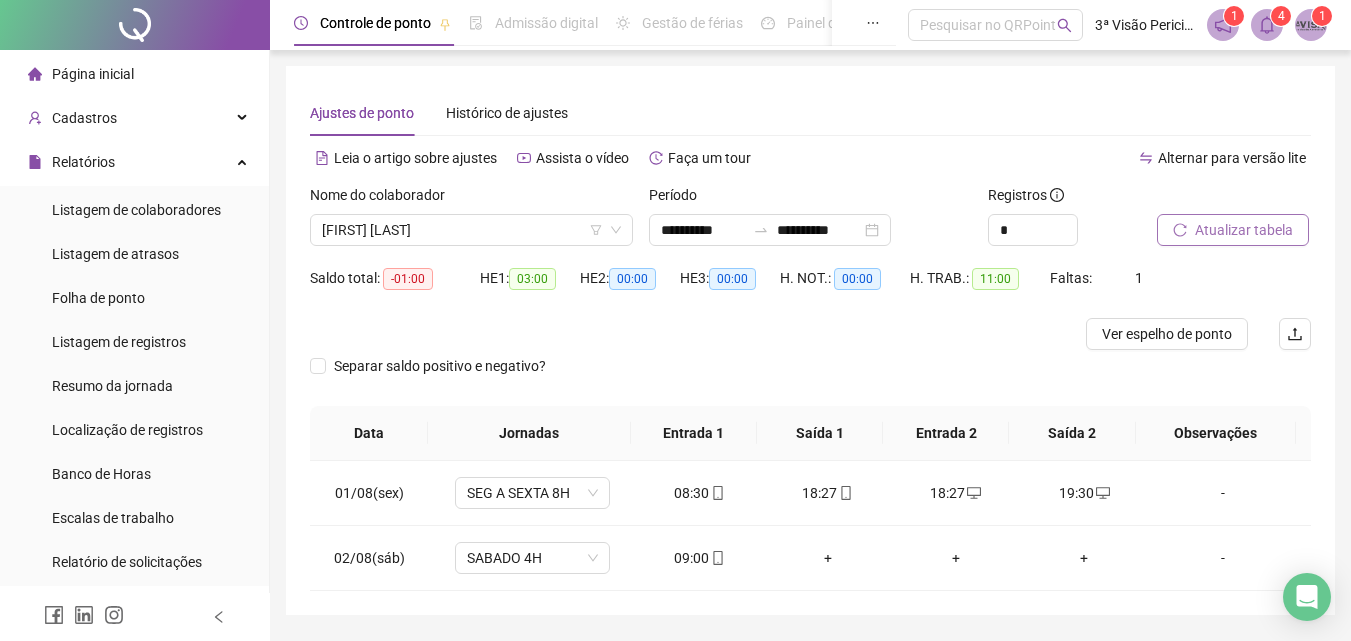 click on "Atualizar tabela" at bounding box center [1233, 230] 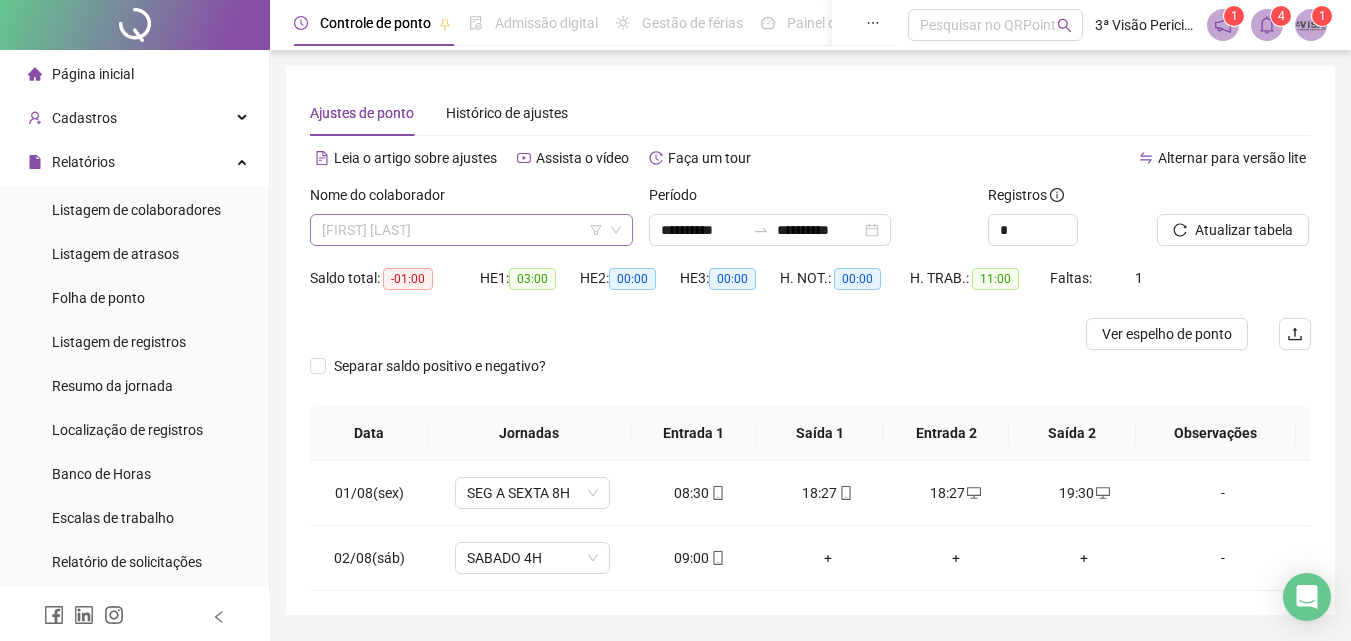 click on "[FIRST] [LAST]" at bounding box center [471, 230] 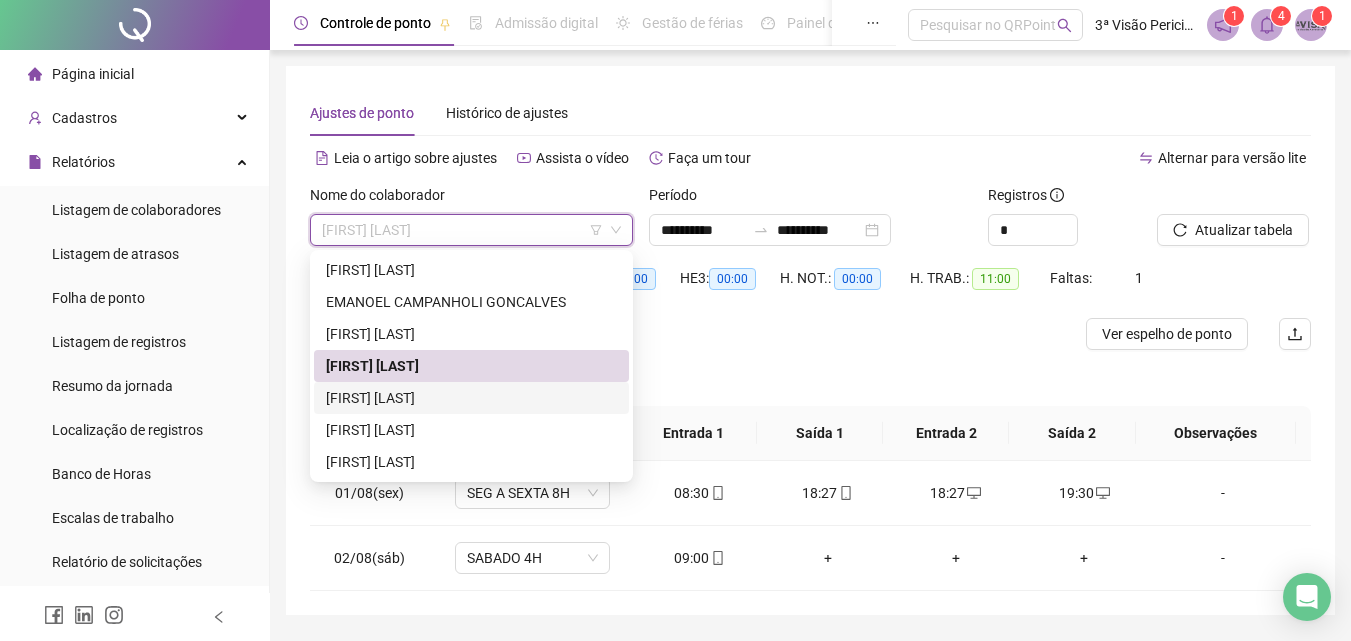 click on "[FIRST] [LAST]" at bounding box center (471, 398) 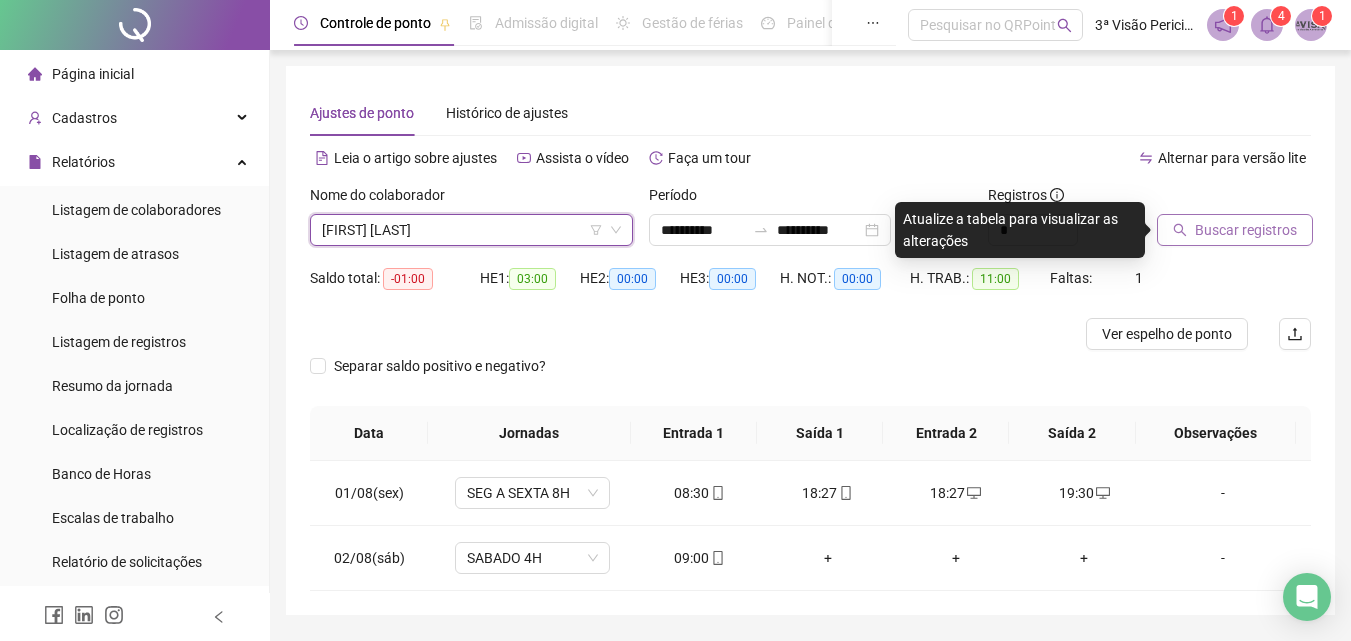 click on "Buscar registros" at bounding box center [1246, 230] 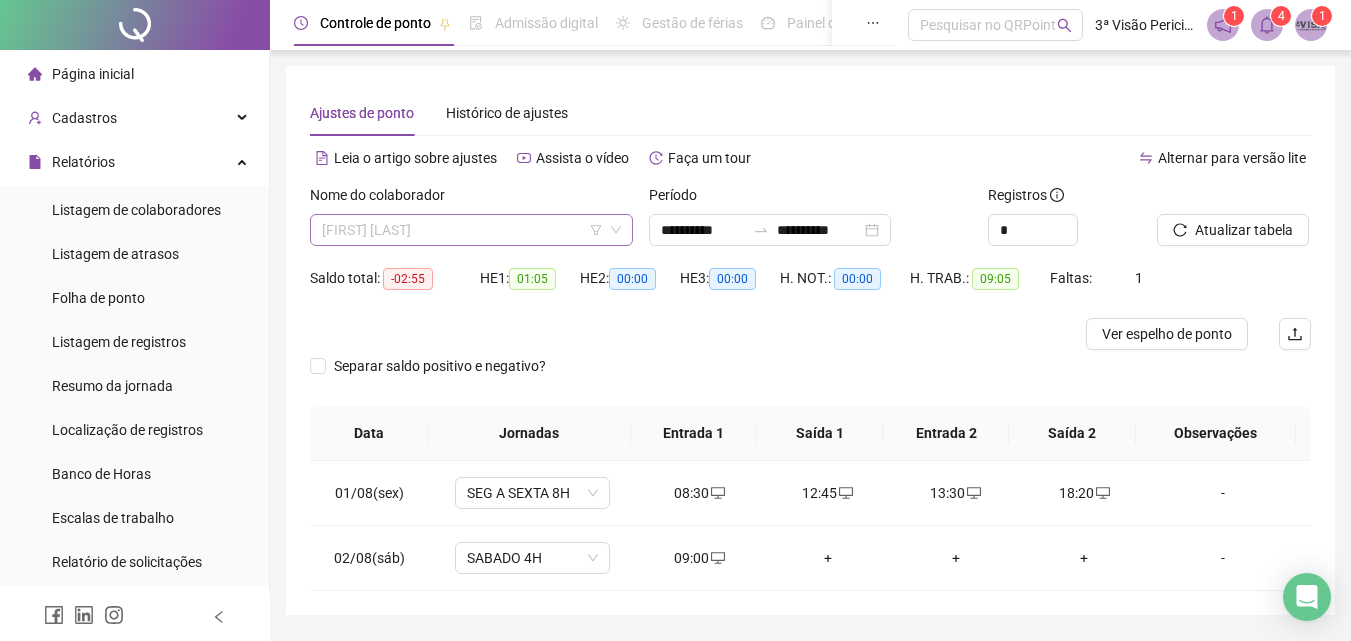 click on "[FIRST] [LAST]" at bounding box center [471, 230] 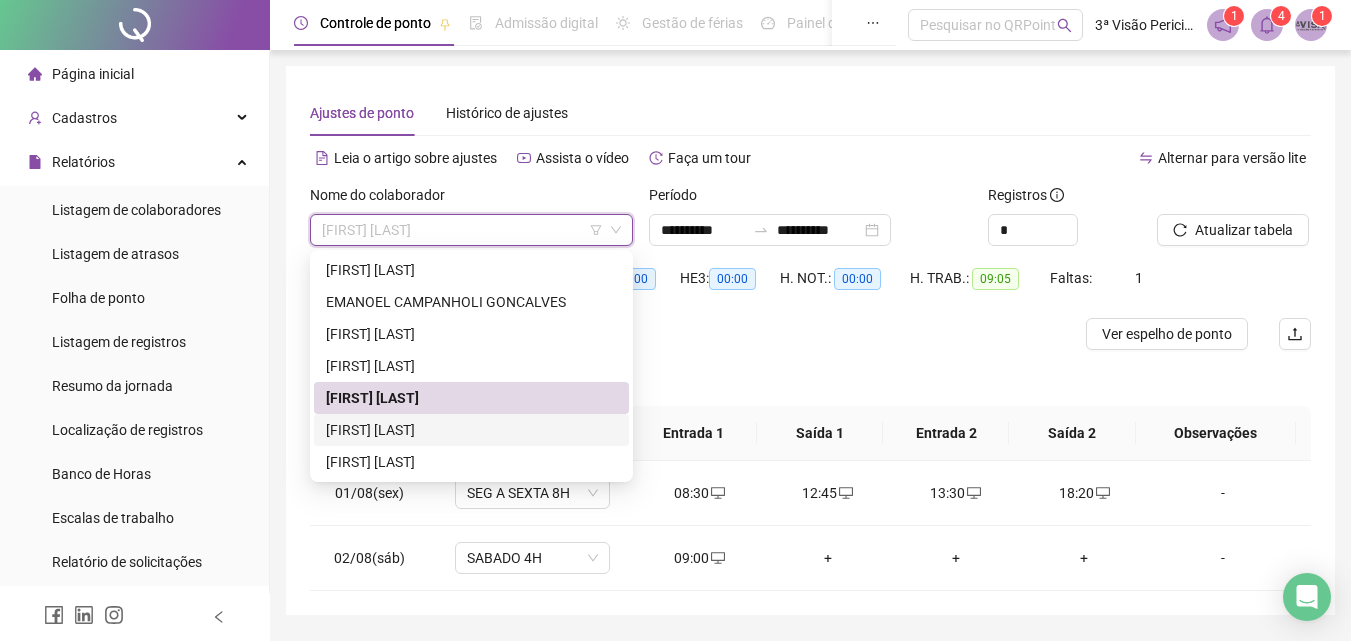 click on "[FIRST] [LAST]" at bounding box center (471, 430) 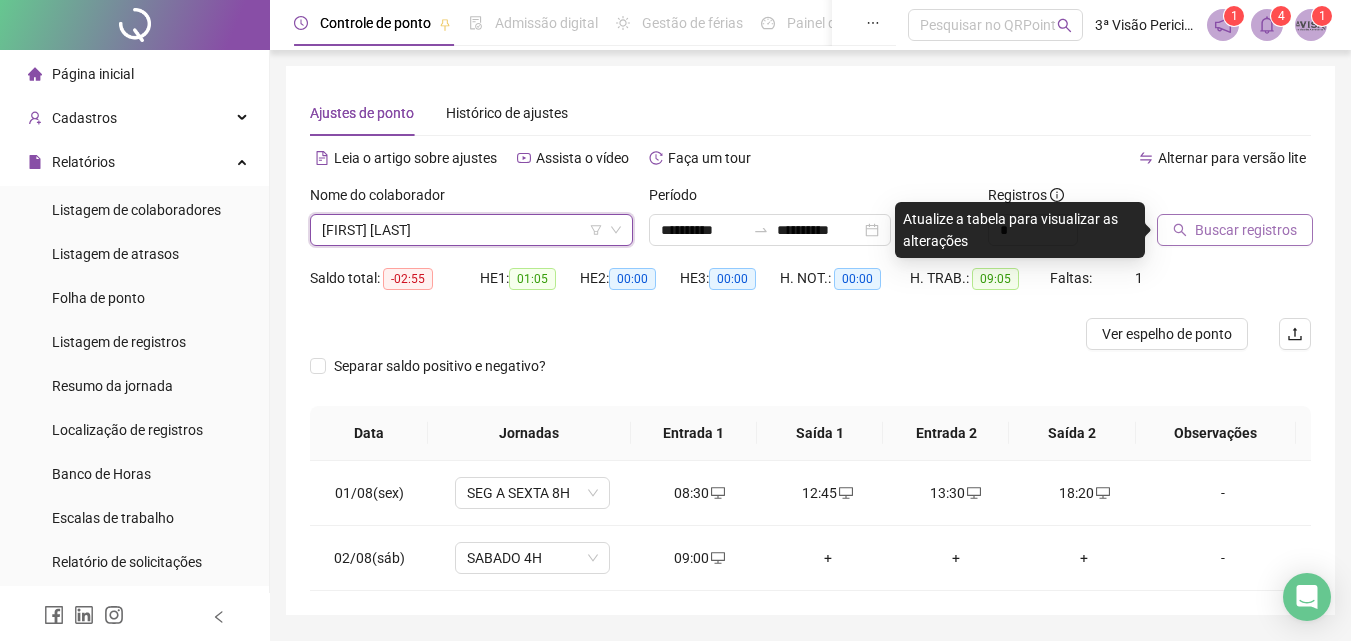 click on "Buscar registros" at bounding box center [1246, 230] 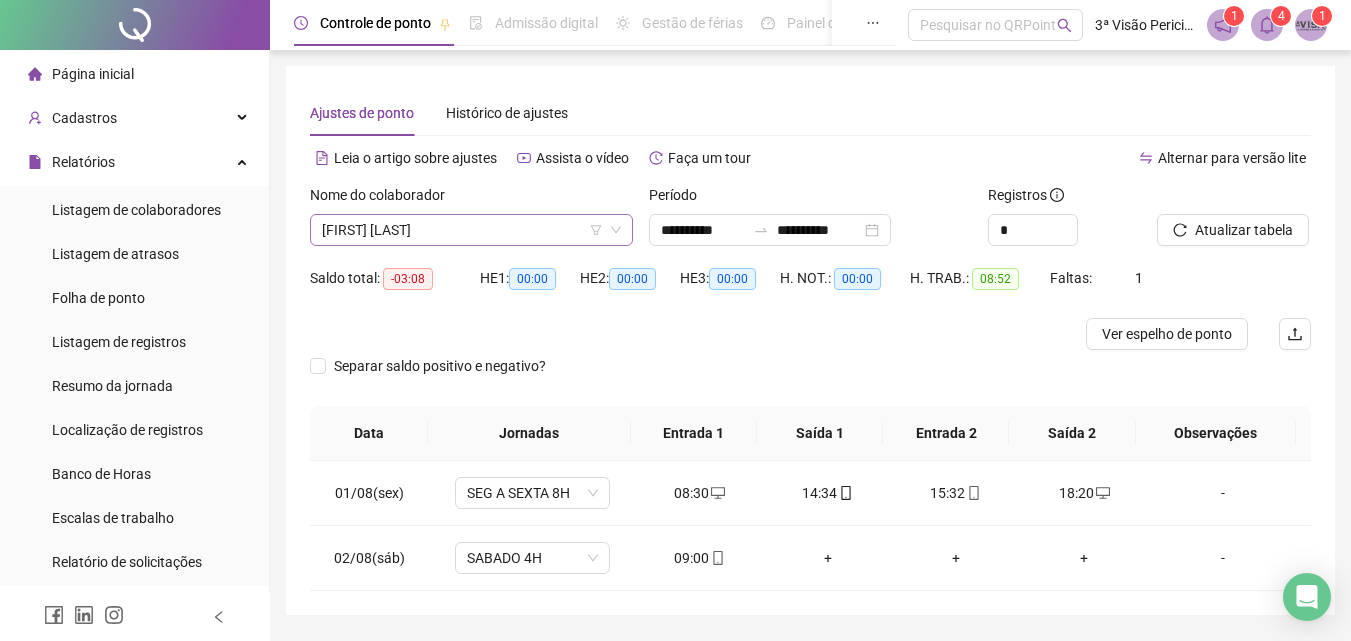 click on "[FIRST] [LAST]" at bounding box center (471, 230) 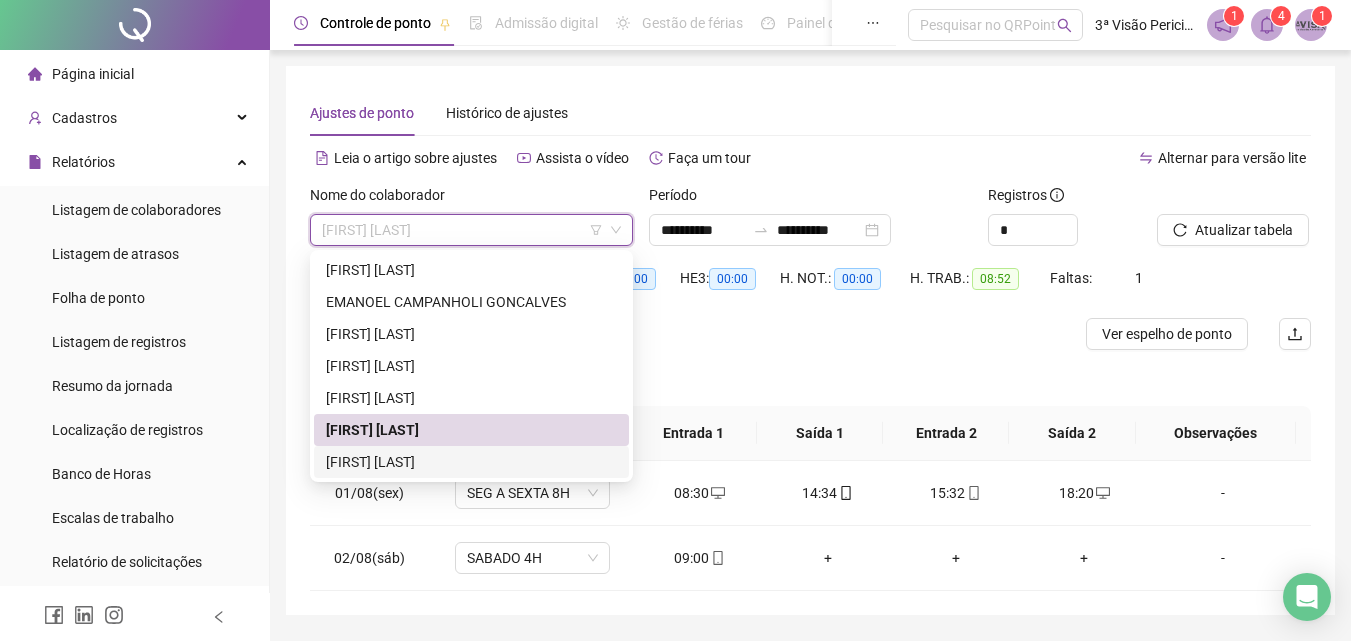 click on "[FIRST] [LAST]" at bounding box center [471, 462] 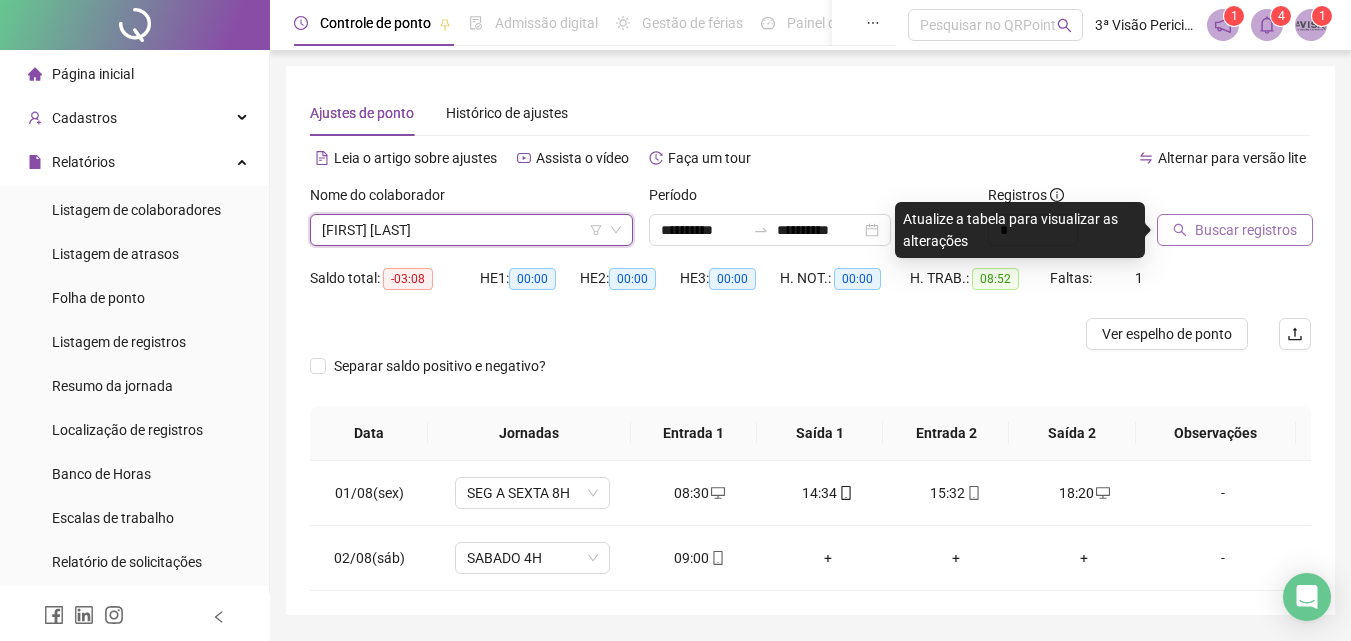 click on "Buscar registros" at bounding box center [1246, 230] 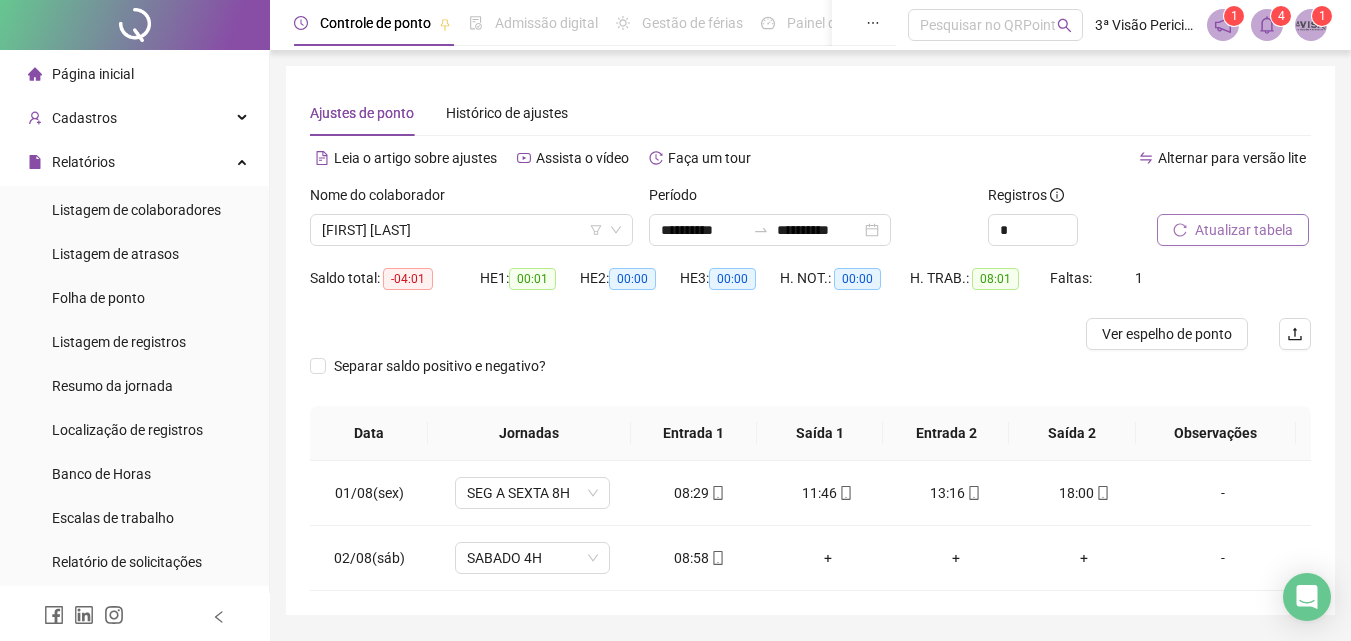 click on "Página inicial" at bounding box center (81, 74) 